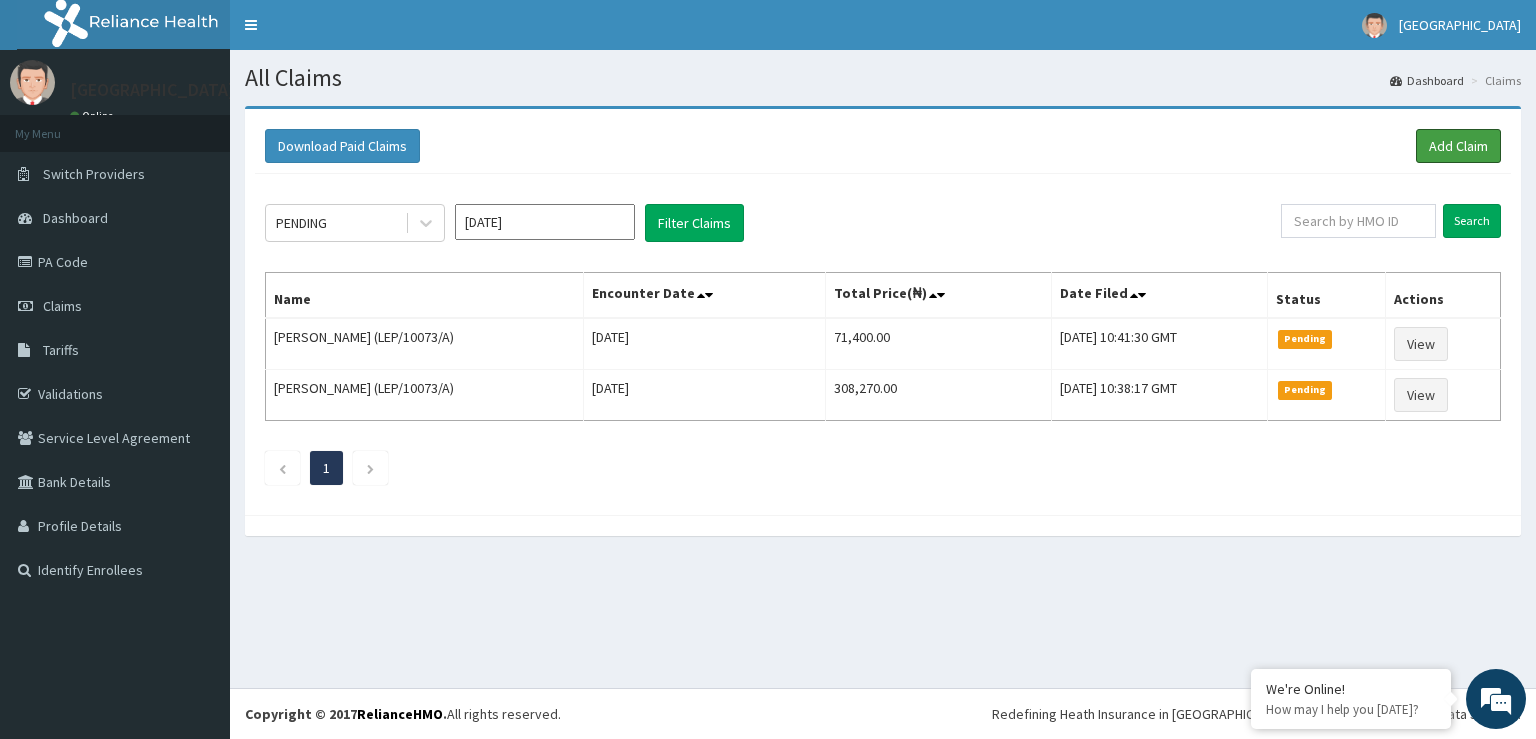 click on "Add Claim" at bounding box center [1458, 146] 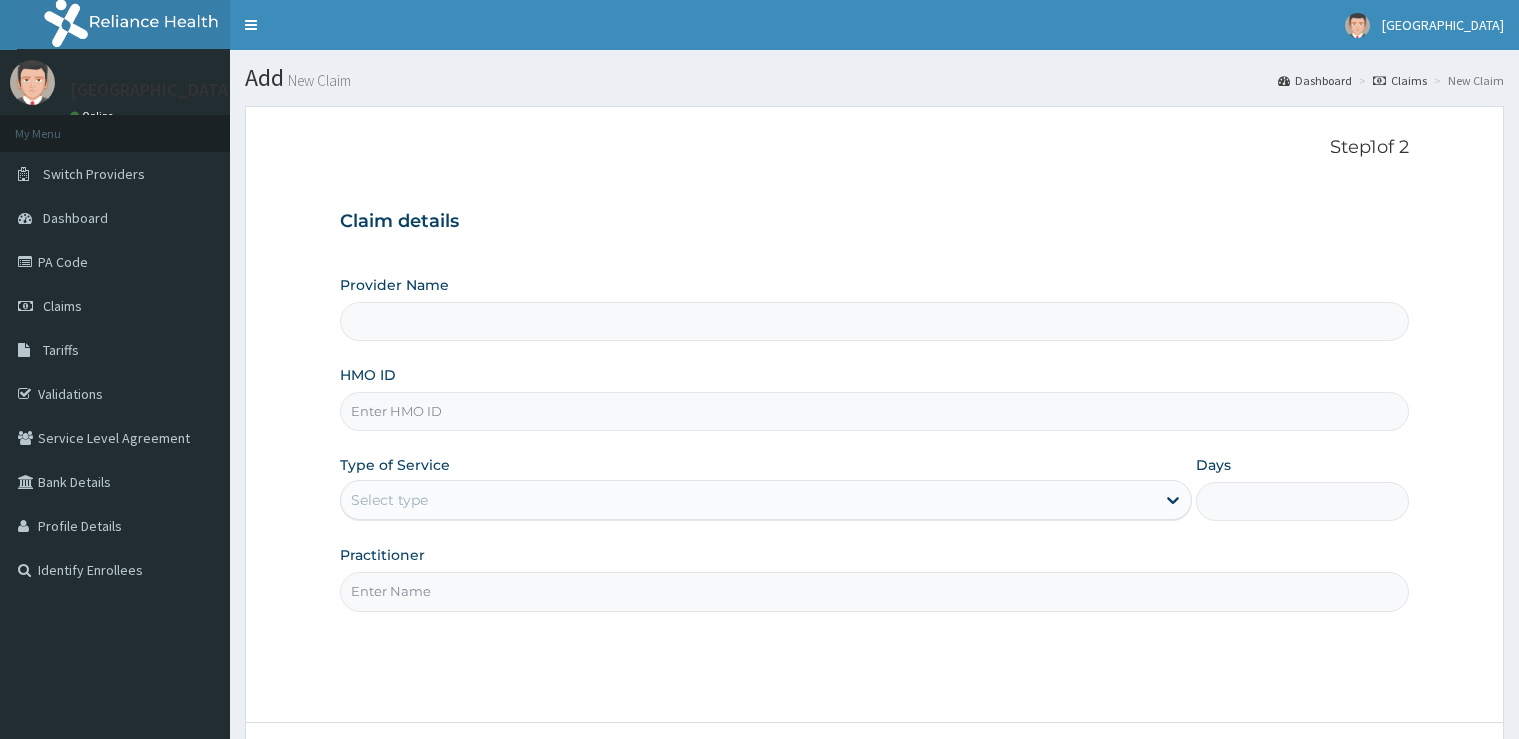 scroll, scrollTop: 0, scrollLeft: 0, axis: both 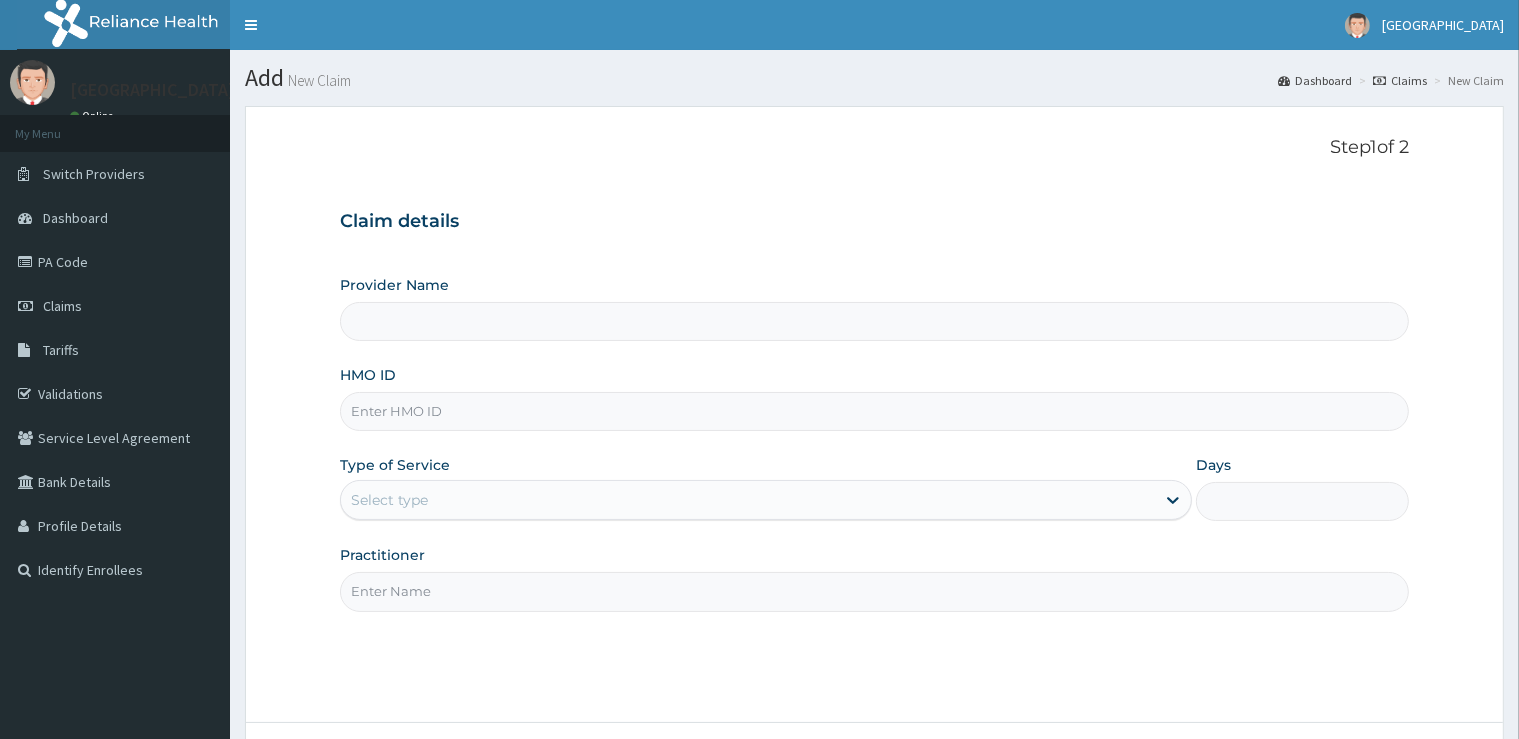 type on "[GEOGRAPHIC_DATA]" 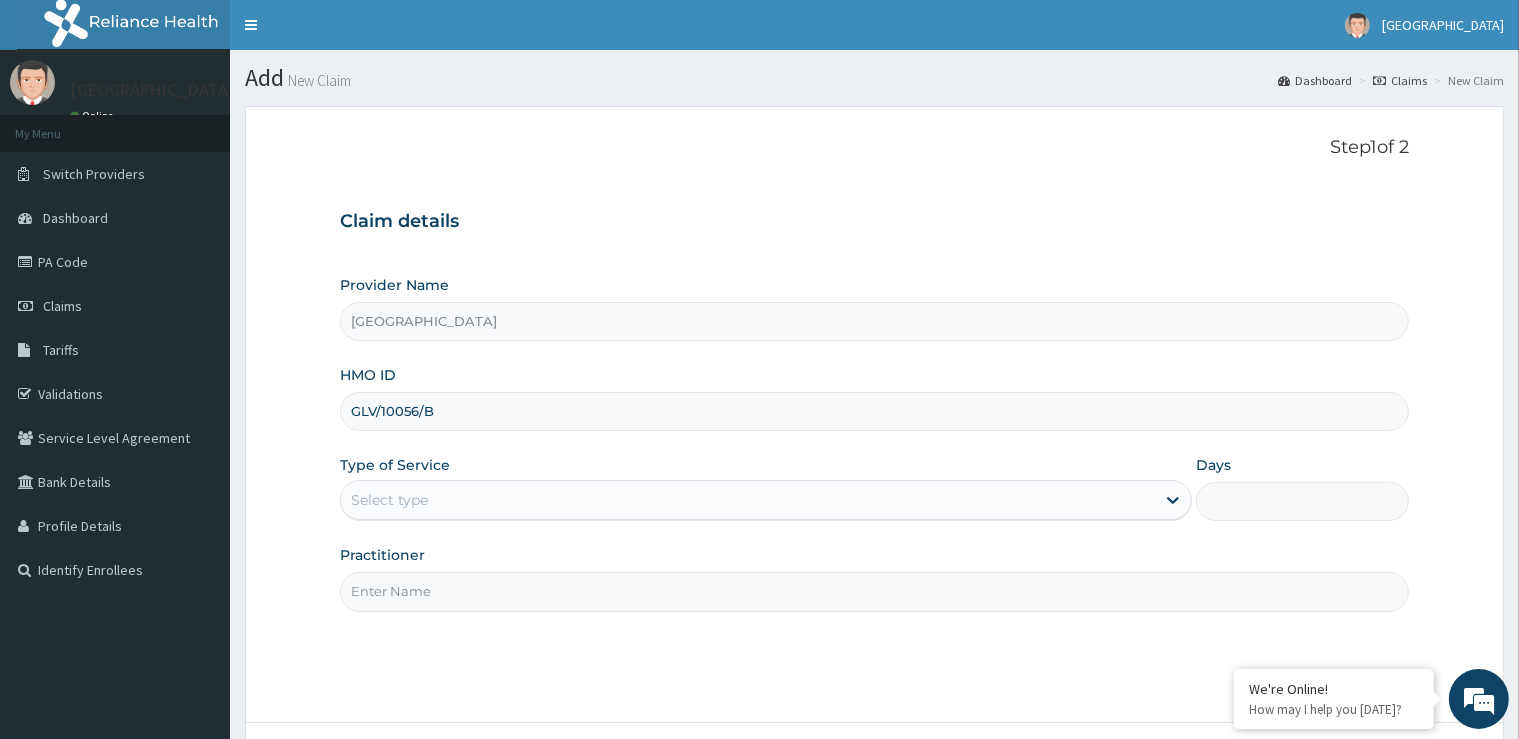 type on "GLV/10056/B" 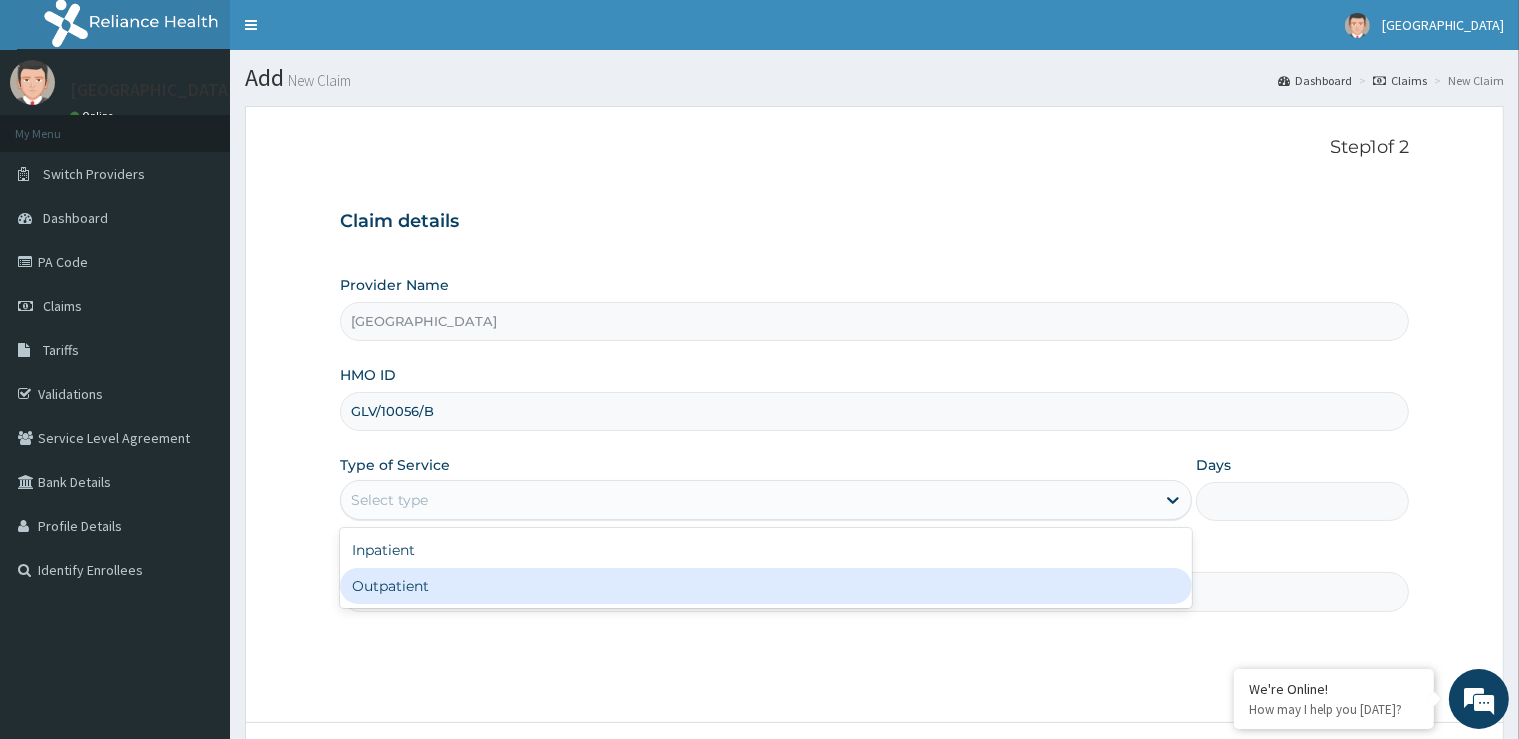 click on "Outpatient" at bounding box center (766, 586) 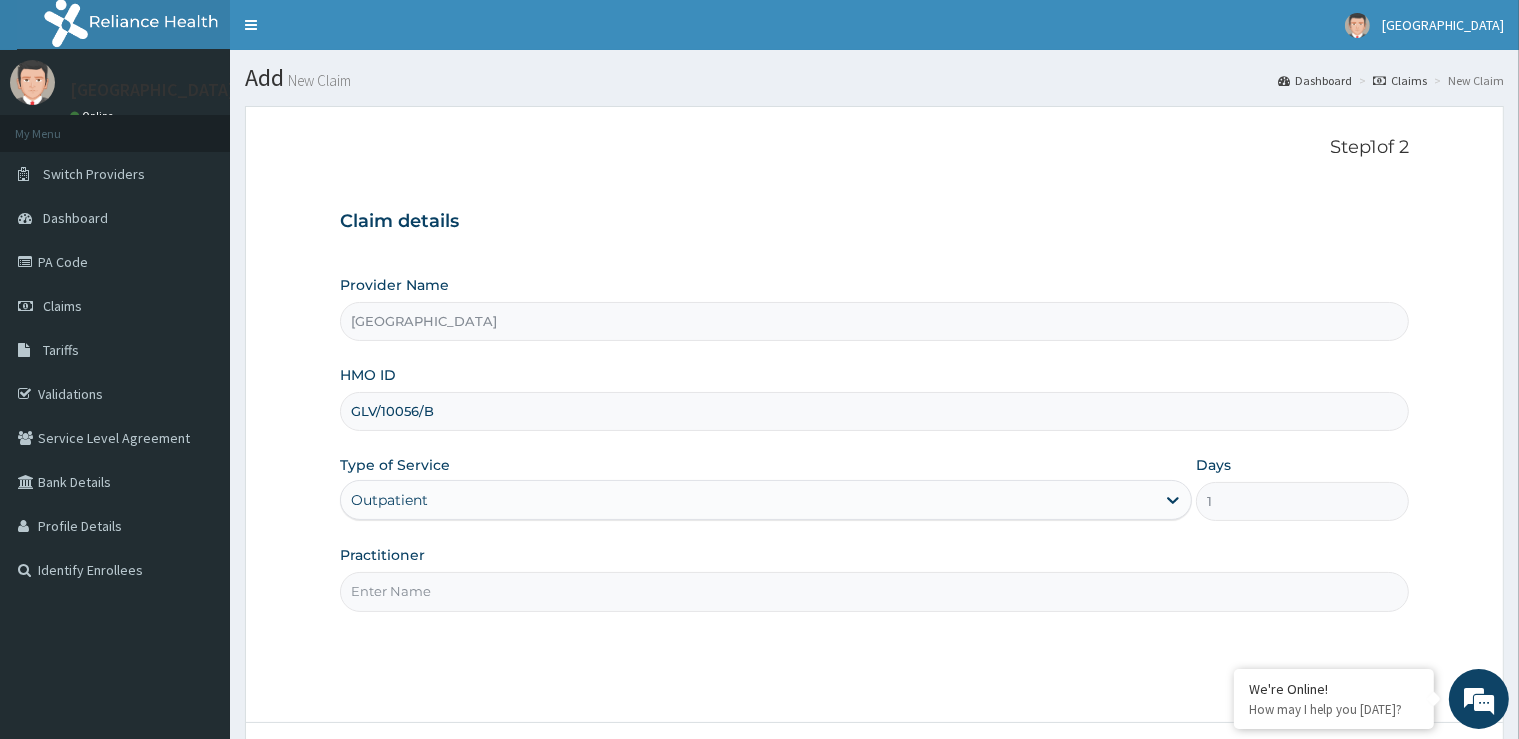 click on "Practitioner" at bounding box center (874, 591) 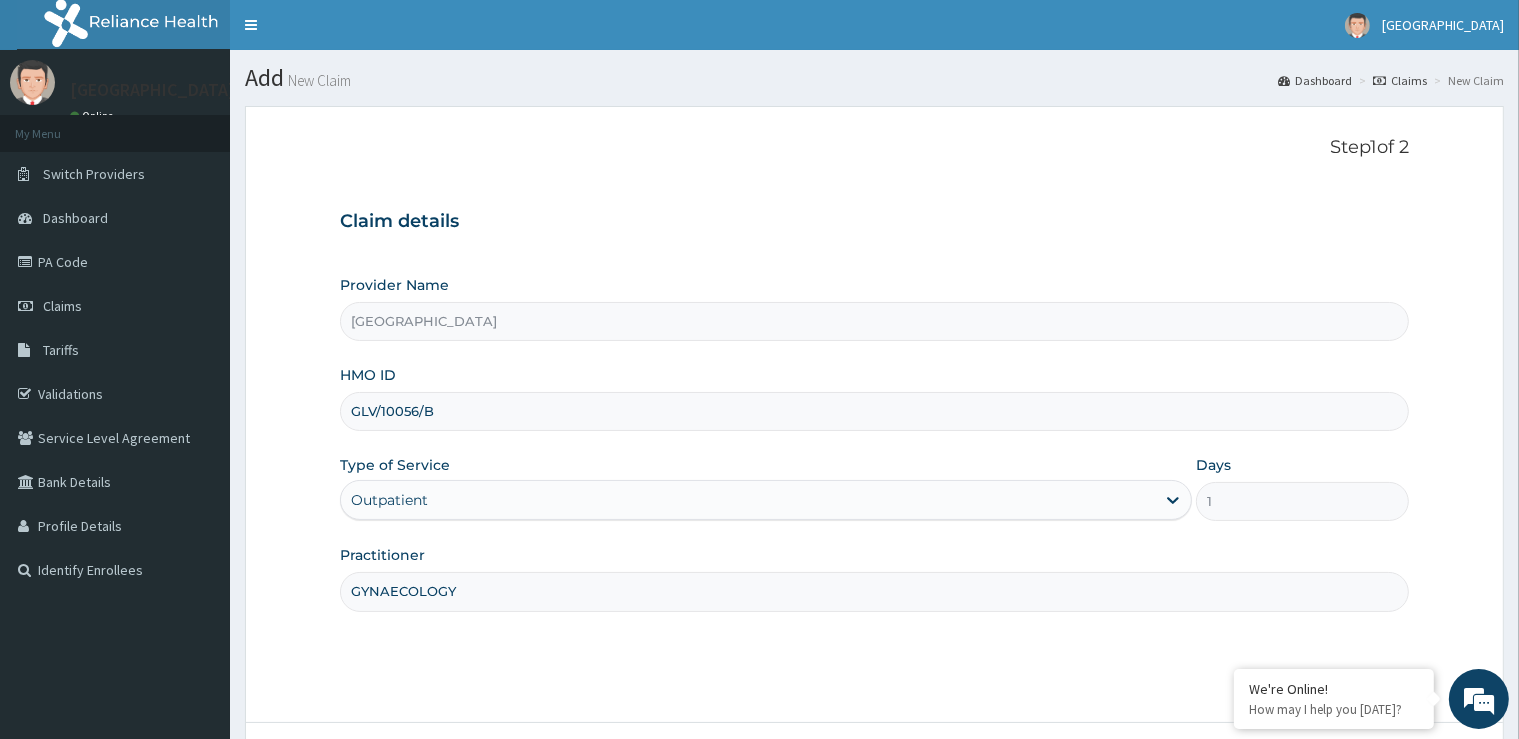 scroll, scrollTop: 0, scrollLeft: 0, axis: both 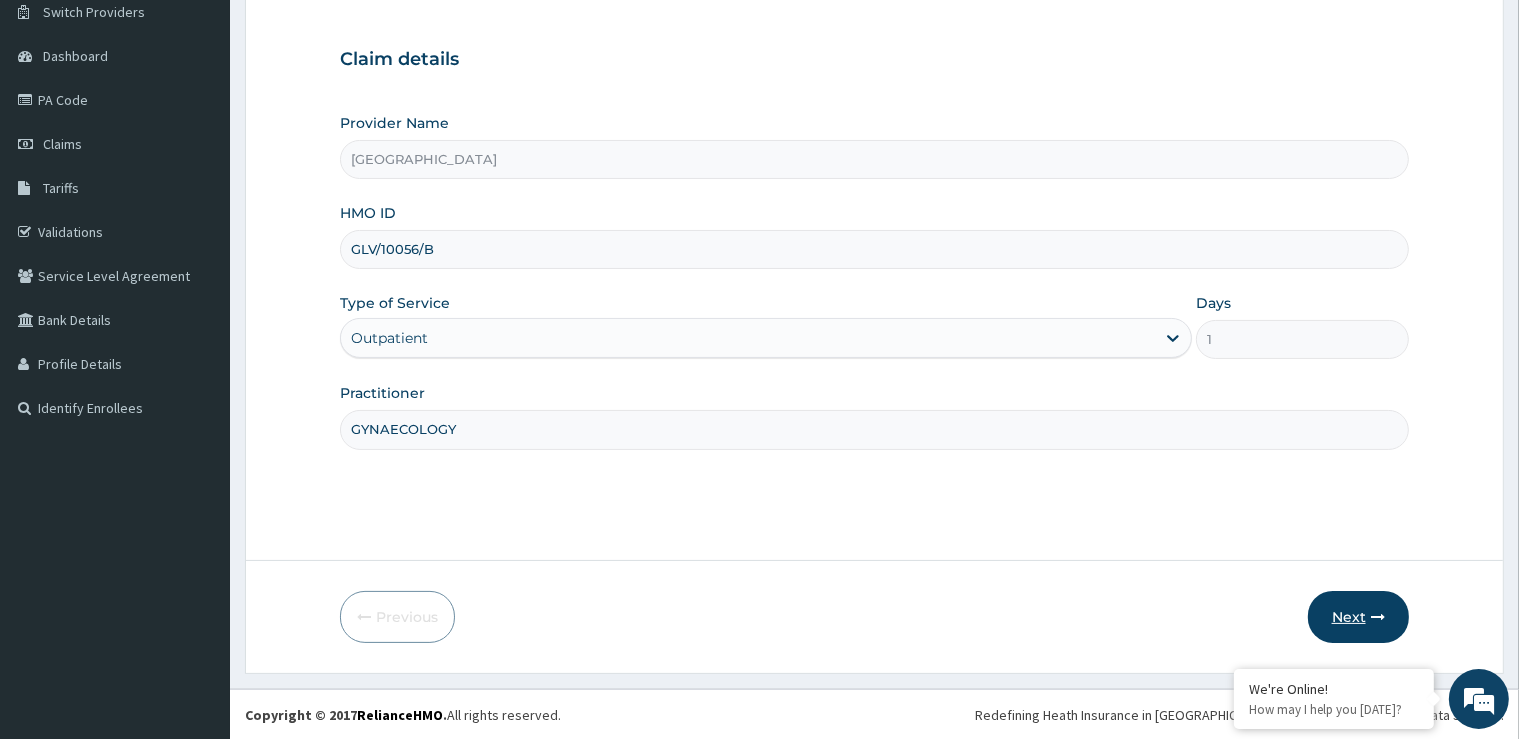 type on "GYNAECOLOGY" 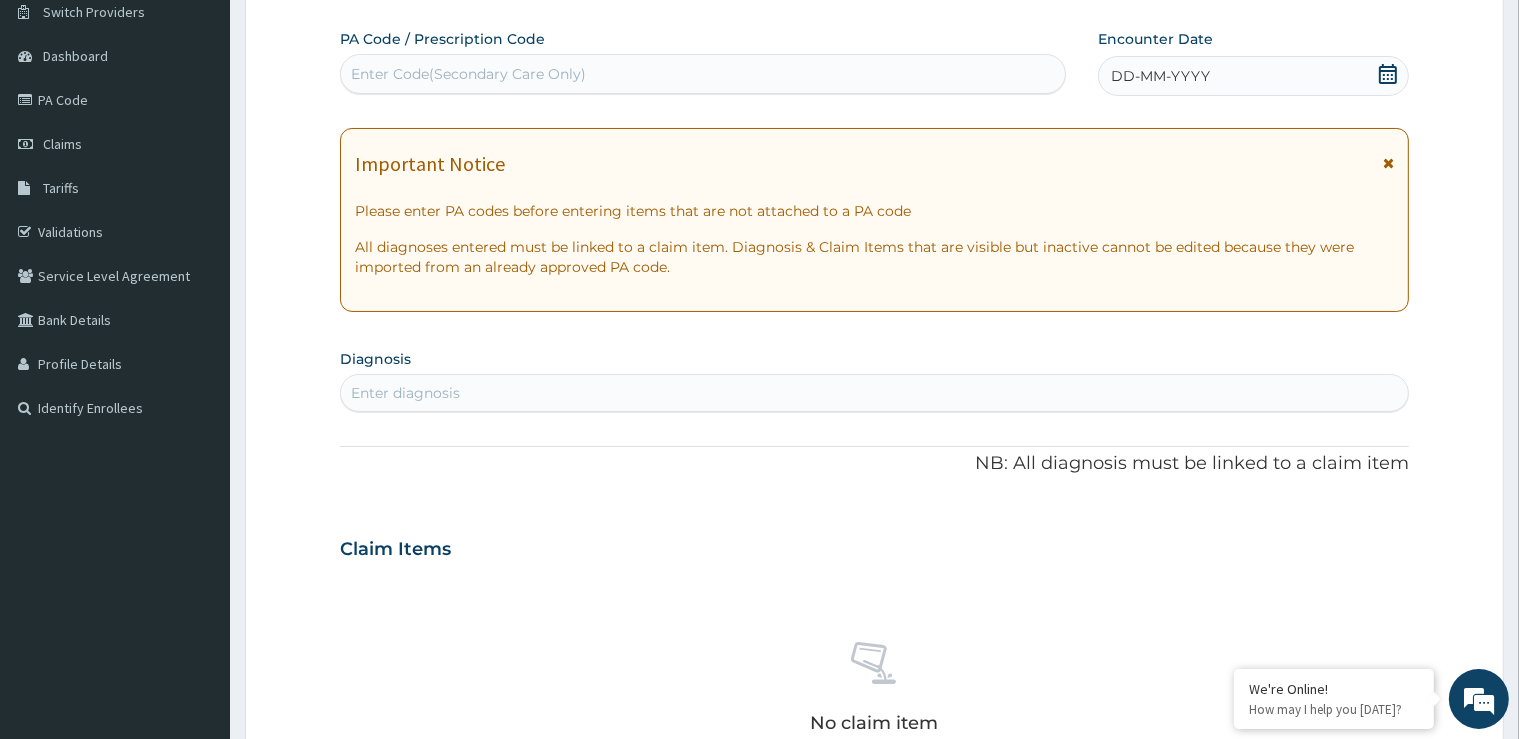 click on "Enter Code(Secondary Care Only)" at bounding box center [703, 74] 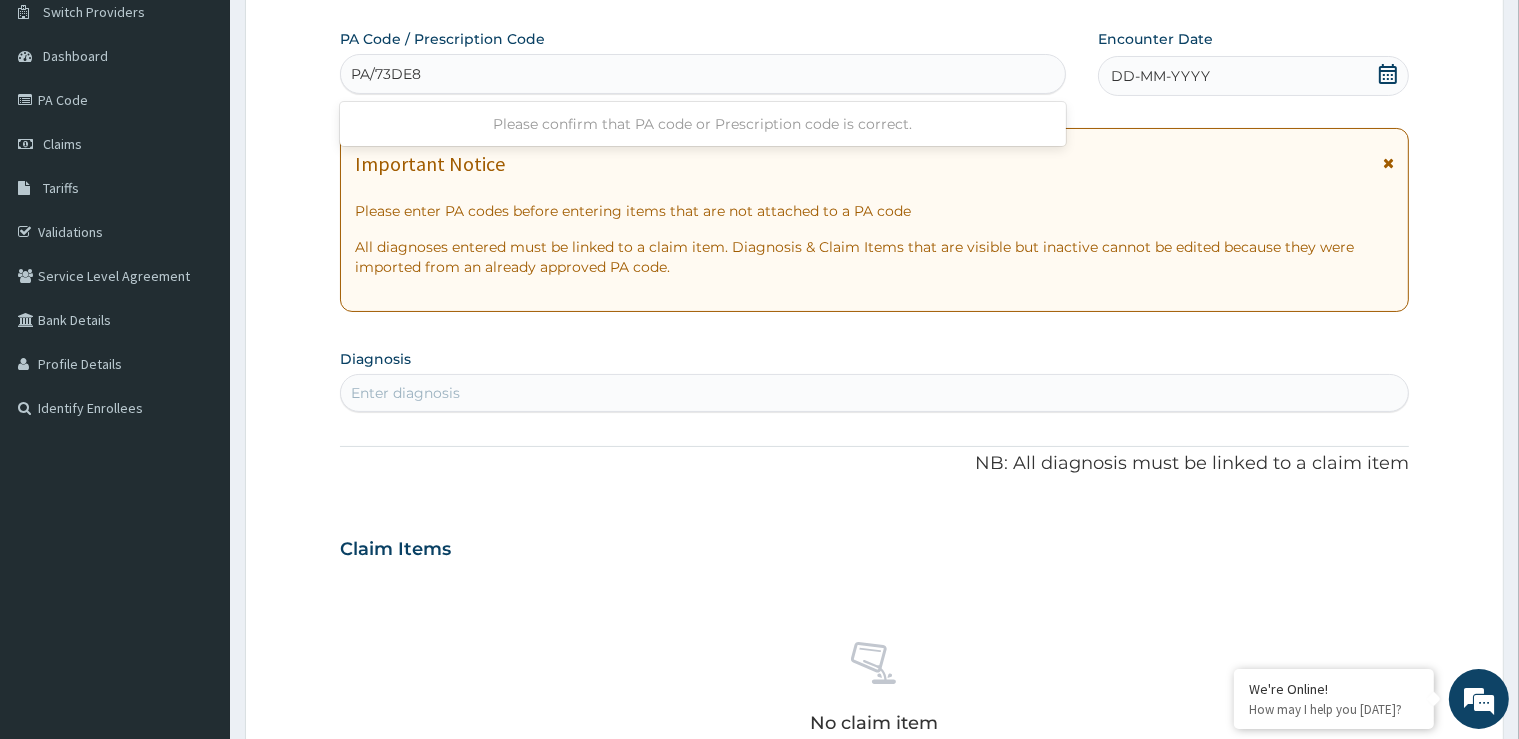 type on "PA/73DE86" 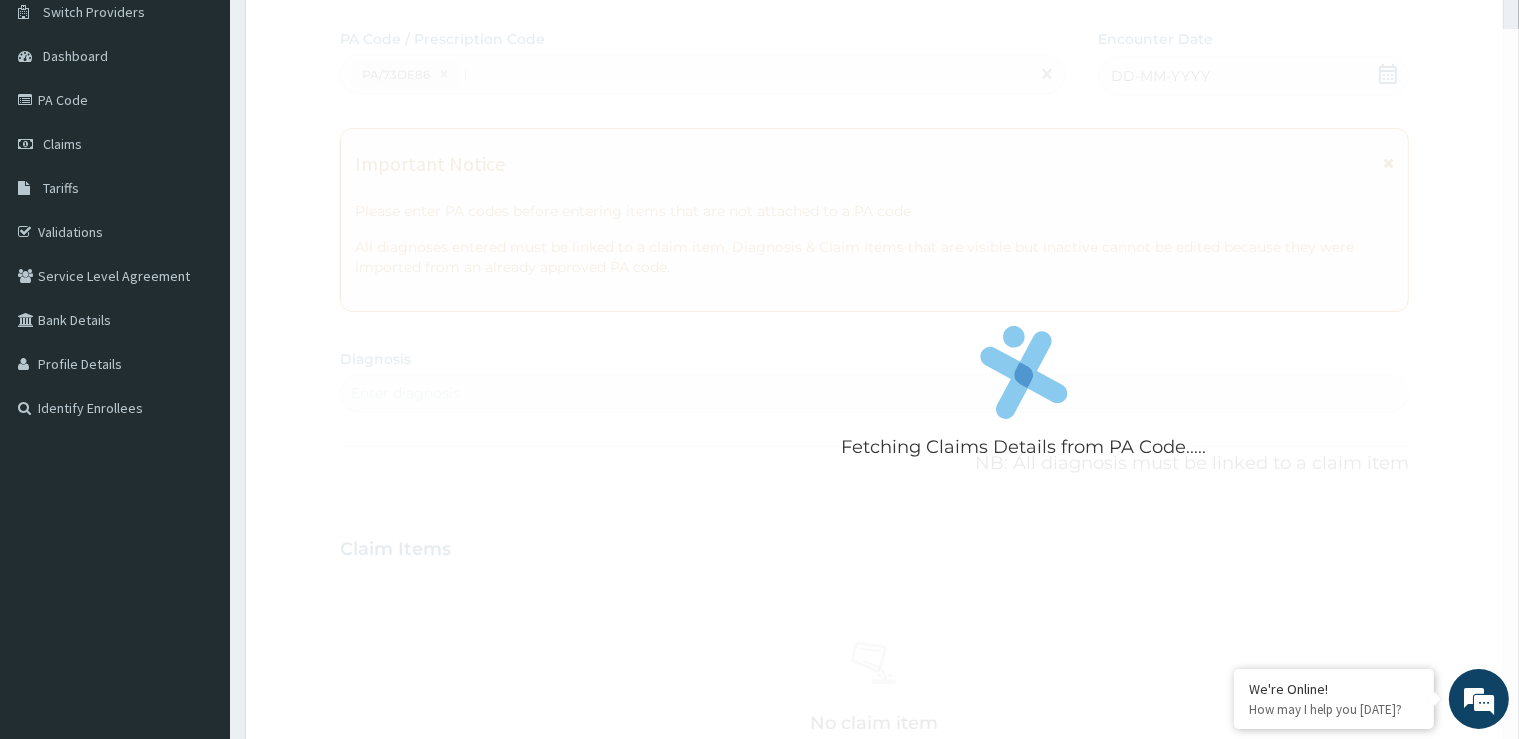 type 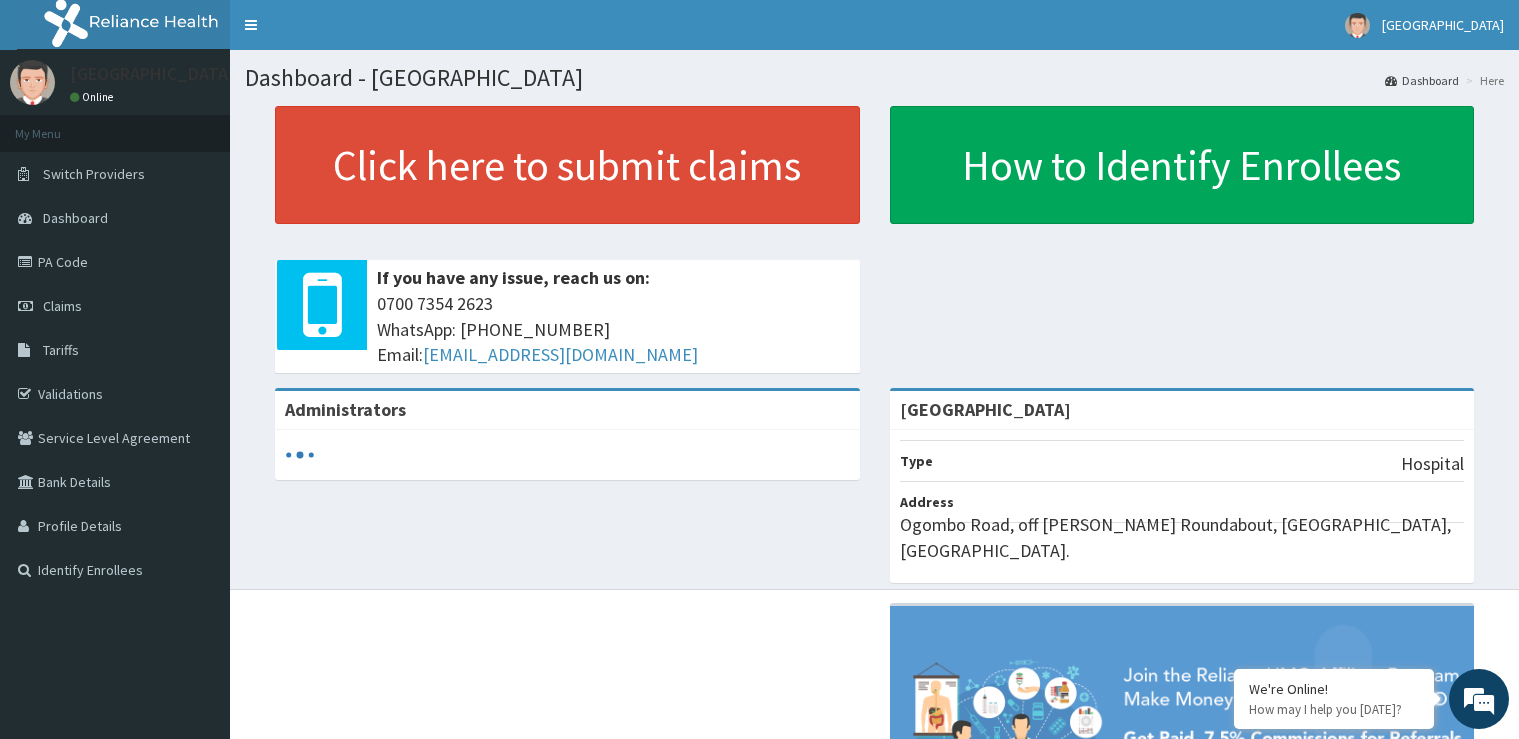 scroll, scrollTop: 0, scrollLeft: 0, axis: both 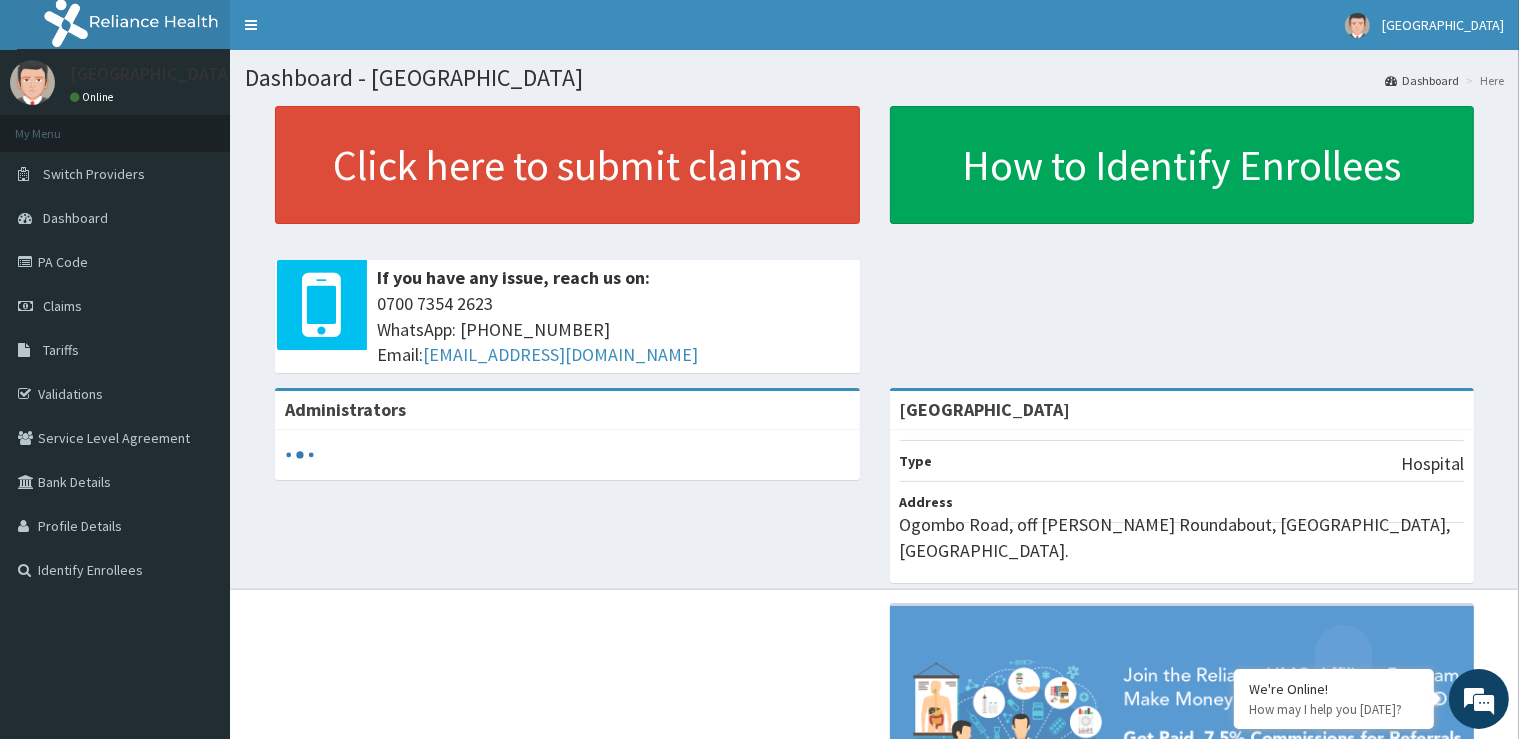 click on "Claims" at bounding box center [115, 306] 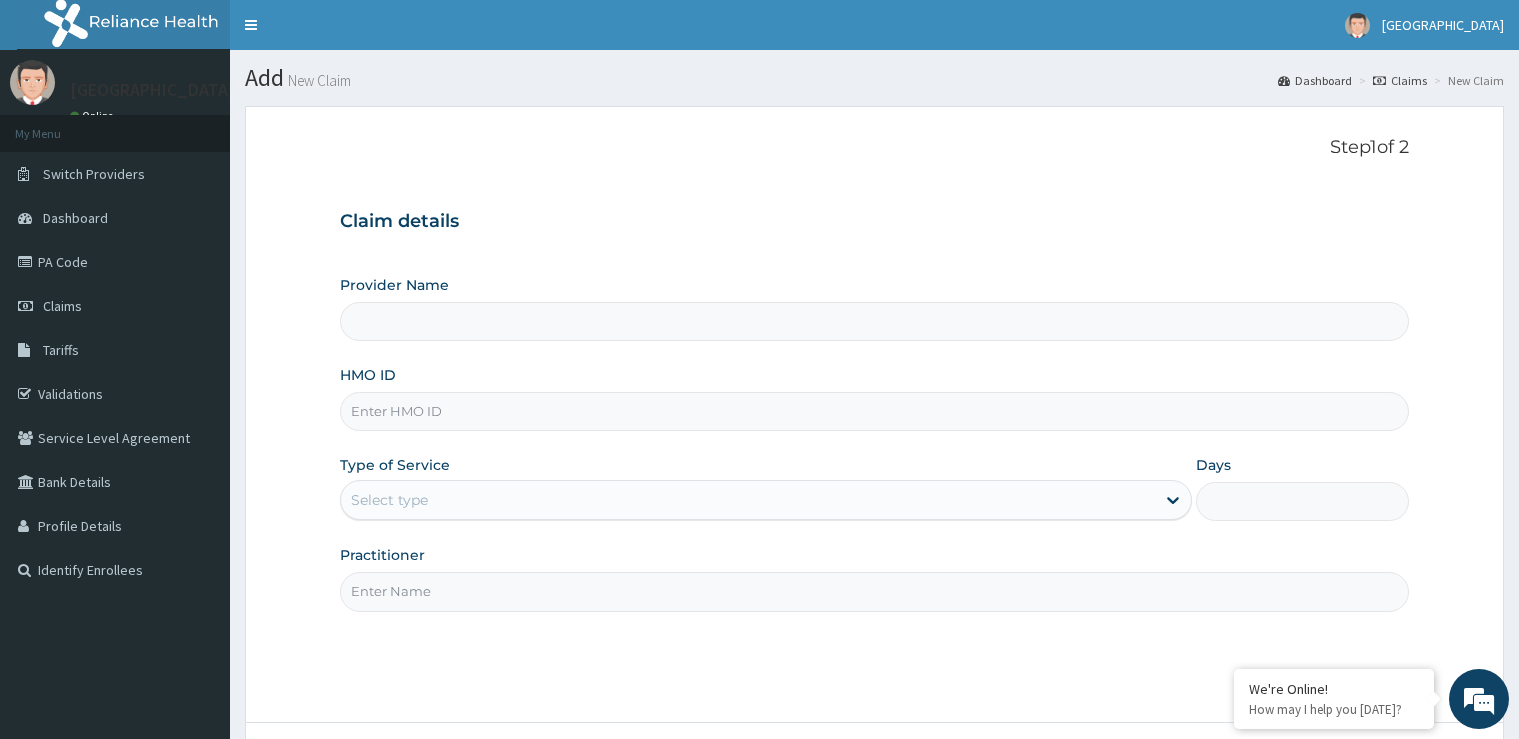 type on "[GEOGRAPHIC_DATA]" 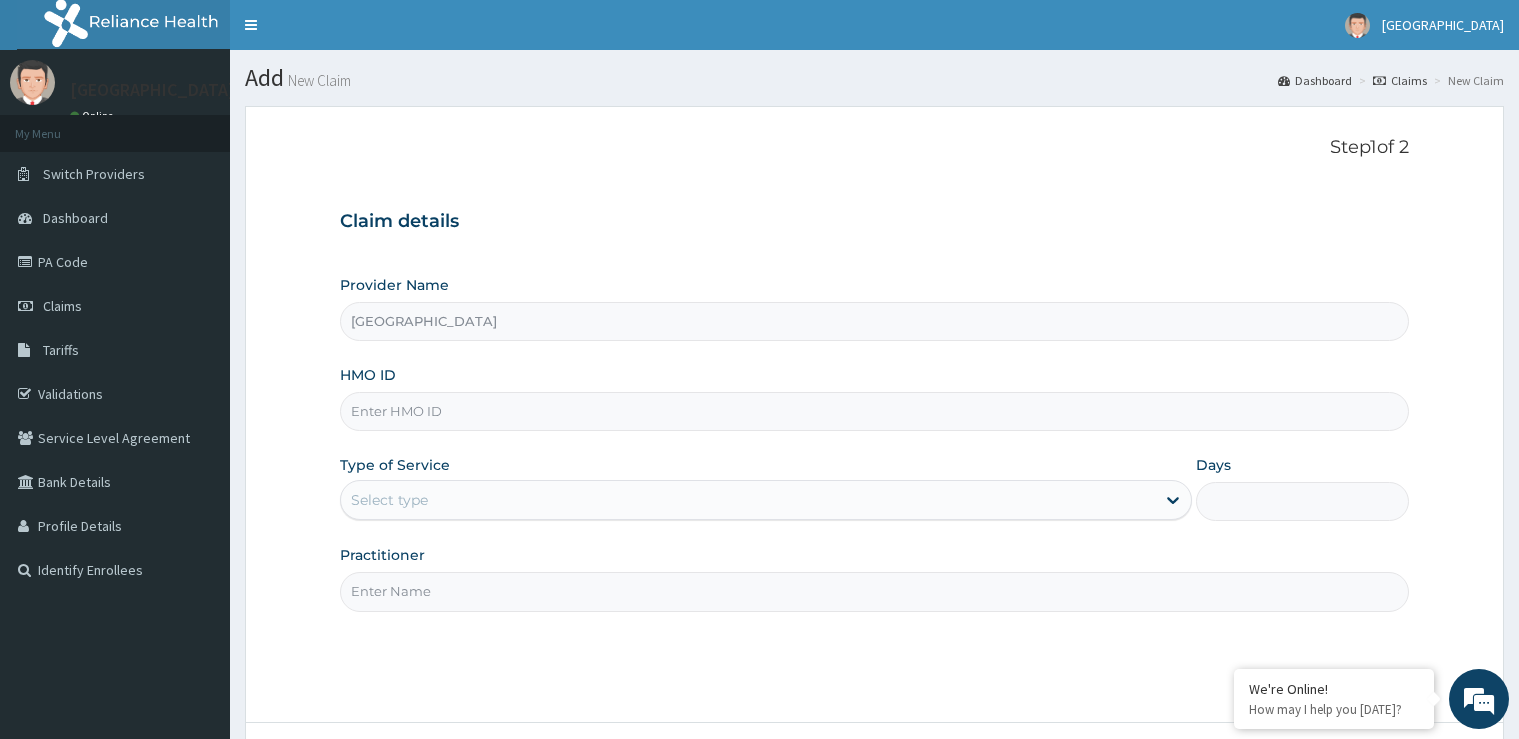 scroll, scrollTop: 0, scrollLeft: 0, axis: both 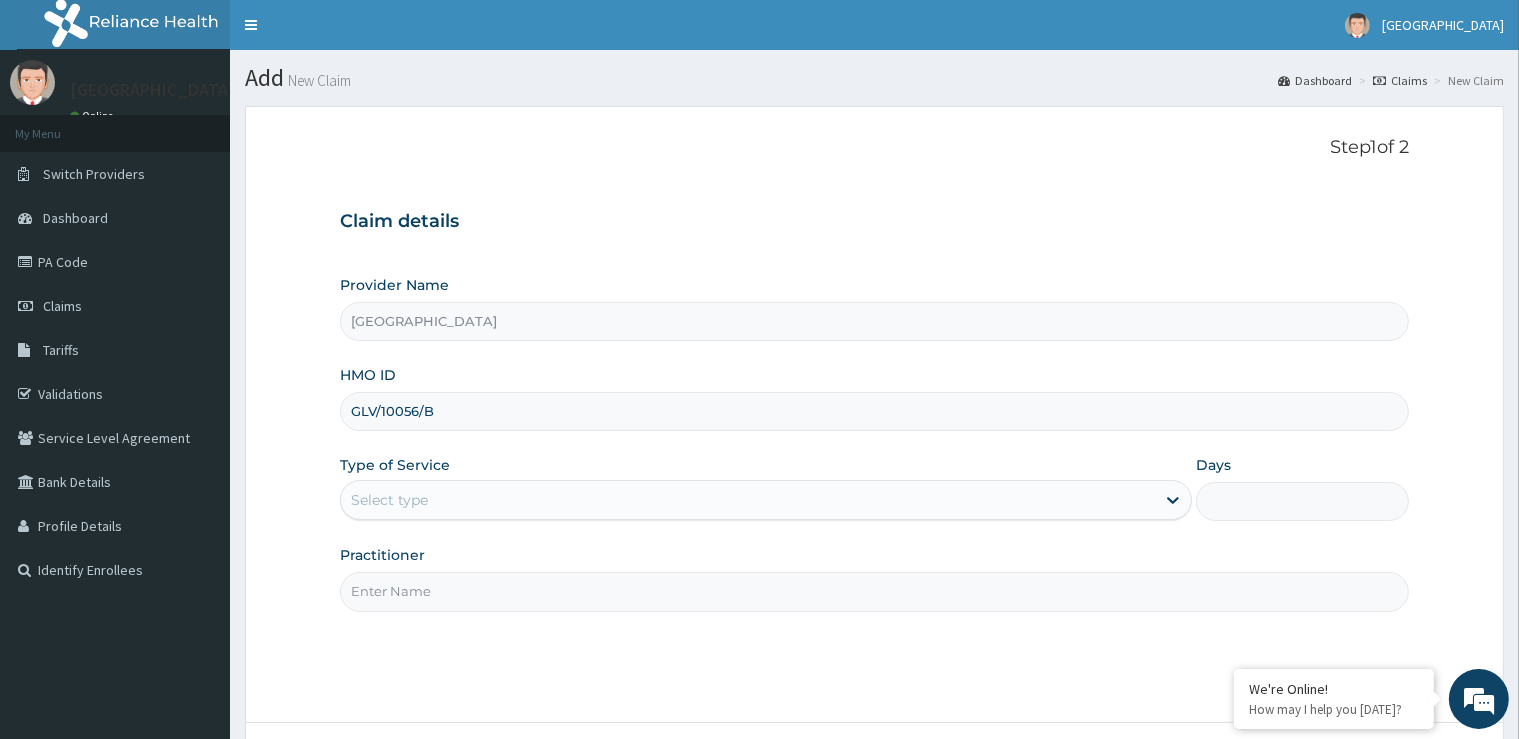 type on "GLV/10056/B" 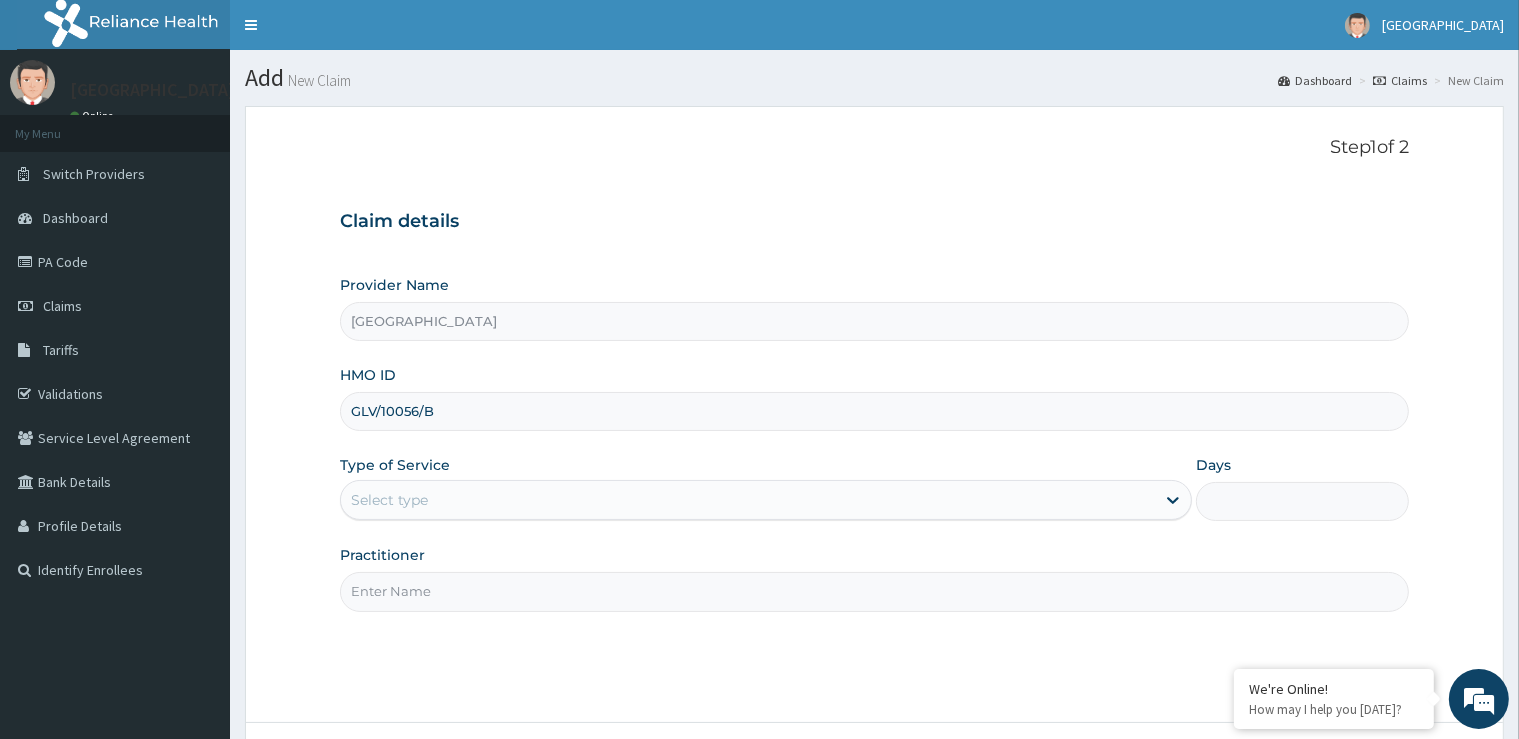 click on "Select type" at bounding box center (748, 500) 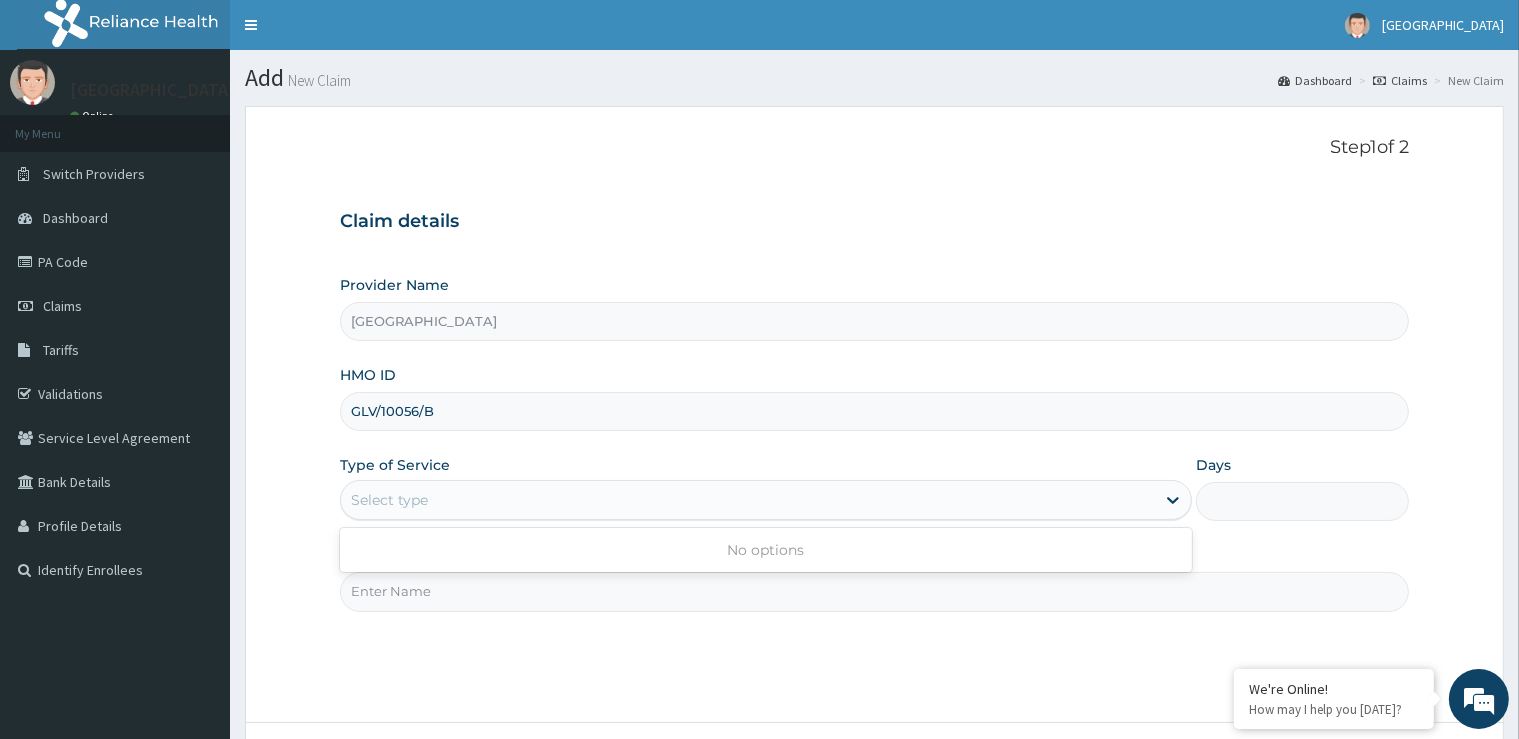click on "Select type" at bounding box center [748, 500] 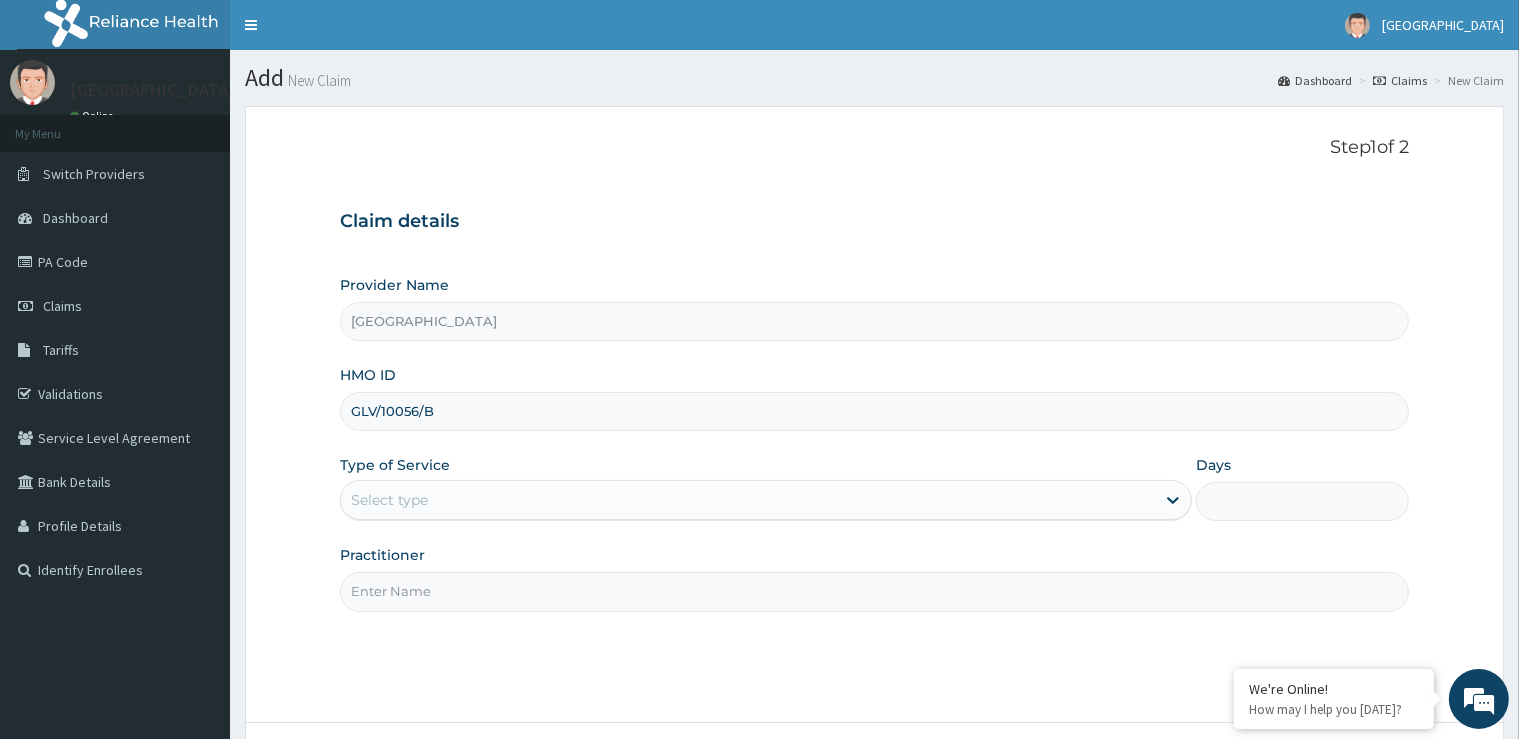 click on "Select type" at bounding box center (748, 500) 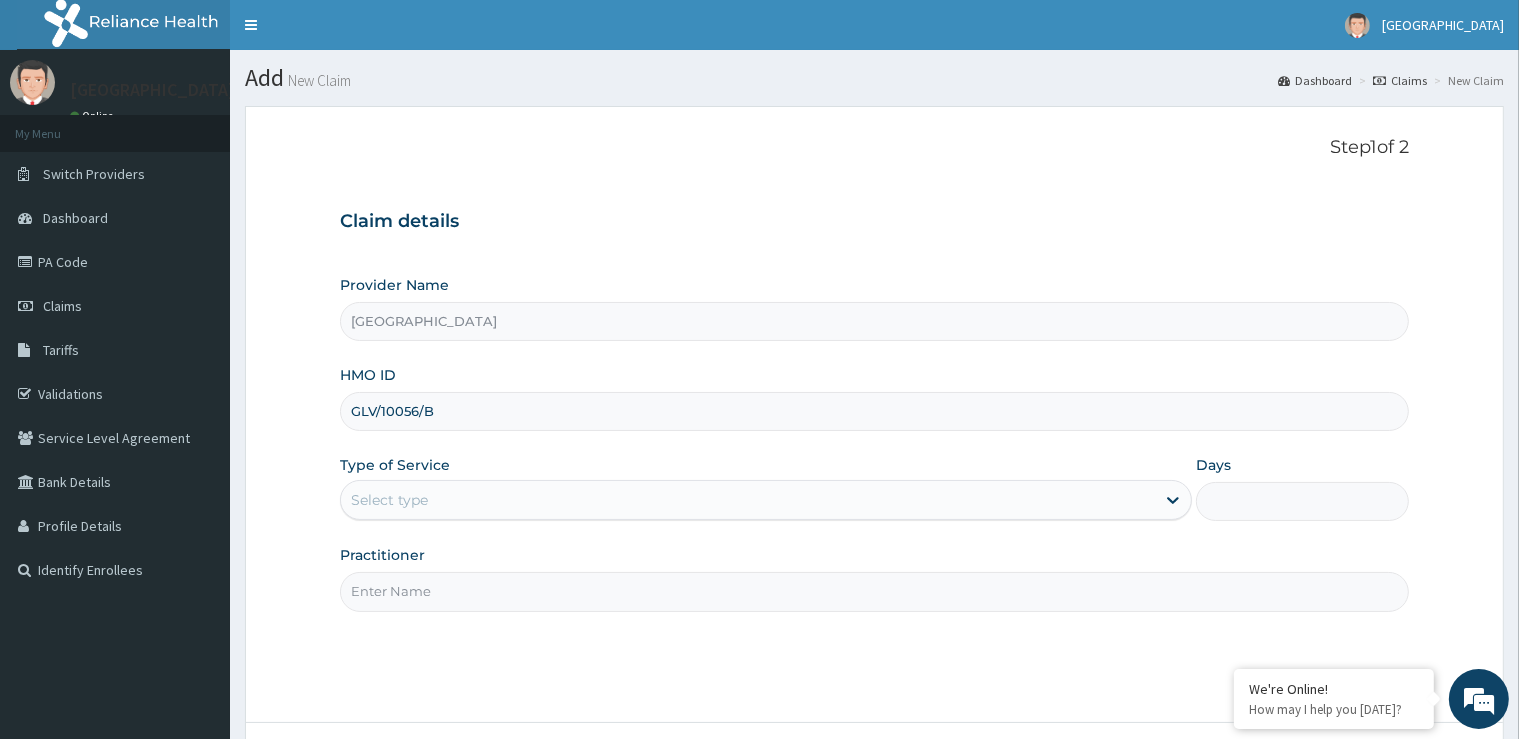 click on "Practitioner" at bounding box center (874, 591) 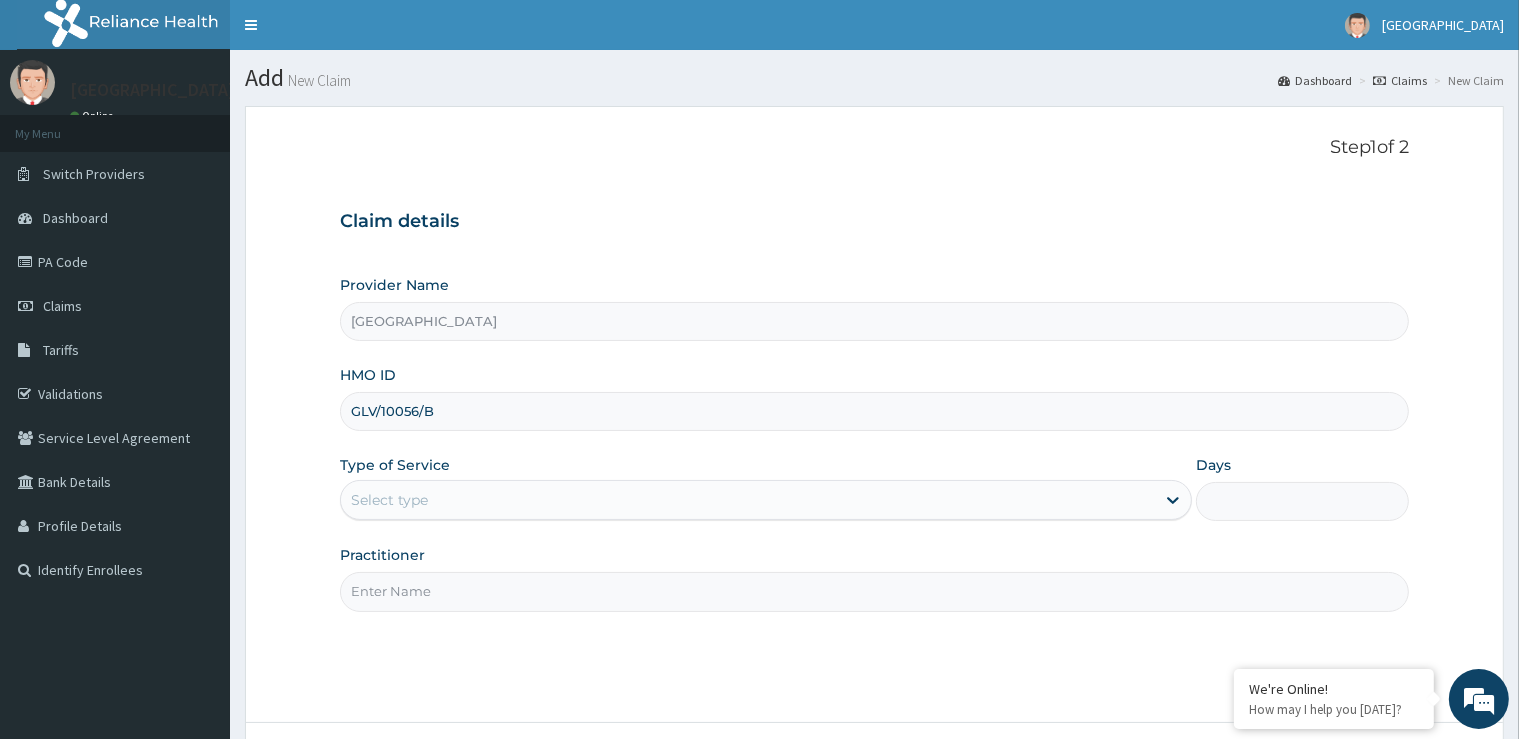 type on "H" 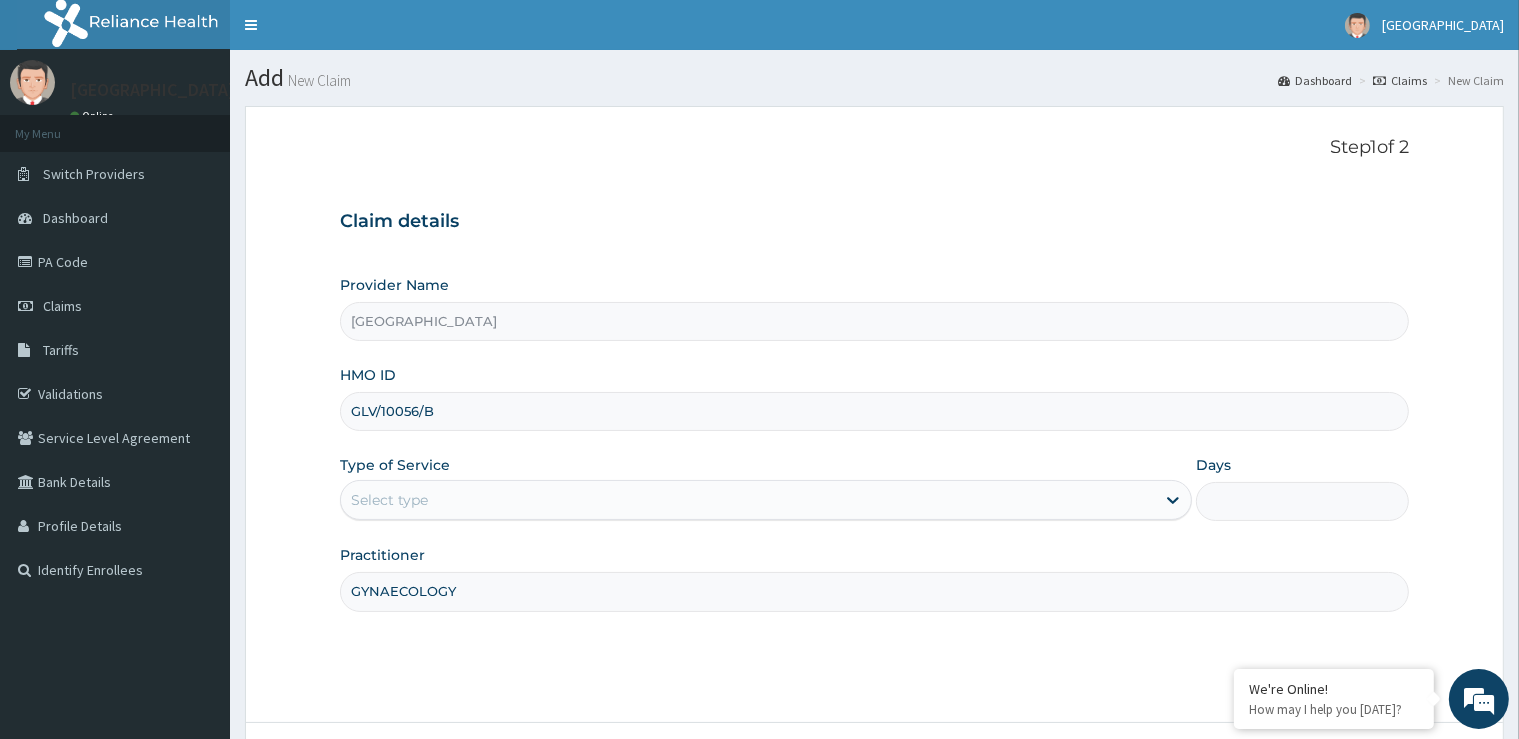 type on "GYNAECOLOGY" 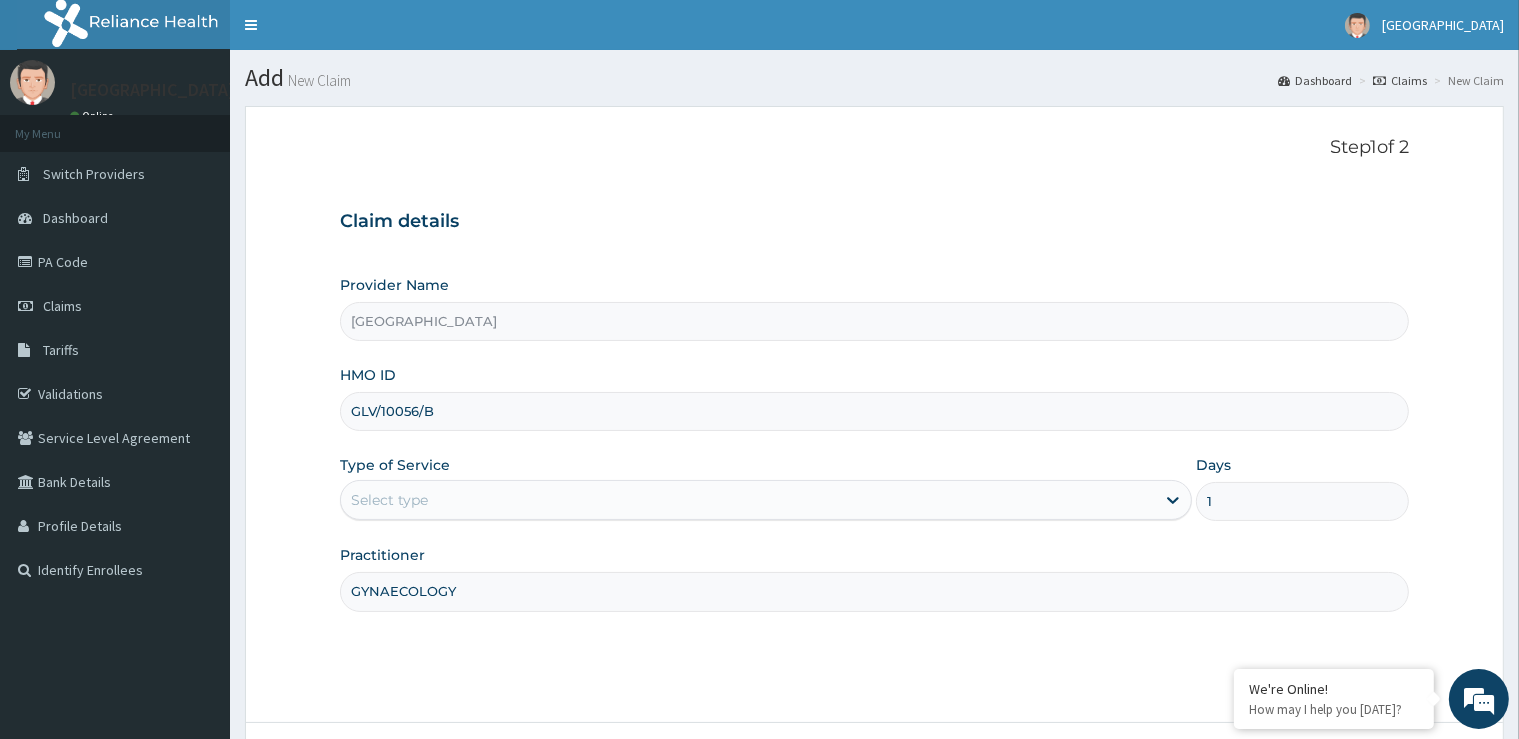type on "1" 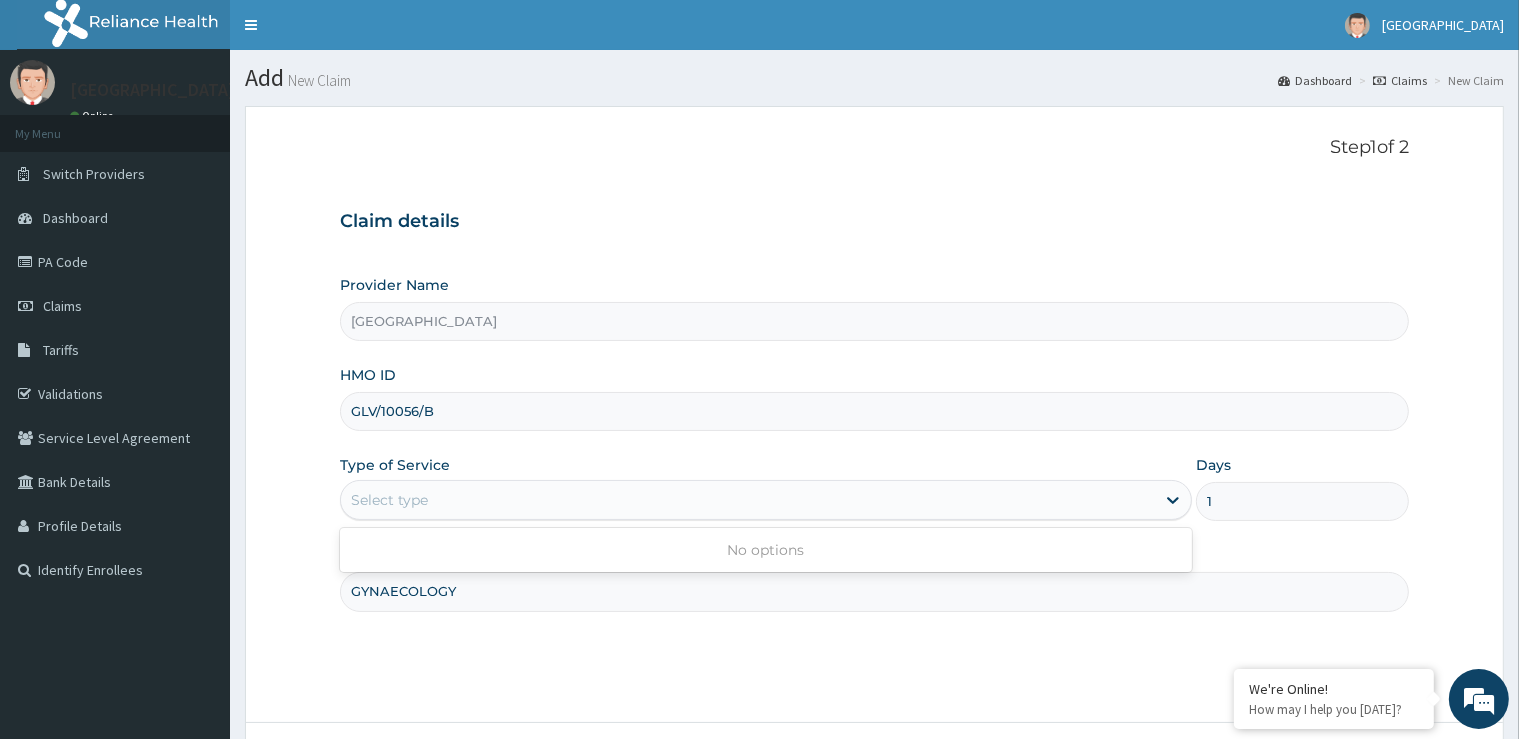 click on "Select type" at bounding box center (748, 500) 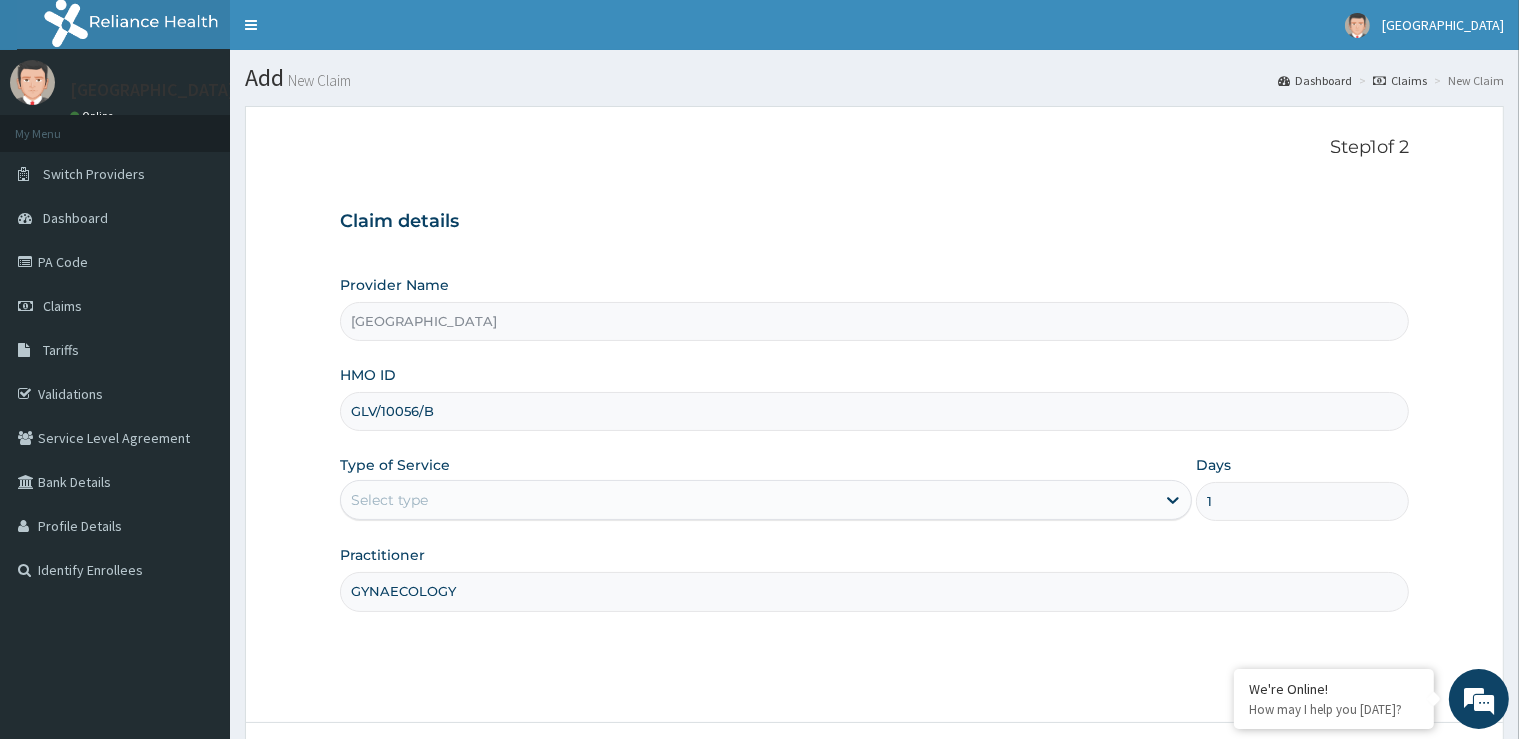 click on "Select type" at bounding box center [748, 500] 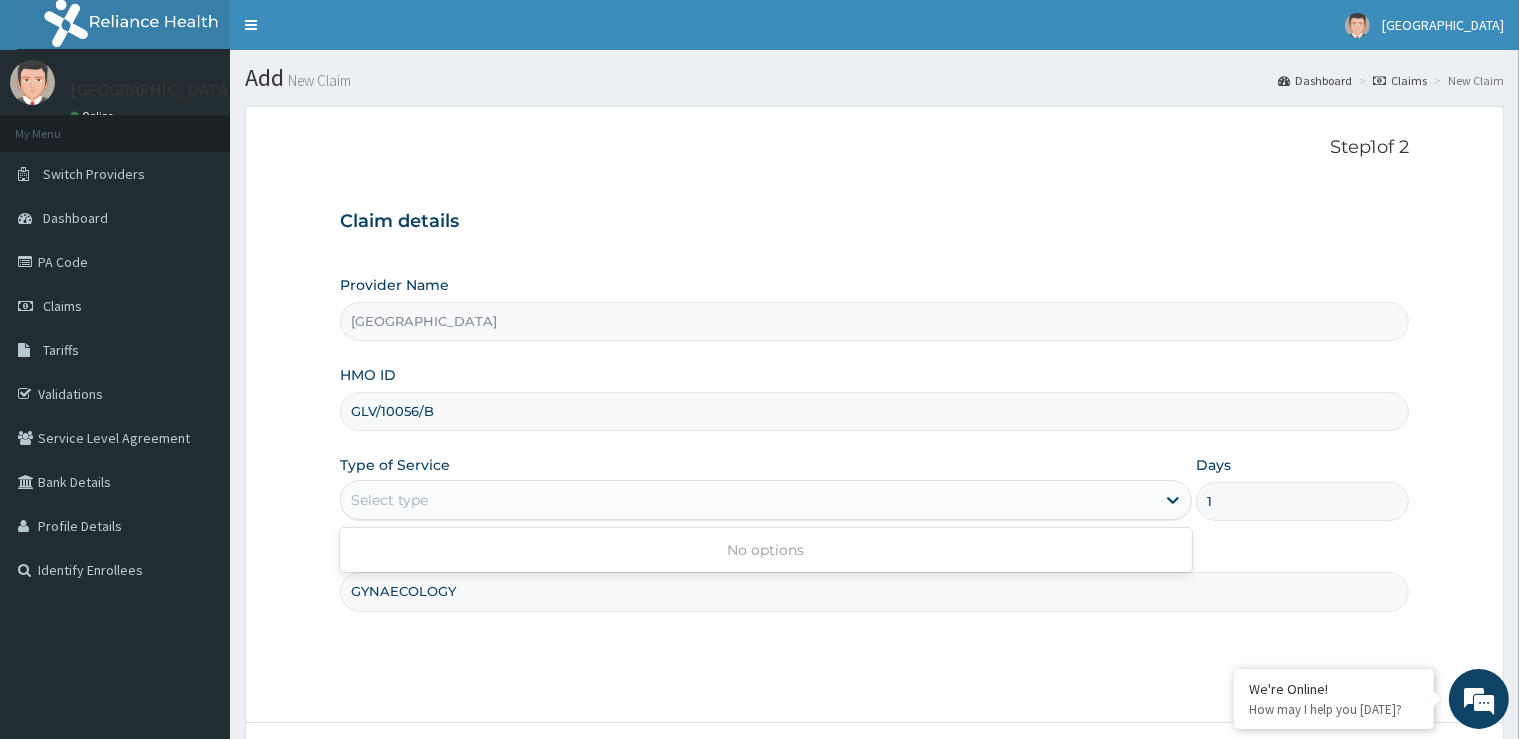click on "Select type" at bounding box center [748, 500] 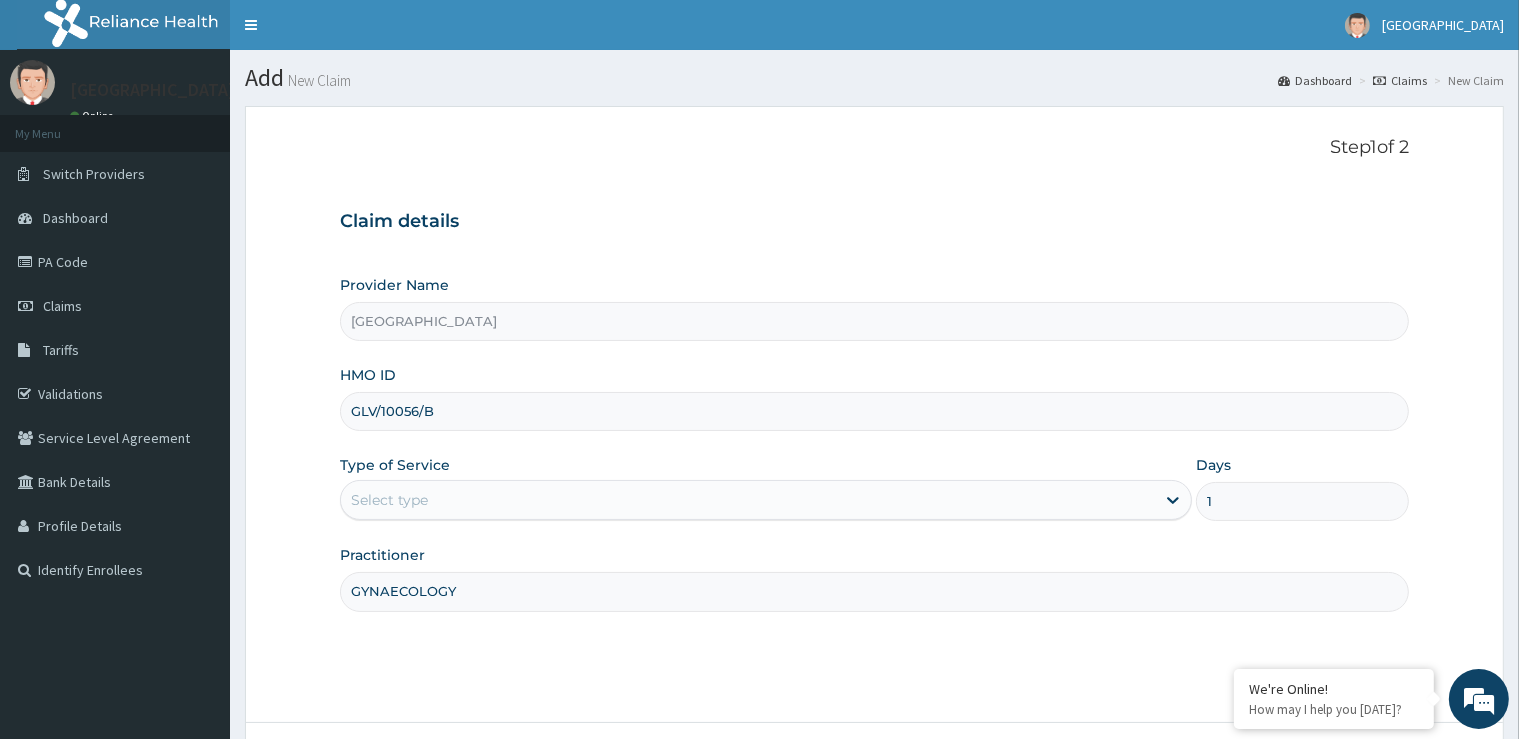 click on "Select type" at bounding box center [748, 500] 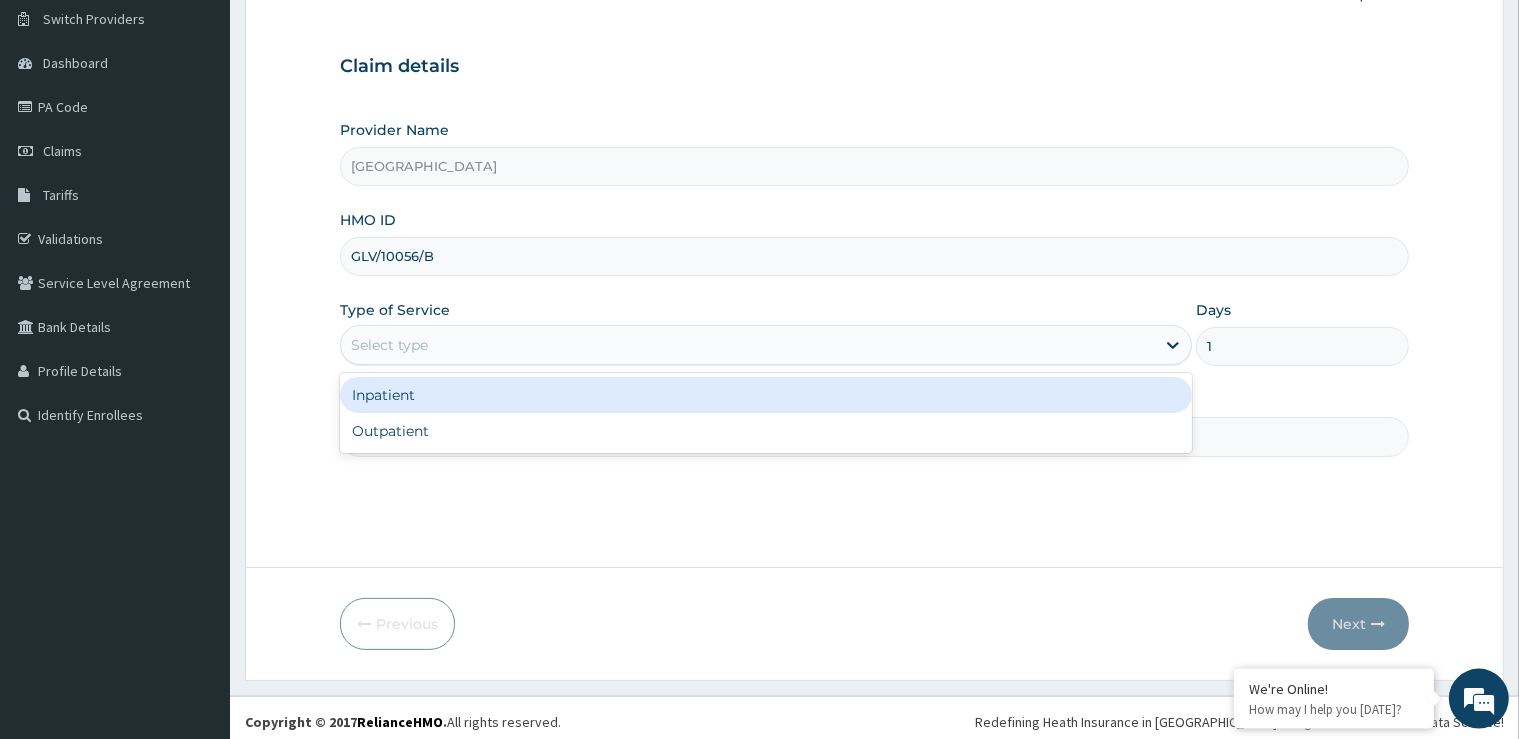 scroll, scrollTop: 162, scrollLeft: 0, axis: vertical 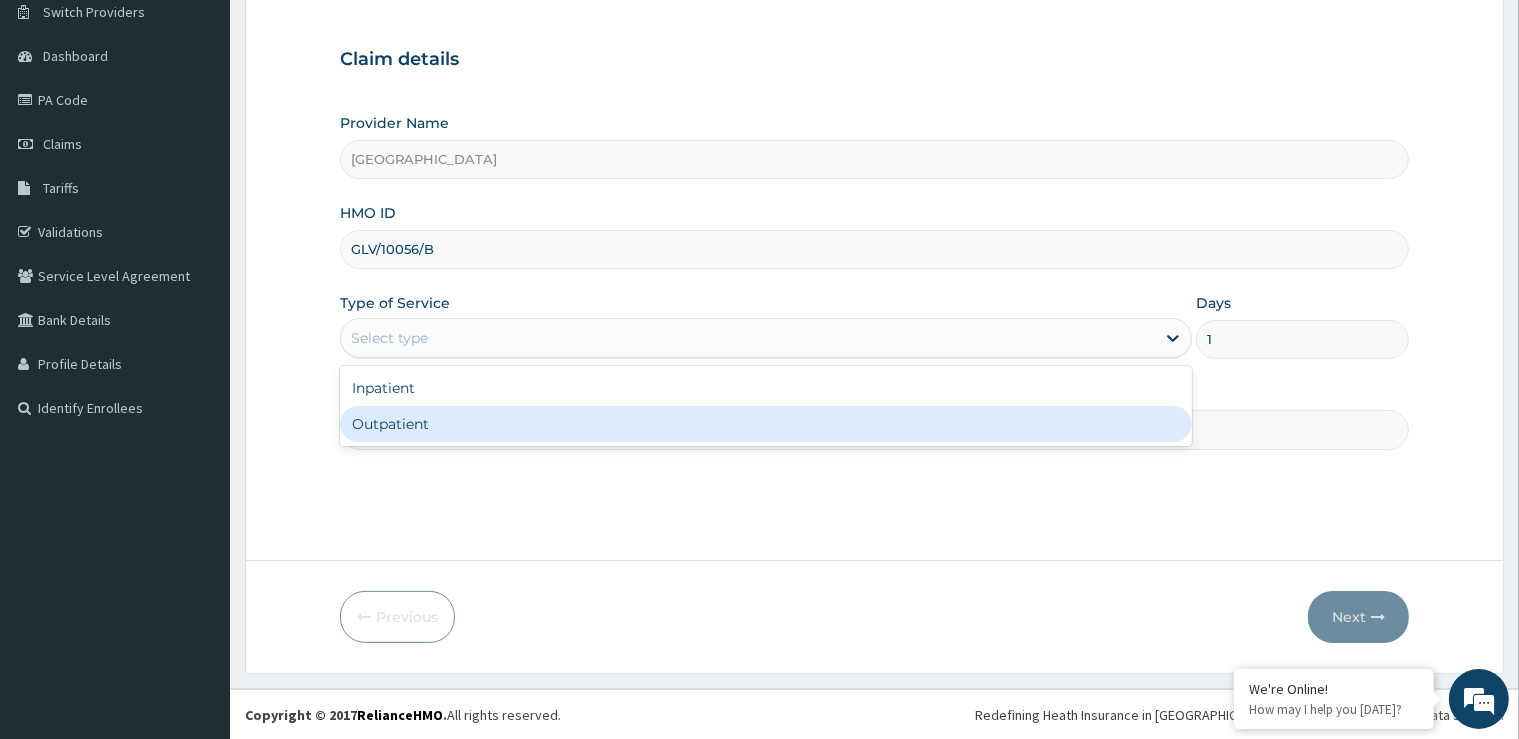 click on "Outpatient" at bounding box center (766, 424) 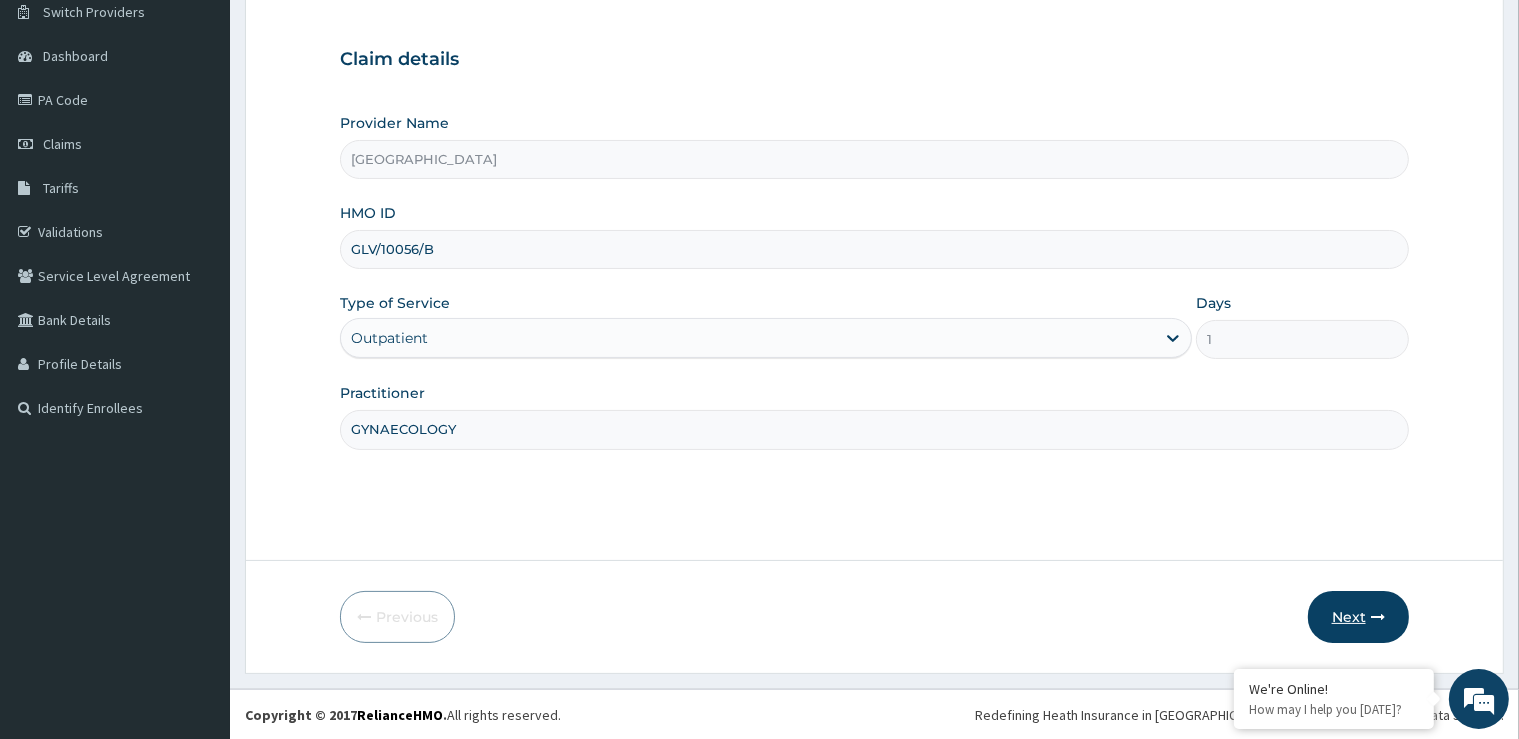 click on "Next" at bounding box center [1358, 617] 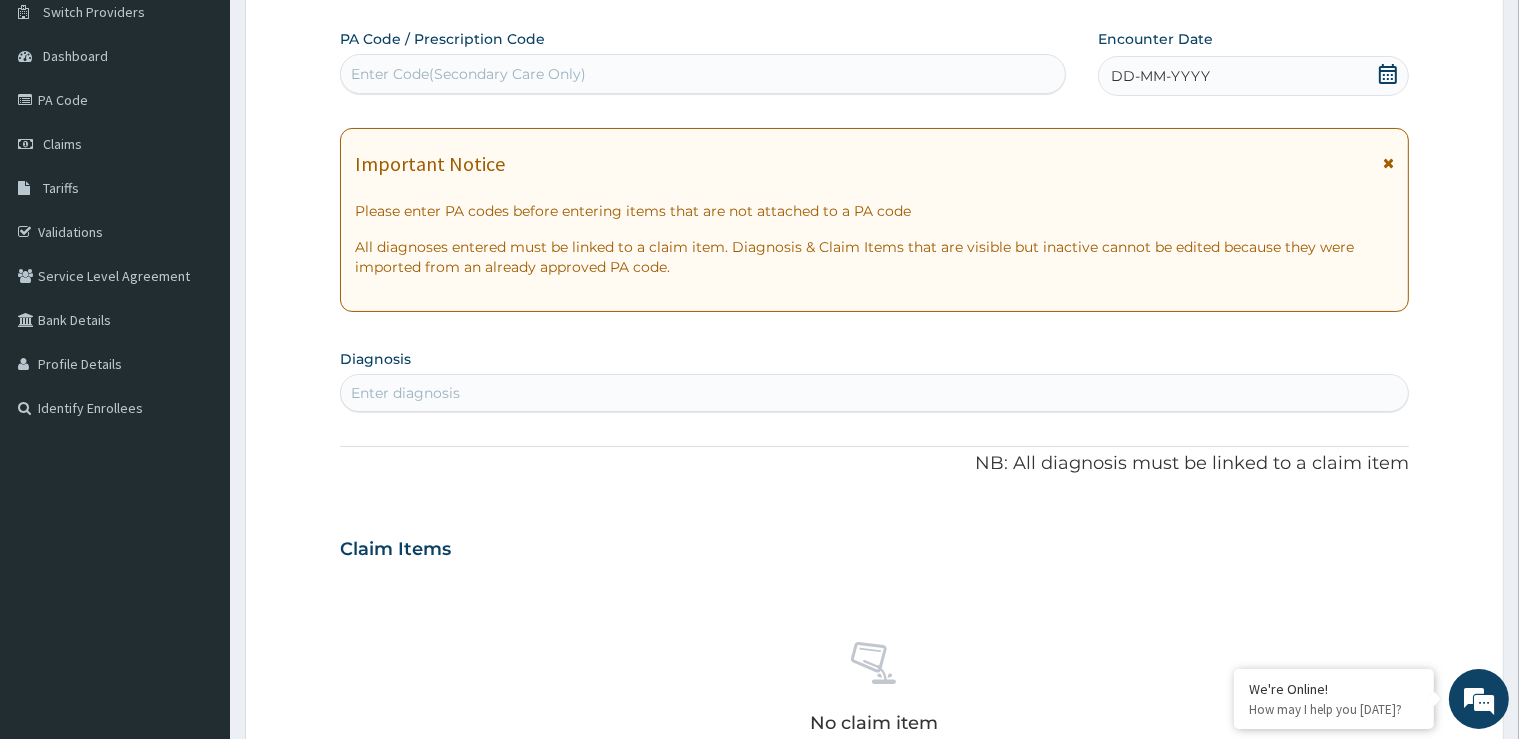 click on "Enter Code(Secondary Care Only)" at bounding box center [703, 74] 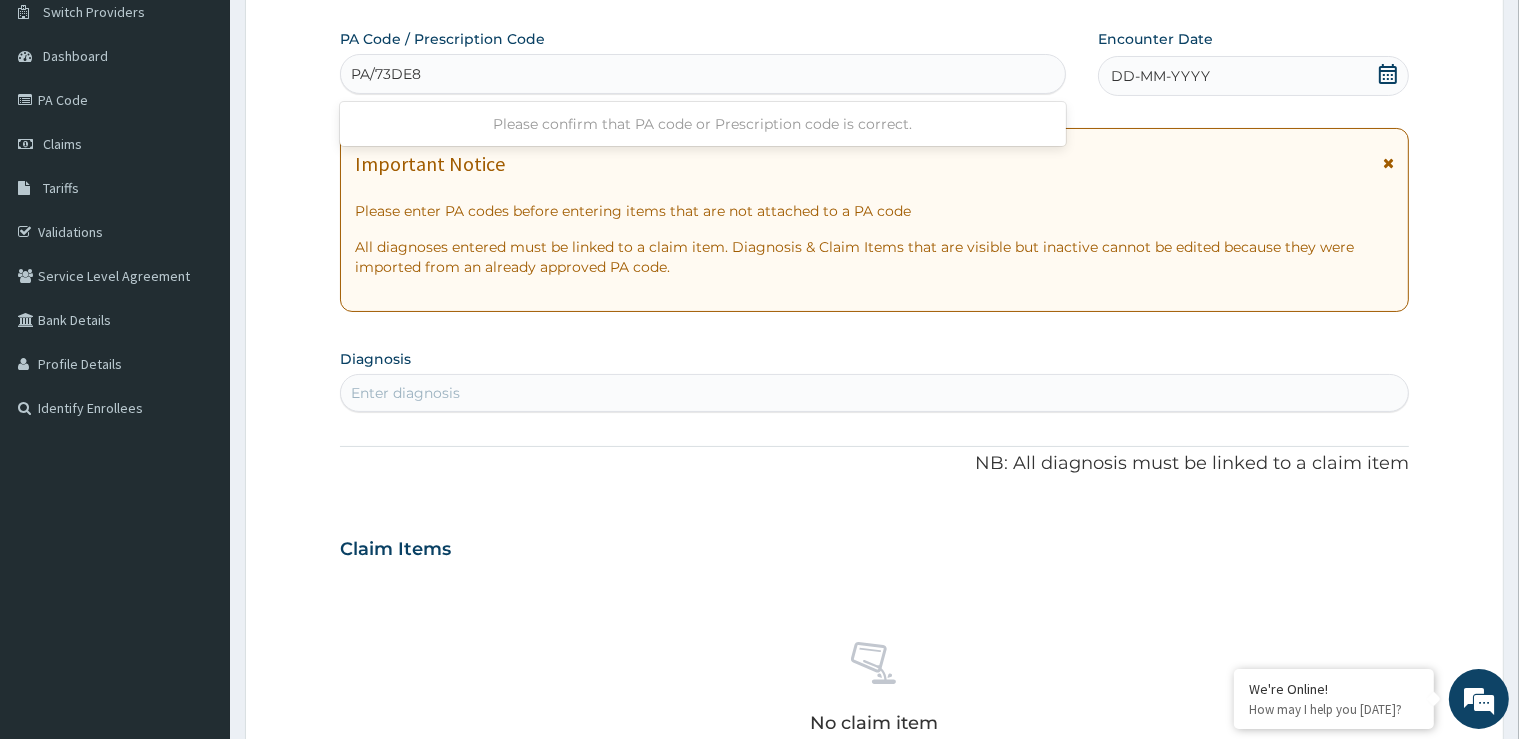 type on "PA/73DE86" 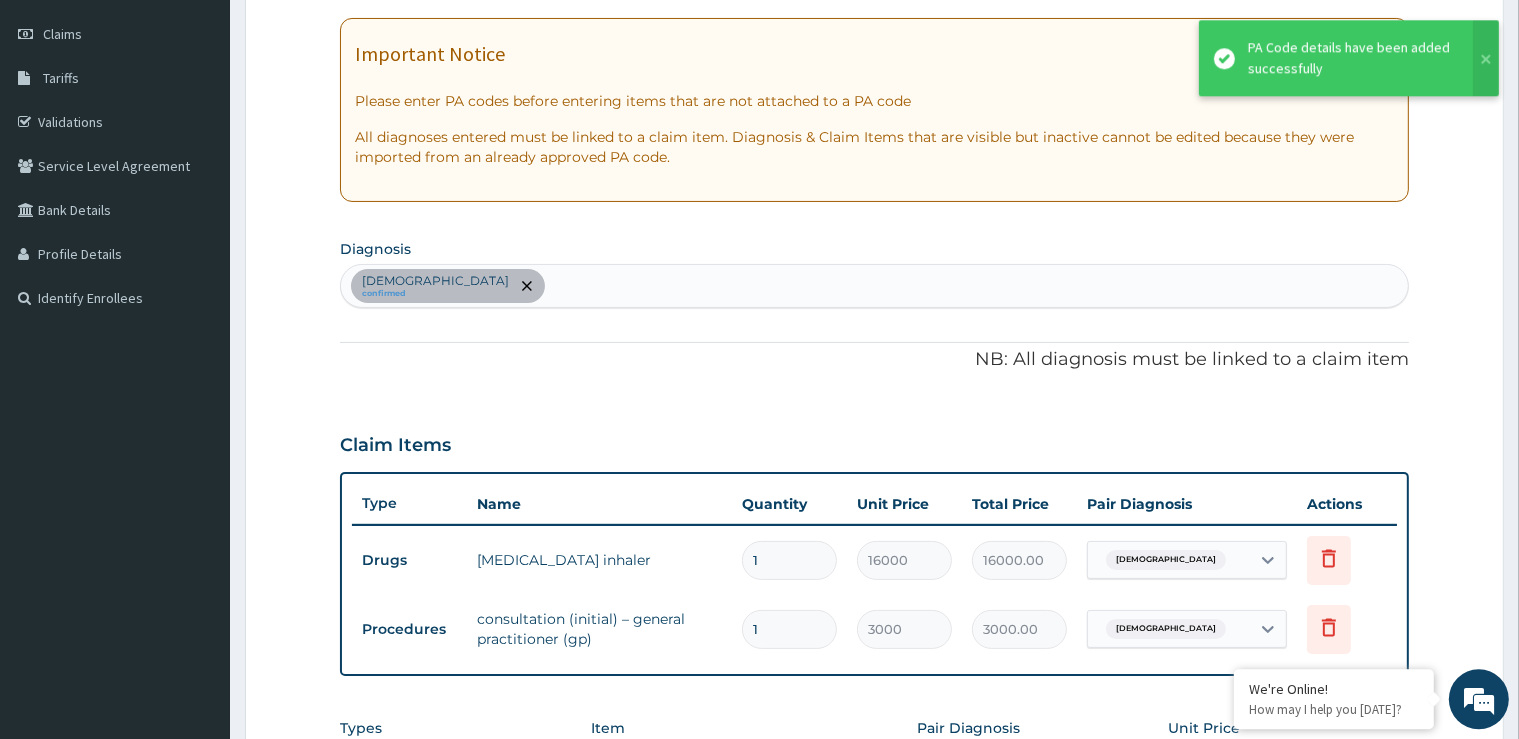 scroll, scrollTop: 168, scrollLeft: 0, axis: vertical 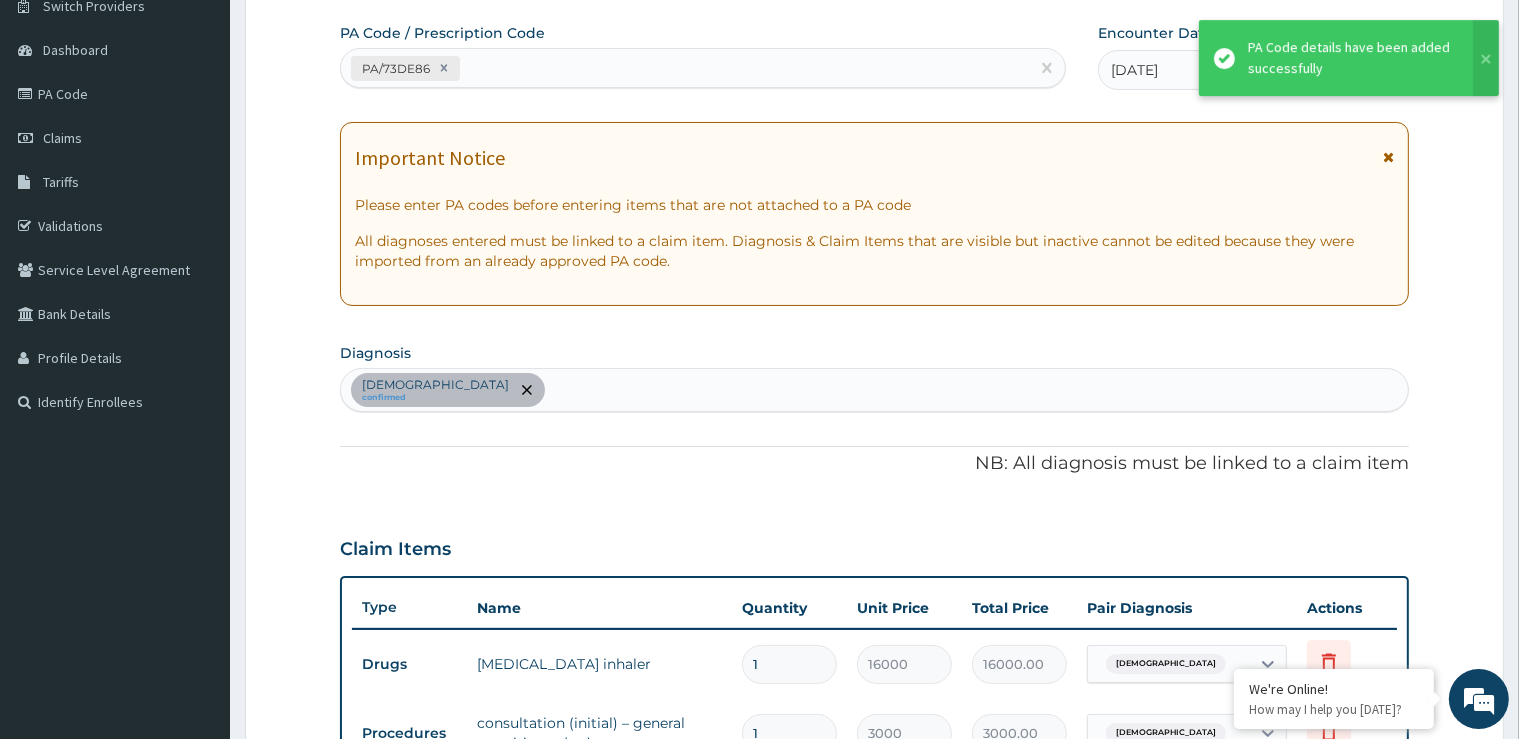click on "PA/73DE86" at bounding box center [685, 68] 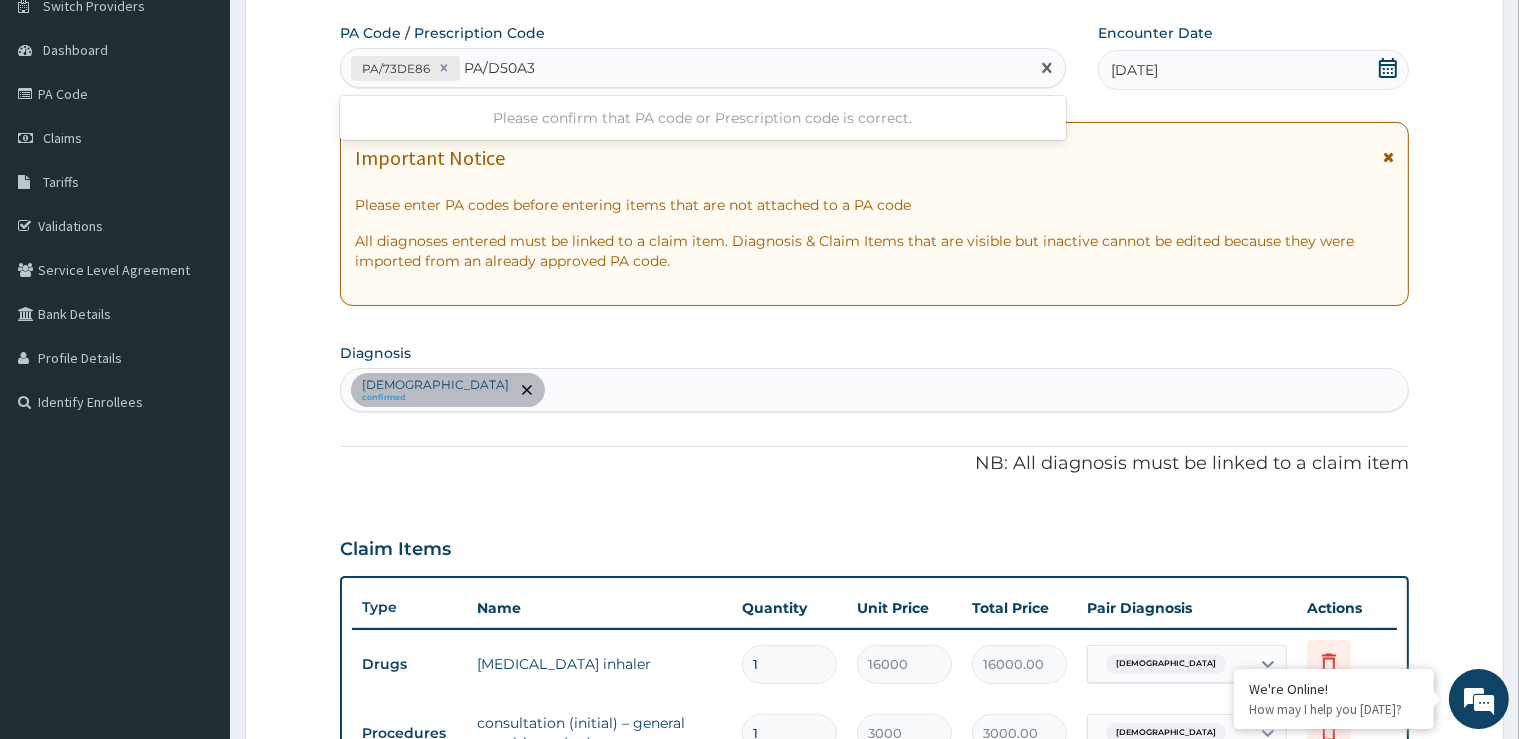 type on "PA/D50A33" 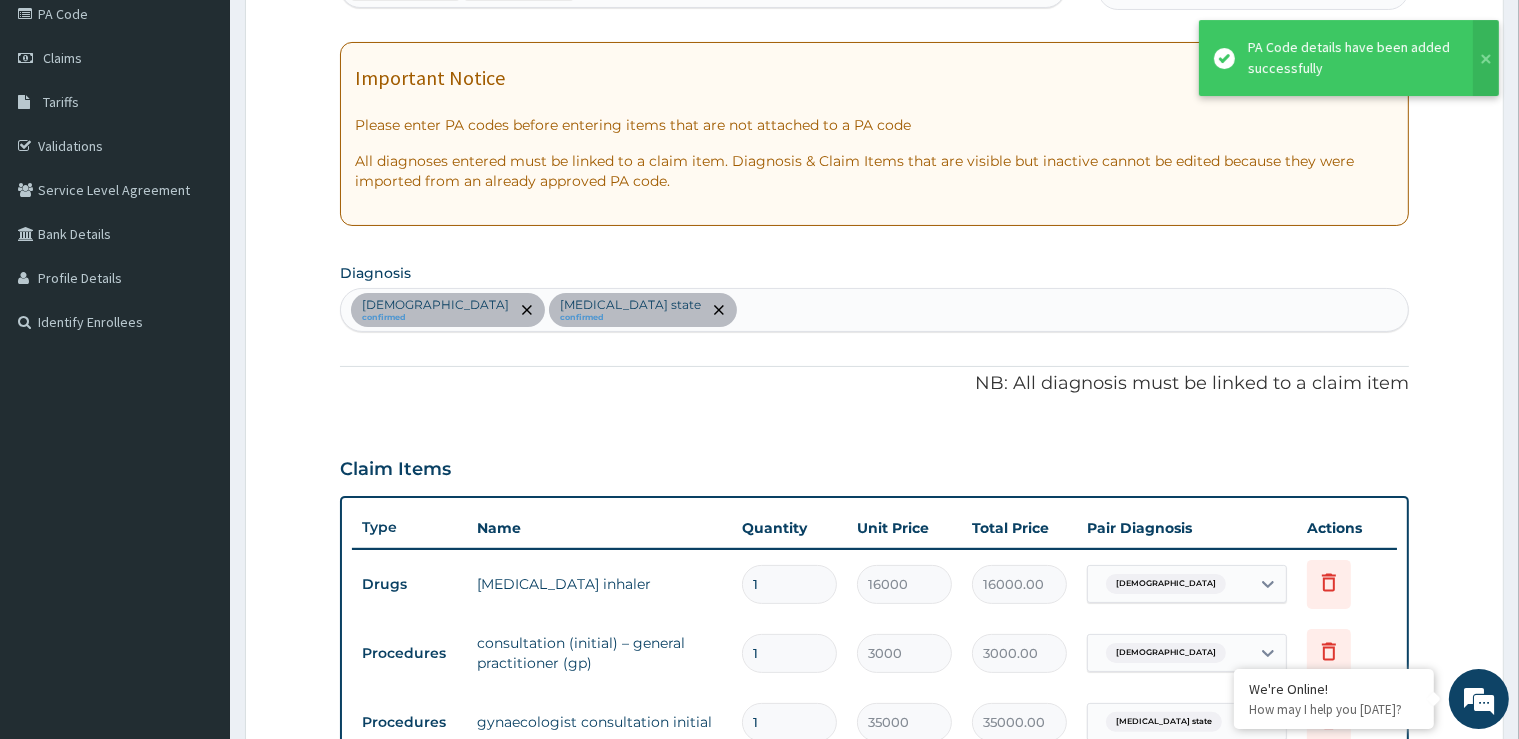 scroll, scrollTop: 176, scrollLeft: 0, axis: vertical 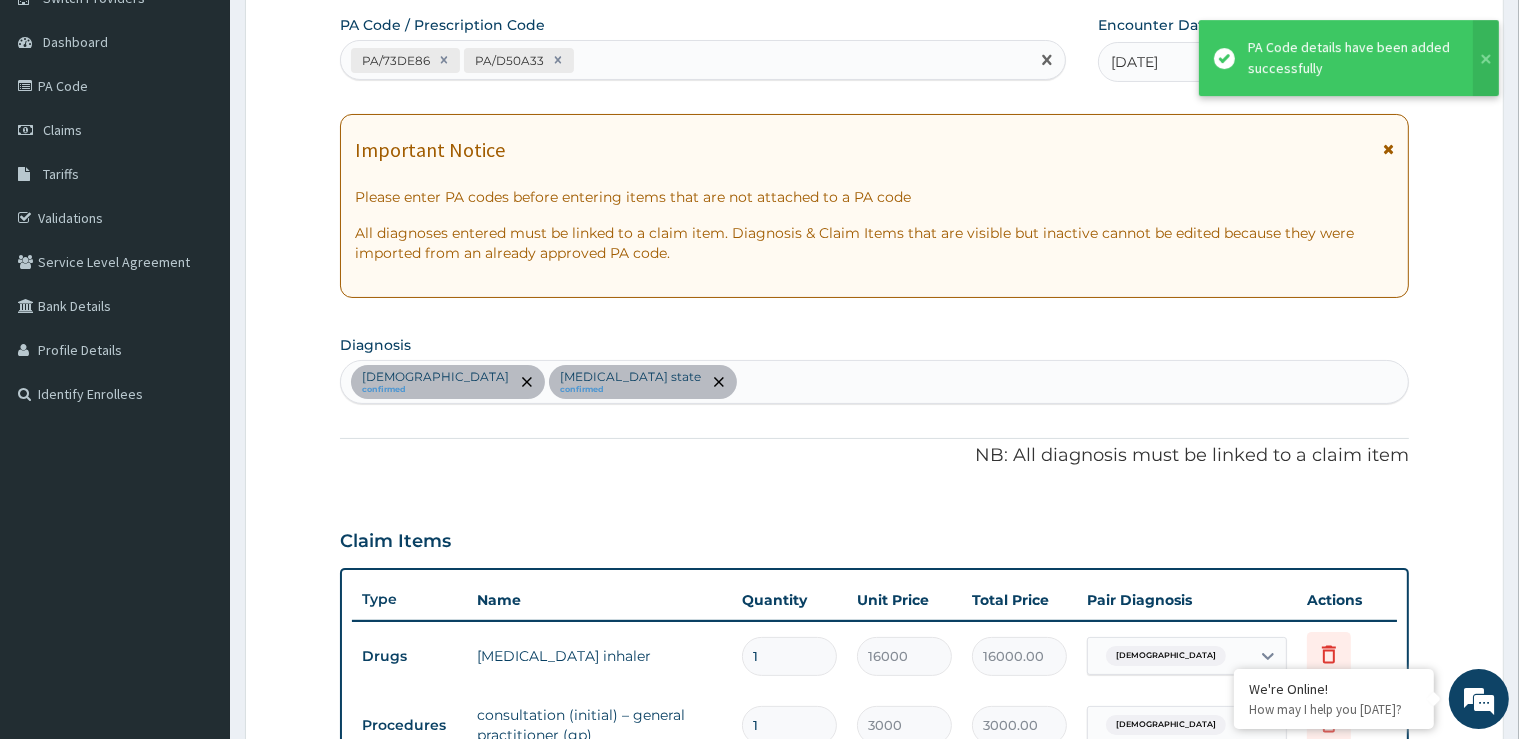 click on "PA/73DE86 PA/D50A33" at bounding box center [685, 60] 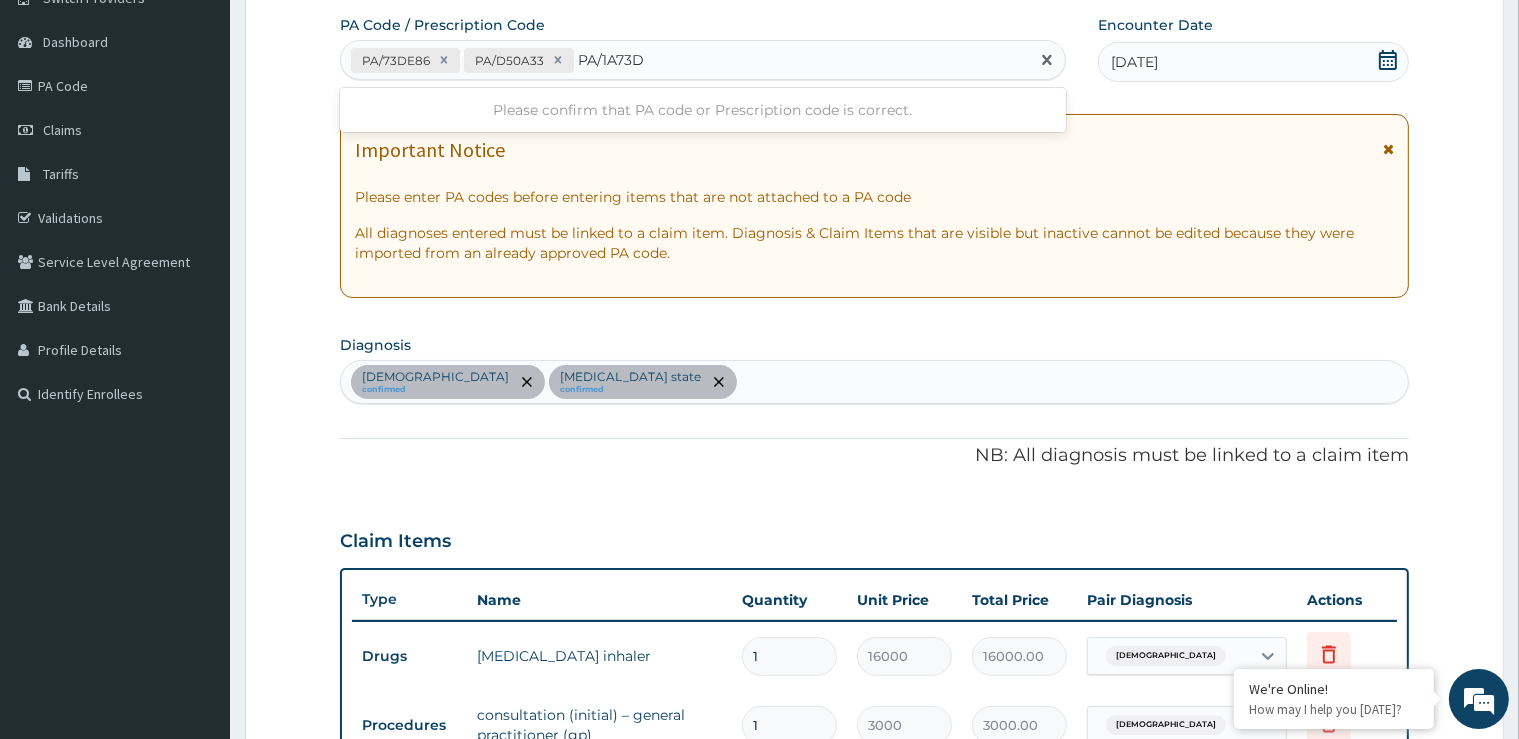 type on "PA/1A73D2" 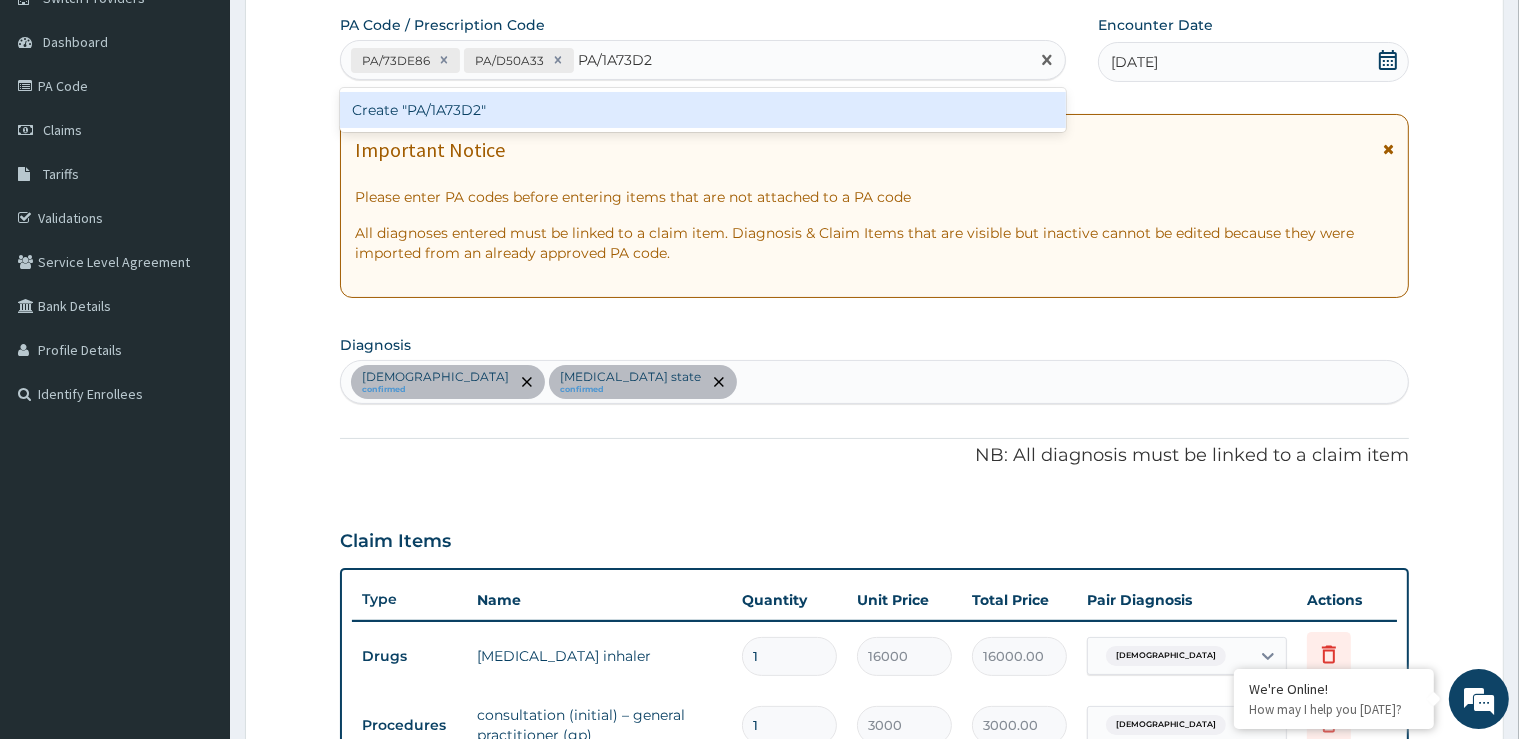 type 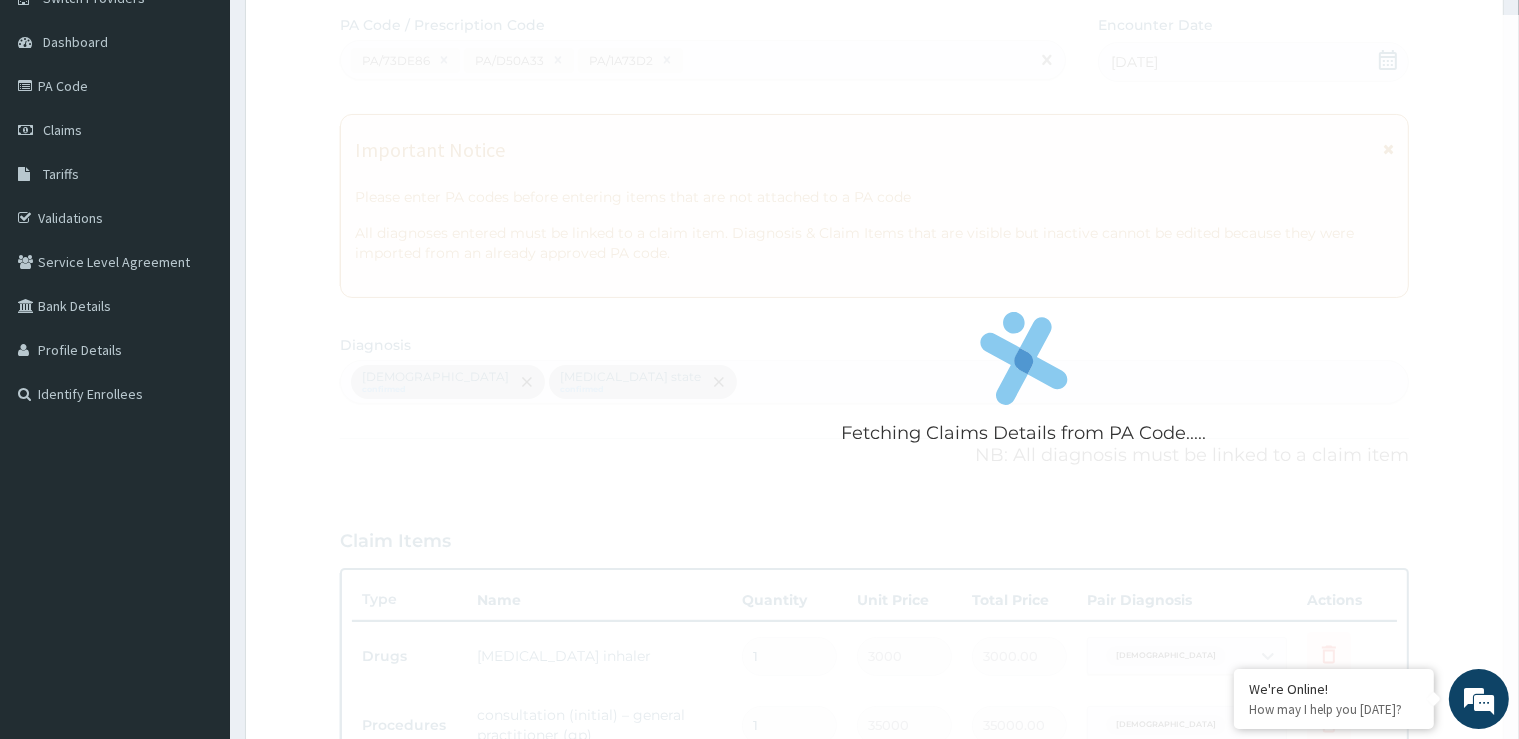 scroll, scrollTop: 598, scrollLeft: 0, axis: vertical 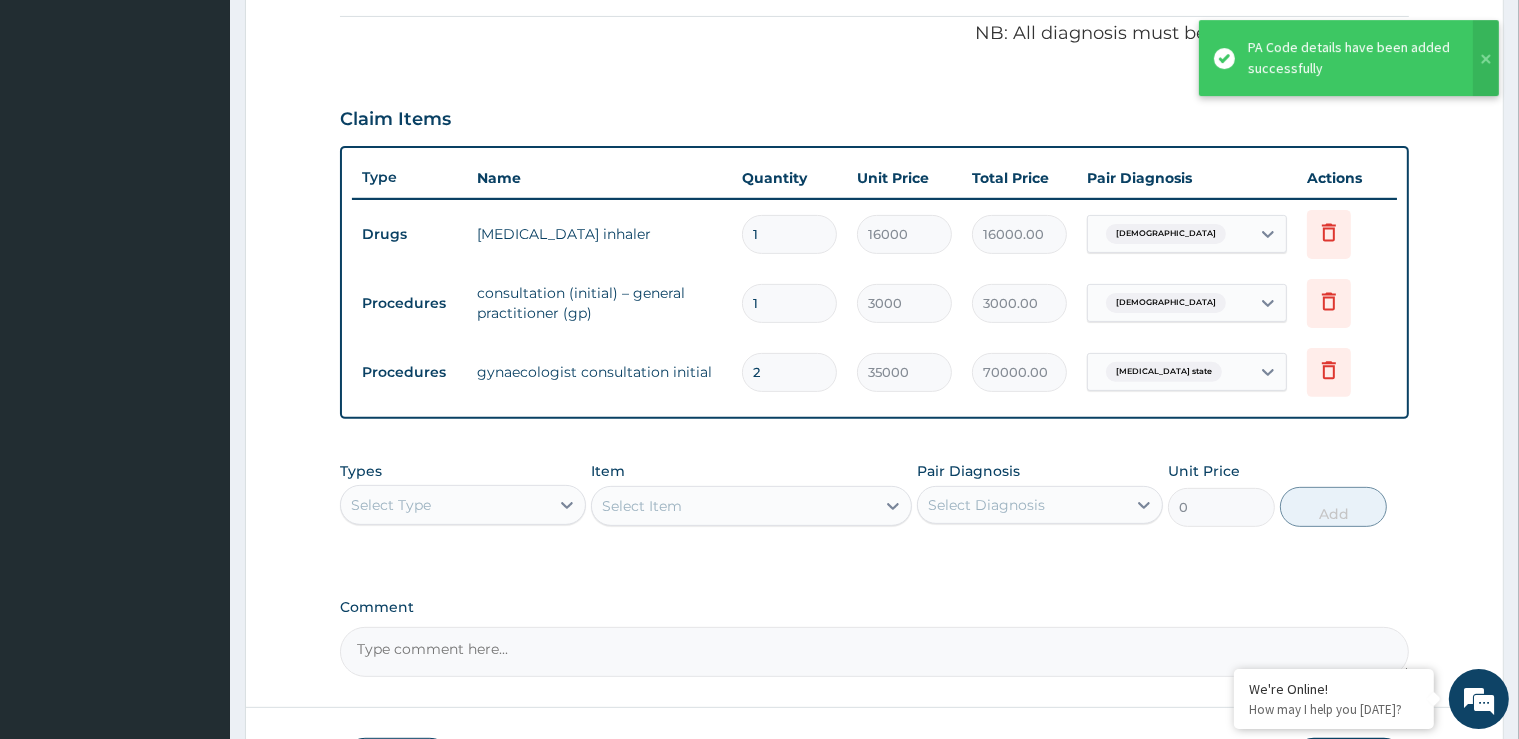 type 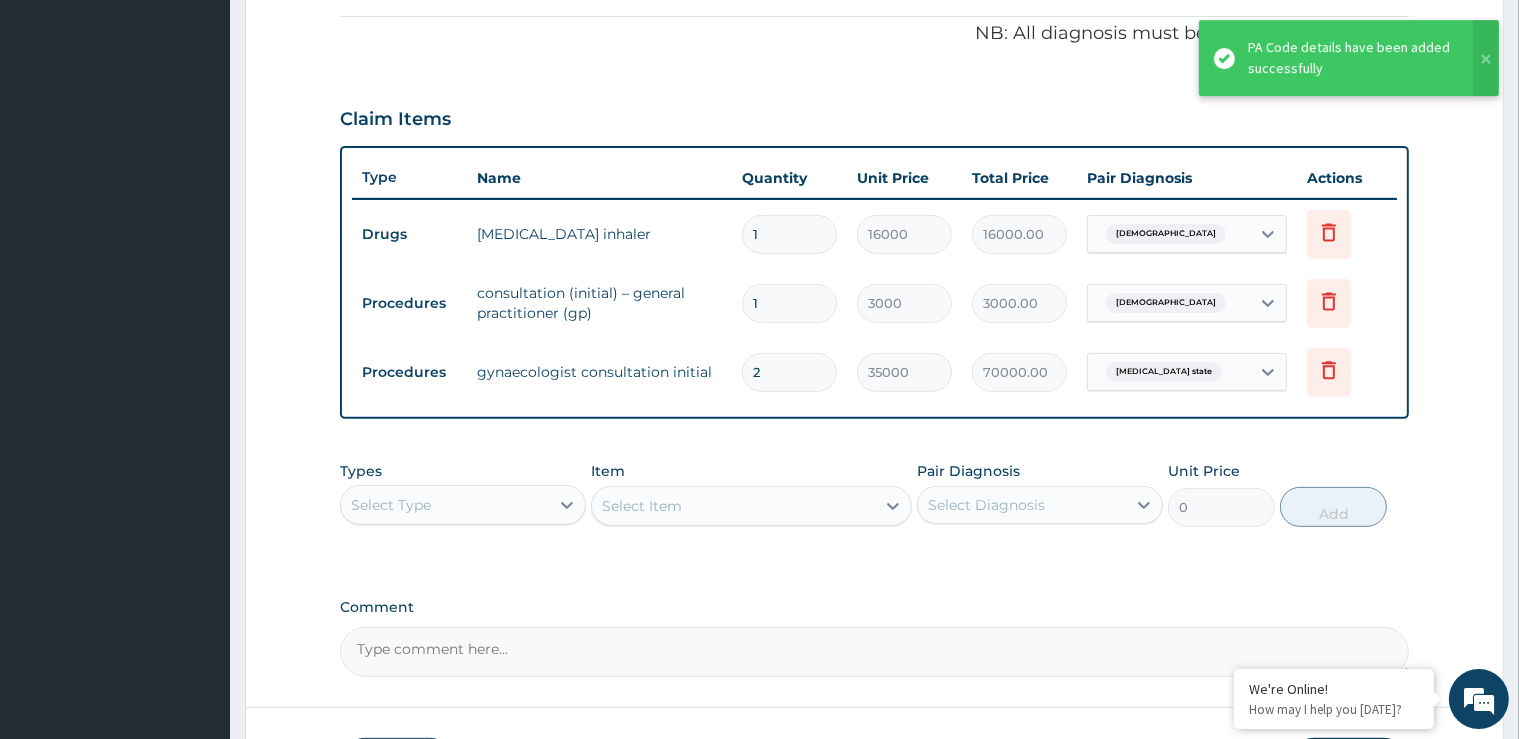 type on "0.00" 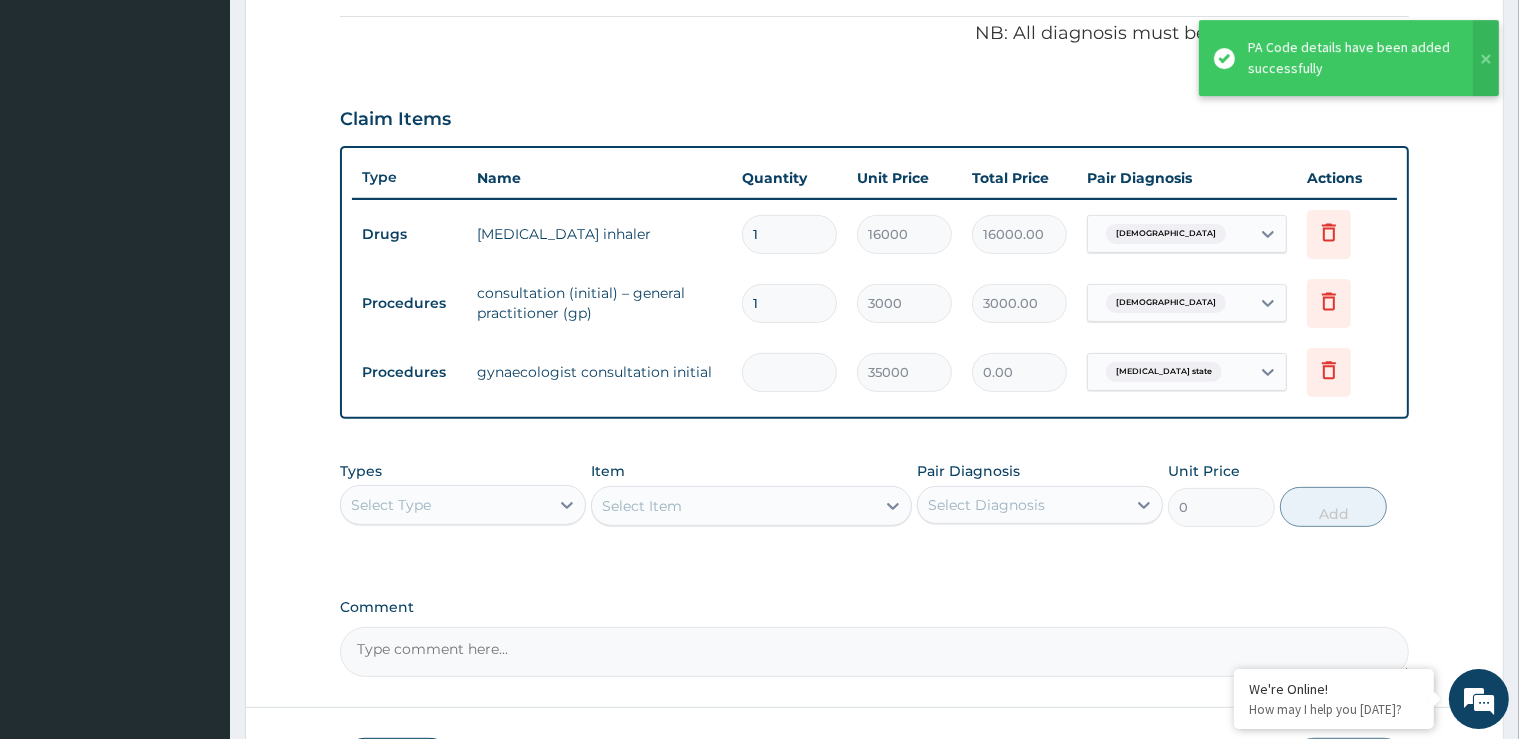 type on "1" 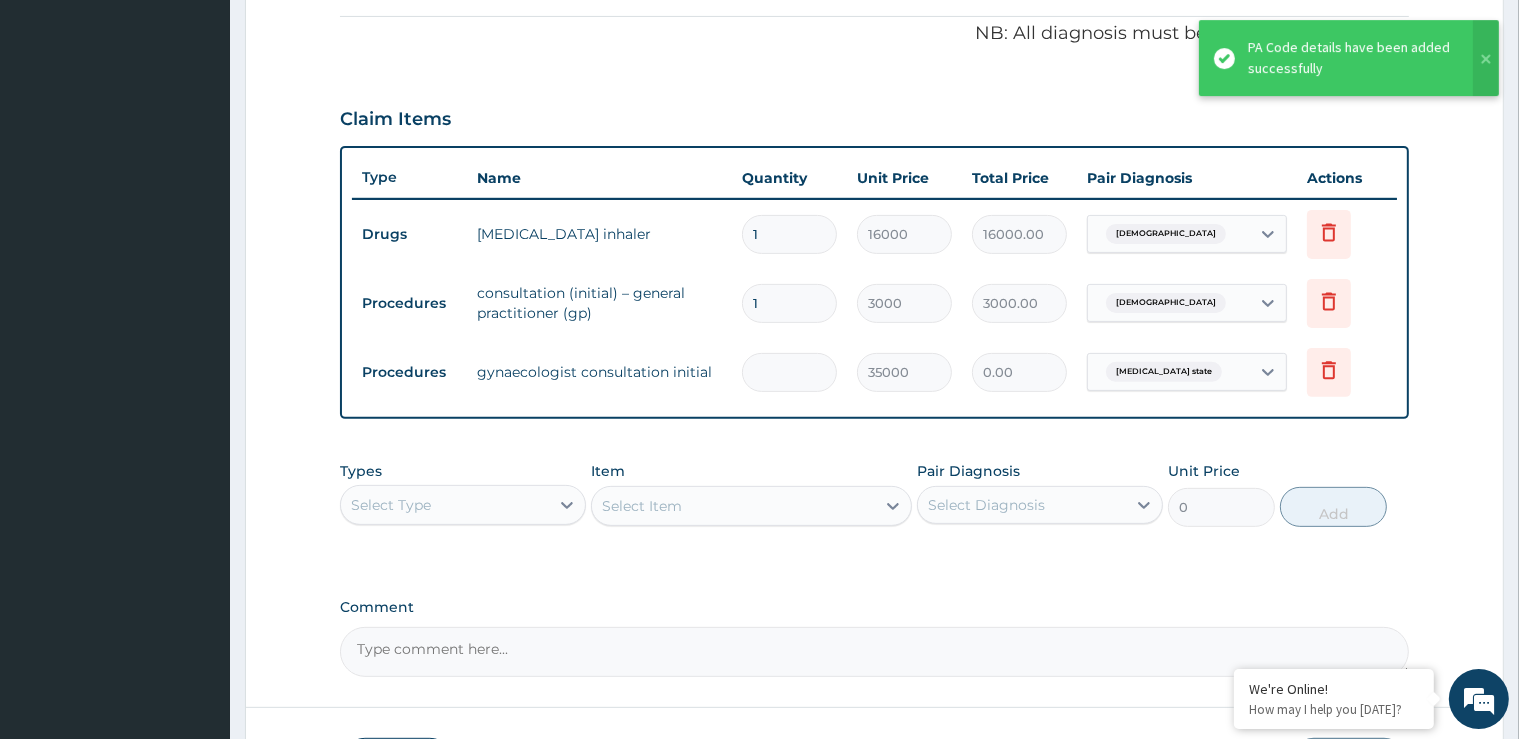 type on "35000.00" 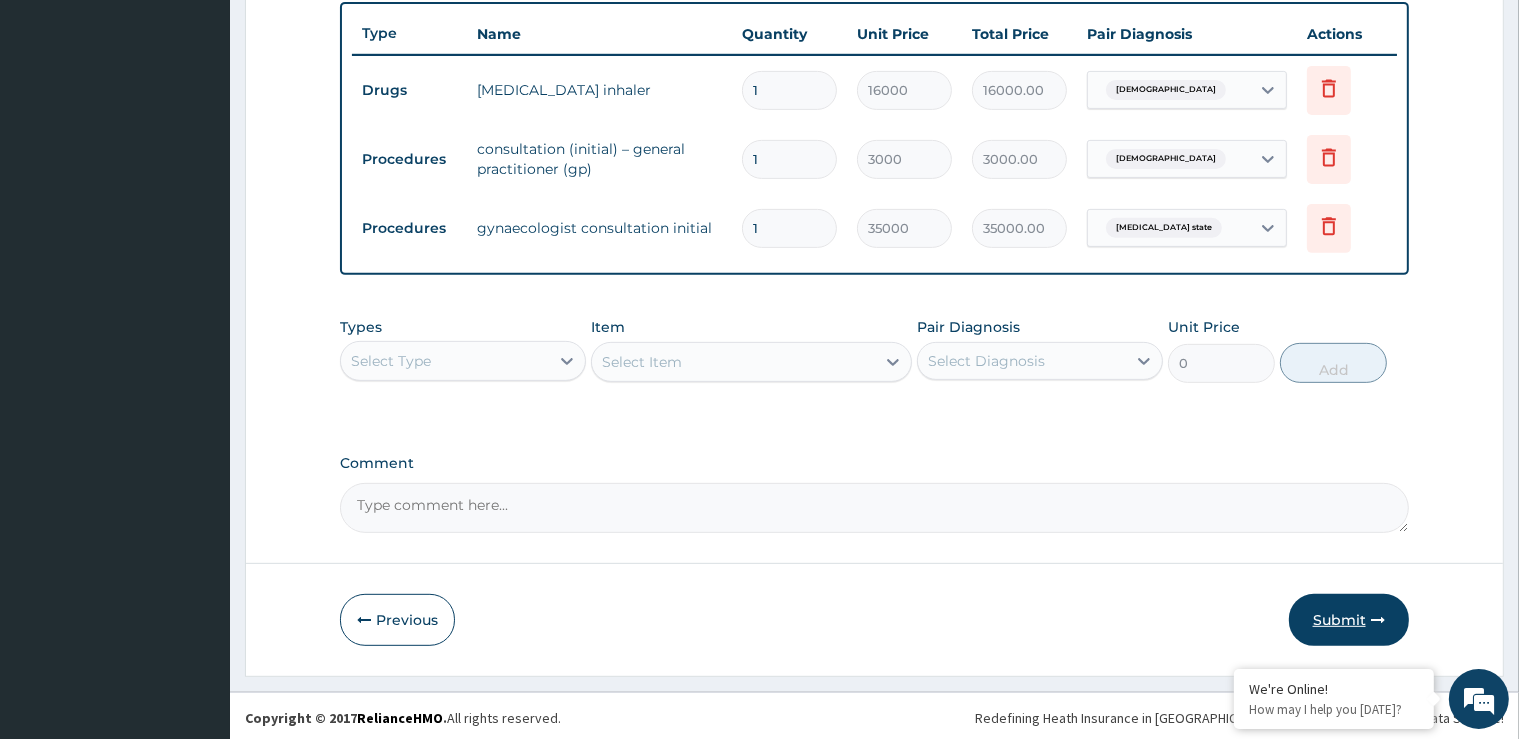 type on "1" 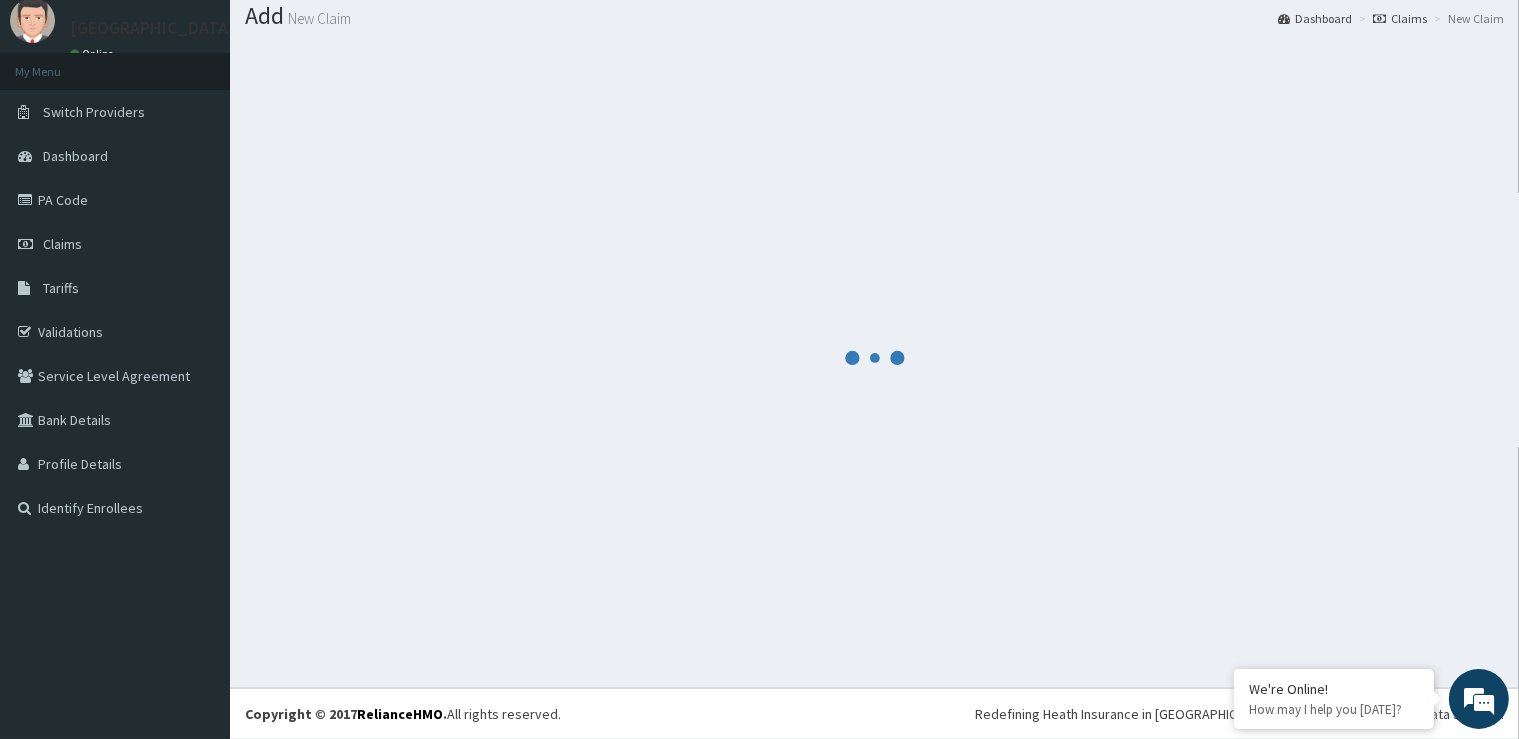 scroll, scrollTop: 61, scrollLeft: 0, axis: vertical 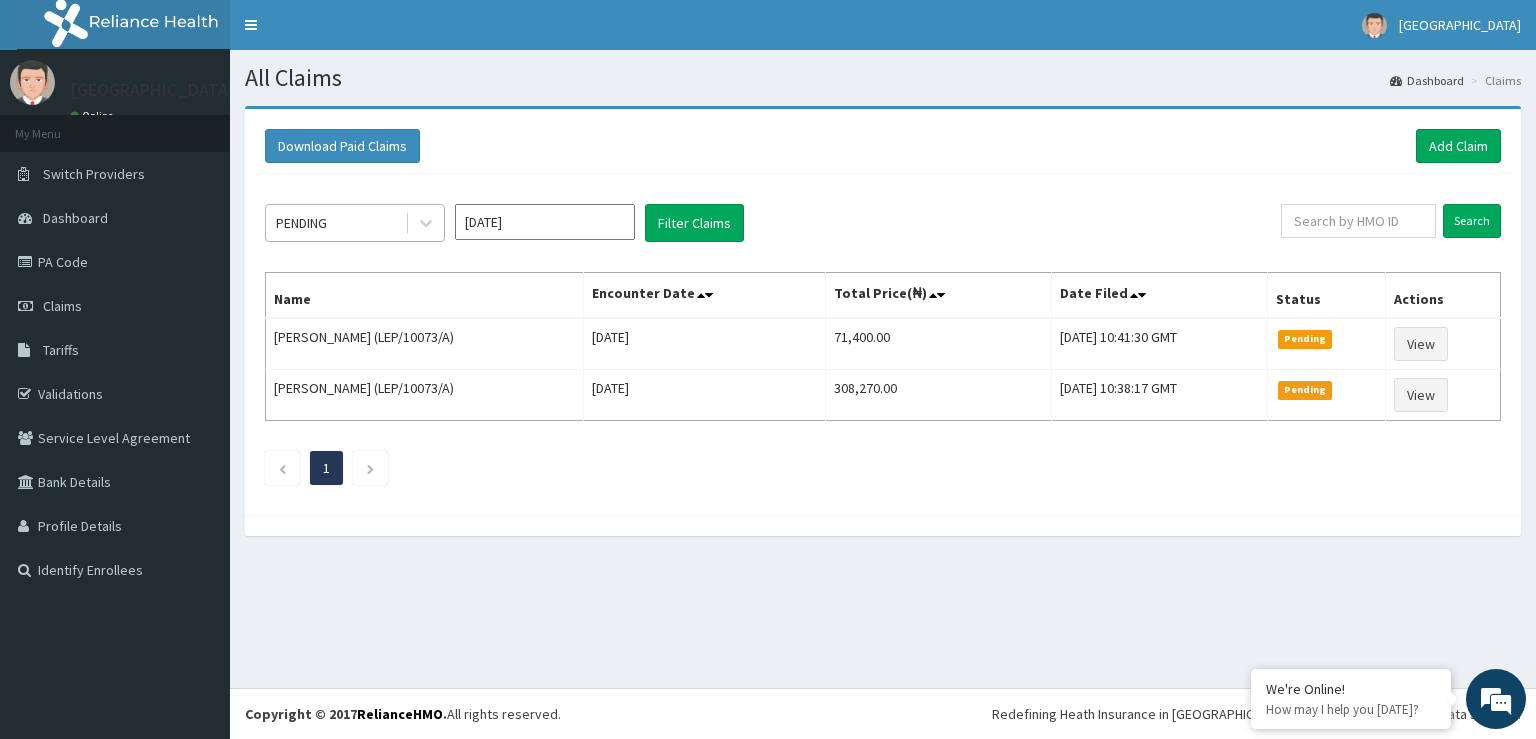 click on "PENDING" at bounding box center [301, 223] 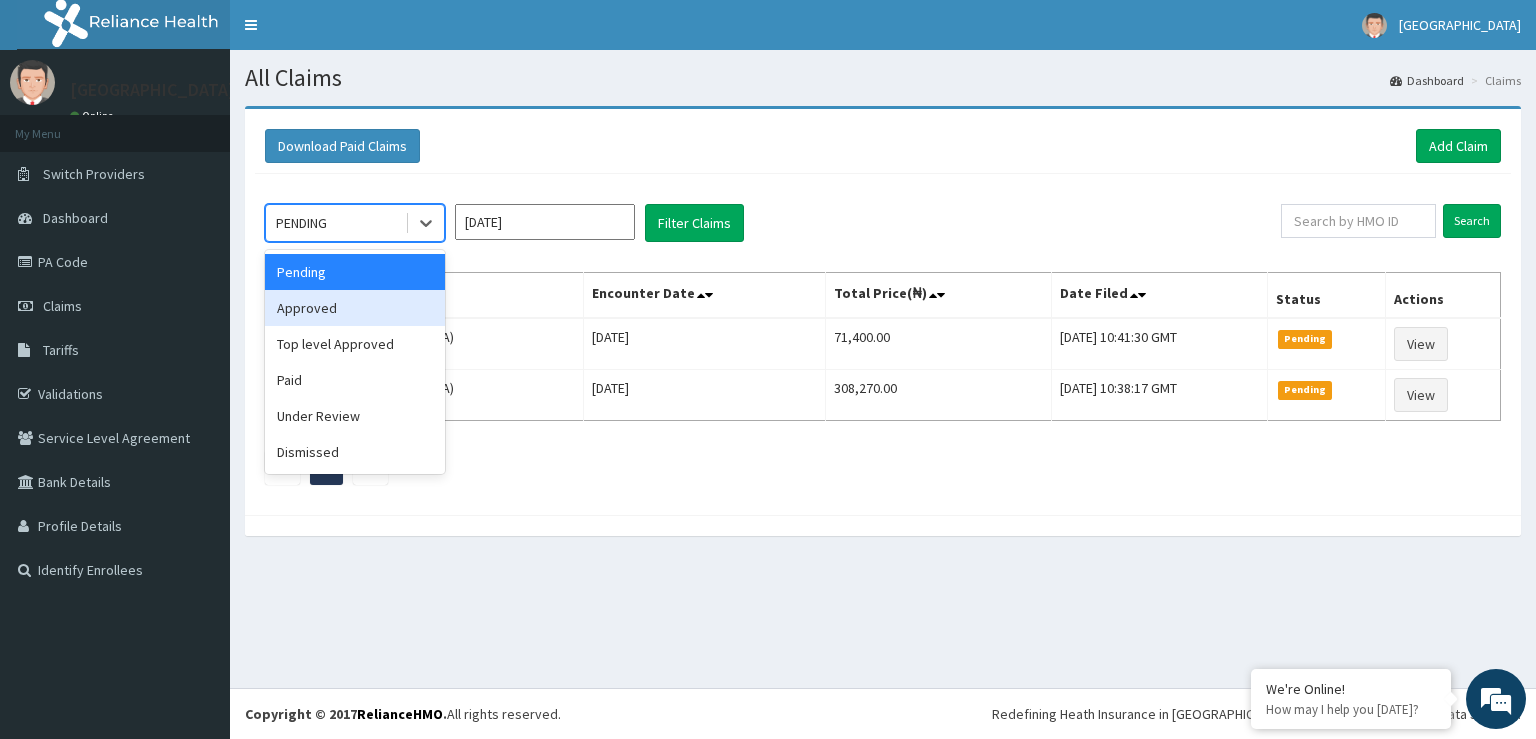 click on "Approved" at bounding box center (355, 308) 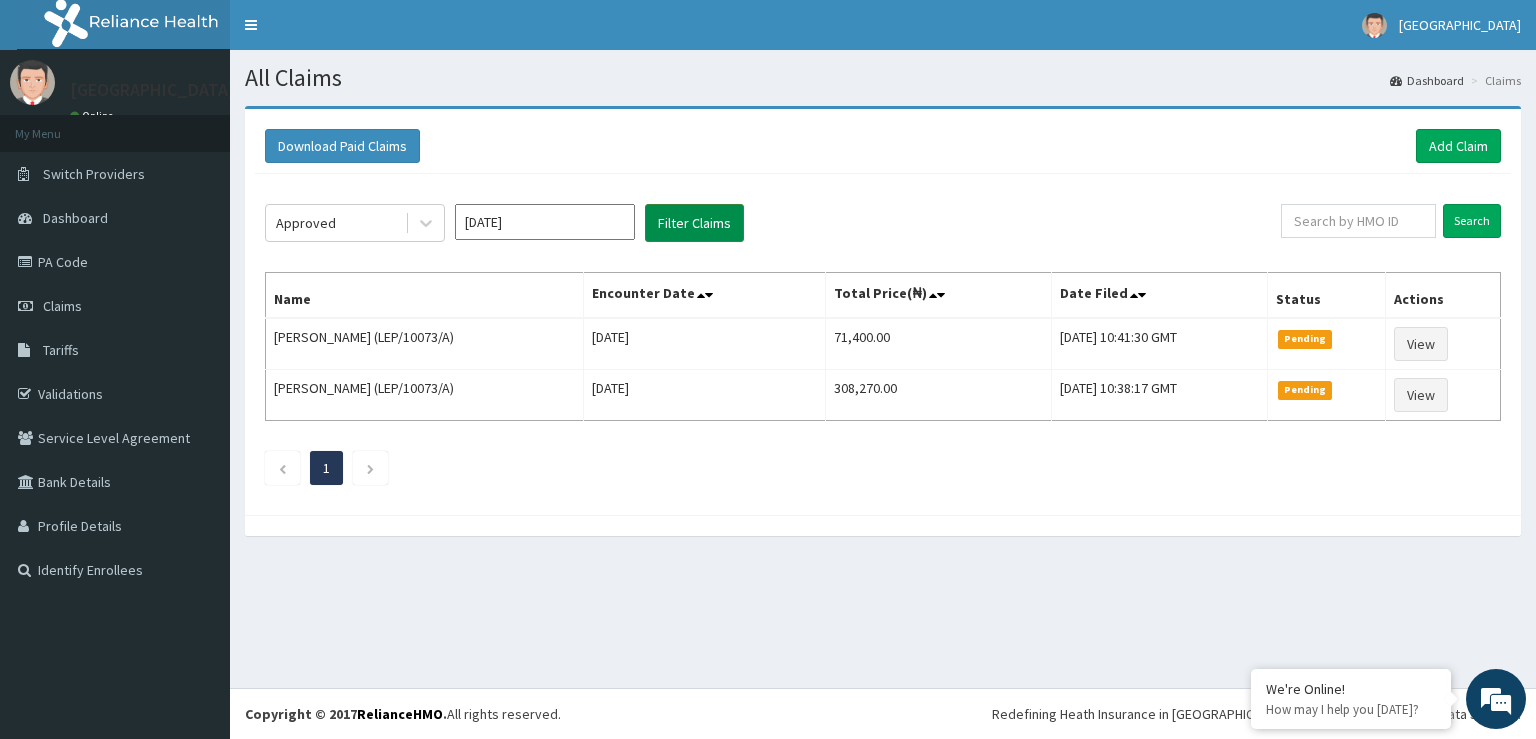 click on "Filter Claims" at bounding box center (694, 223) 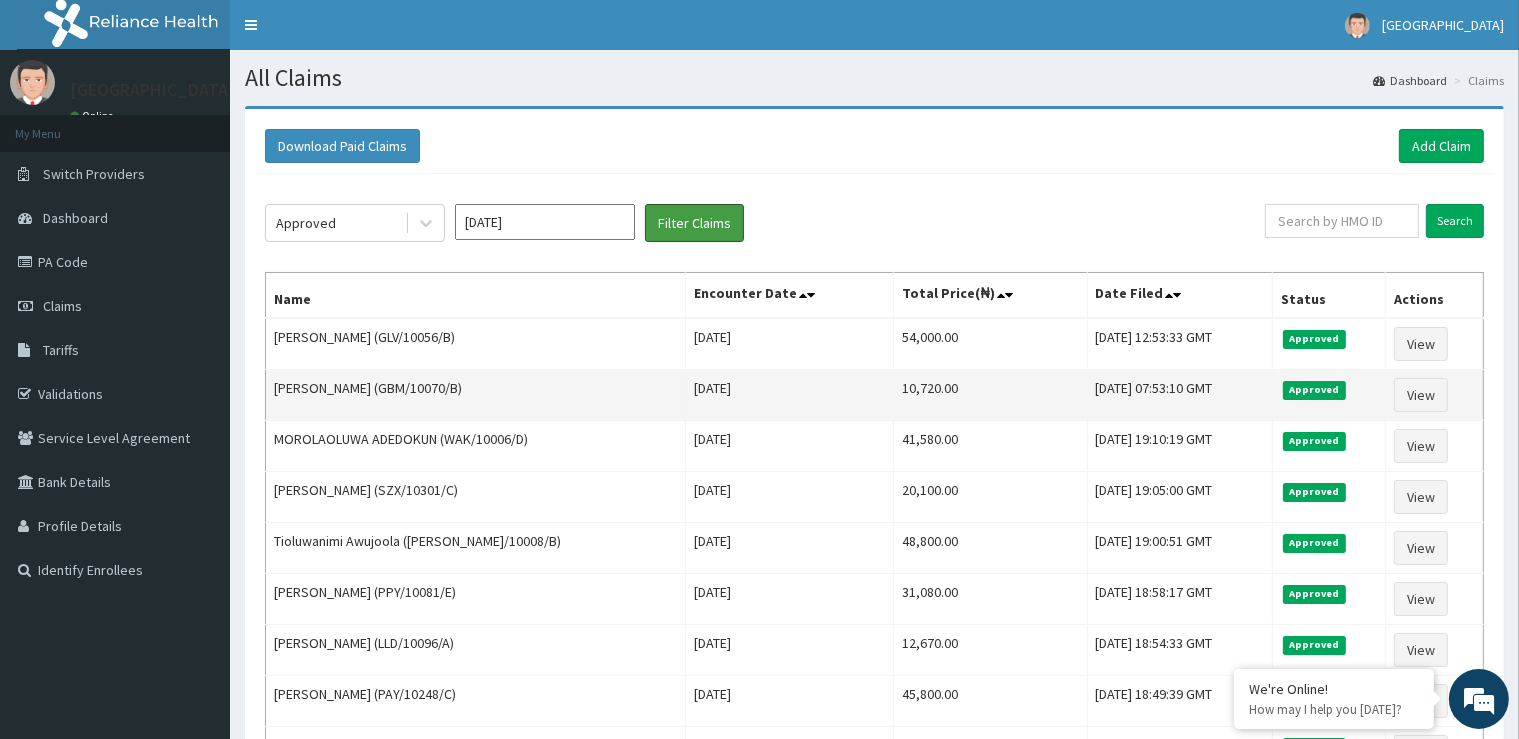 scroll, scrollTop: 0, scrollLeft: 0, axis: both 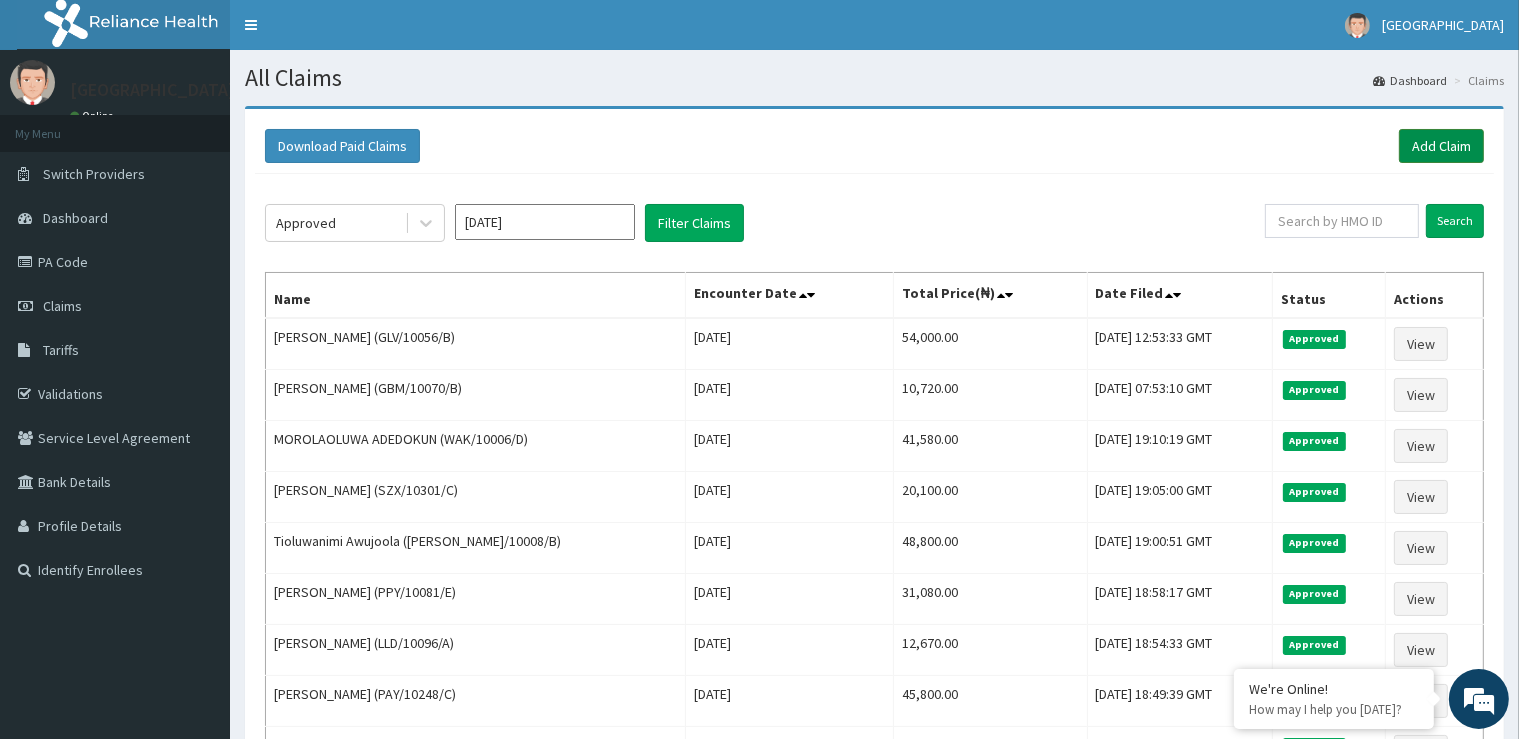 click on "Add Claim" at bounding box center (1441, 146) 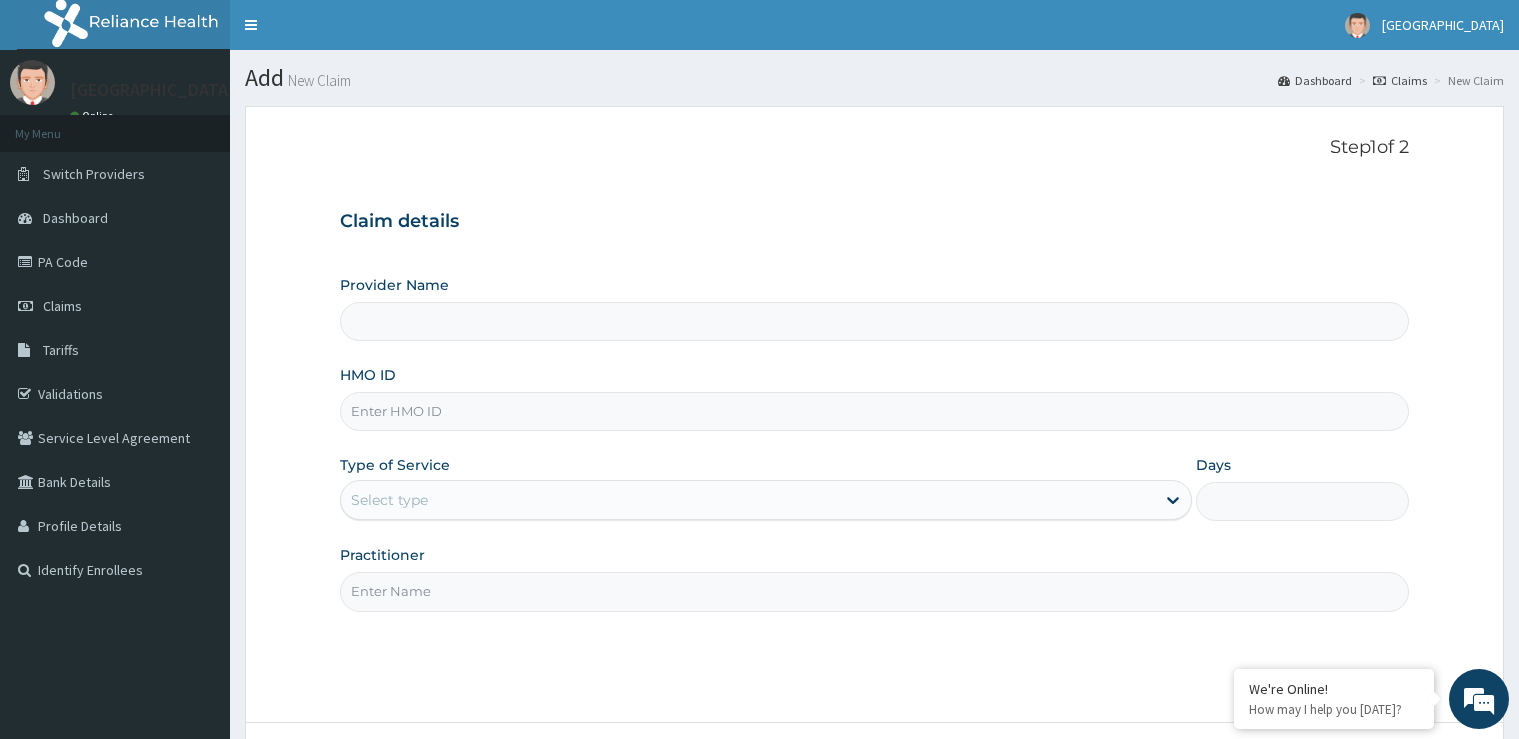scroll, scrollTop: 0, scrollLeft: 0, axis: both 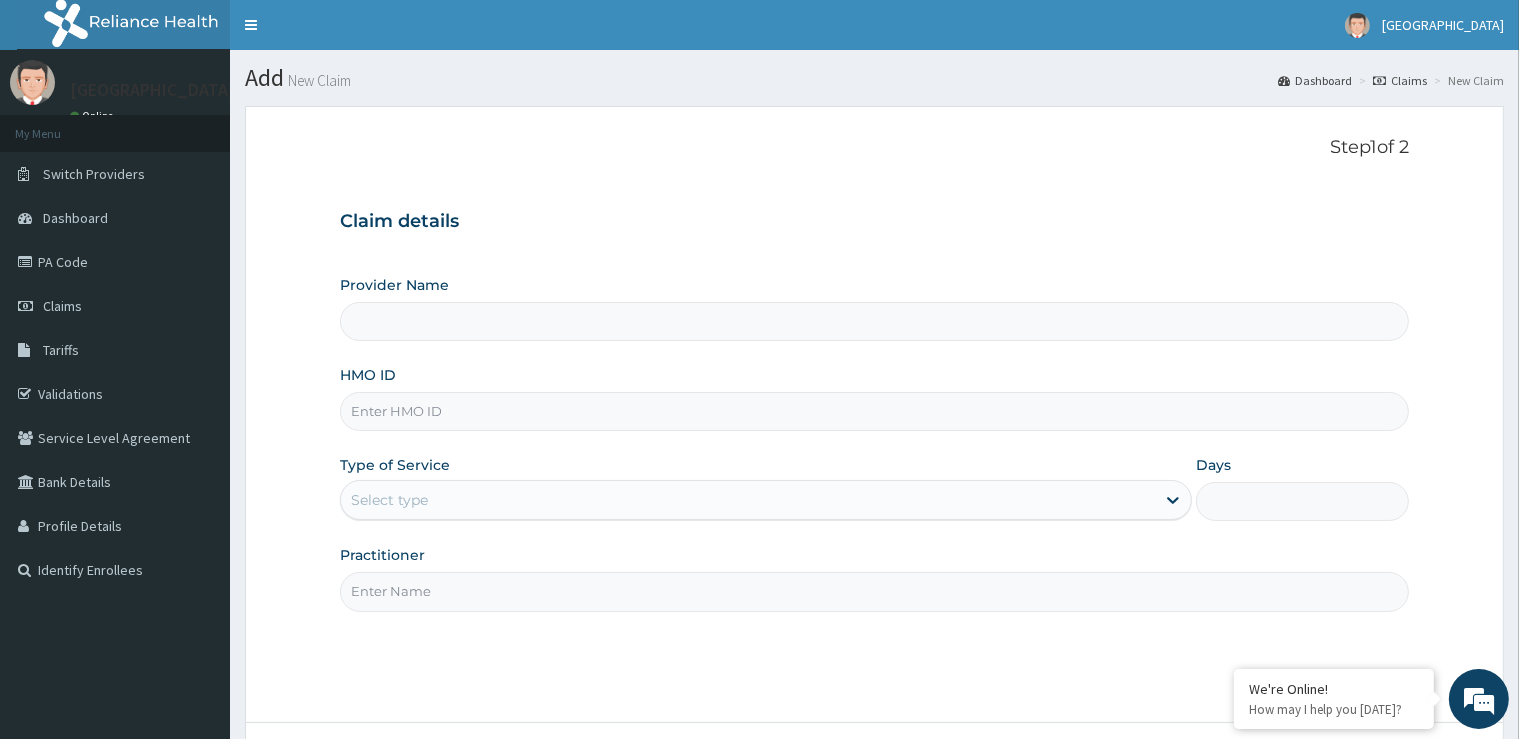 type on "[GEOGRAPHIC_DATA]" 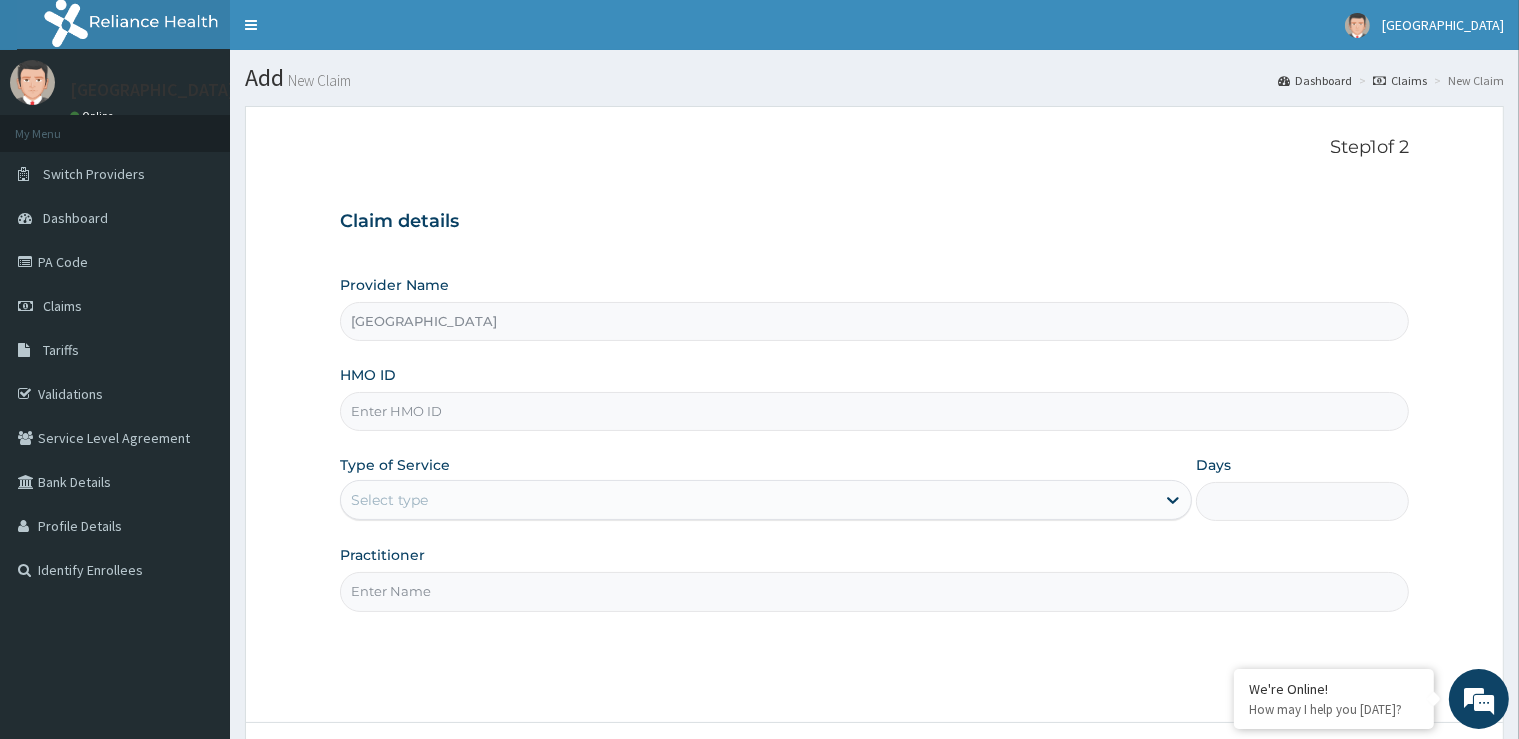 click on "HMO ID" at bounding box center [874, 411] 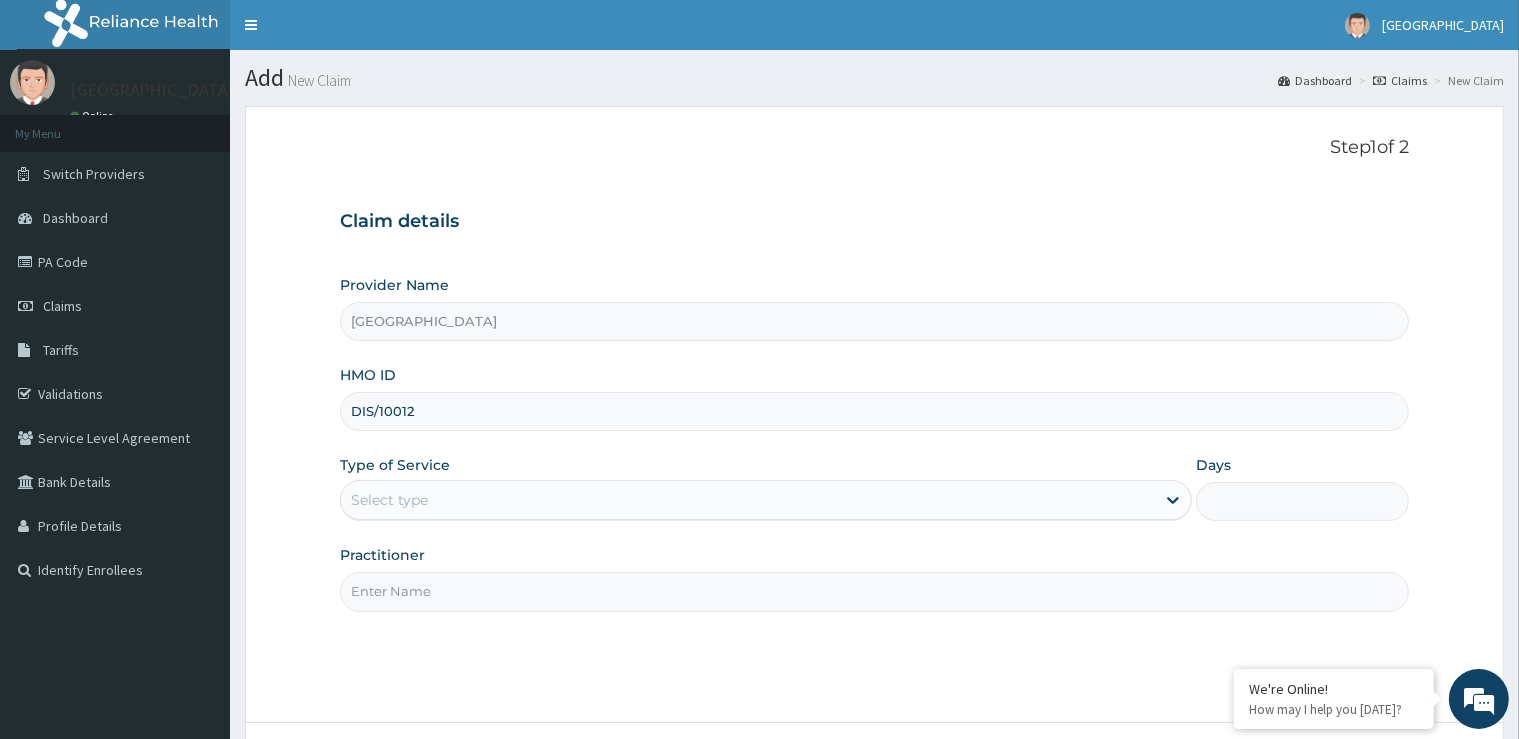 scroll, scrollTop: 0, scrollLeft: 0, axis: both 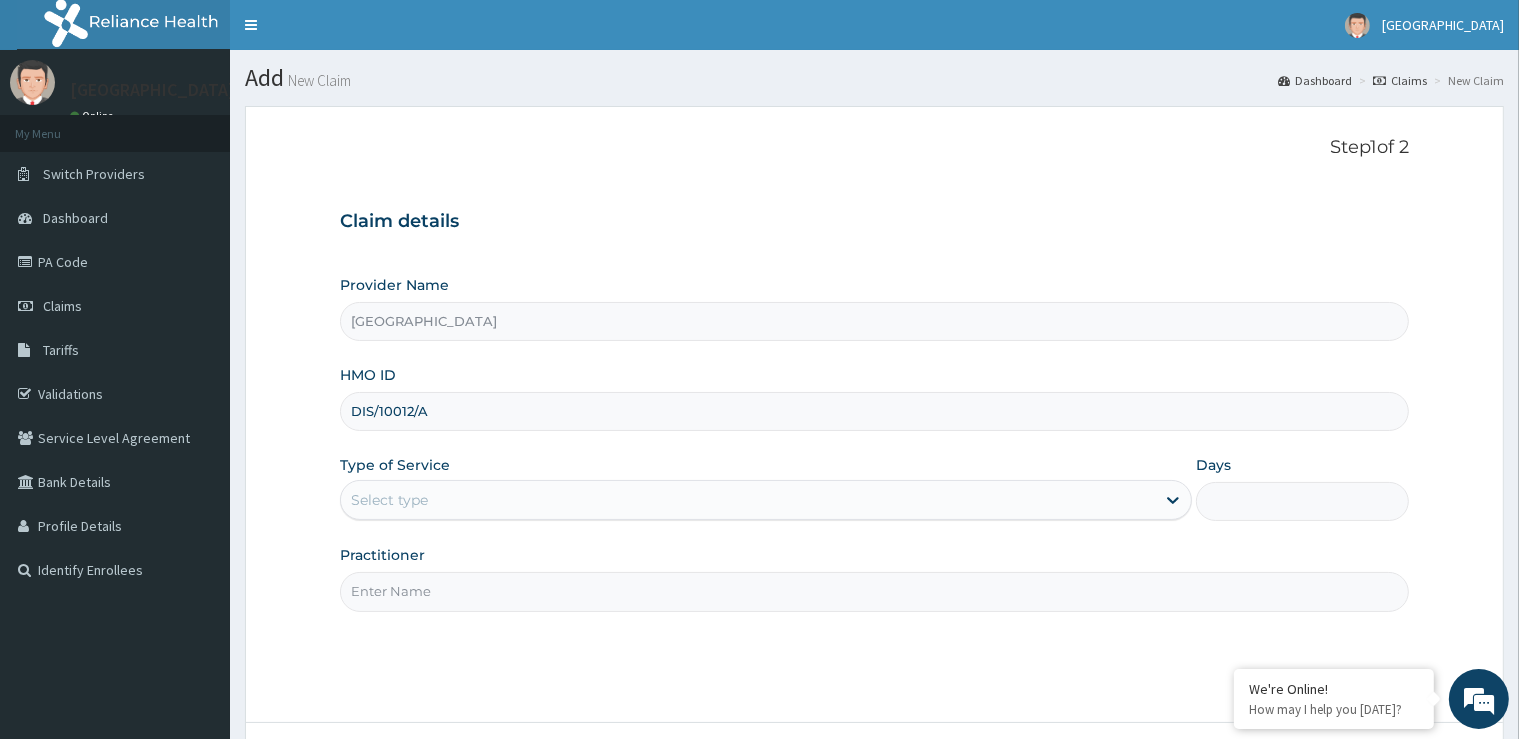 type on "DIS/10012/A" 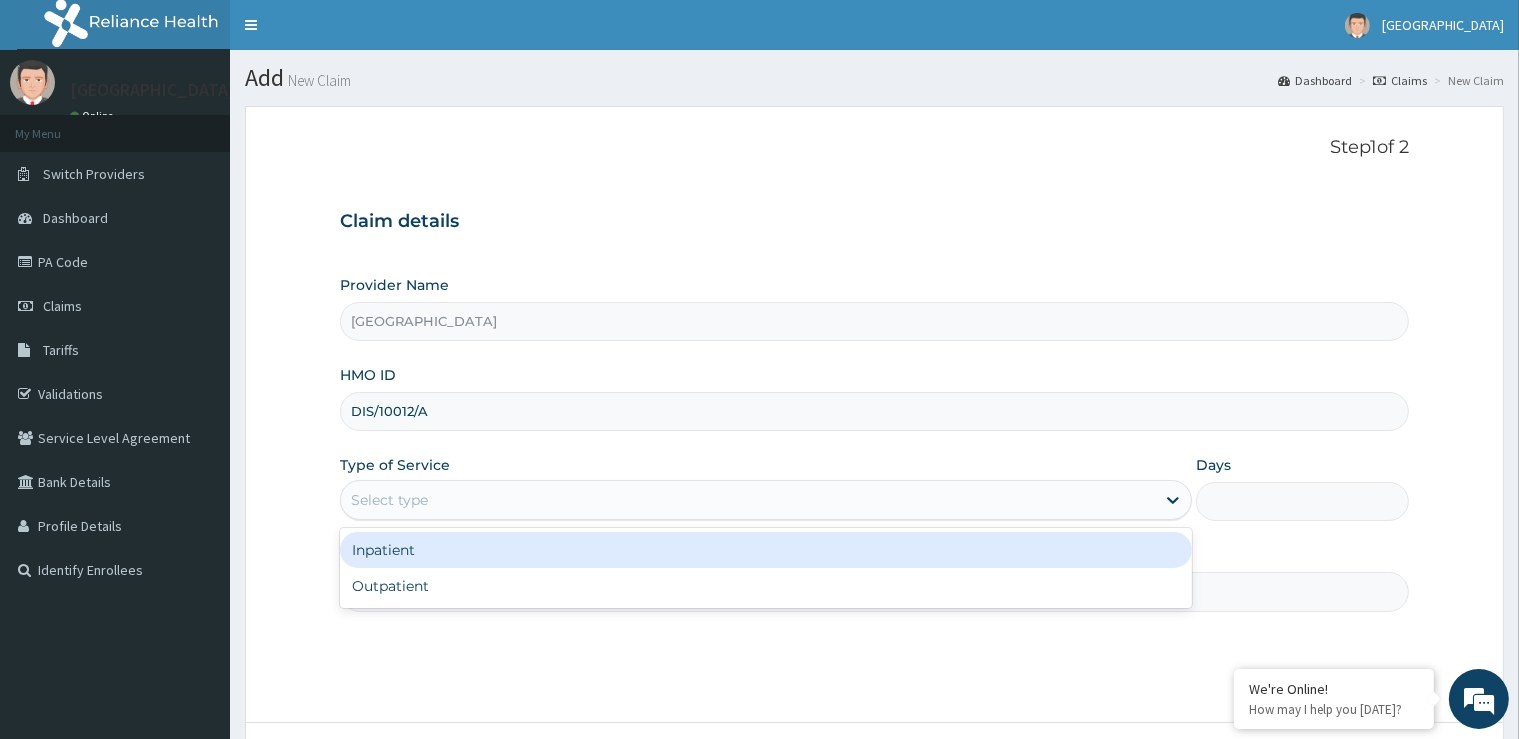 drag, startPoint x: 662, startPoint y: 507, endPoint x: 598, endPoint y: 603, distance: 115.37764 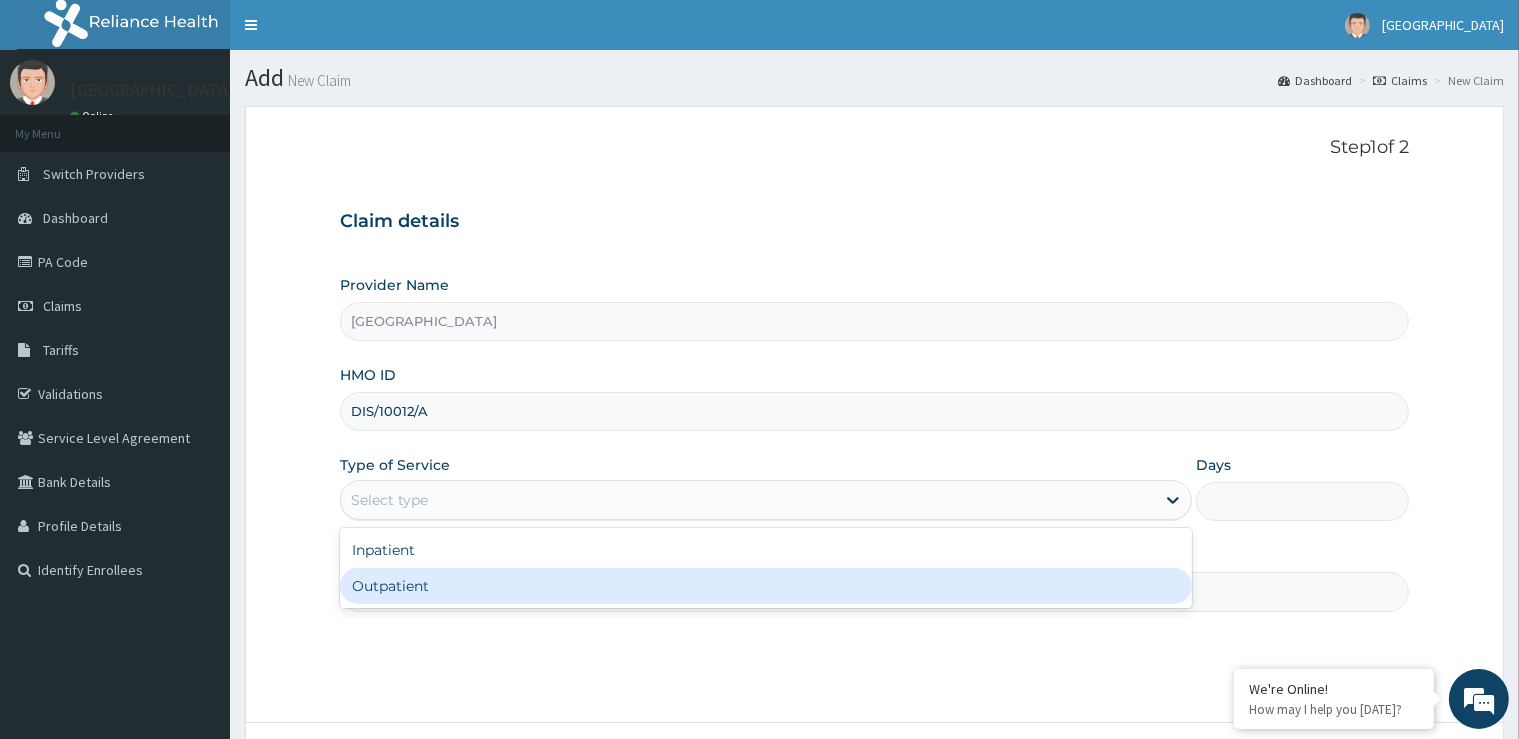 click on "Outpatient" at bounding box center [766, 586] 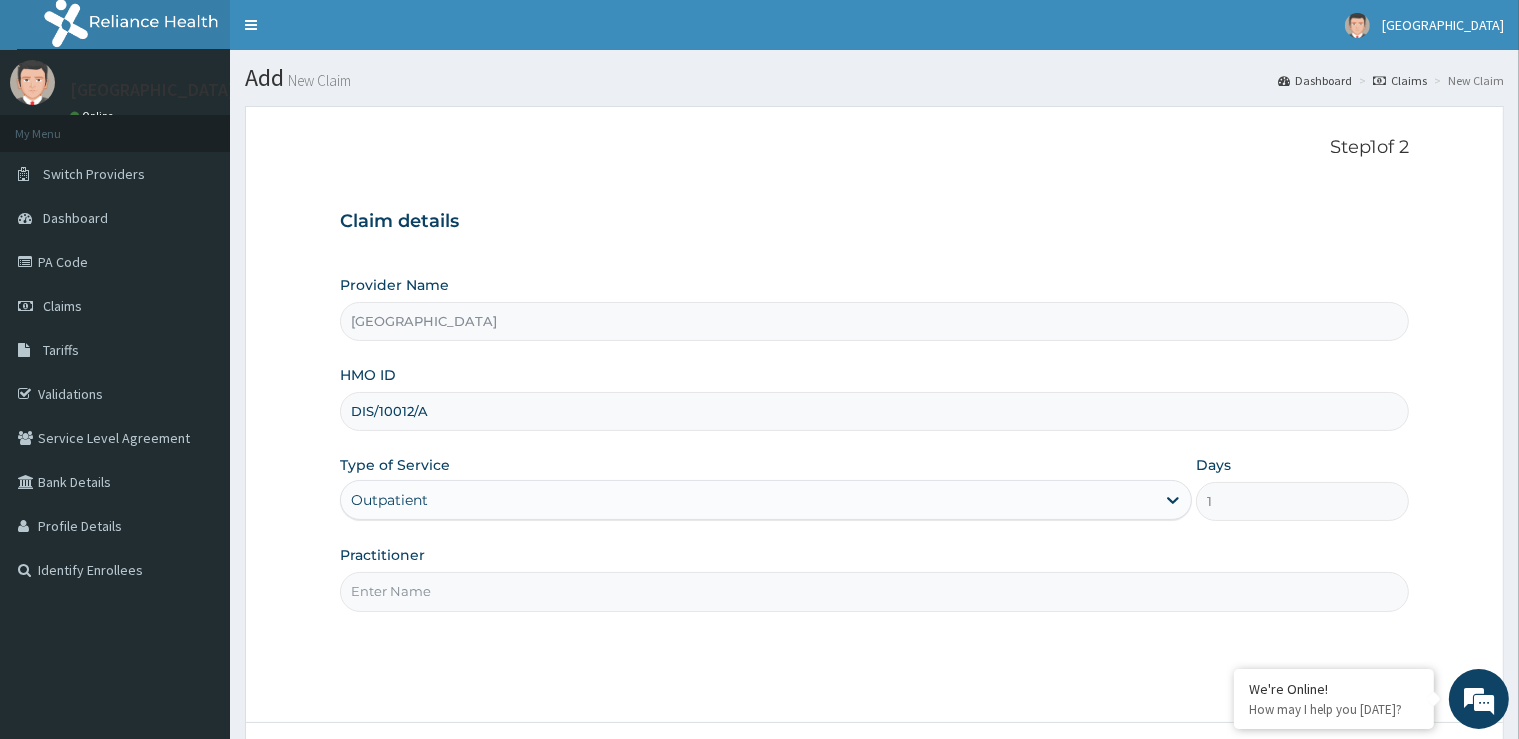 click on "Step  1  of 2 Claim details Provider Name [GEOGRAPHIC_DATA] HMO ID DIS/10012/A Type of Service option Outpatient, selected.   Select is focused ,type to refine list, press Down to open the menu,  Outpatient Days 1 Practitioner" at bounding box center (874, 414) 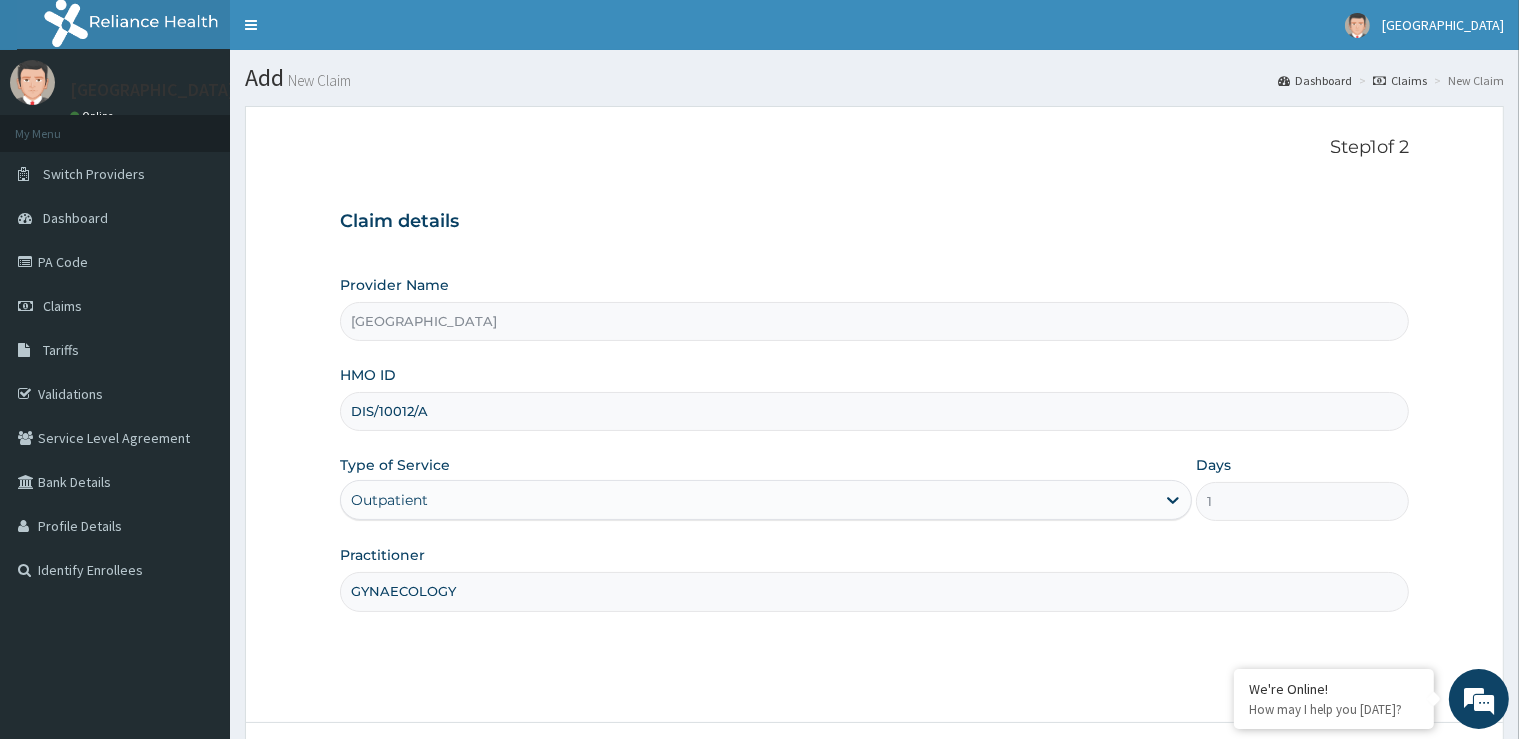 scroll, scrollTop: 162, scrollLeft: 0, axis: vertical 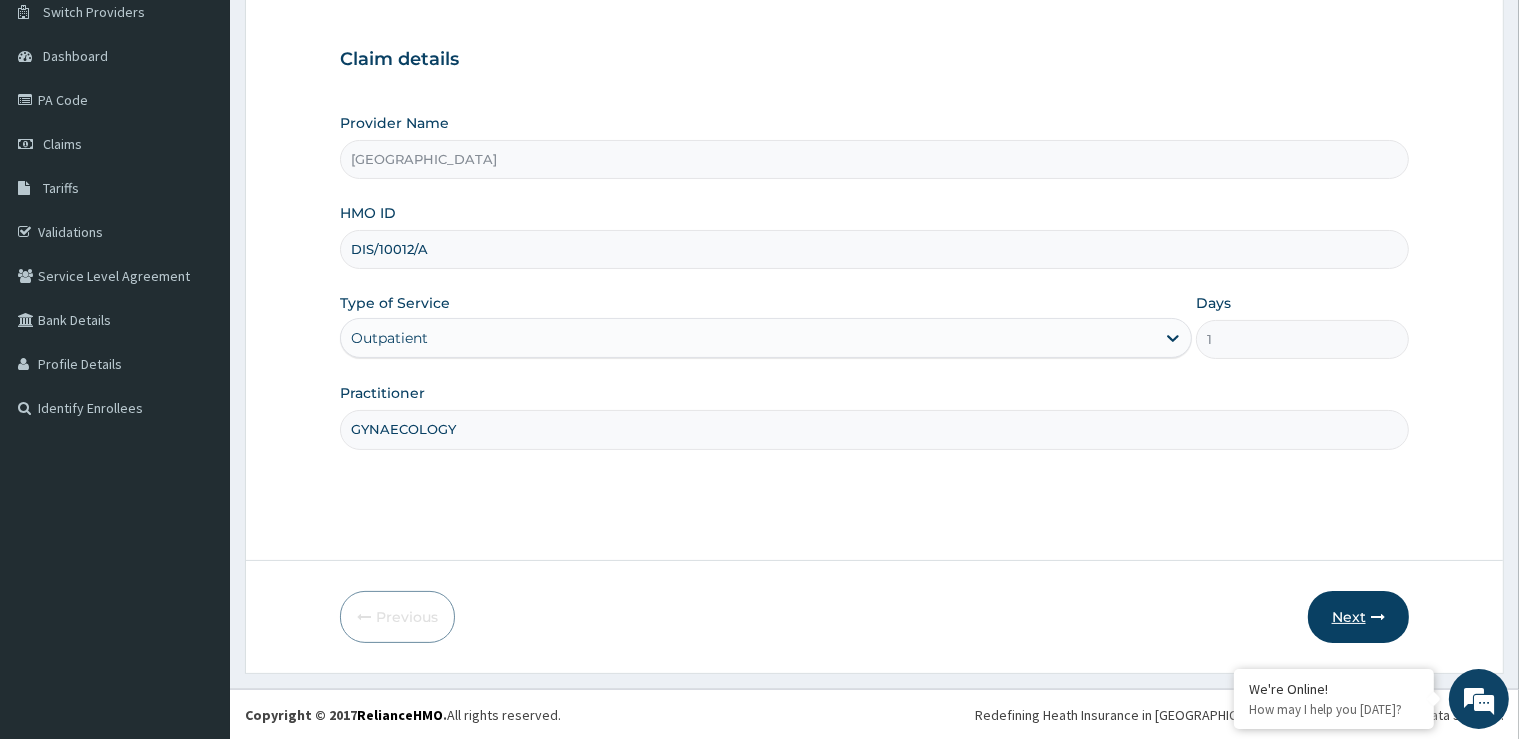 type on "GYNAECOLOGY" 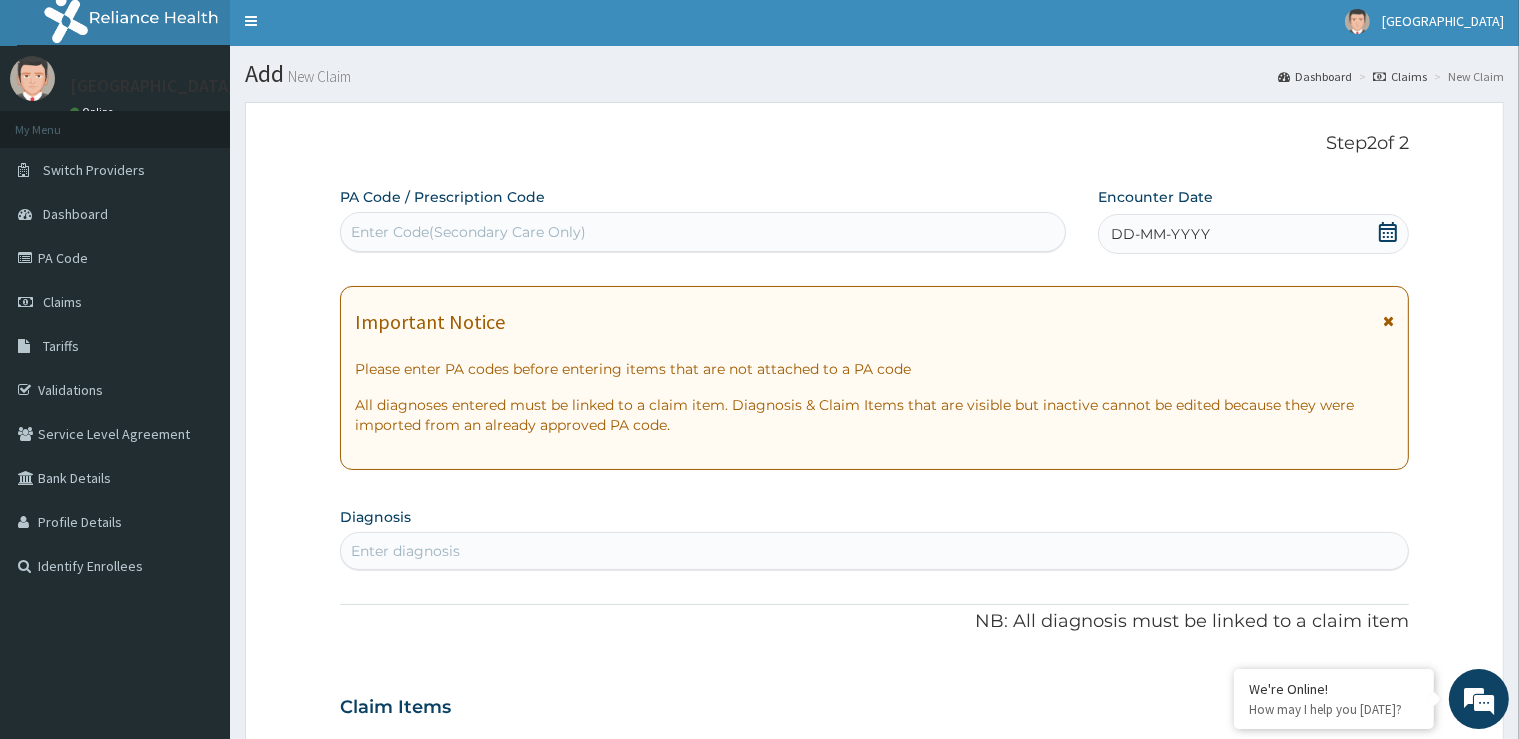 scroll, scrollTop: 0, scrollLeft: 0, axis: both 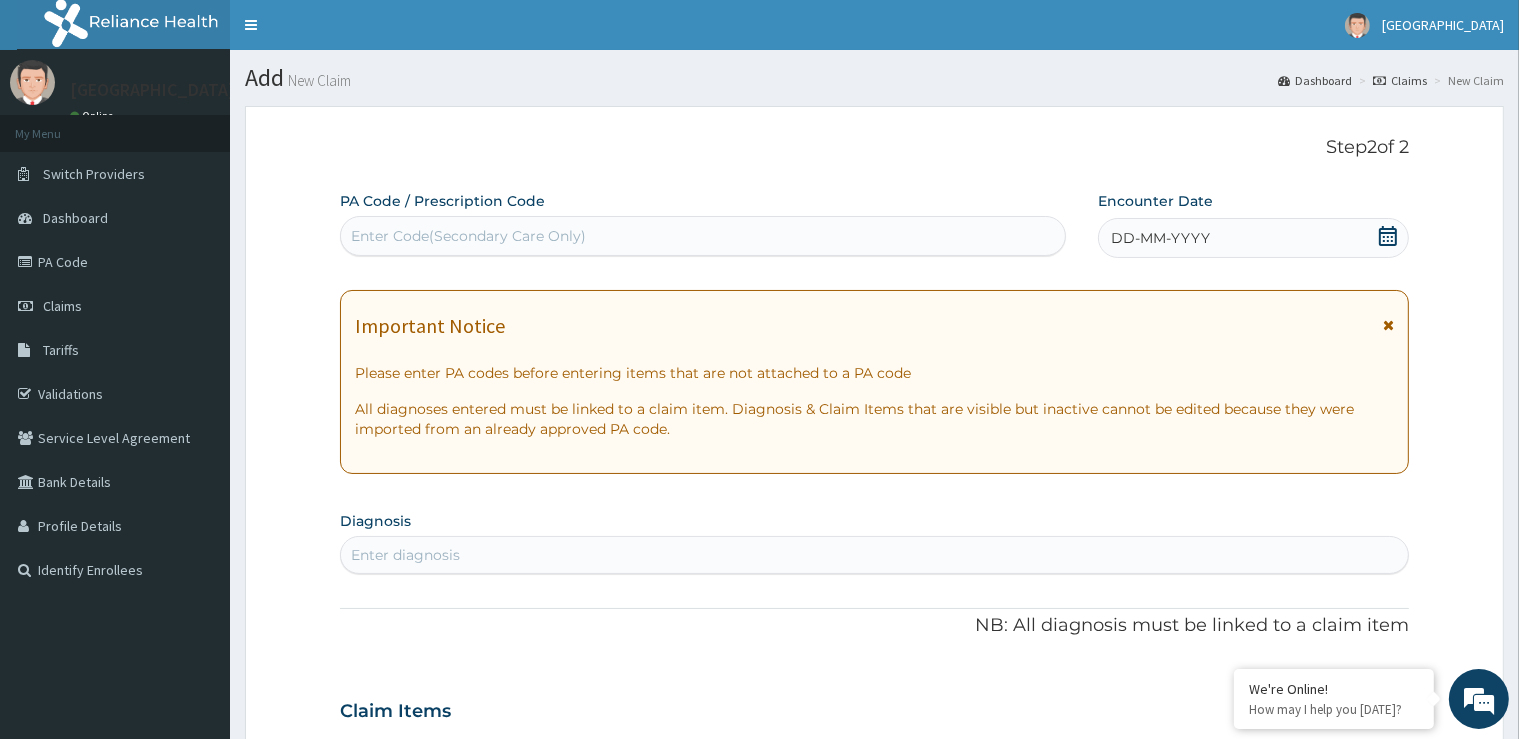 click on "Enter Code(Secondary Care Only)" at bounding box center [703, 236] 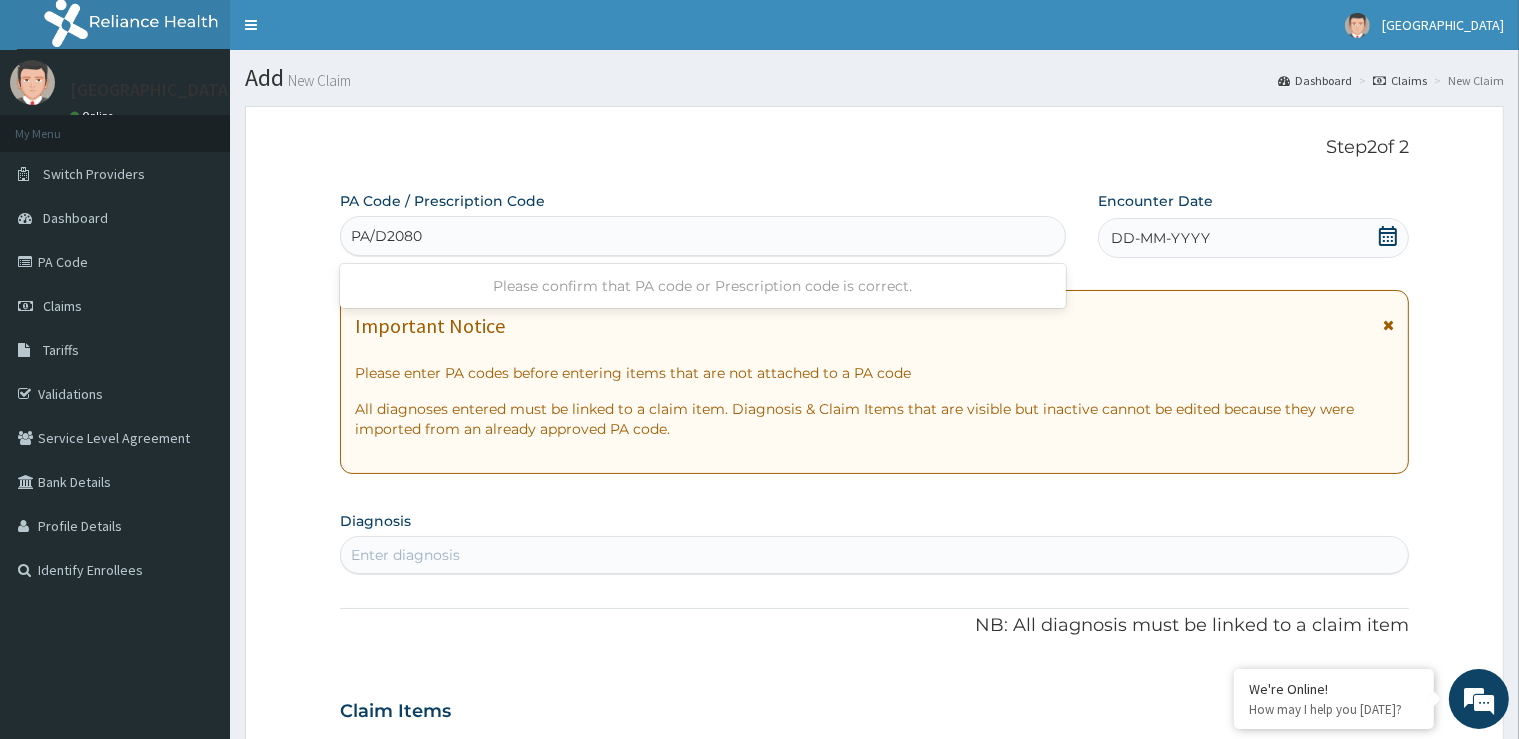 type on "PA/D20805" 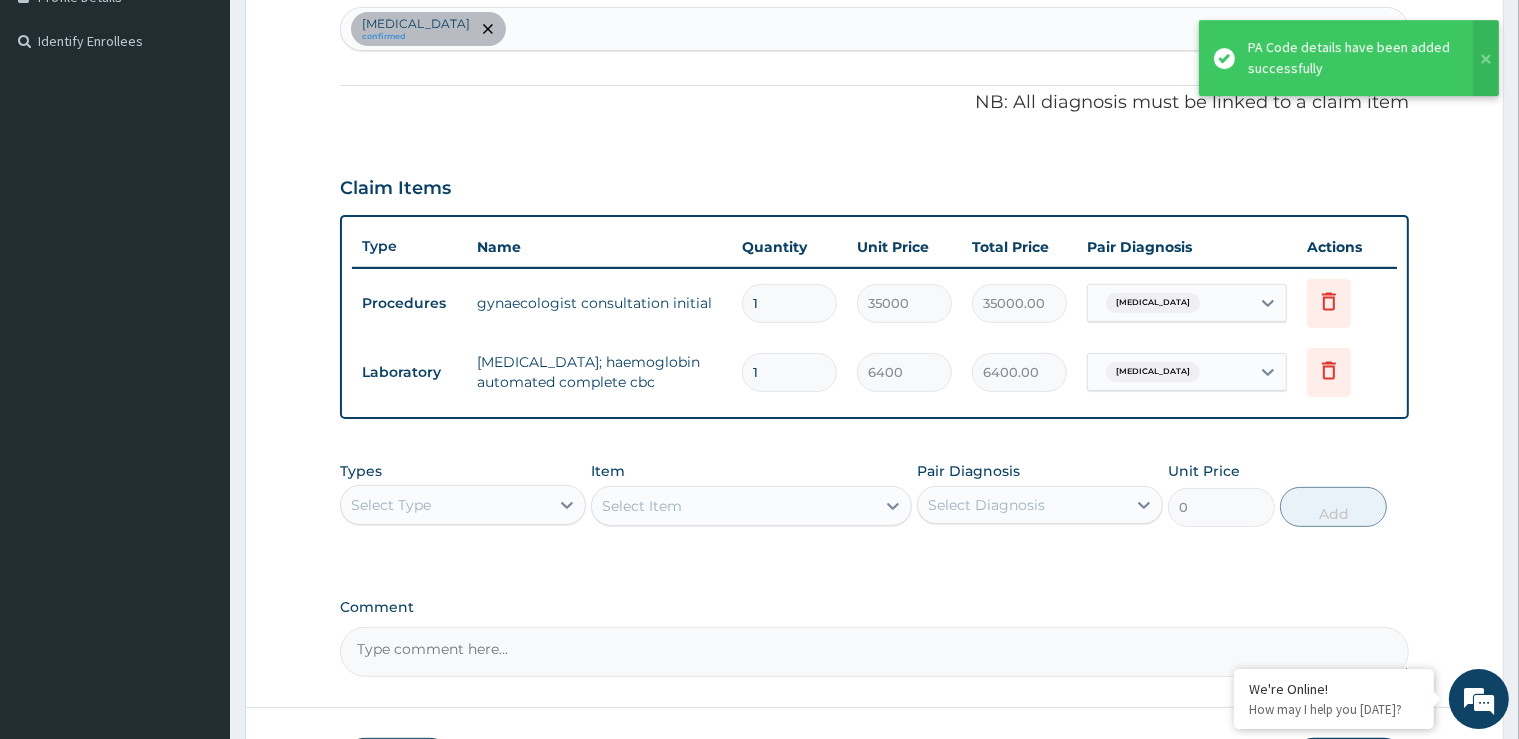 scroll, scrollTop: 107, scrollLeft: 0, axis: vertical 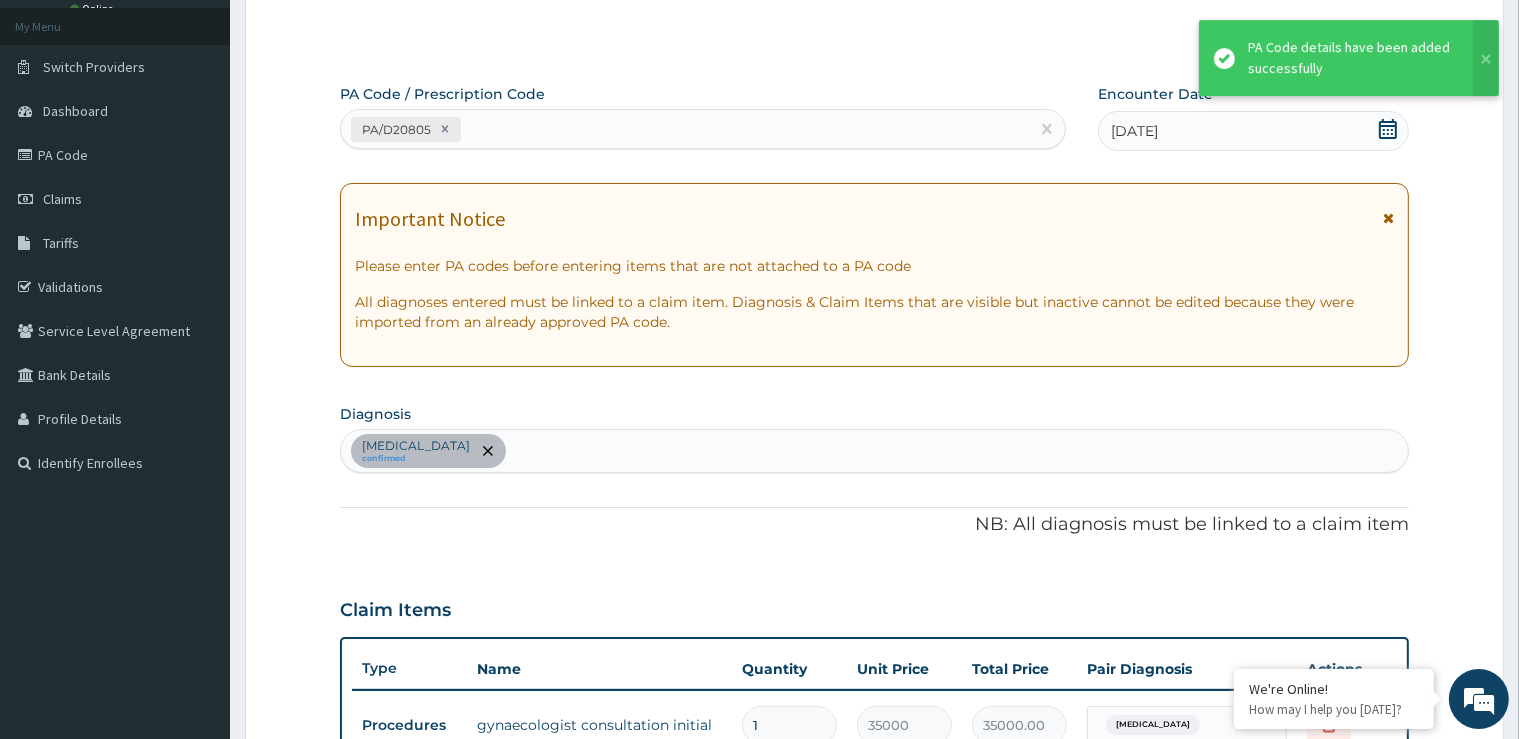 click on "PA/D20805" at bounding box center (703, 129) 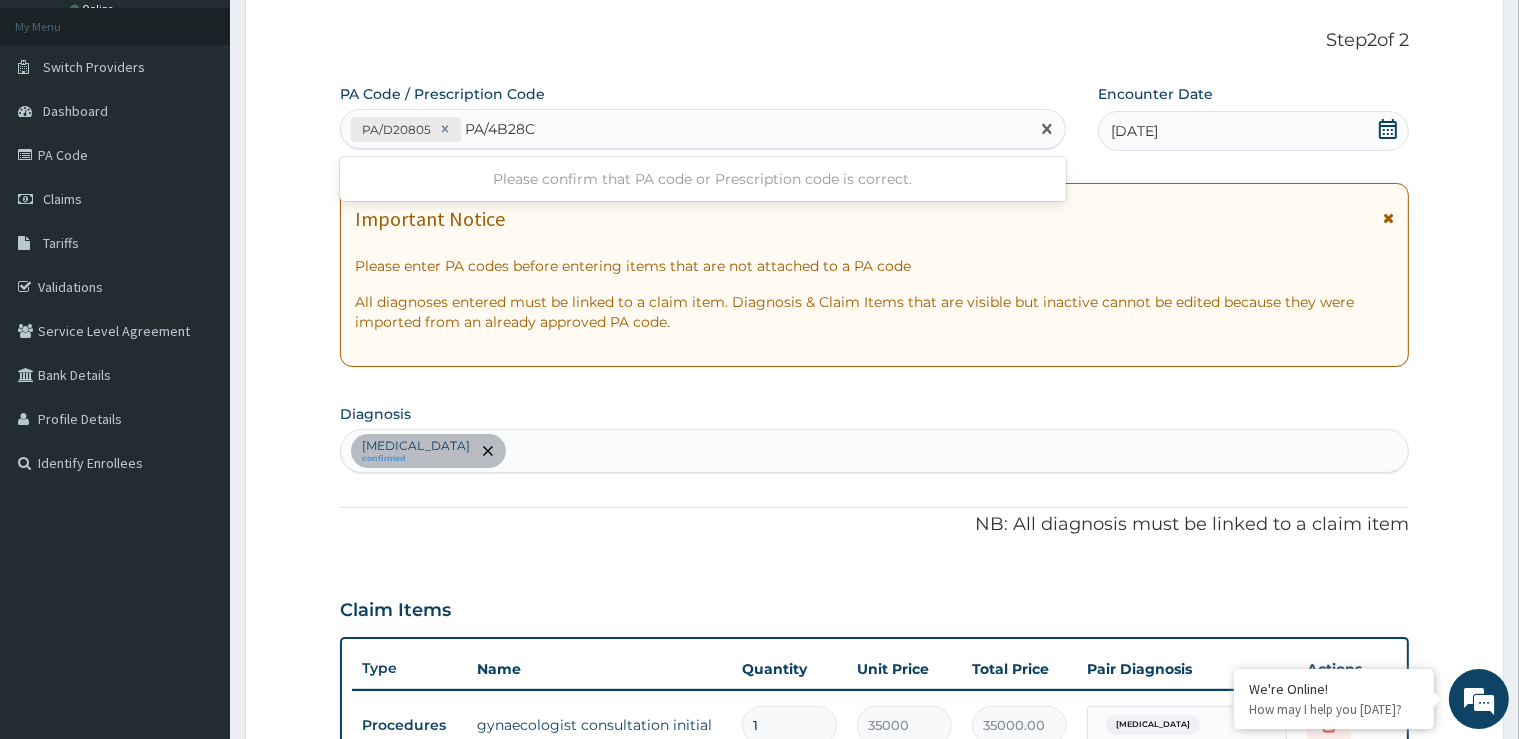 type on "PA/4B28CF" 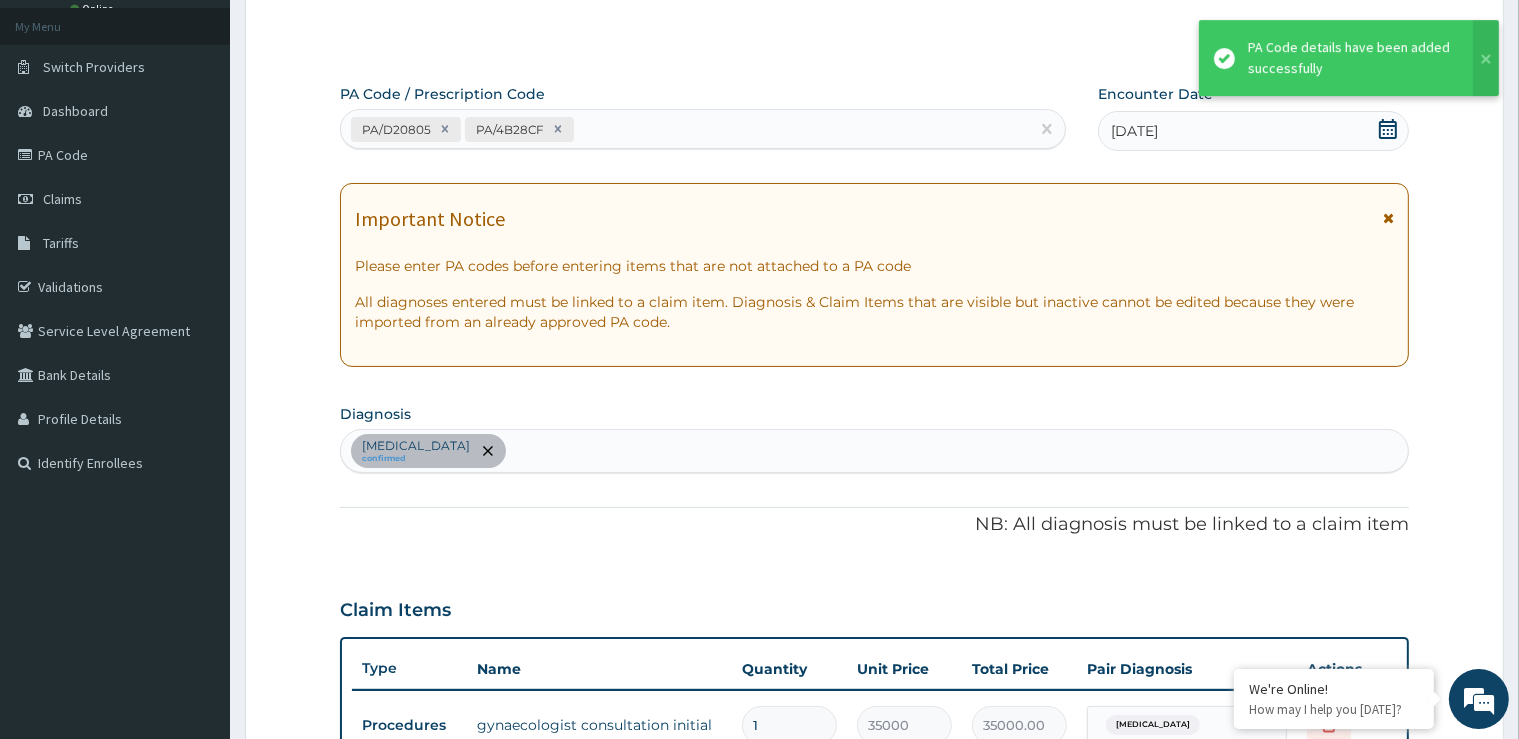 scroll, scrollTop: 598, scrollLeft: 0, axis: vertical 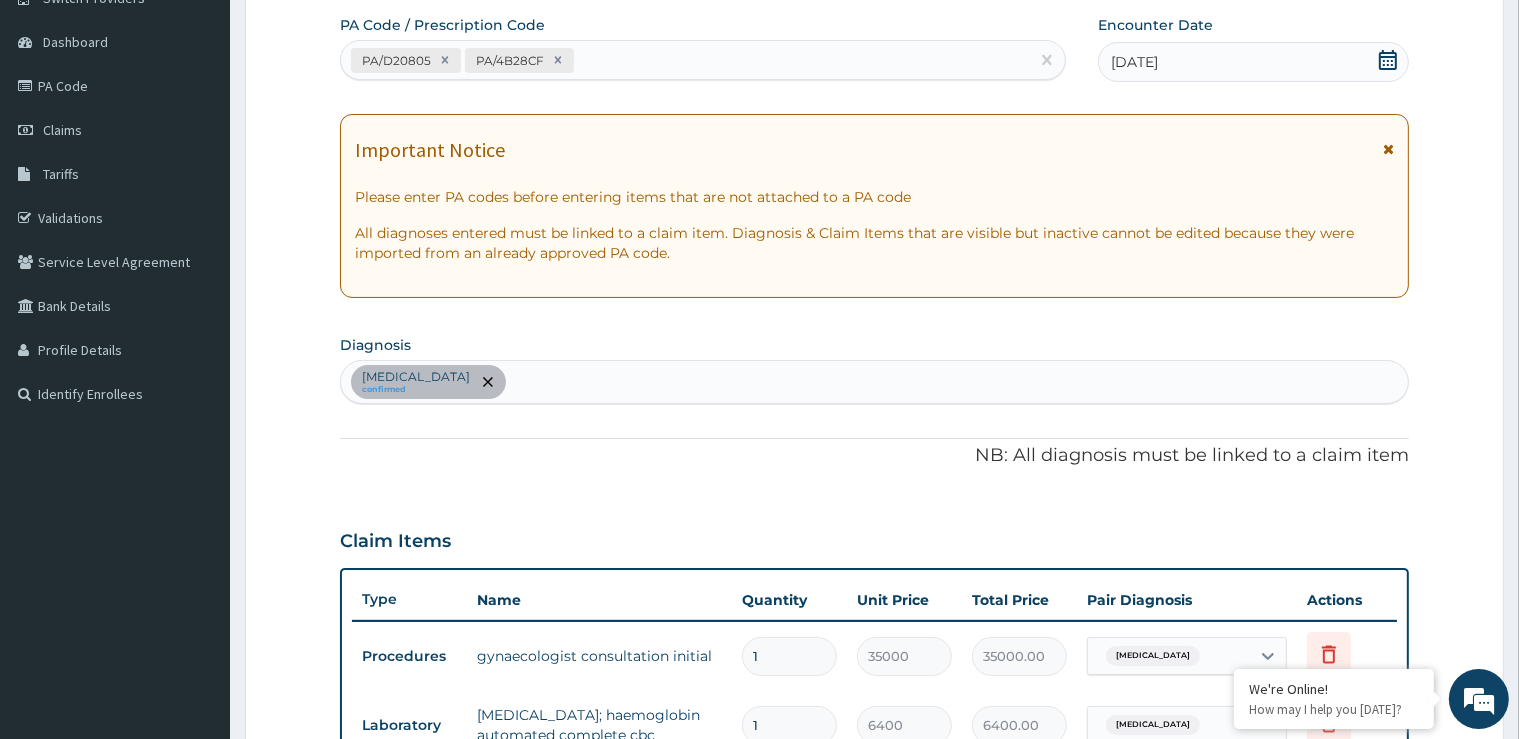 drag, startPoint x: 656, startPoint y: 74, endPoint x: 650, endPoint y: 46, distance: 28.635643 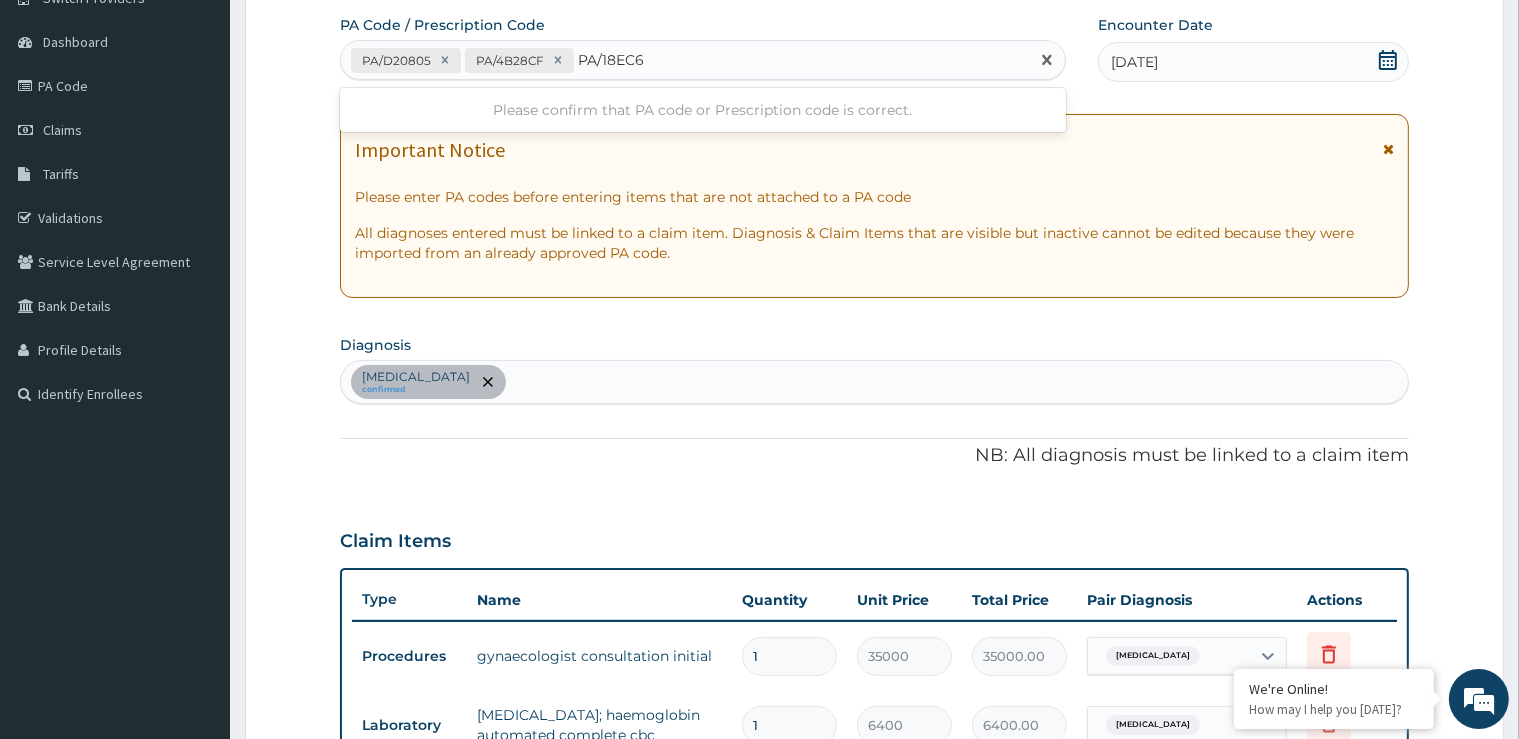 type on "PA/18EC62" 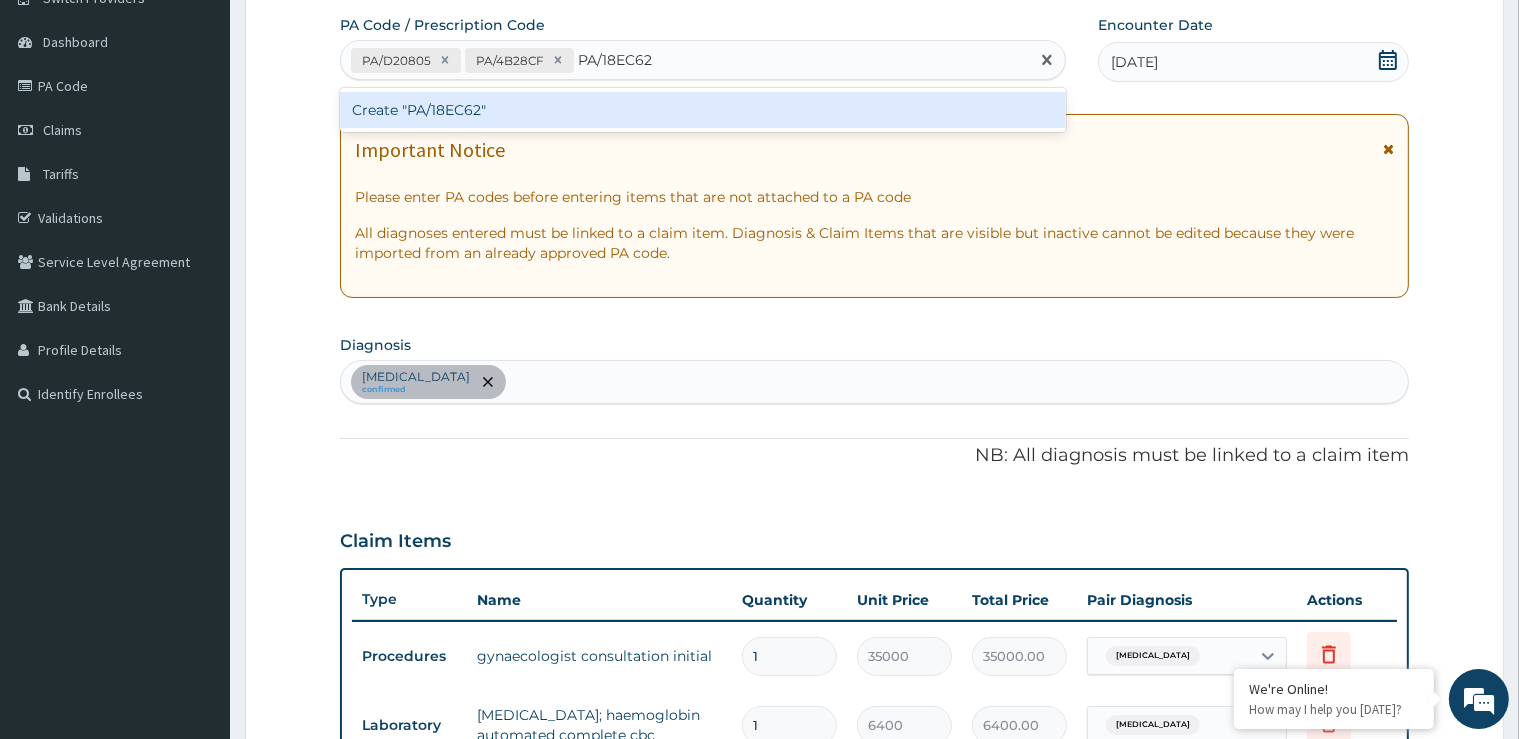 type 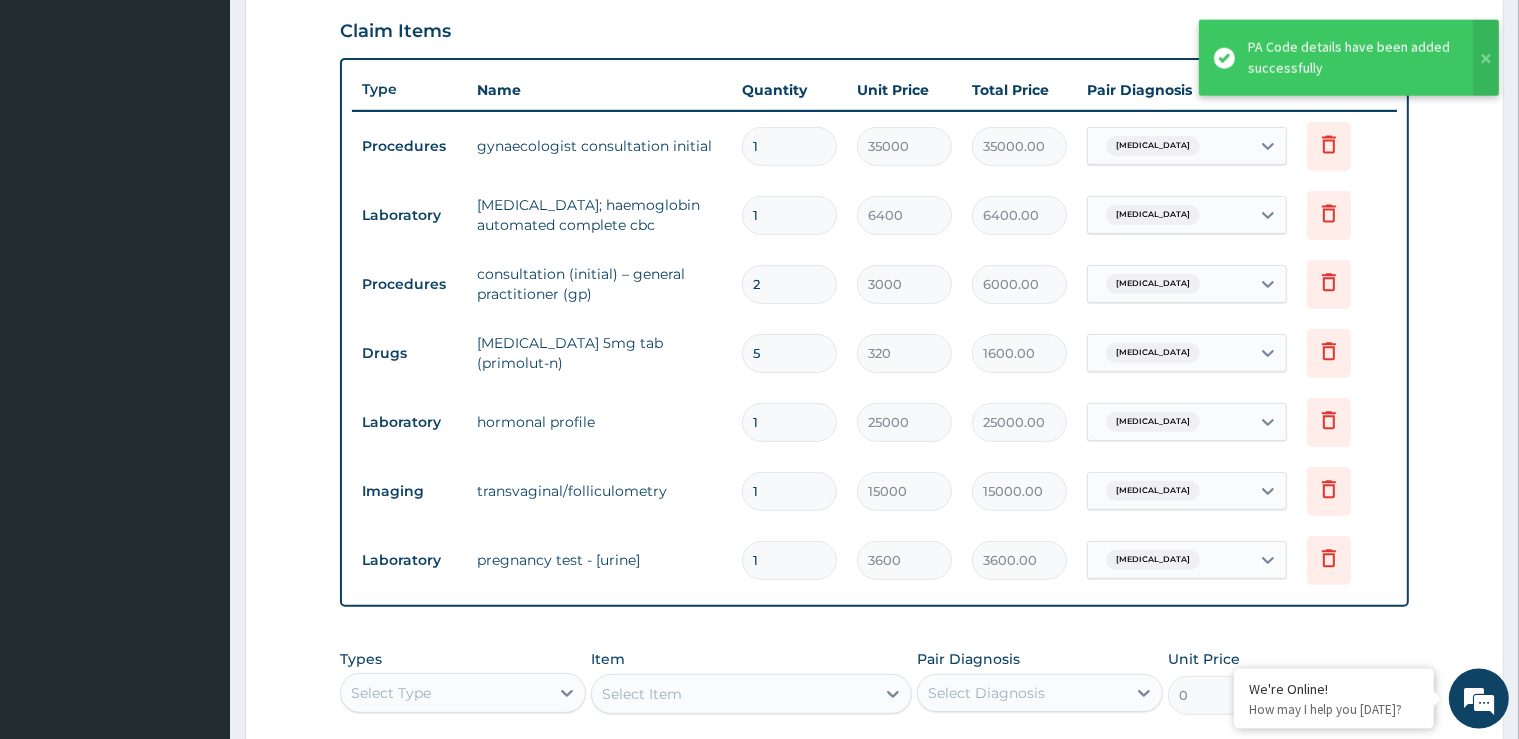 scroll, scrollTop: 662, scrollLeft: 0, axis: vertical 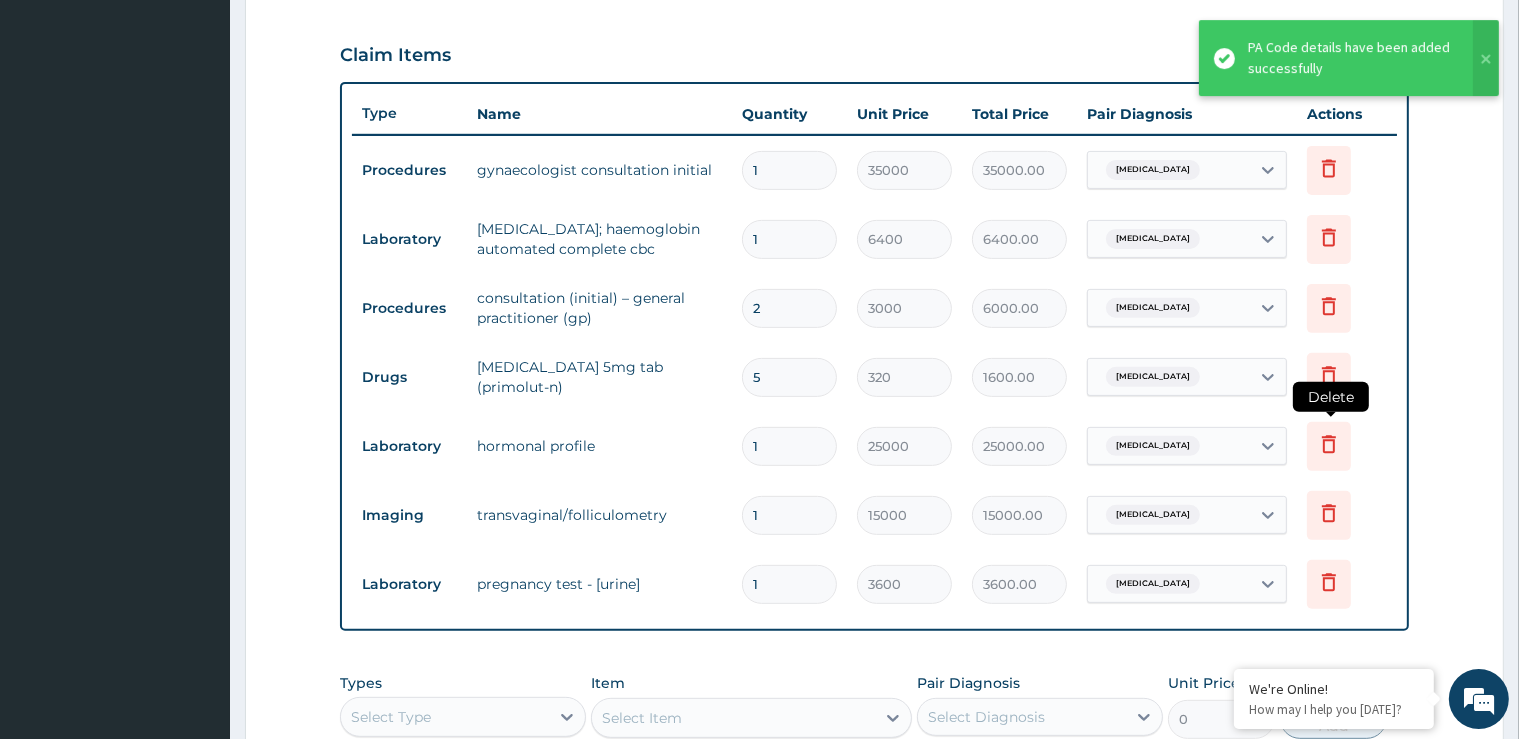 click 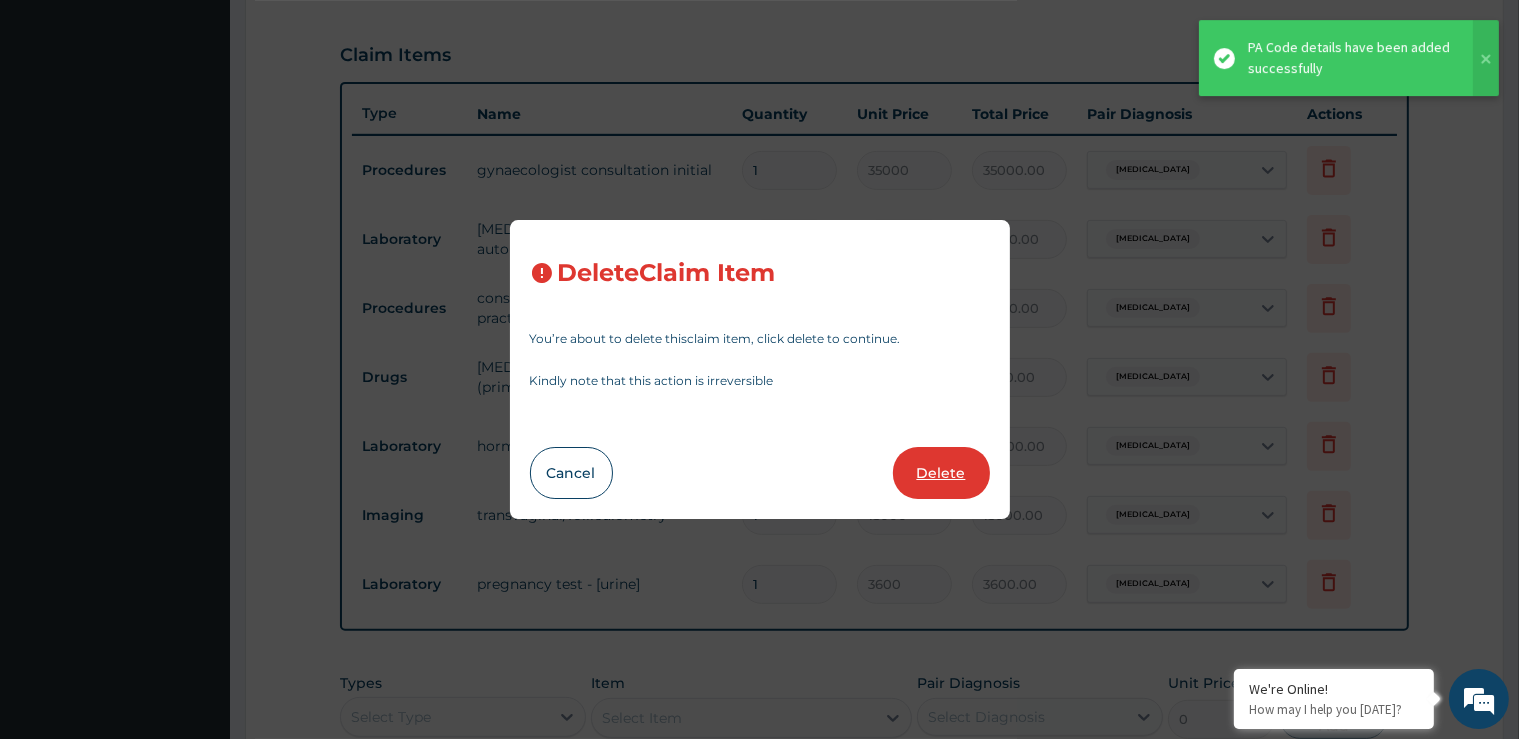 click on "Delete" at bounding box center [941, 473] 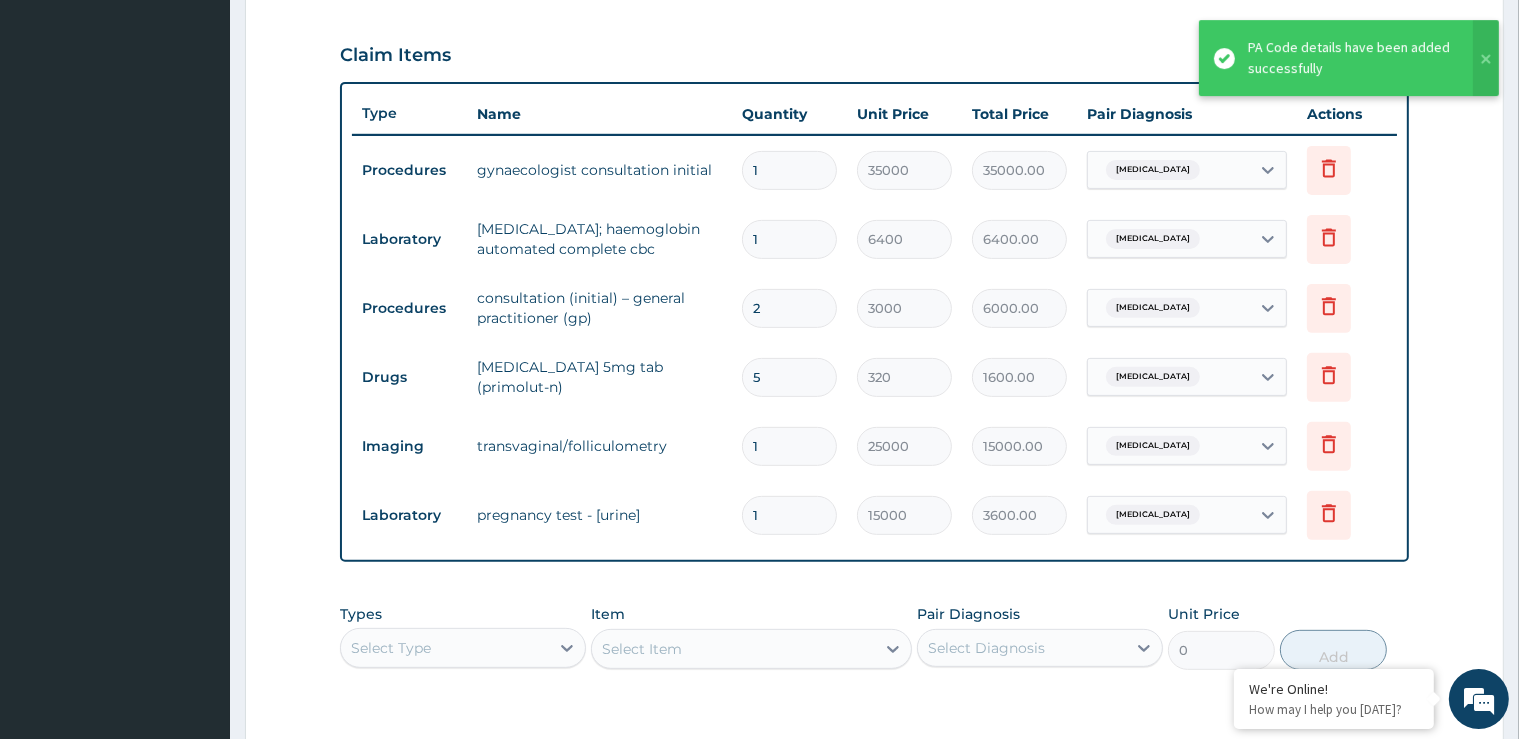 type on "15000" 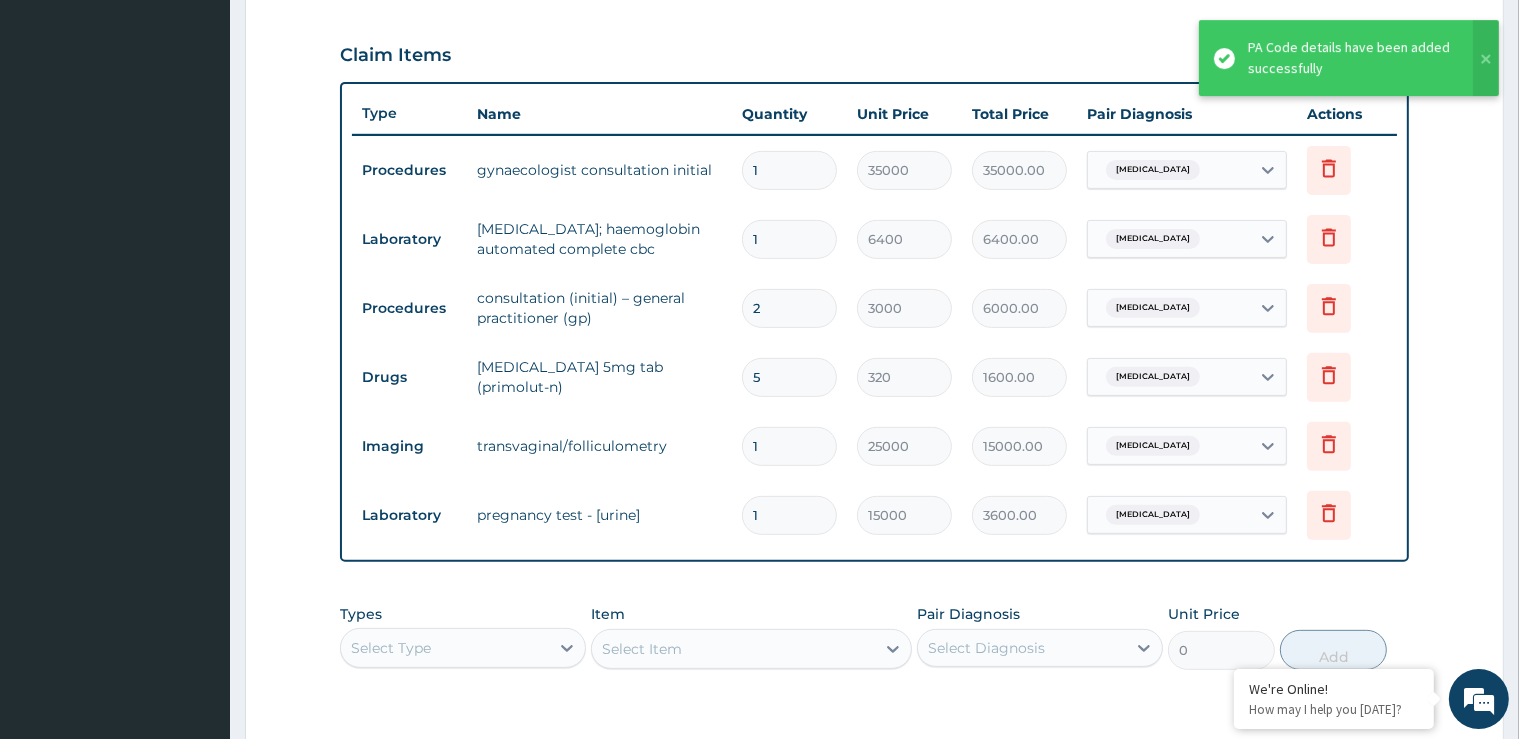 type on "15000.00" 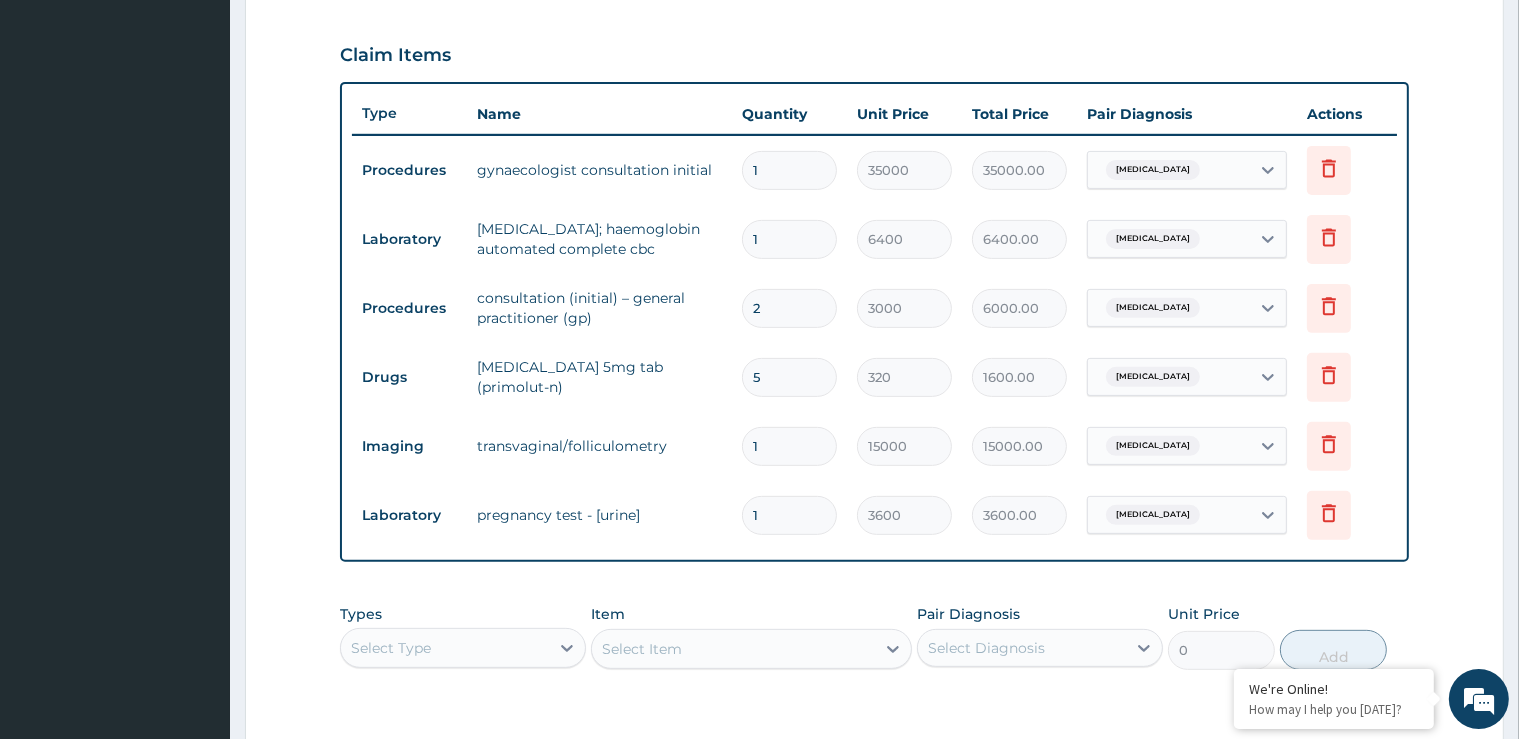 click on "2" at bounding box center [789, 308] 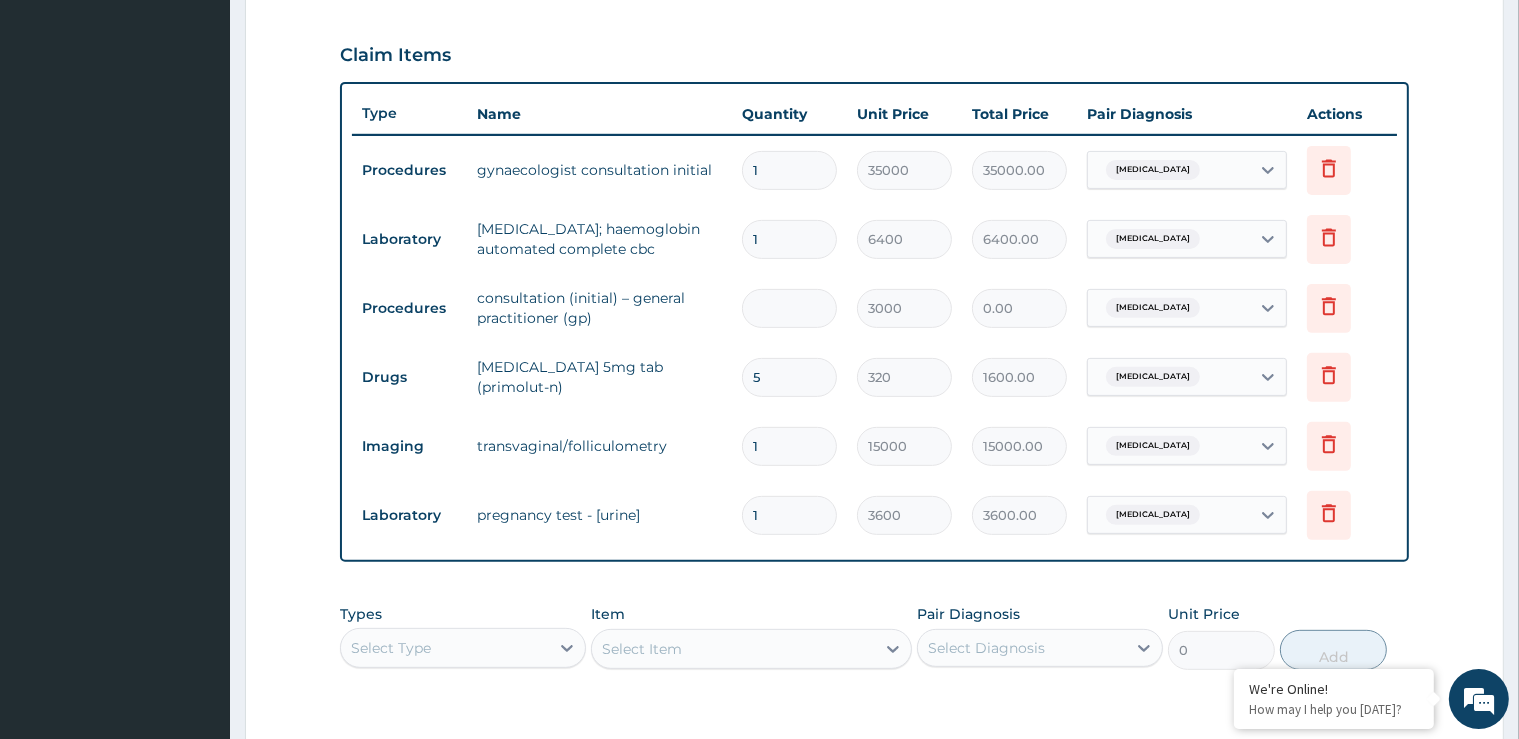 type on "1" 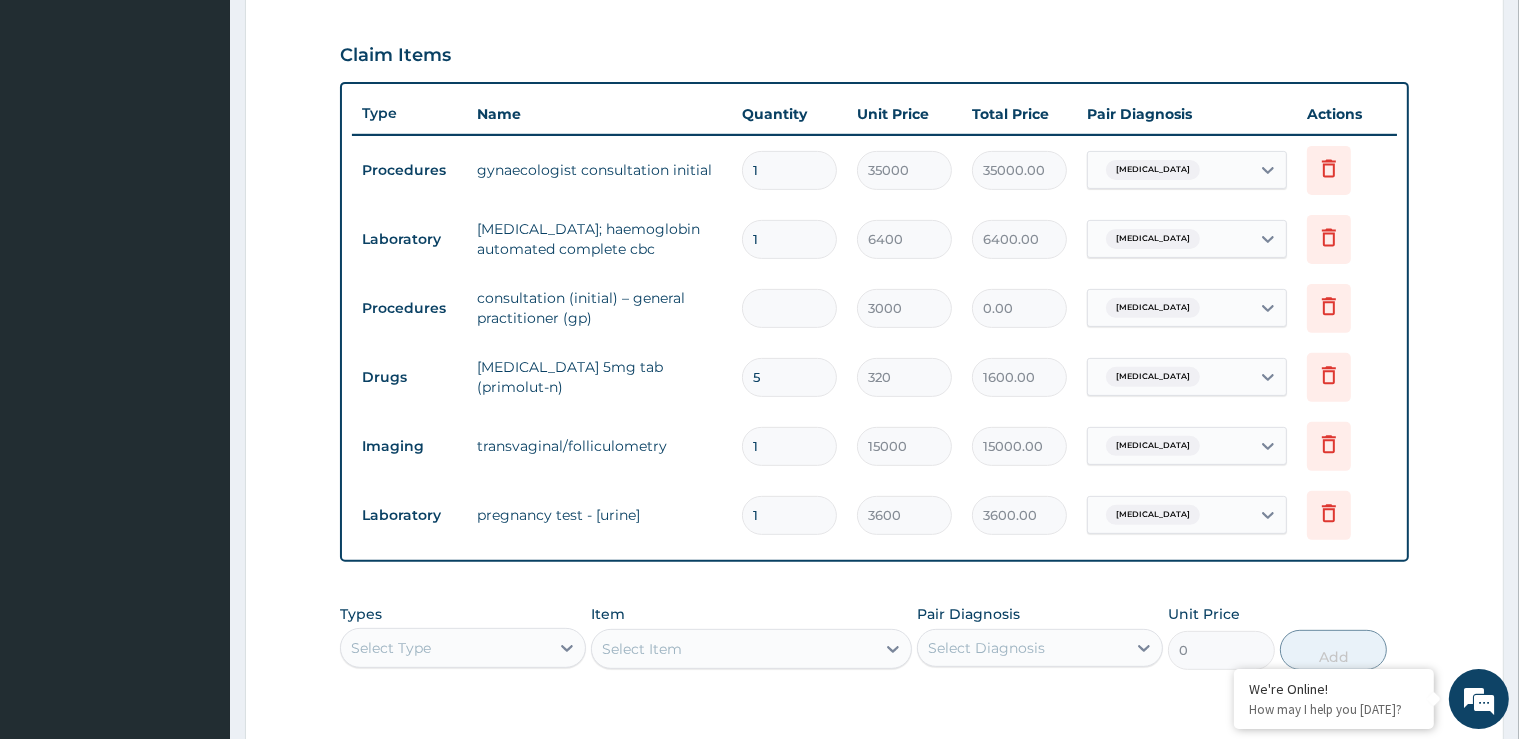 type on "3000.00" 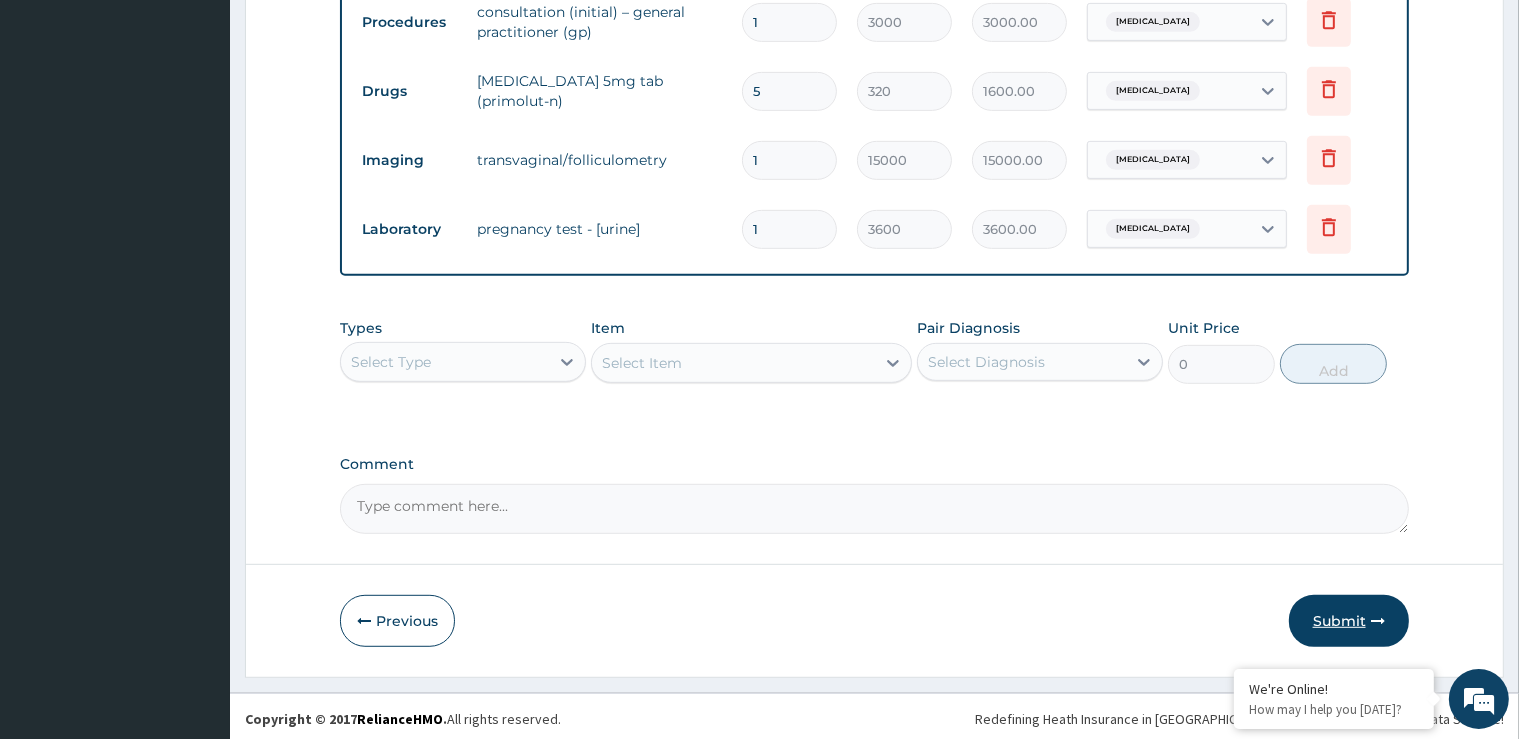 type on "1" 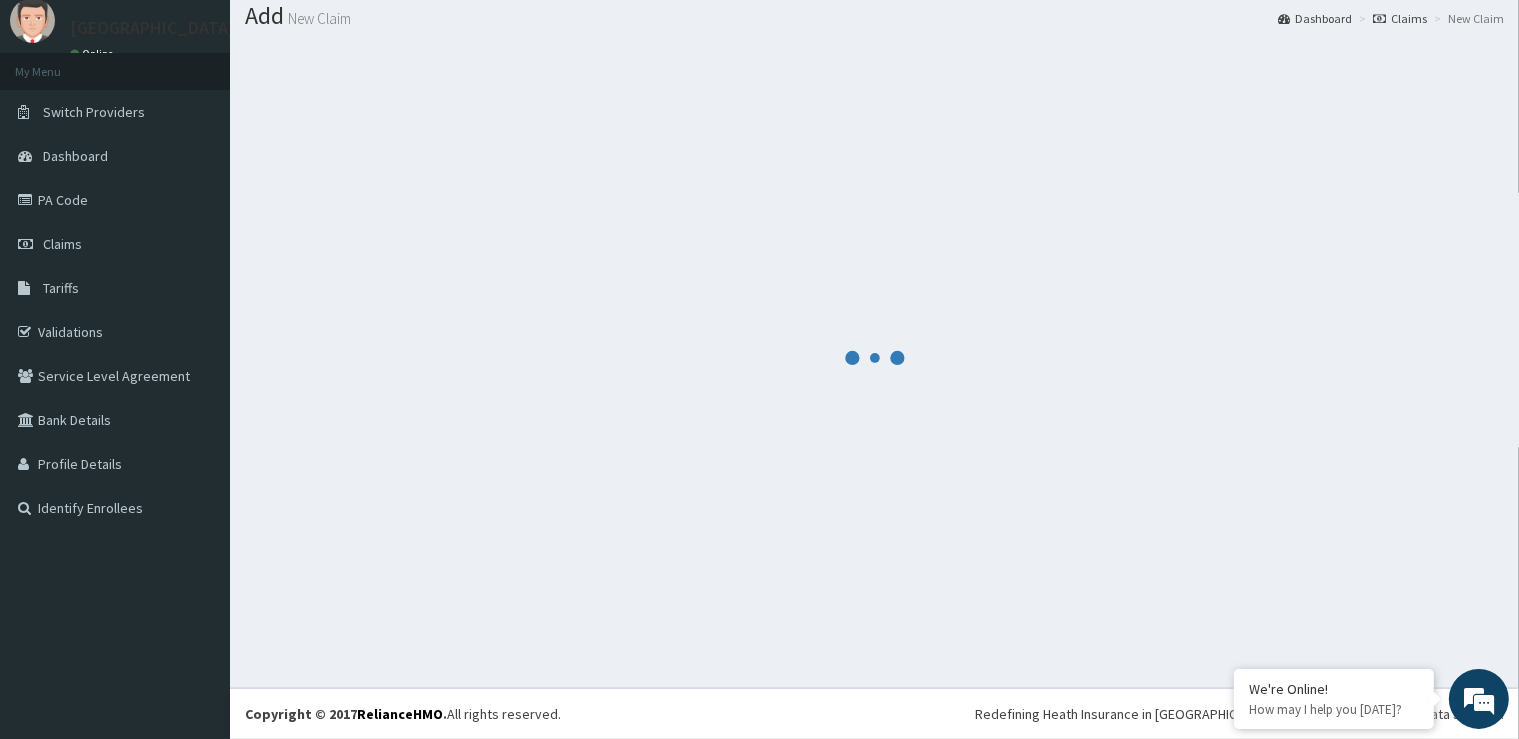 scroll, scrollTop: 61, scrollLeft: 0, axis: vertical 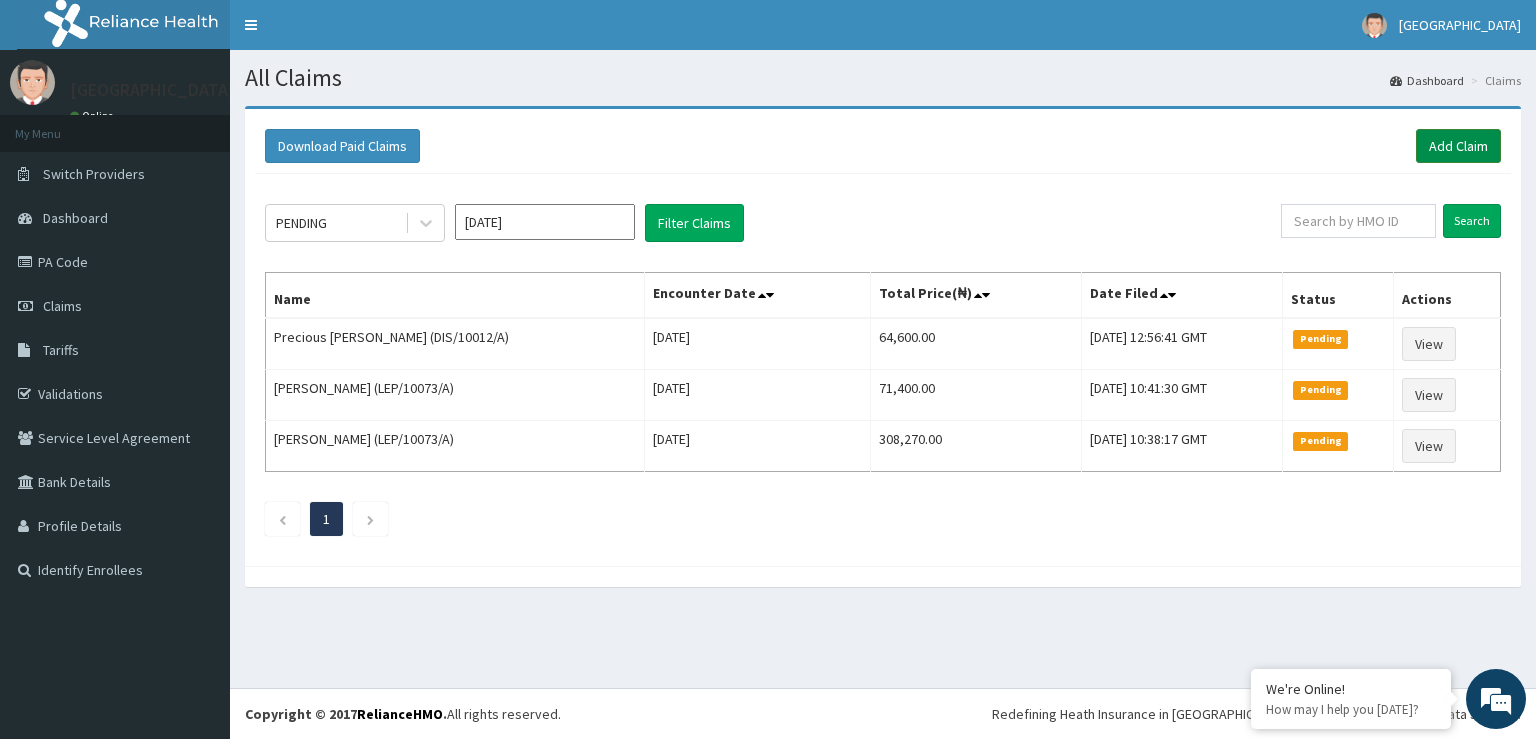click on "Add Claim" at bounding box center (1458, 146) 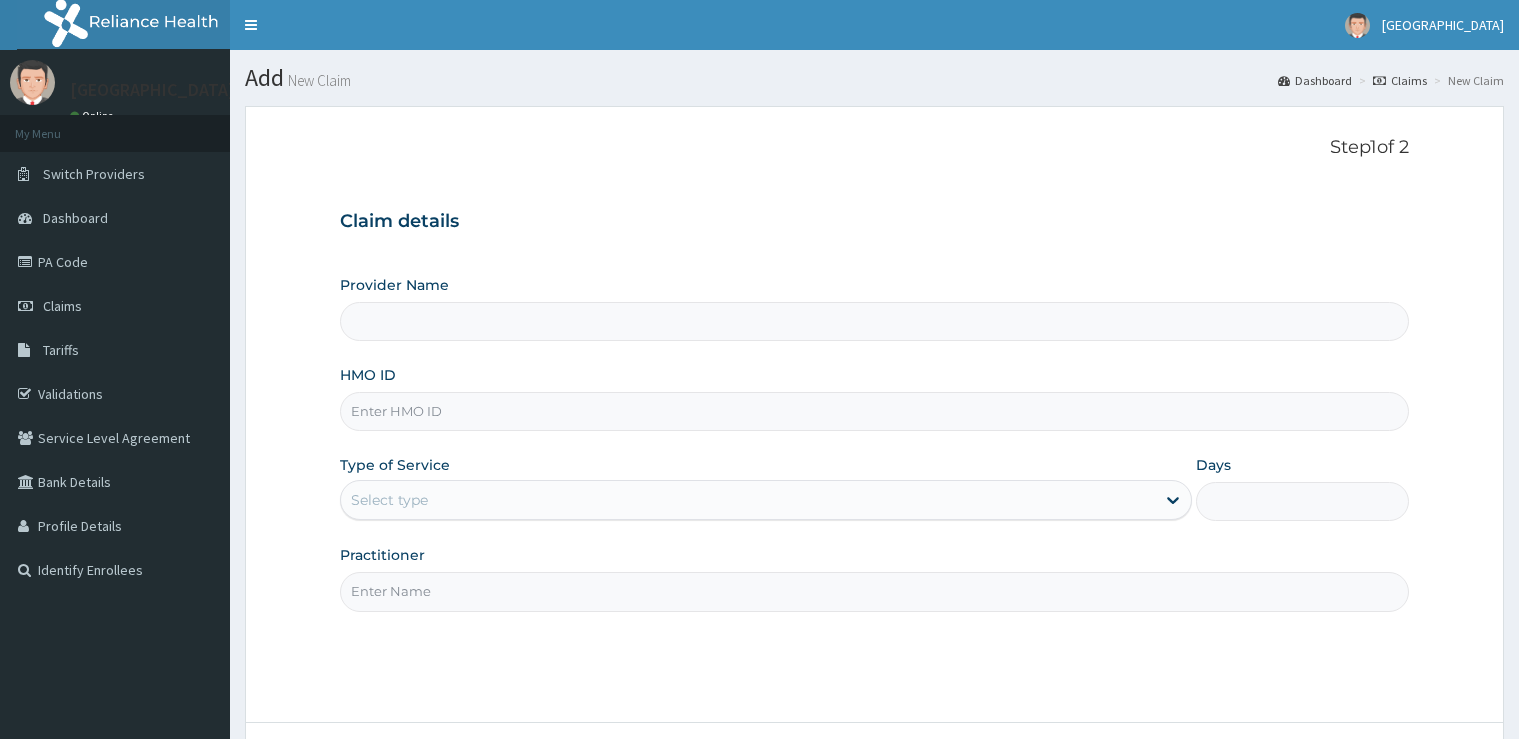 scroll, scrollTop: 0, scrollLeft: 0, axis: both 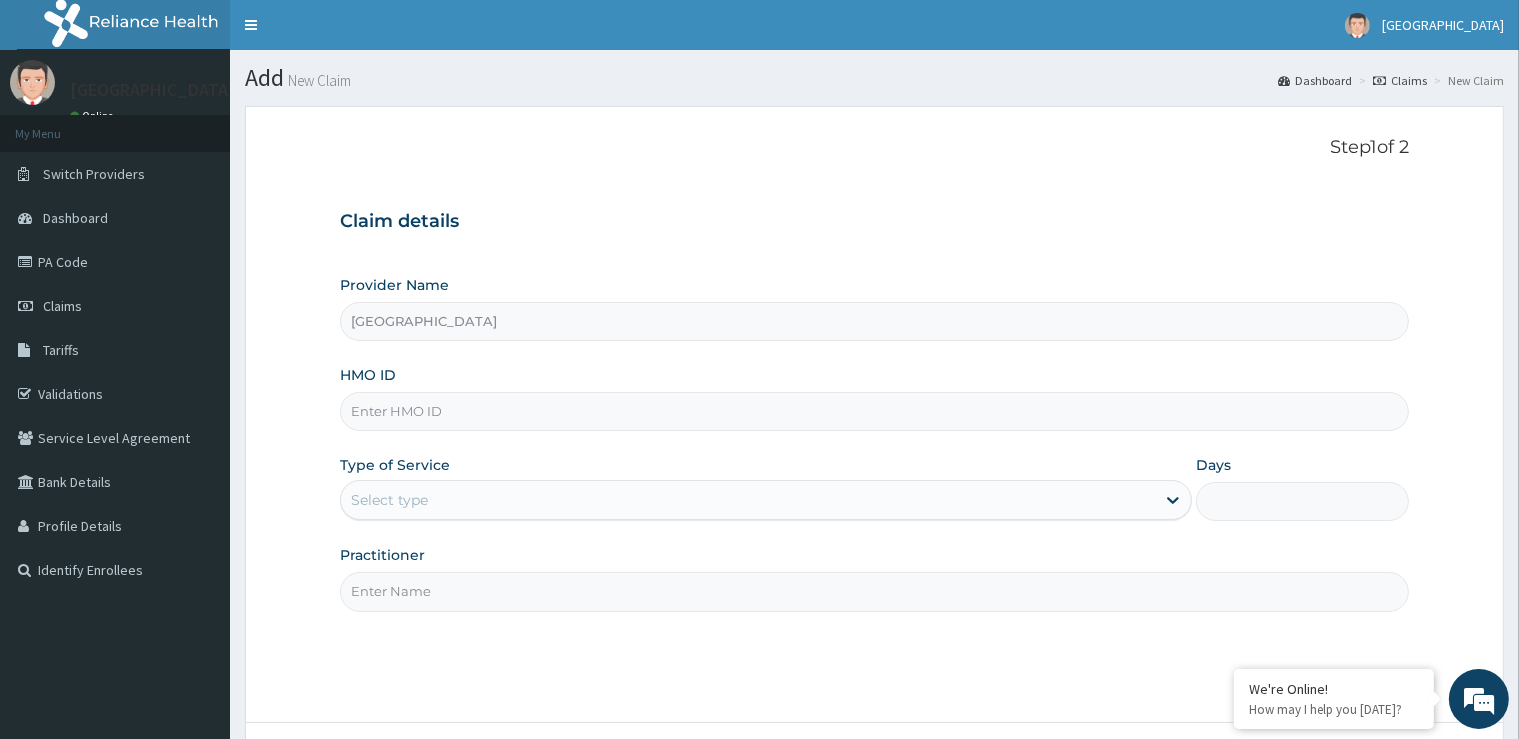 type on "[GEOGRAPHIC_DATA]" 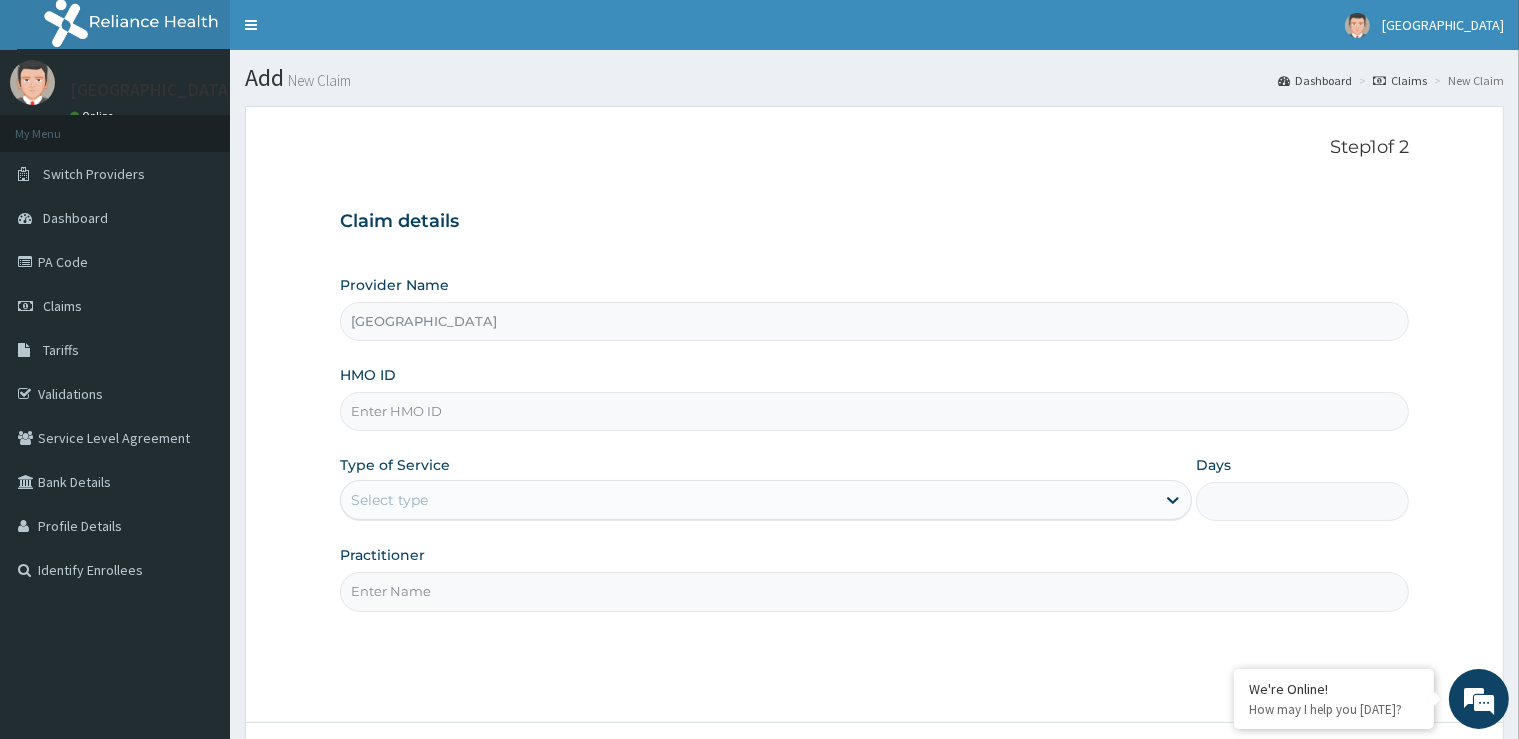 click on "HMO ID" at bounding box center (874, 411) 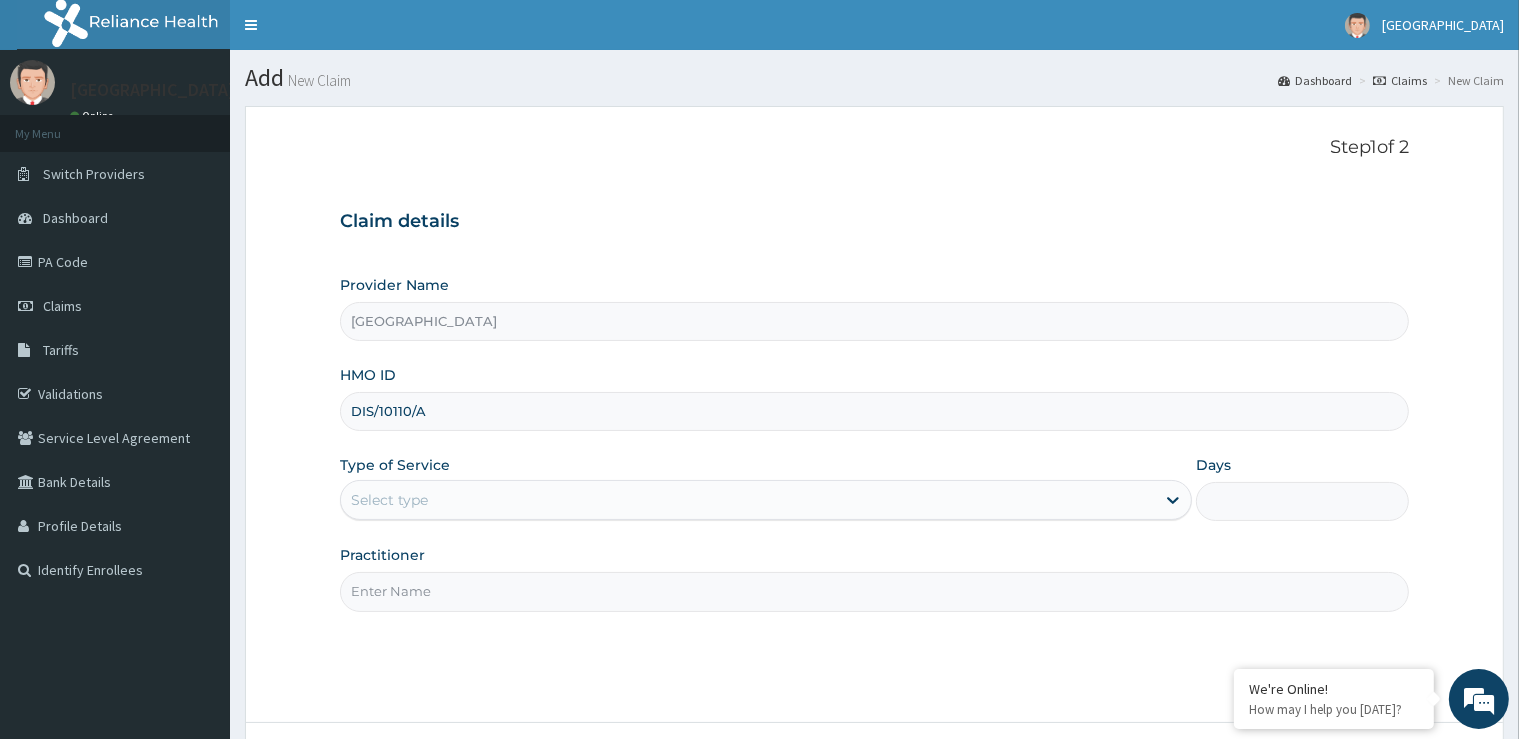 type on "DIS/10110/A" 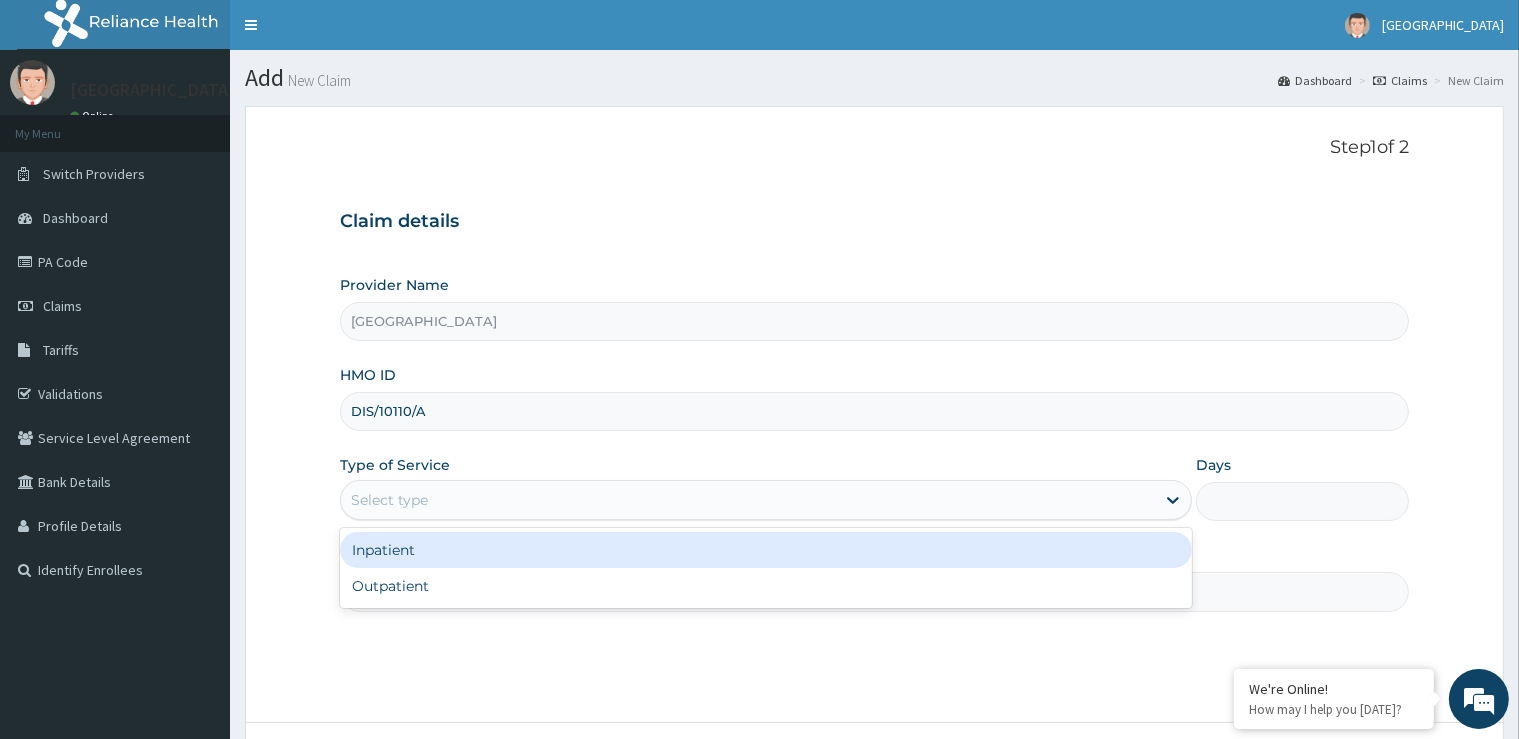 click on "Select type" at bounding box center (748, 500) 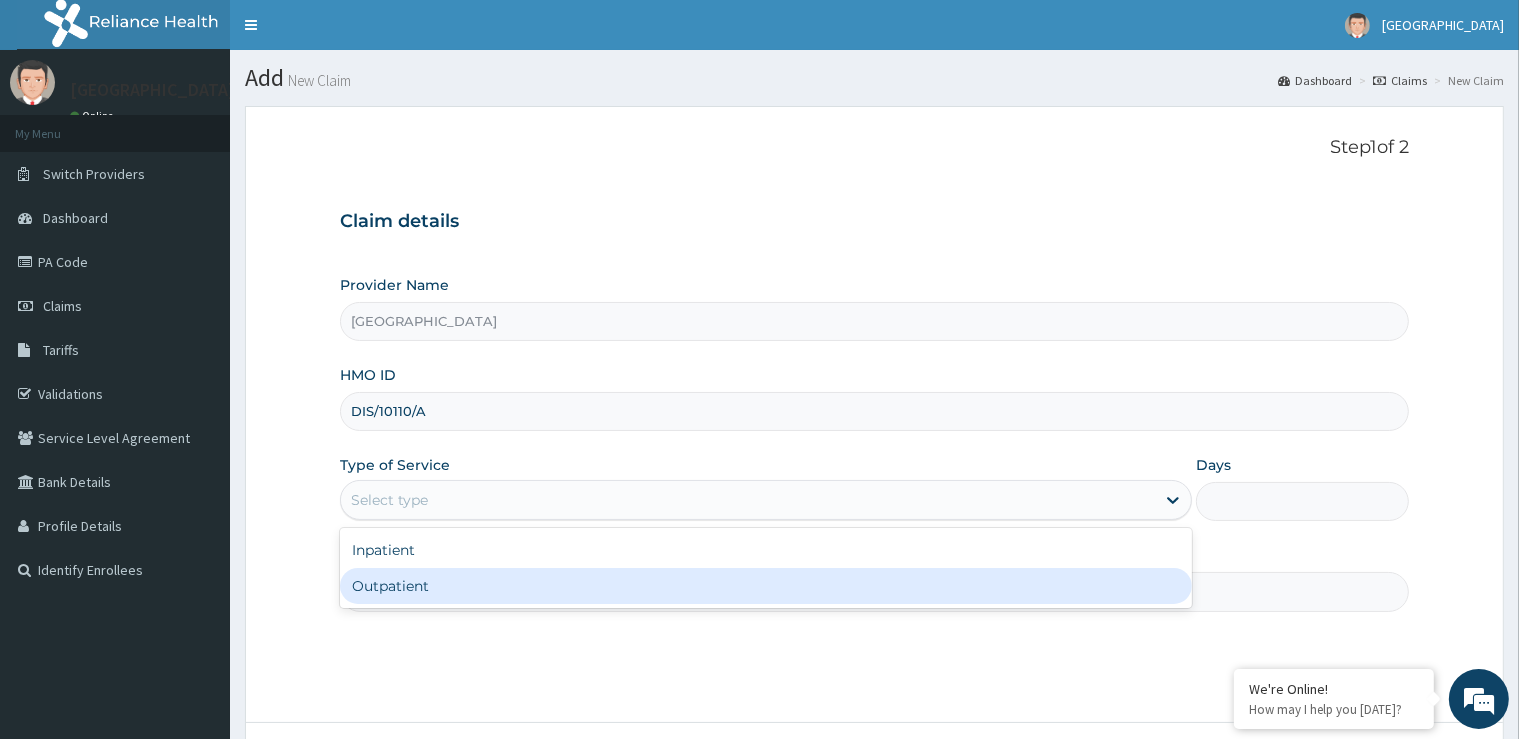 click on "Outpatient" at bounding box center [766, 586] 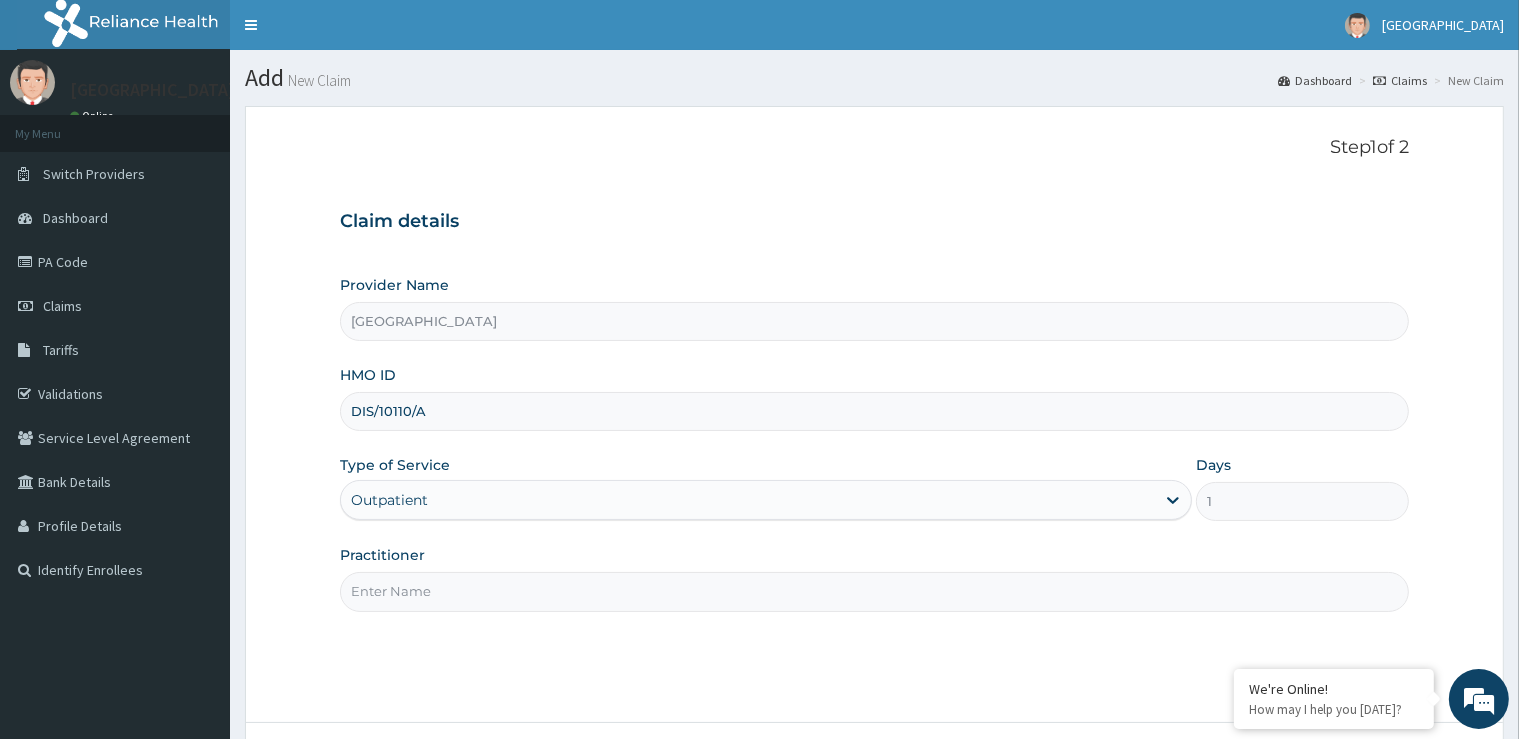 click on "Practitioner" at bounding box center (874, 591) 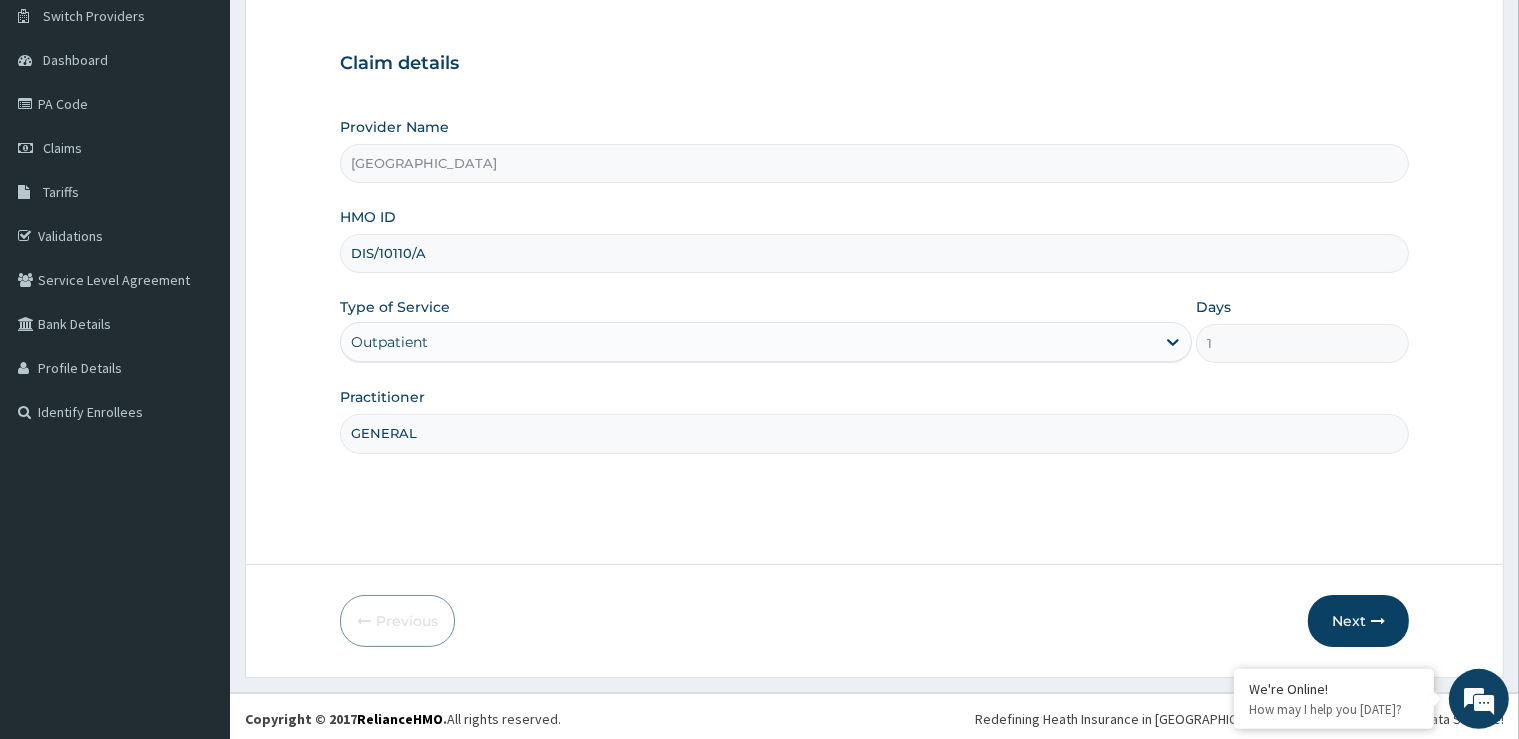 scroll, scrollTop: 162, scrollLeft: 0, axis: vertical 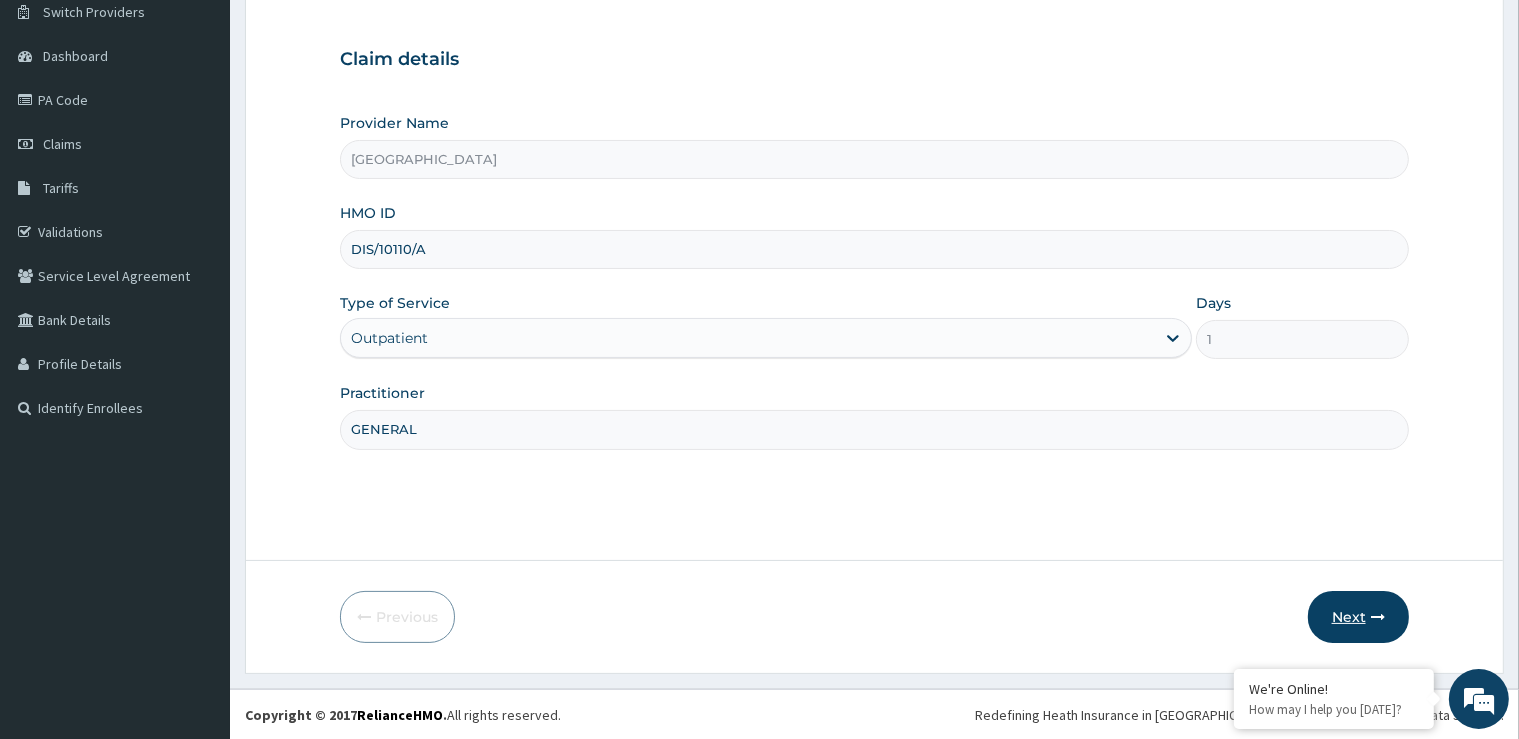type on "GENERAL" 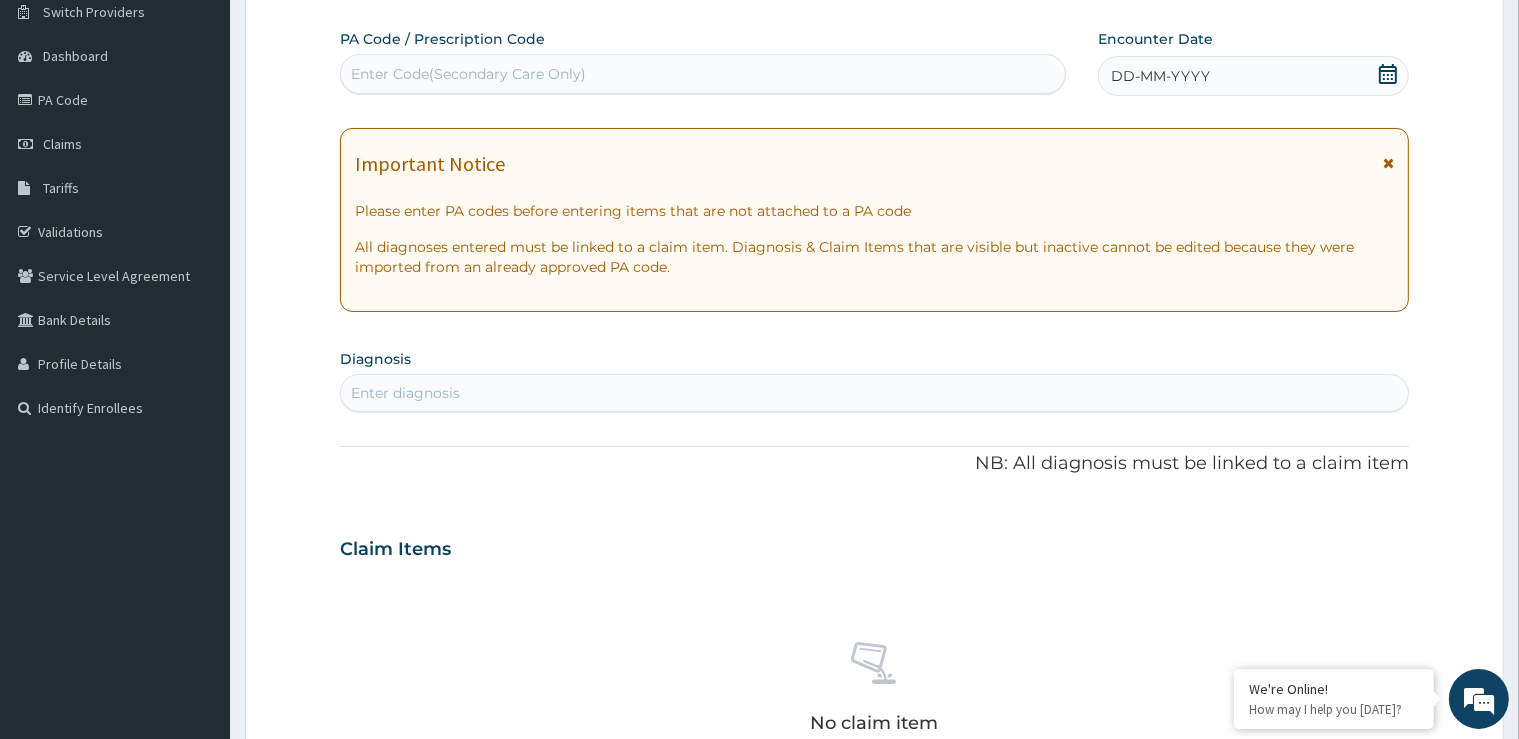 click on "Enter Code(Secondary Care Only)" at bounding box center [468, 74] 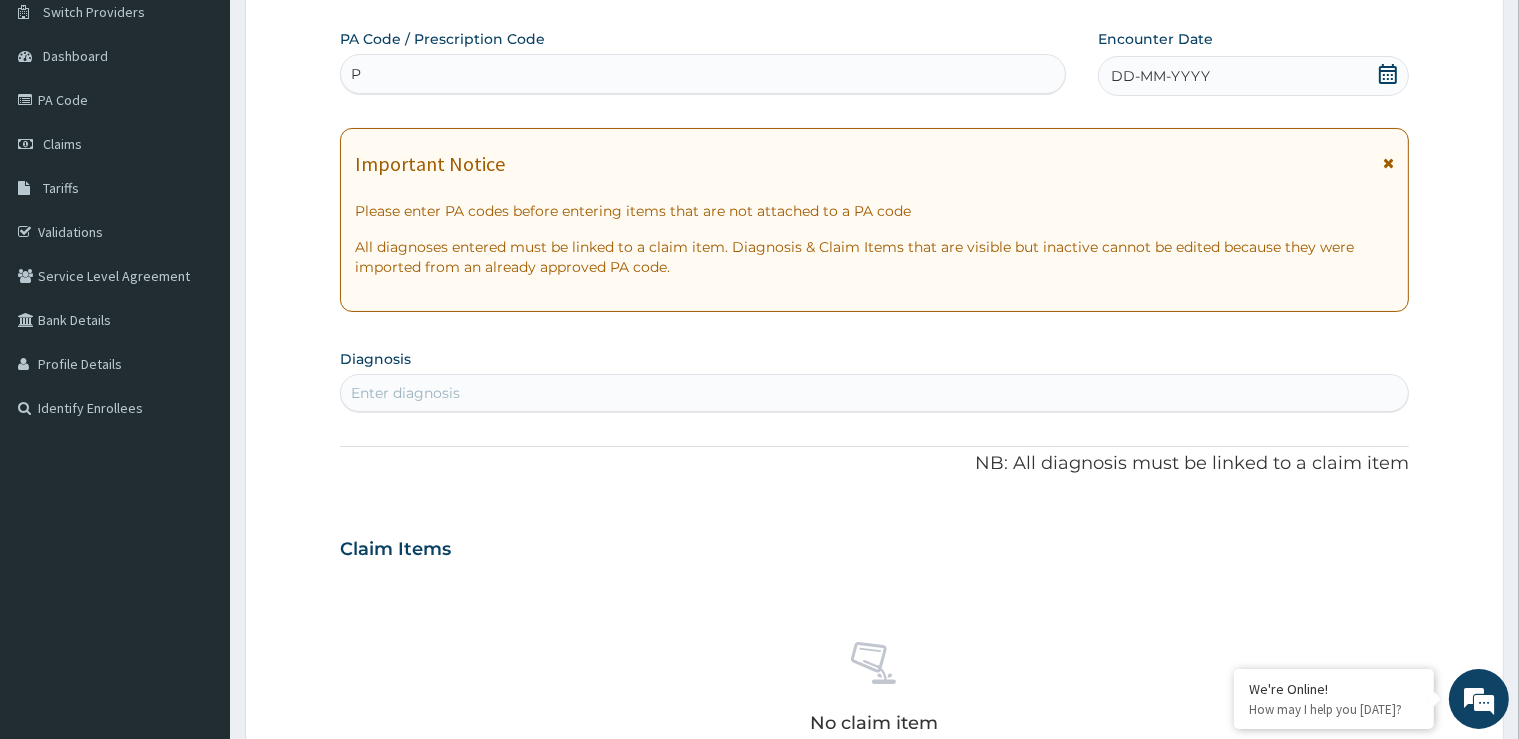 type 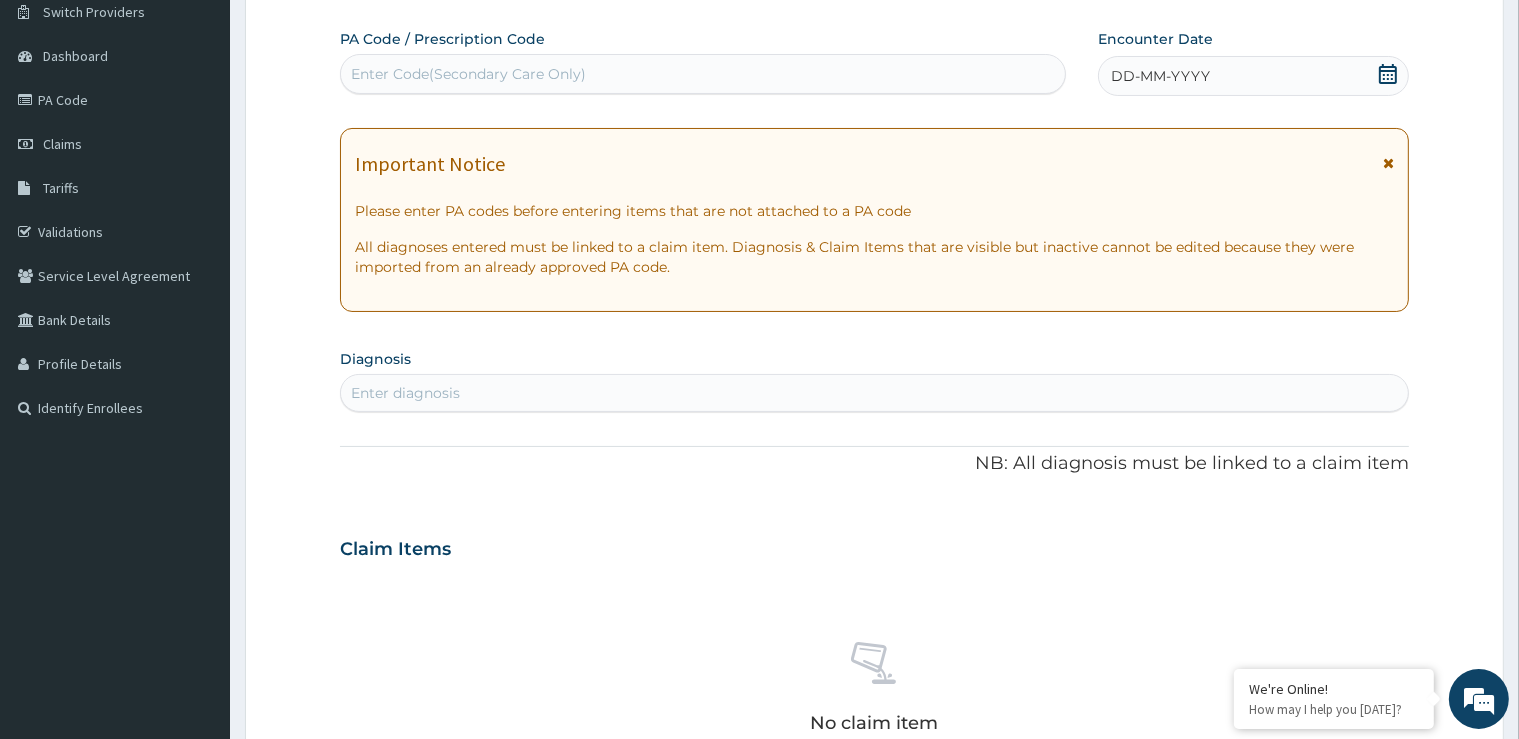 click 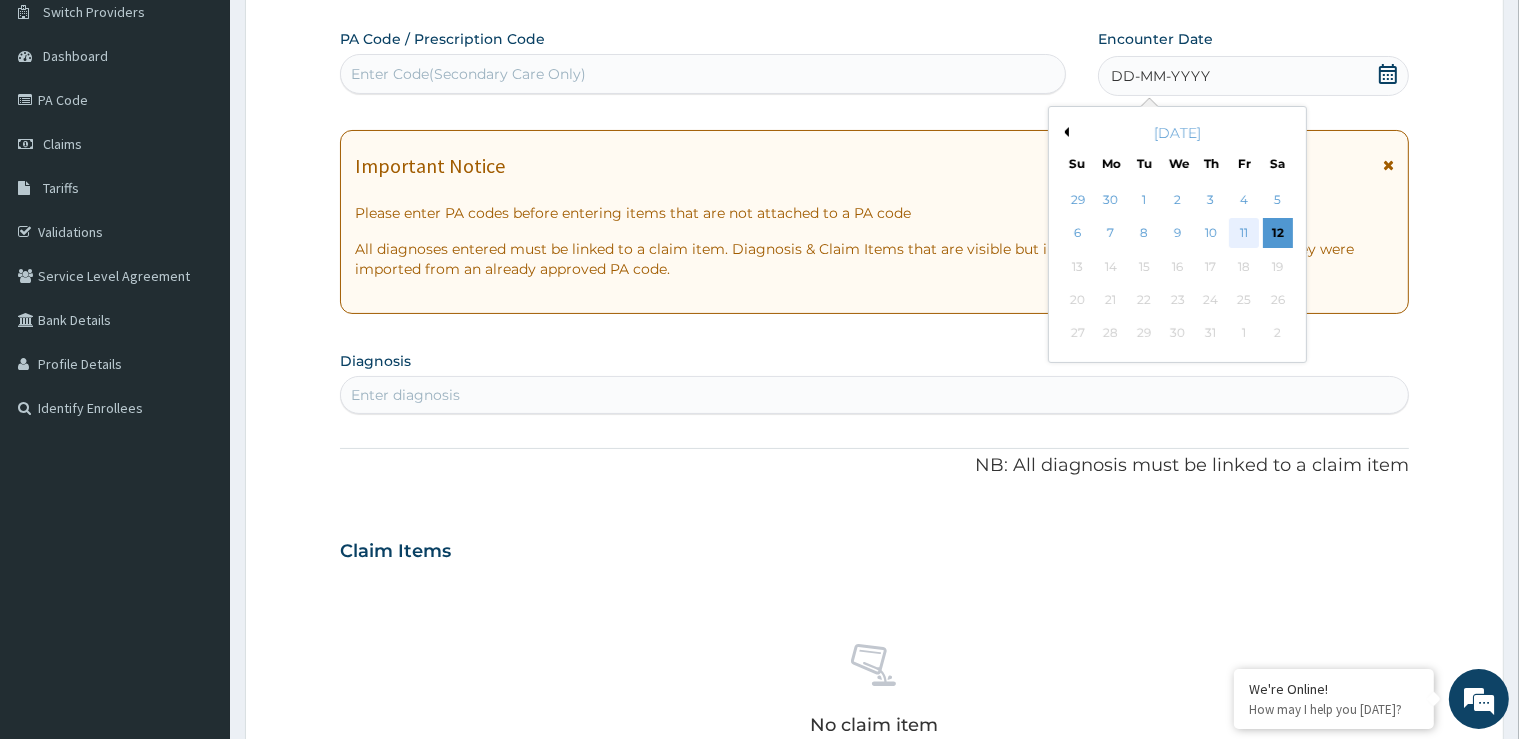 click on "11" at bounding box center [1244, 234] 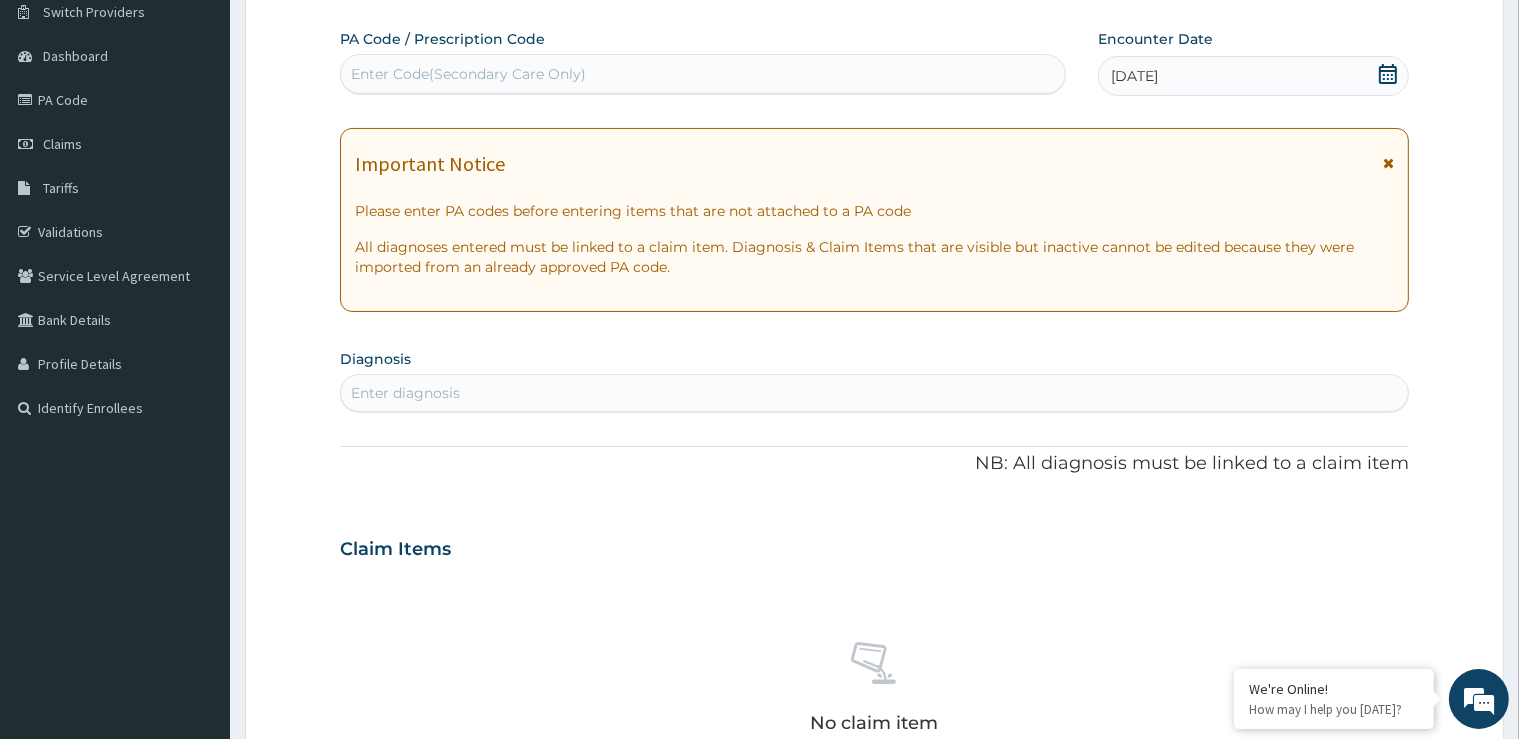 click on "Enter diagnosis" at bounding box center [874, 393] 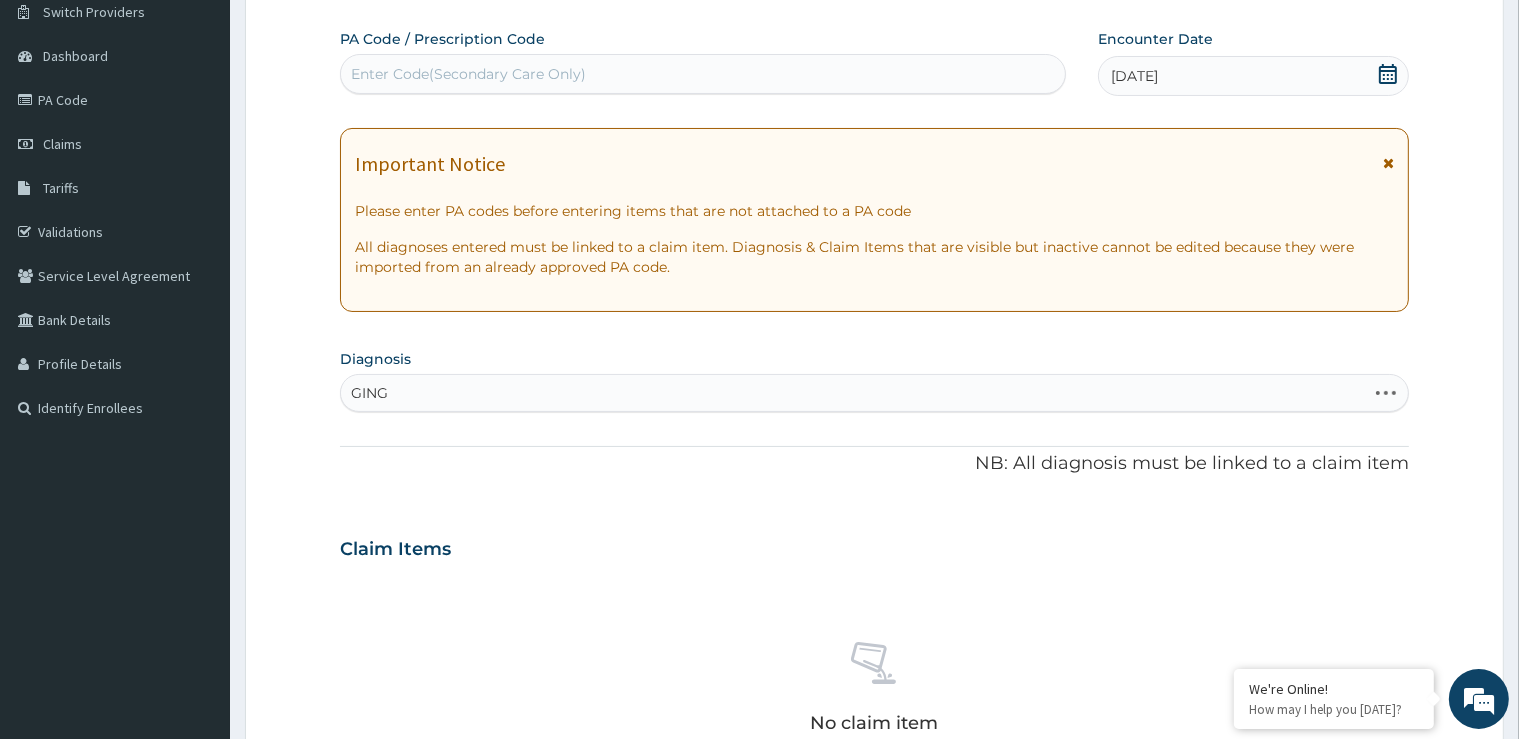 type on "GINGI" 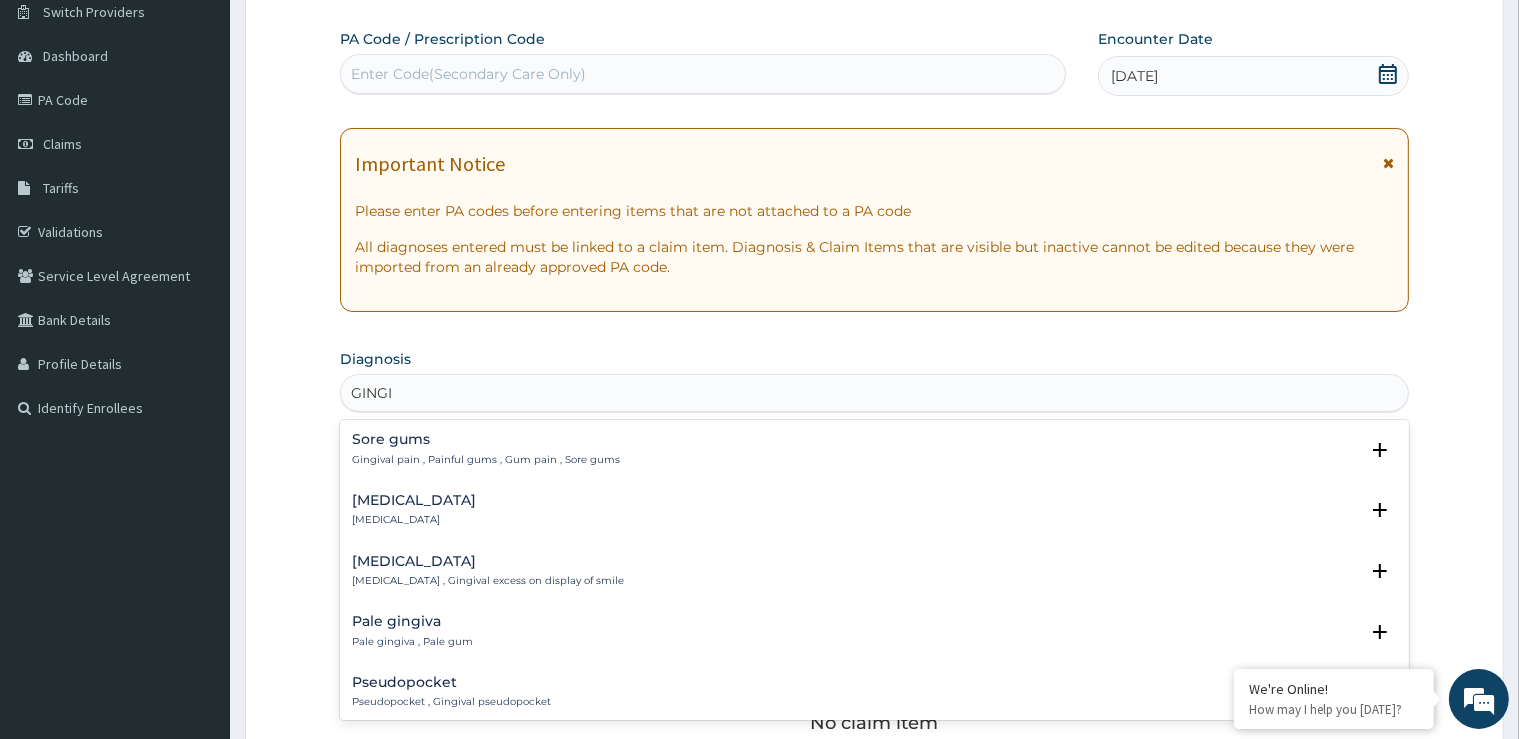 click on "Gingivitis" at bounding box center [414, 500] 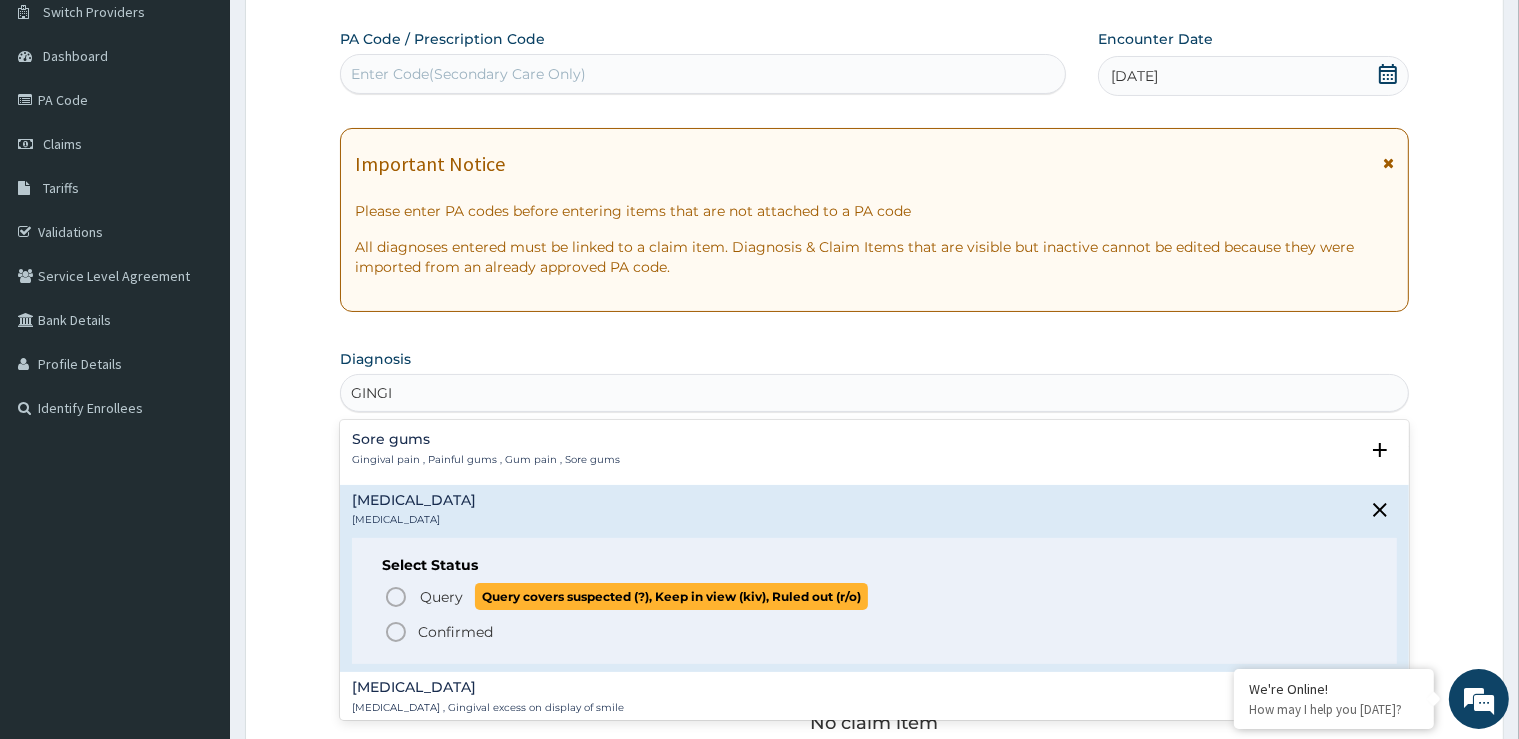 click on "Query" at bounding box center (441, 597) 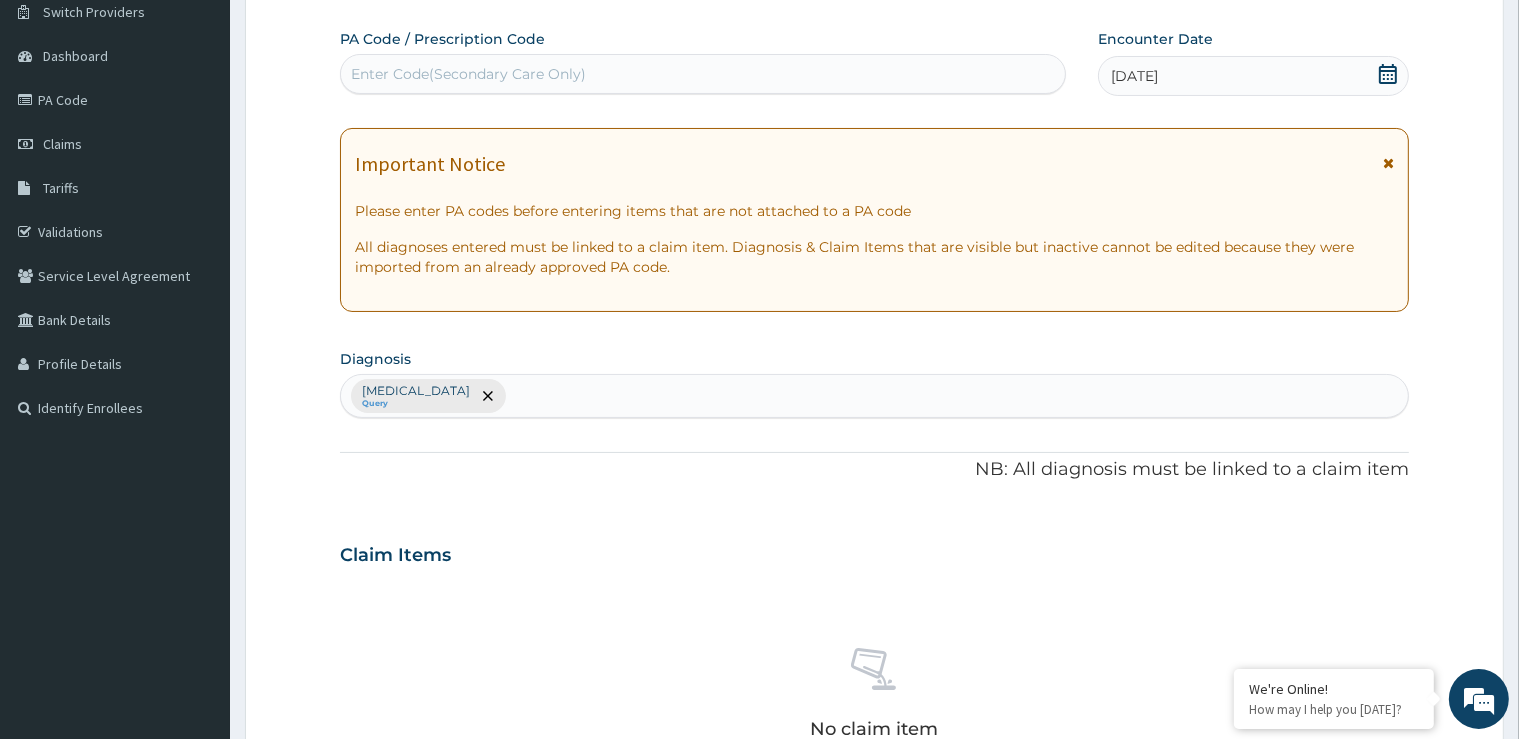 type on "F" 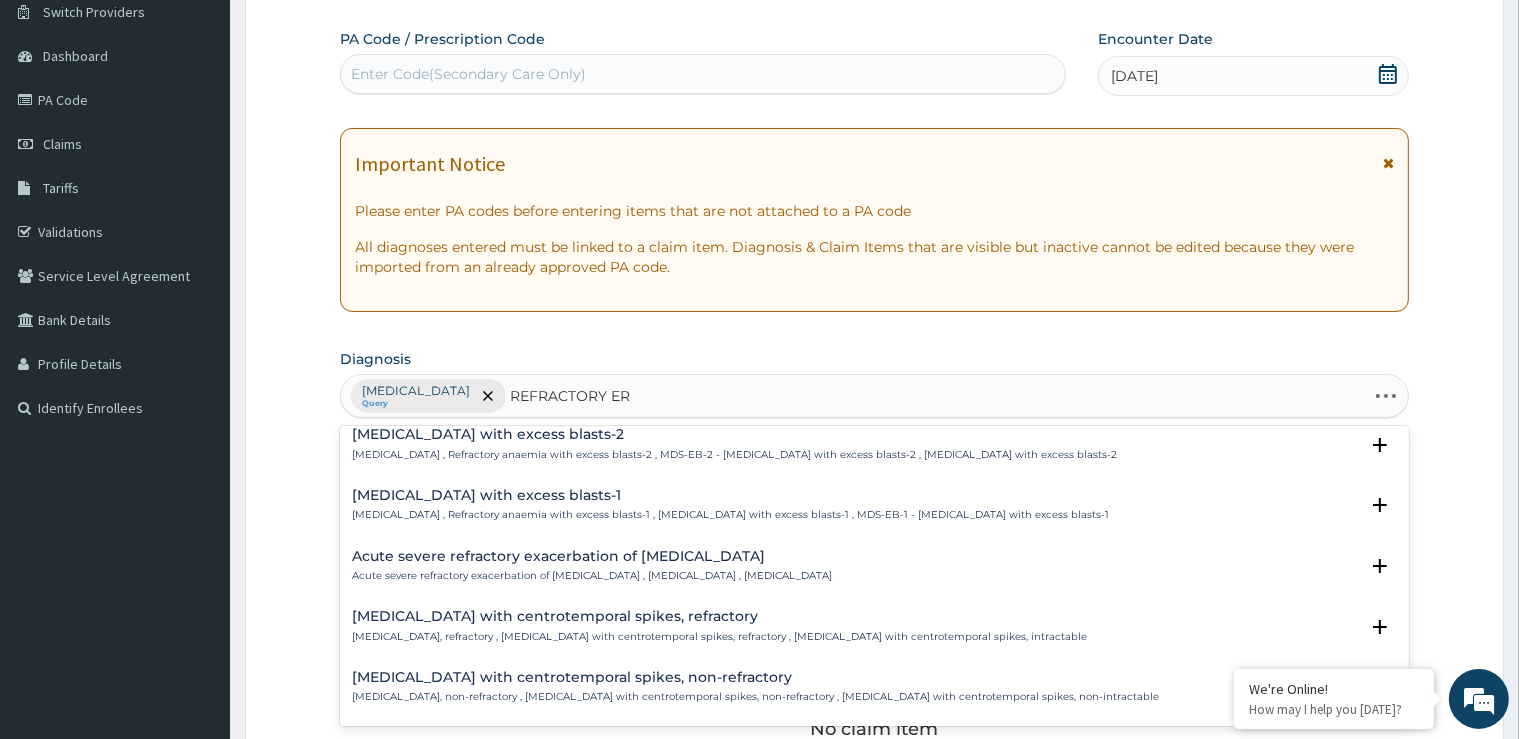 scroll, scrollTop: 0, scrollLeft: 0, axis: both 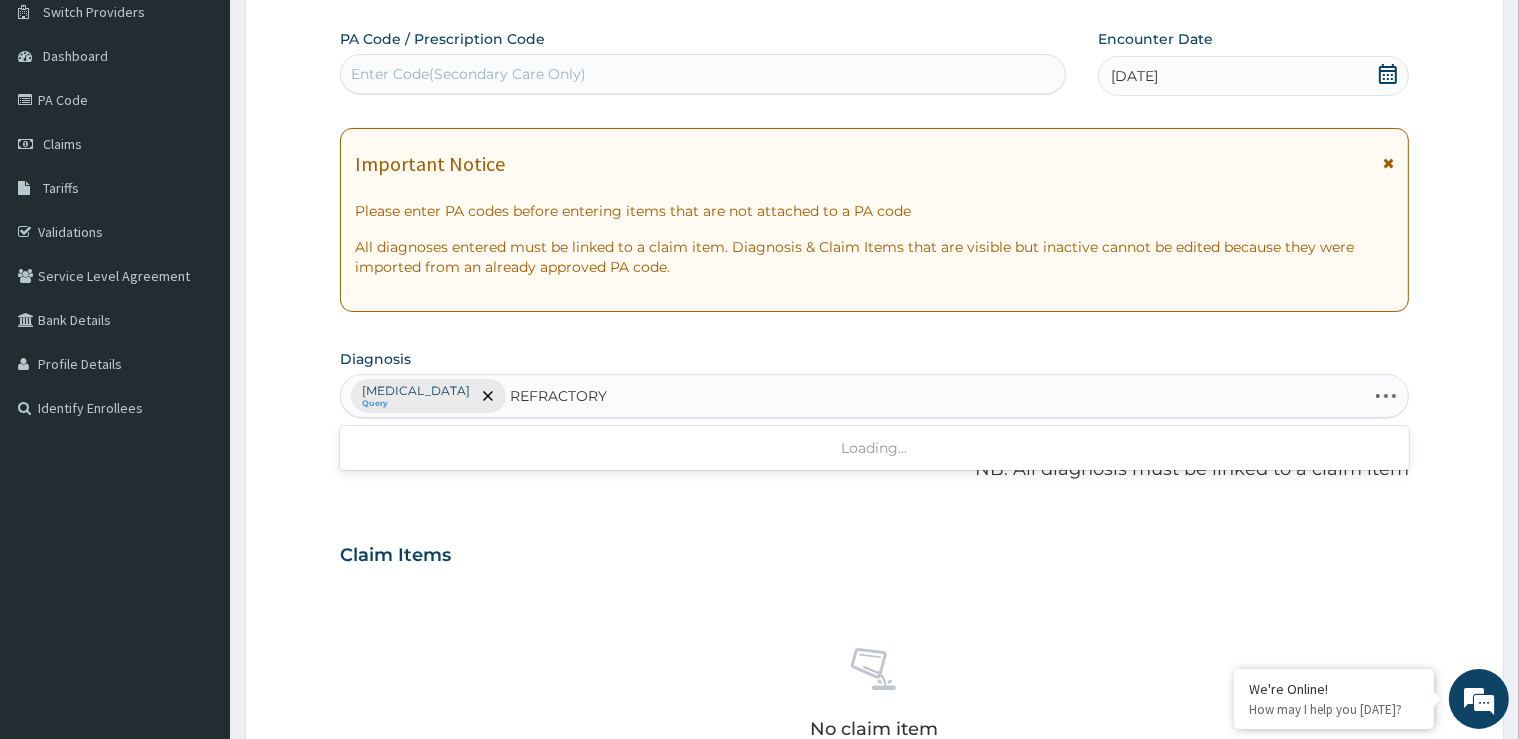 type on "REFRACTORY" 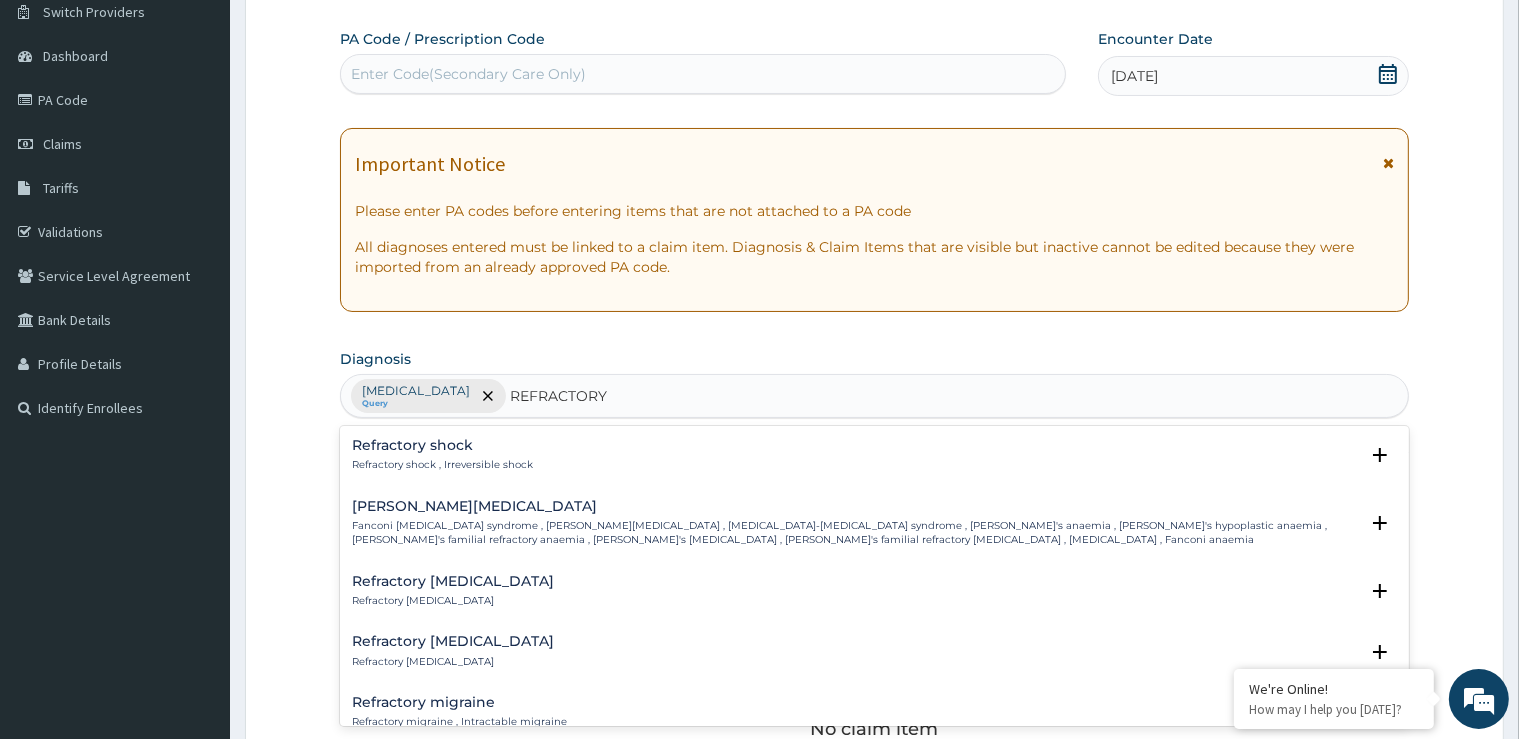 click on "Refractory shock , Irreversible shock" at bounding box center (442, 465) 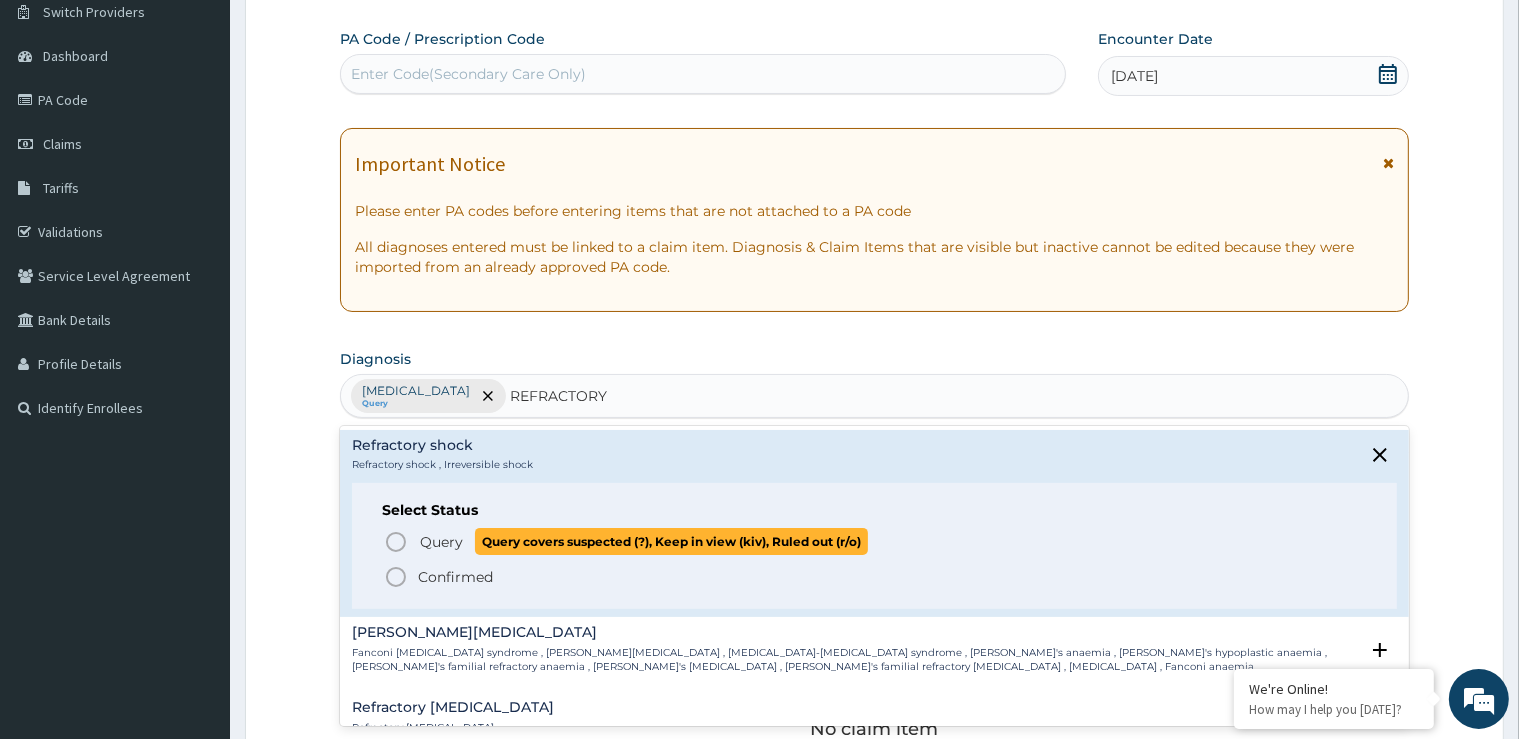 click on "Query Query covers suspected (?), Keep in view (kiv), Ruled out (r/o)" at bounding box center [643, 541] 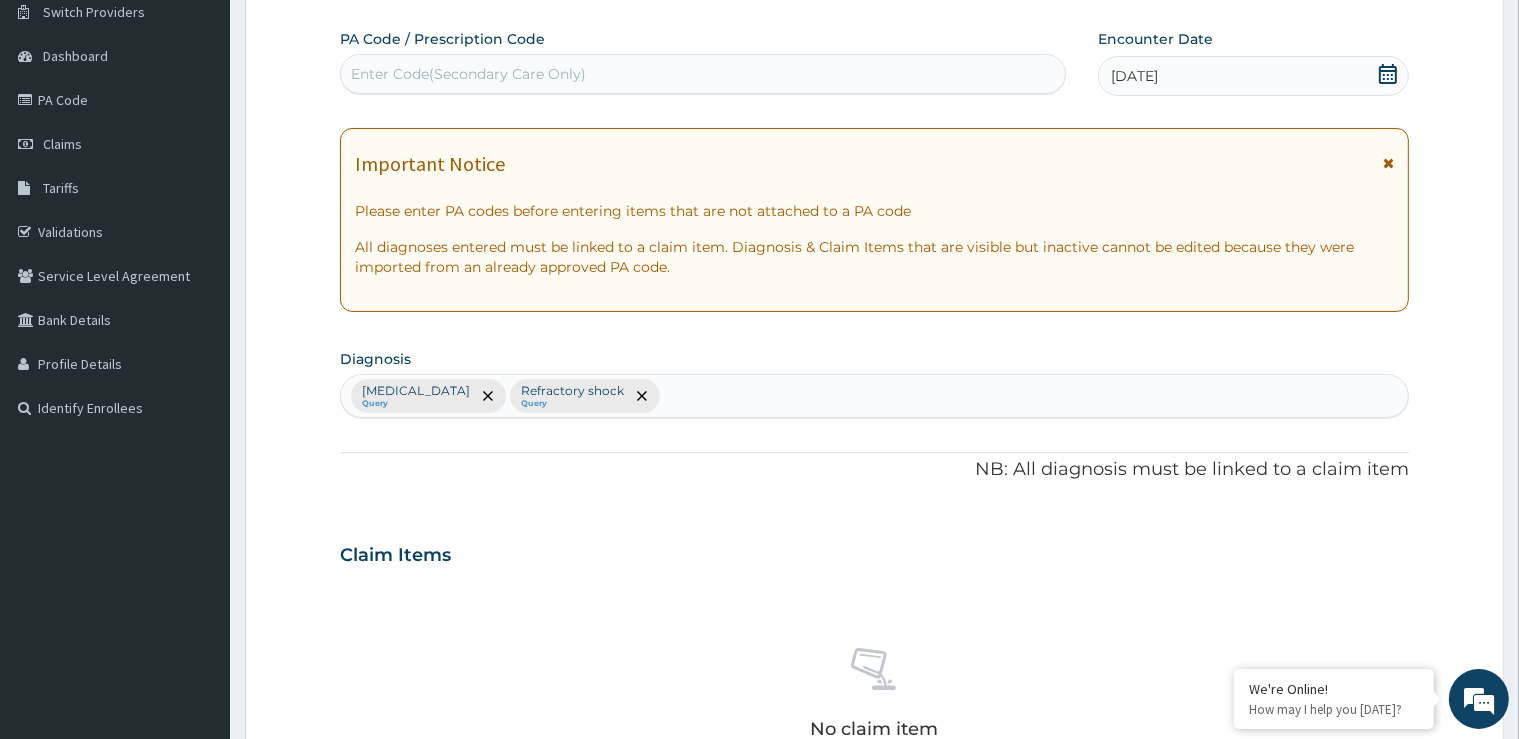 scroll, scrollTop: 700, scrollLeft: 0, axis: vertical 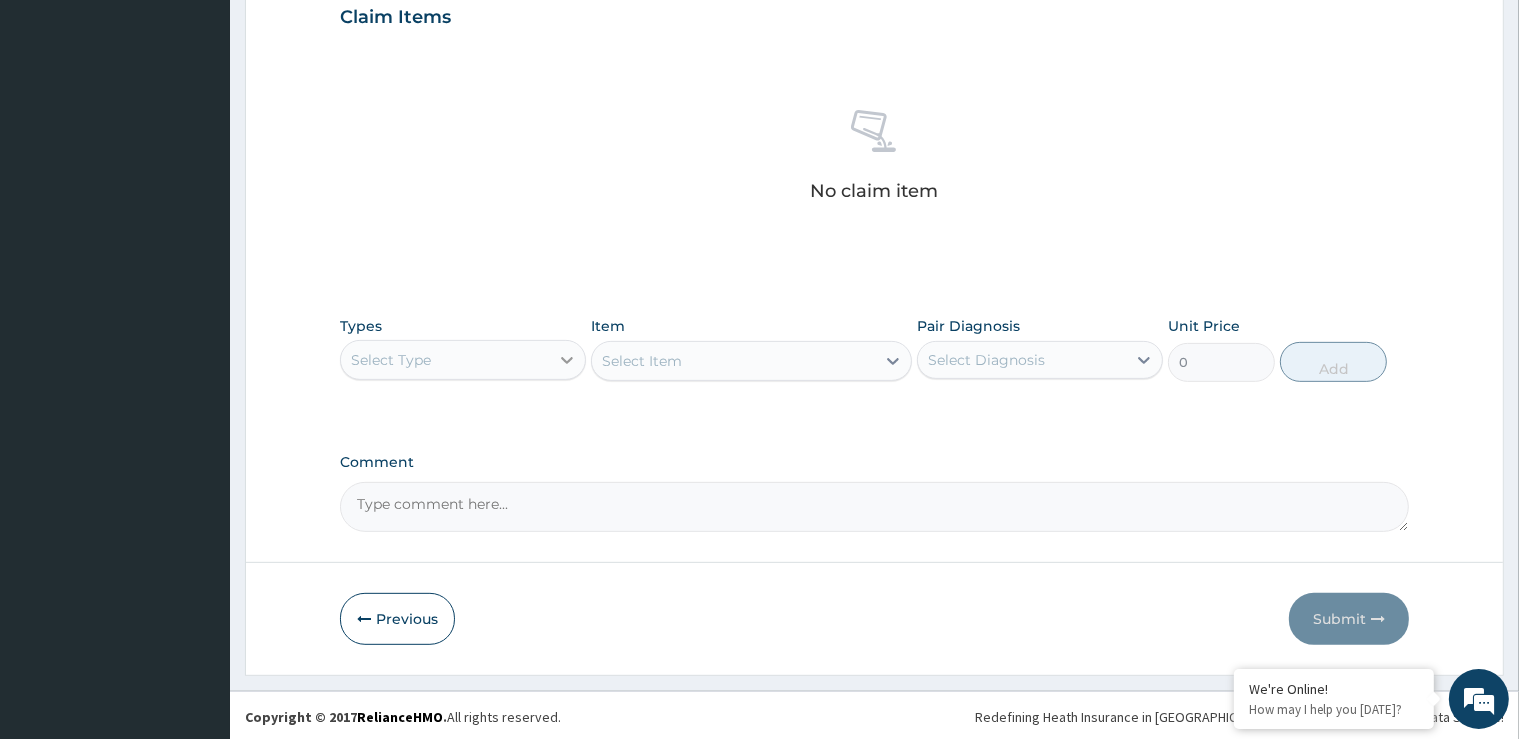 click at bounding box center [567, 360] 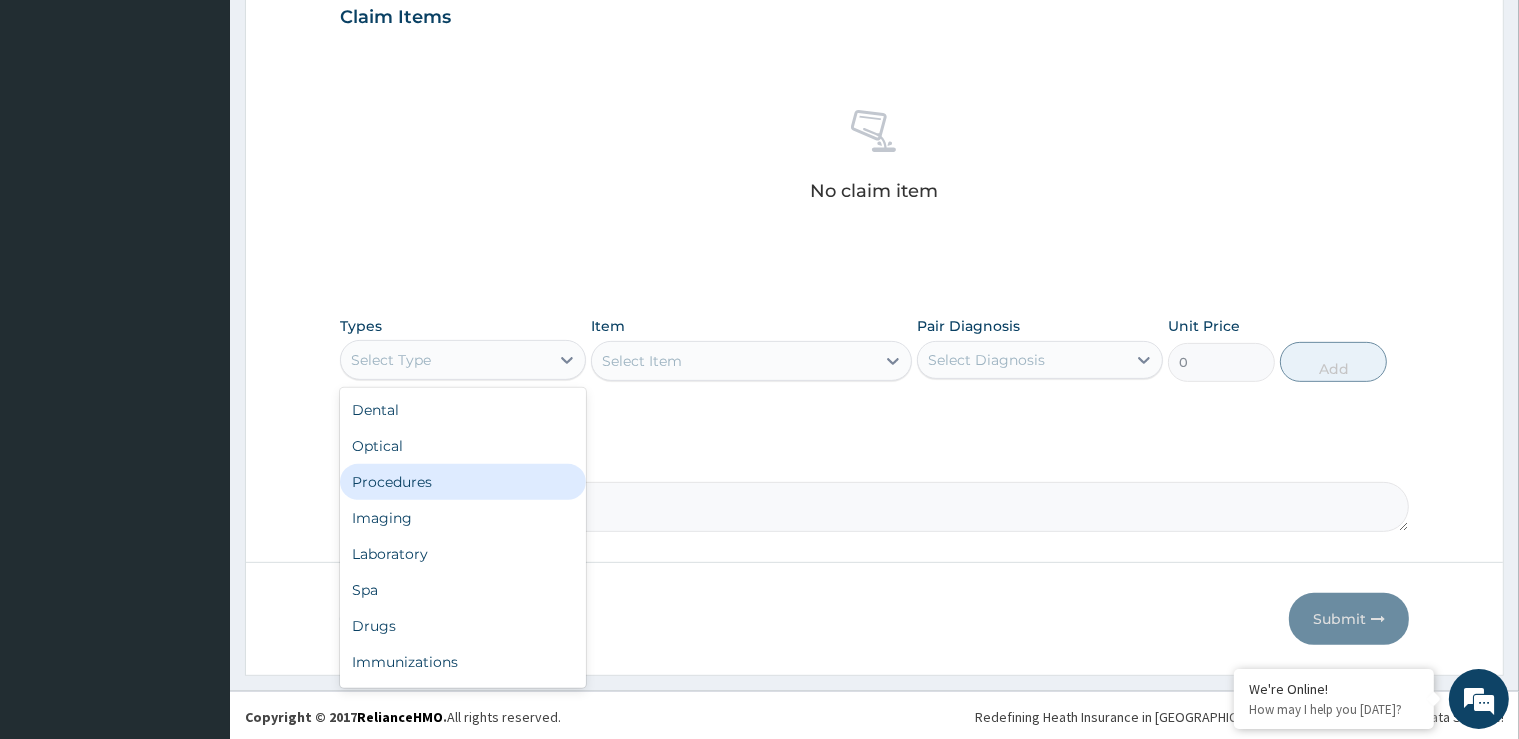 click on "Procedures" at bounding box center [463, 482] 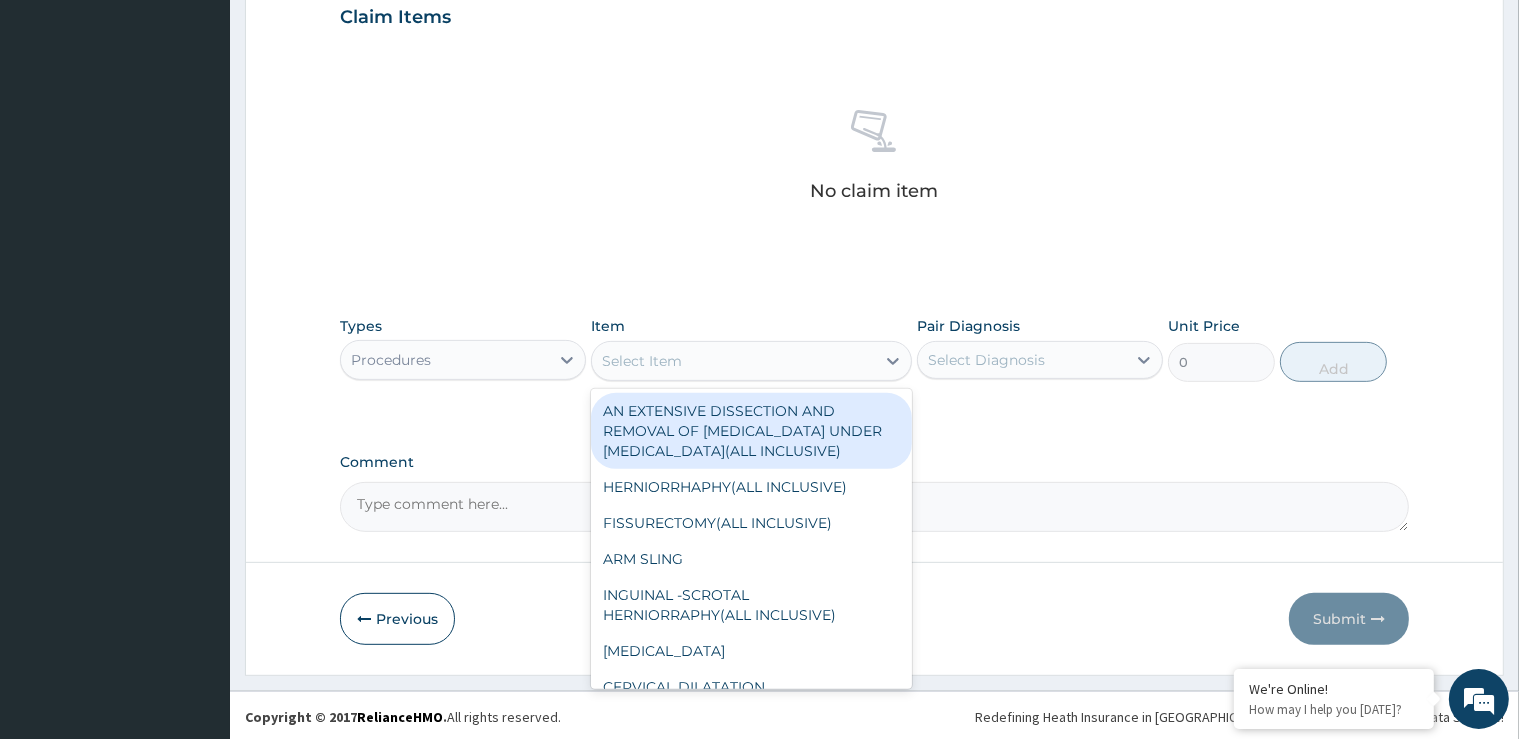 click on "Select Item" at bounding box center [733, 361] 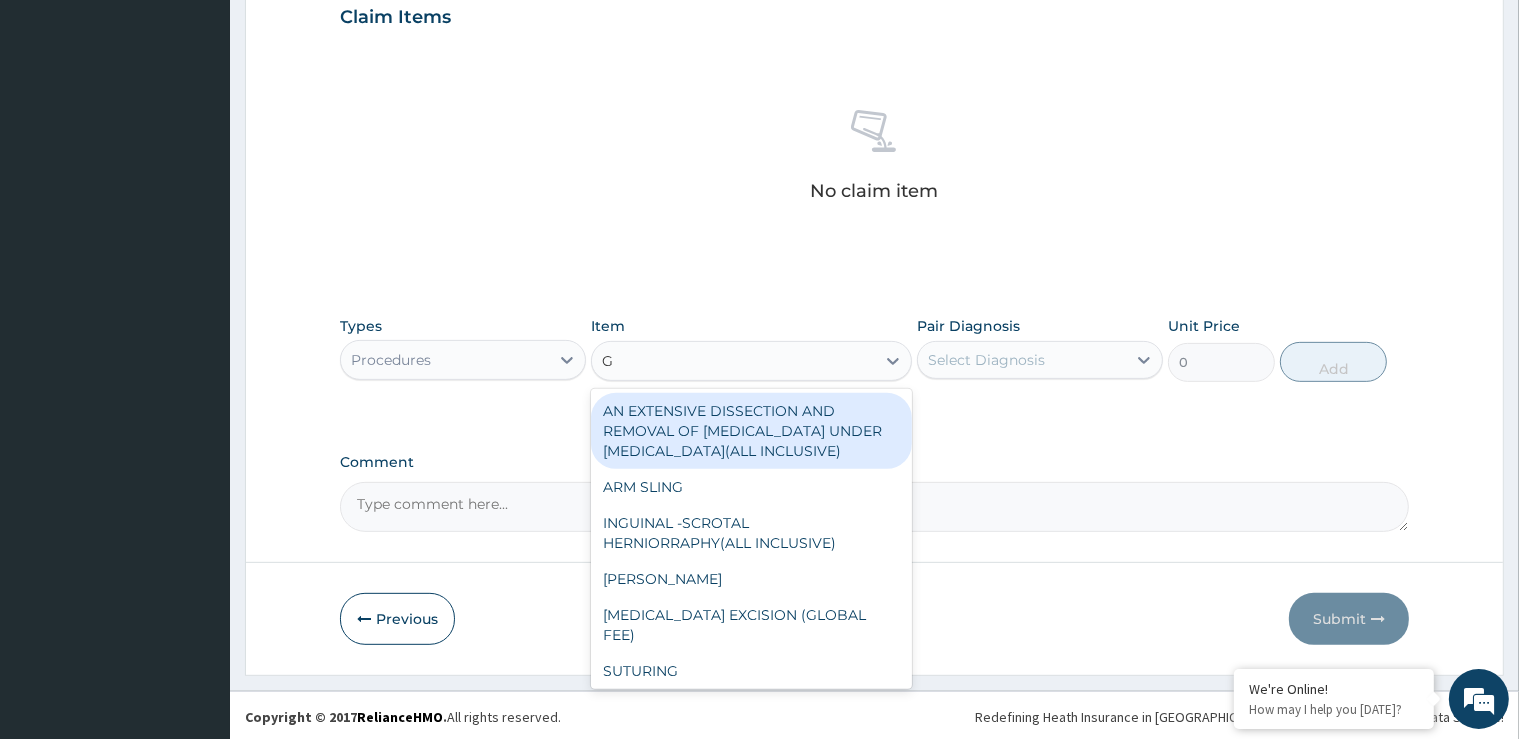 type on "GP" 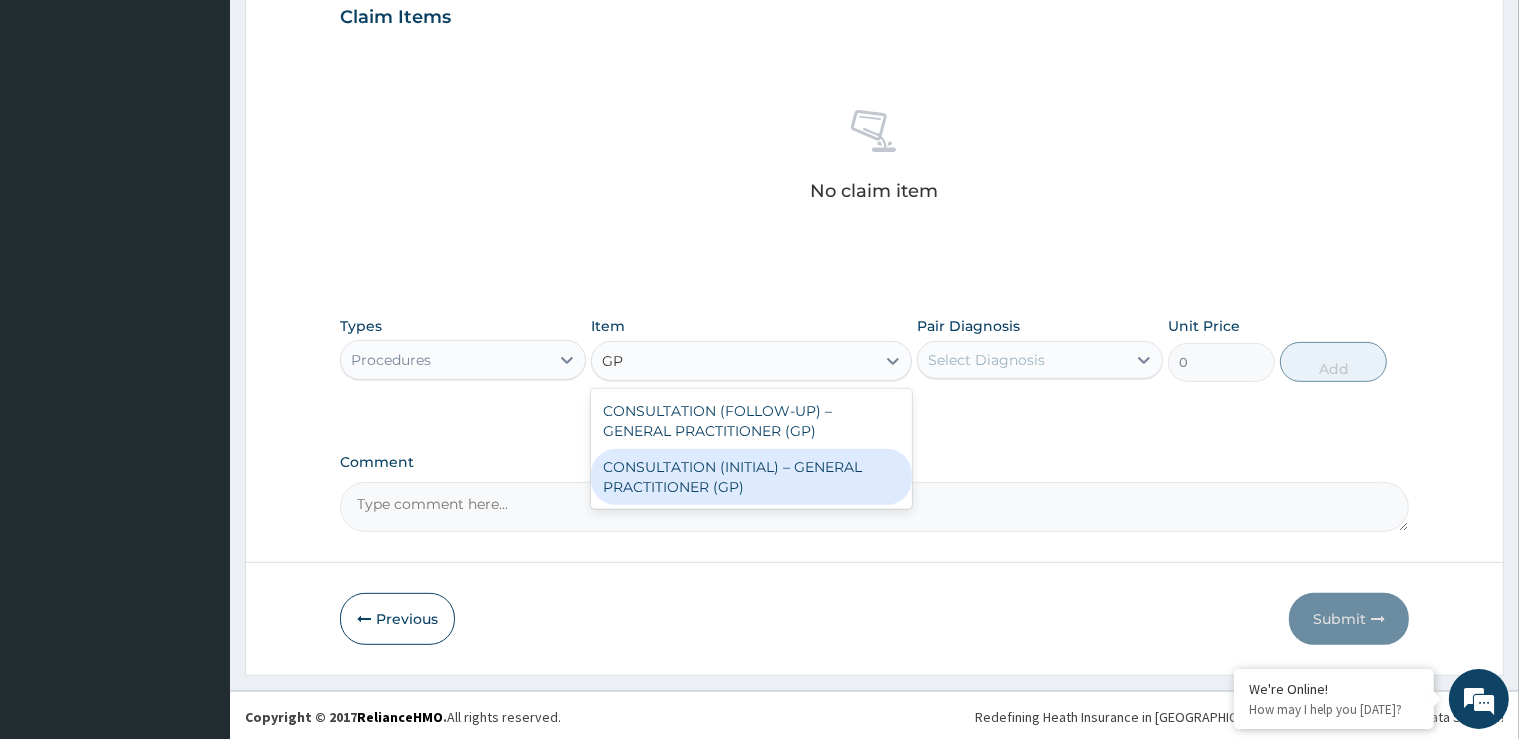 drag, startPoint x: 804, startPoint y: 501, endPoint x: 826, endPoint y: 436, distance: 68.622154 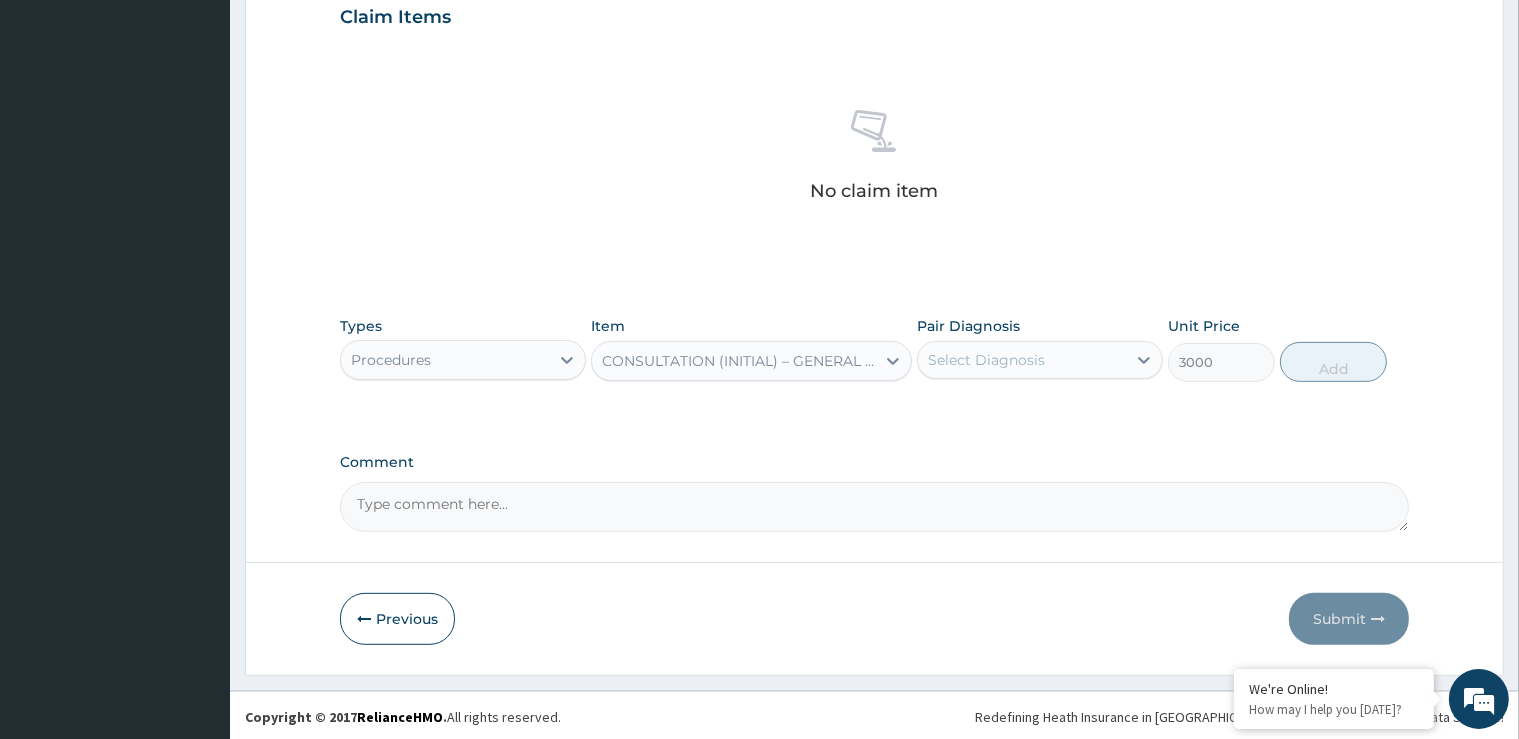 click on "Select Diagnosis" at bounding box center (986, 360) 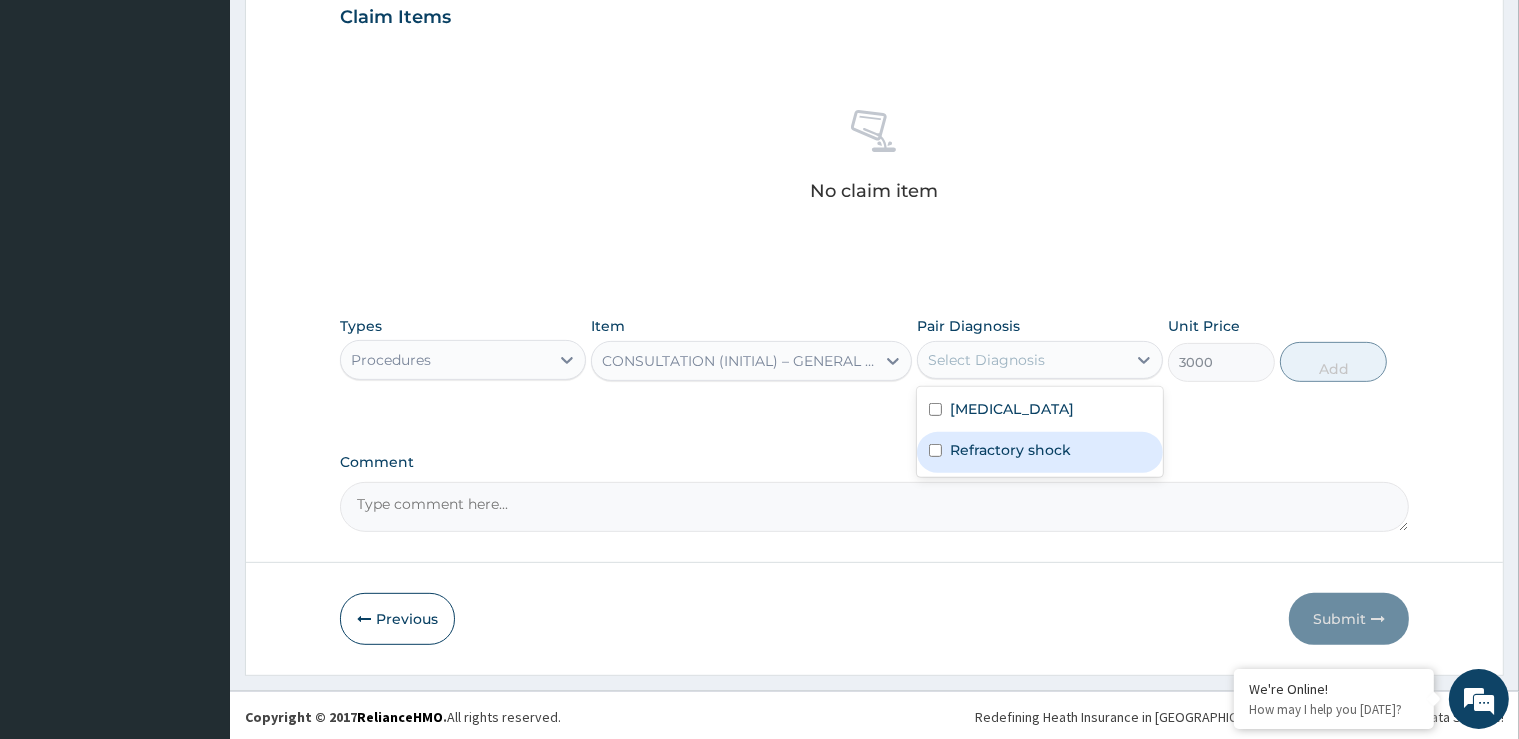 click on "Refractory shock" at bounding box center (1040, 452) 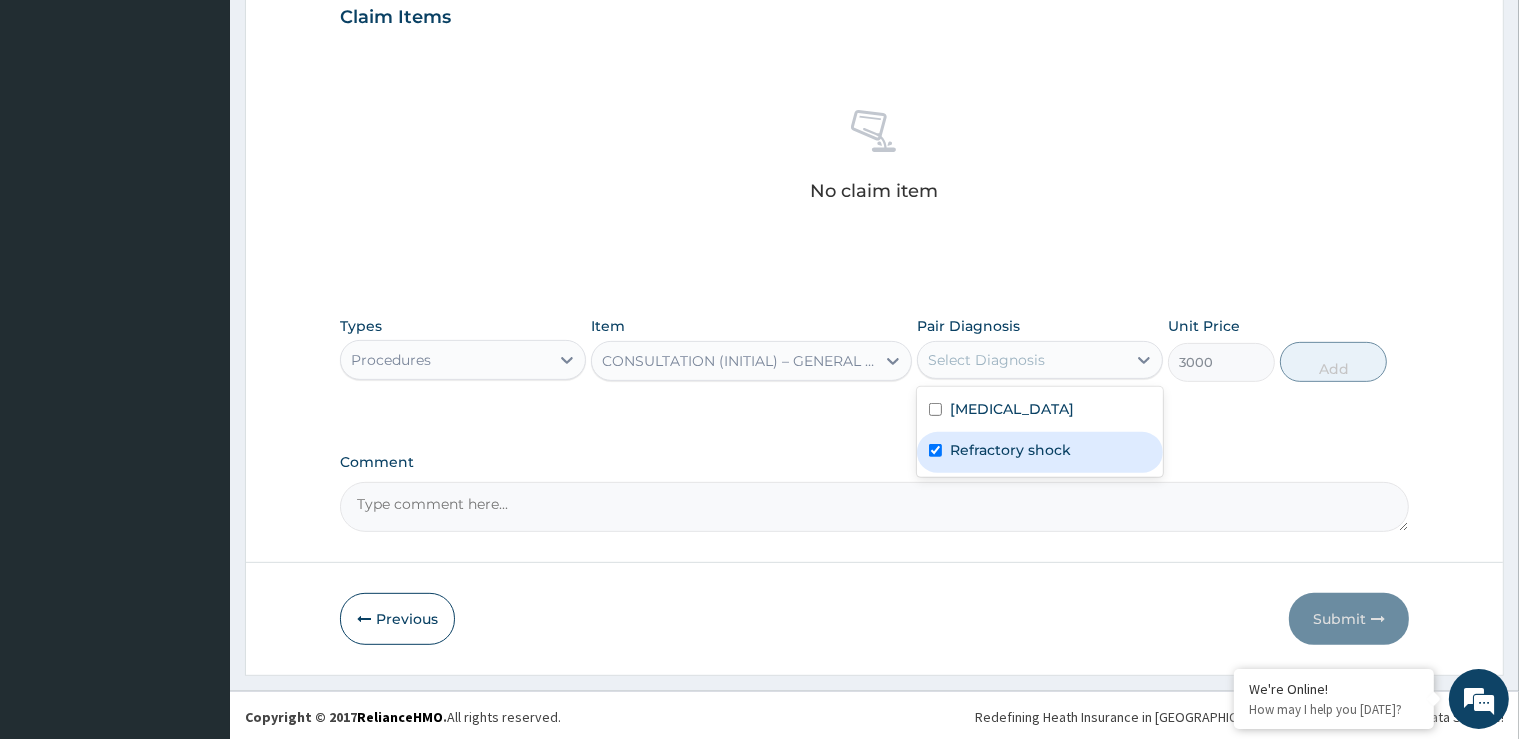 checkbox on "true" 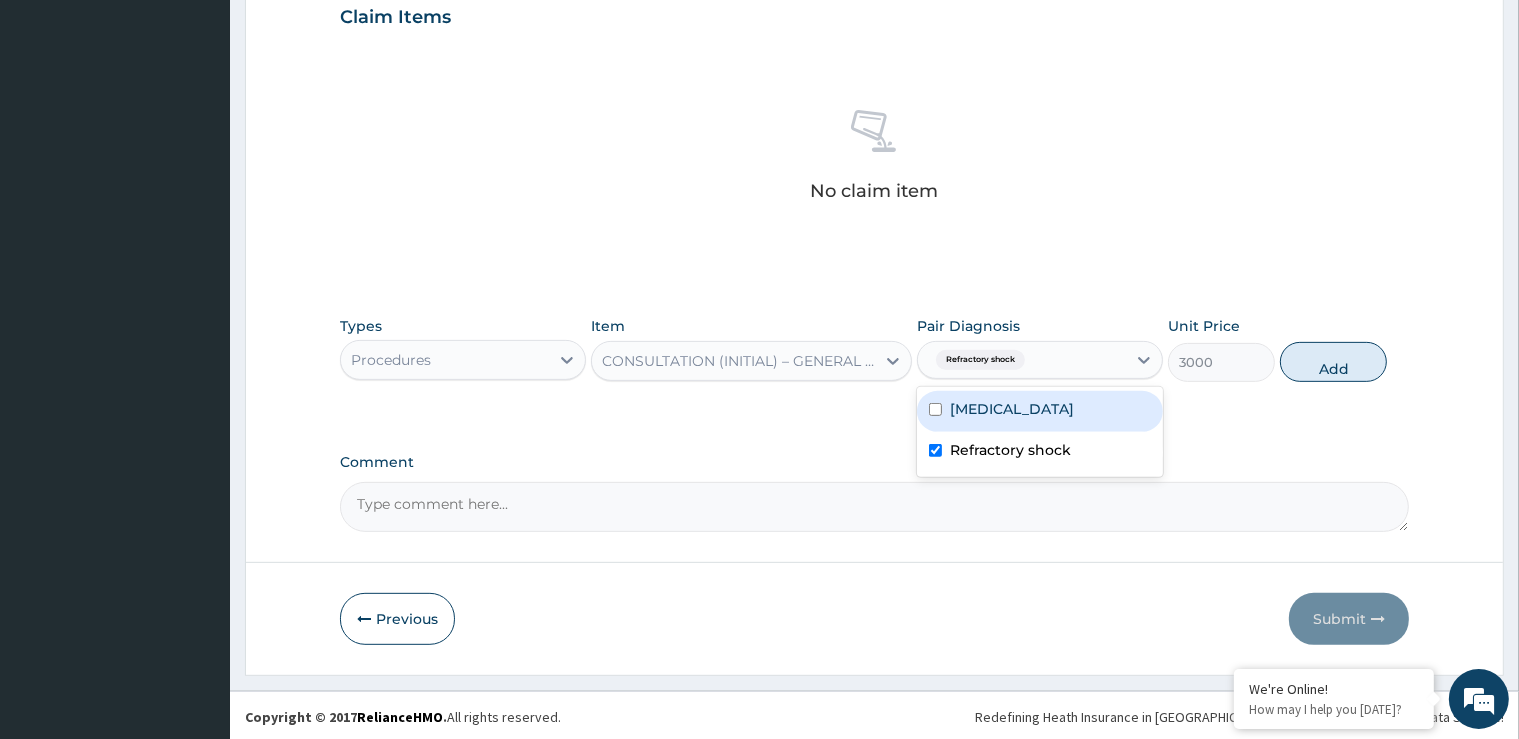 click on "Gingivitis" at bounding box center [1040, 411] 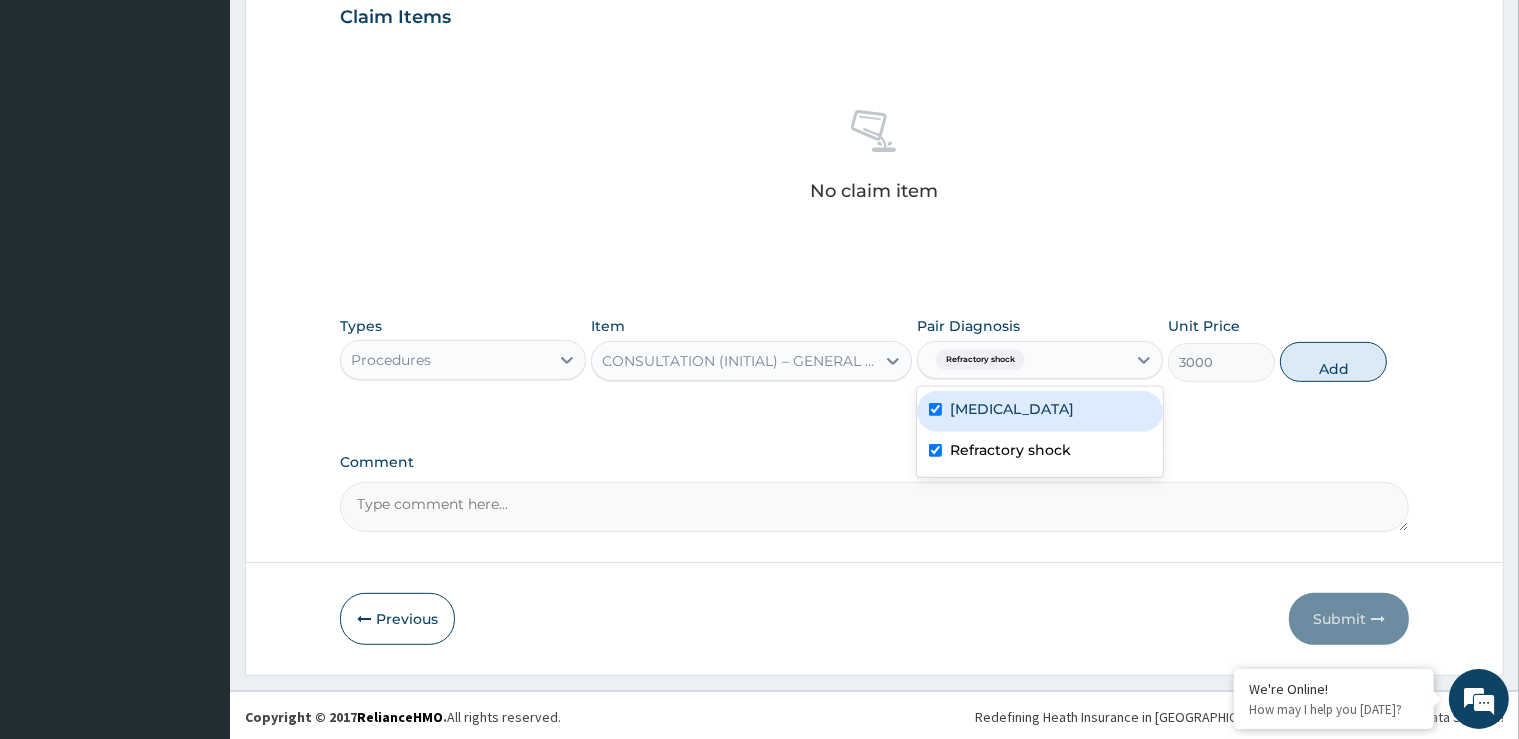 checkbox on "true" 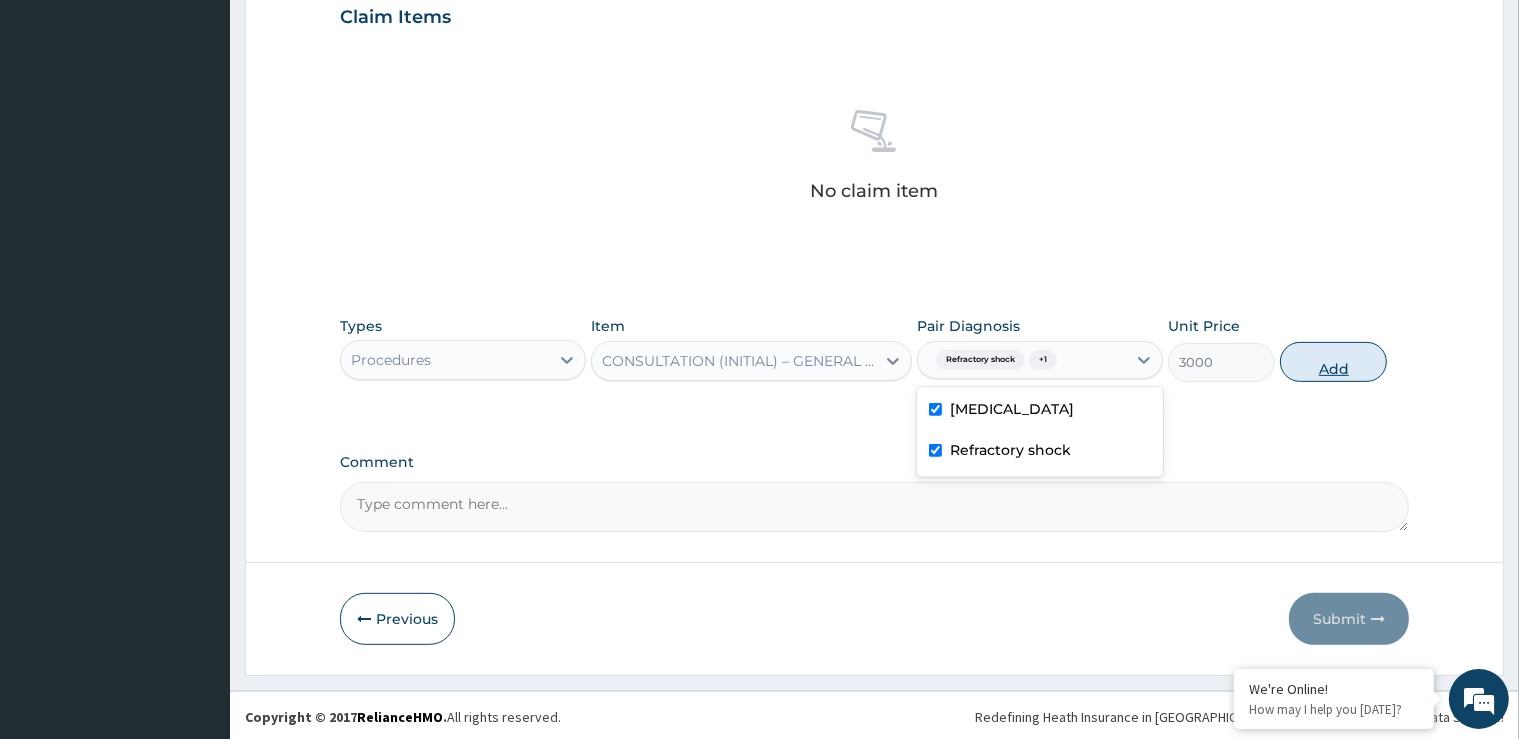 click on "Add" at bounding box center (1333, 362) 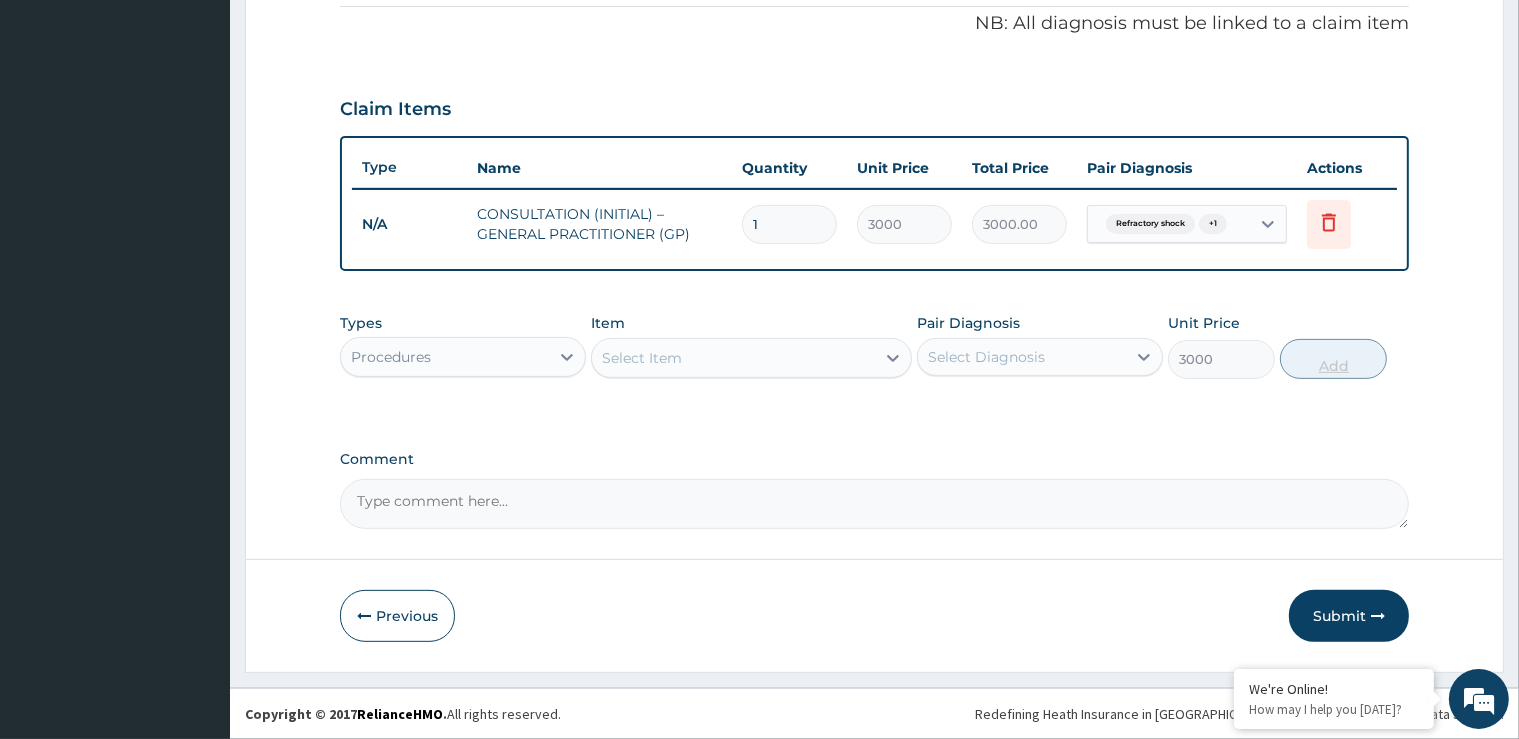 type on "0" 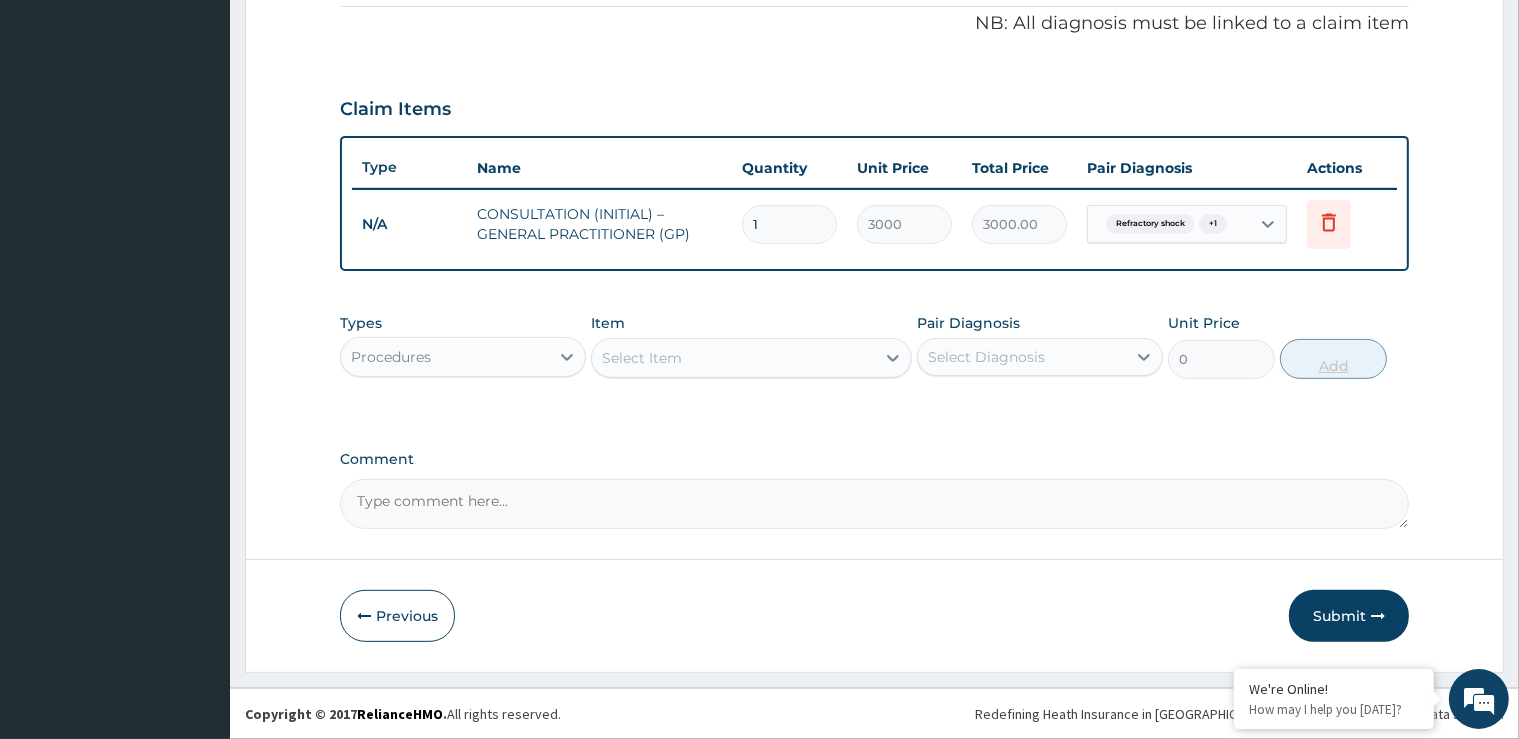 scroll, scrollTop: 604, scrollLeft: 0, axis: vertical 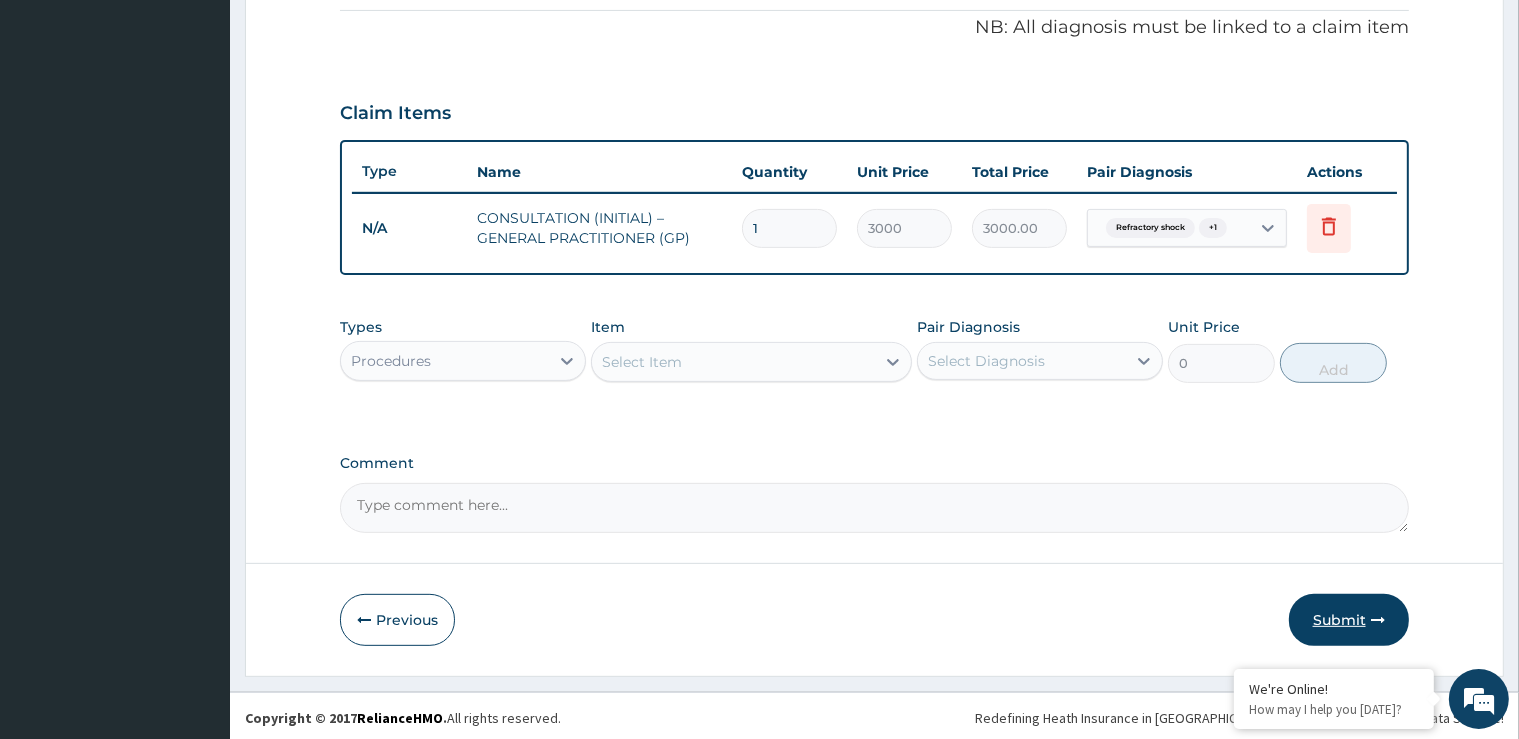 click on "Submit" at bounding box center (1349, 620) 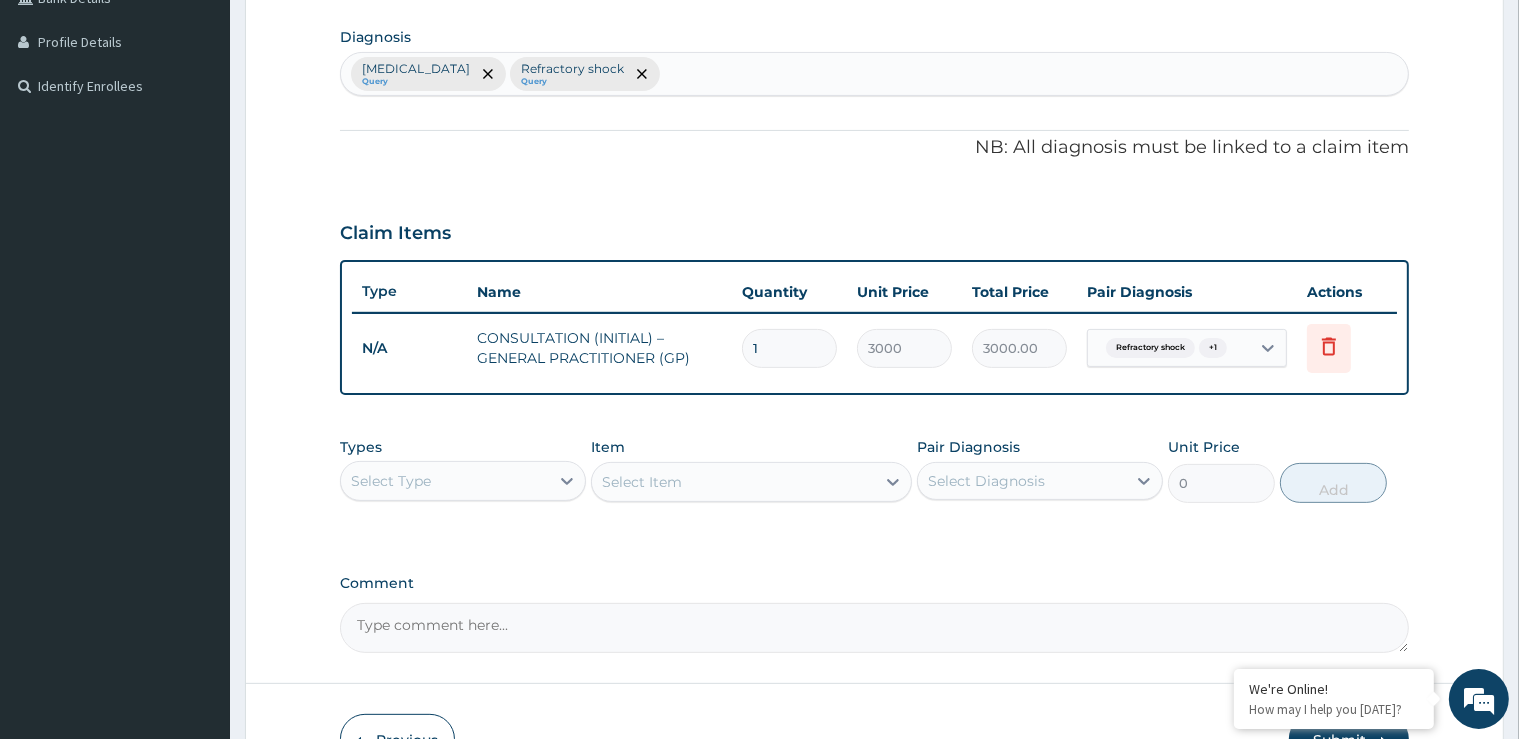 scroll, scrollTop: 604, scrollLeft: 0, axis: vertical 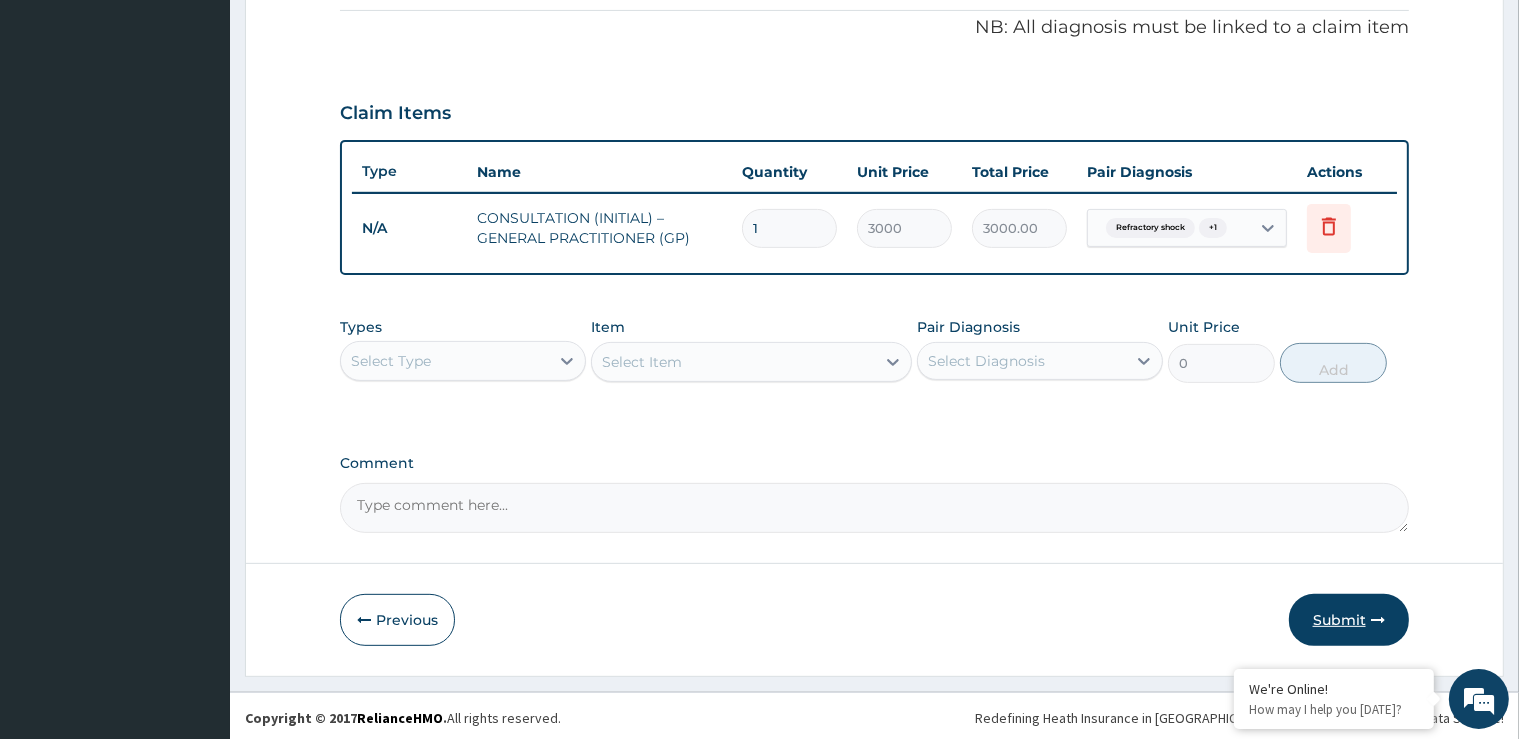 click on "Submit" at bounding box center [1349, 620] 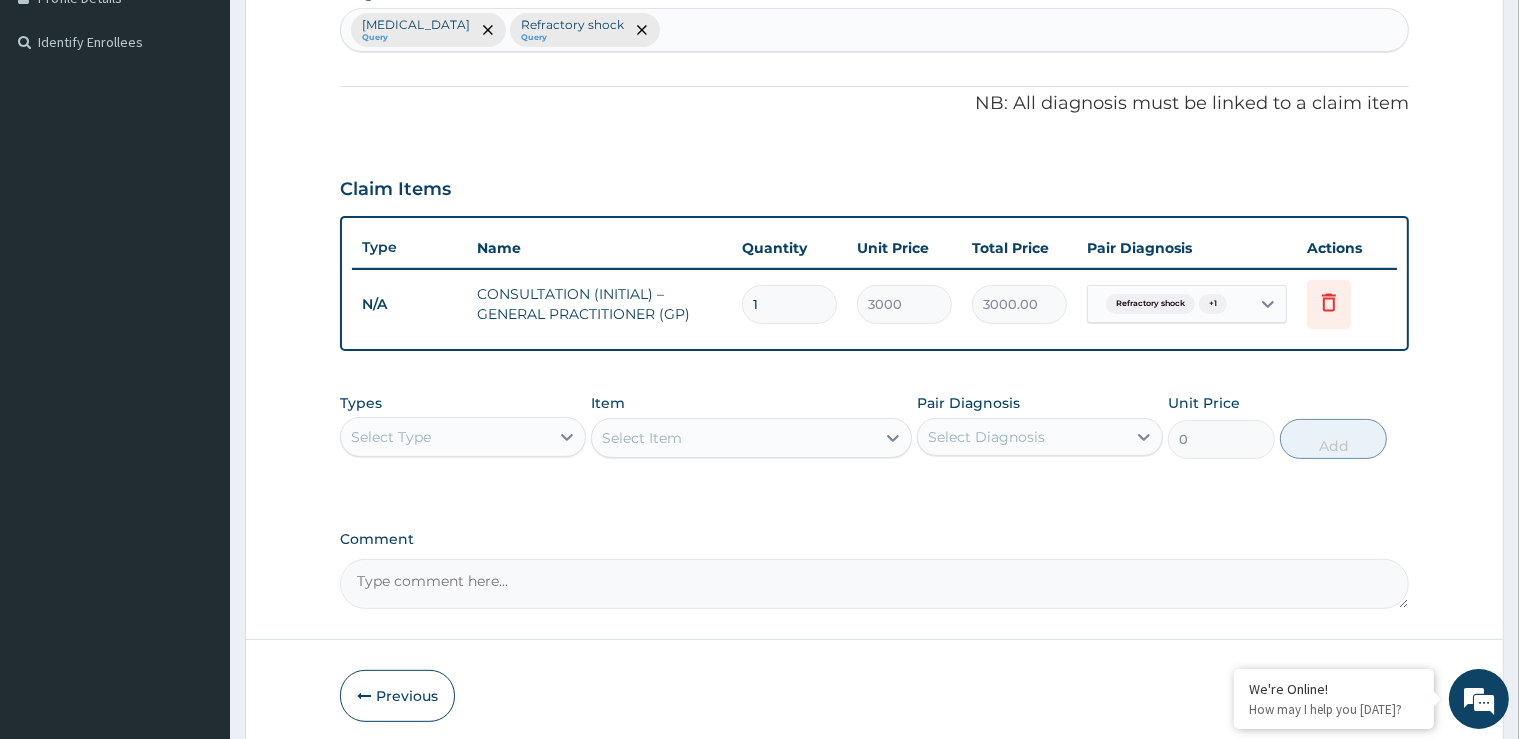 scroll, scrollTop: 604, scrollLeft: 0, axis: vertical 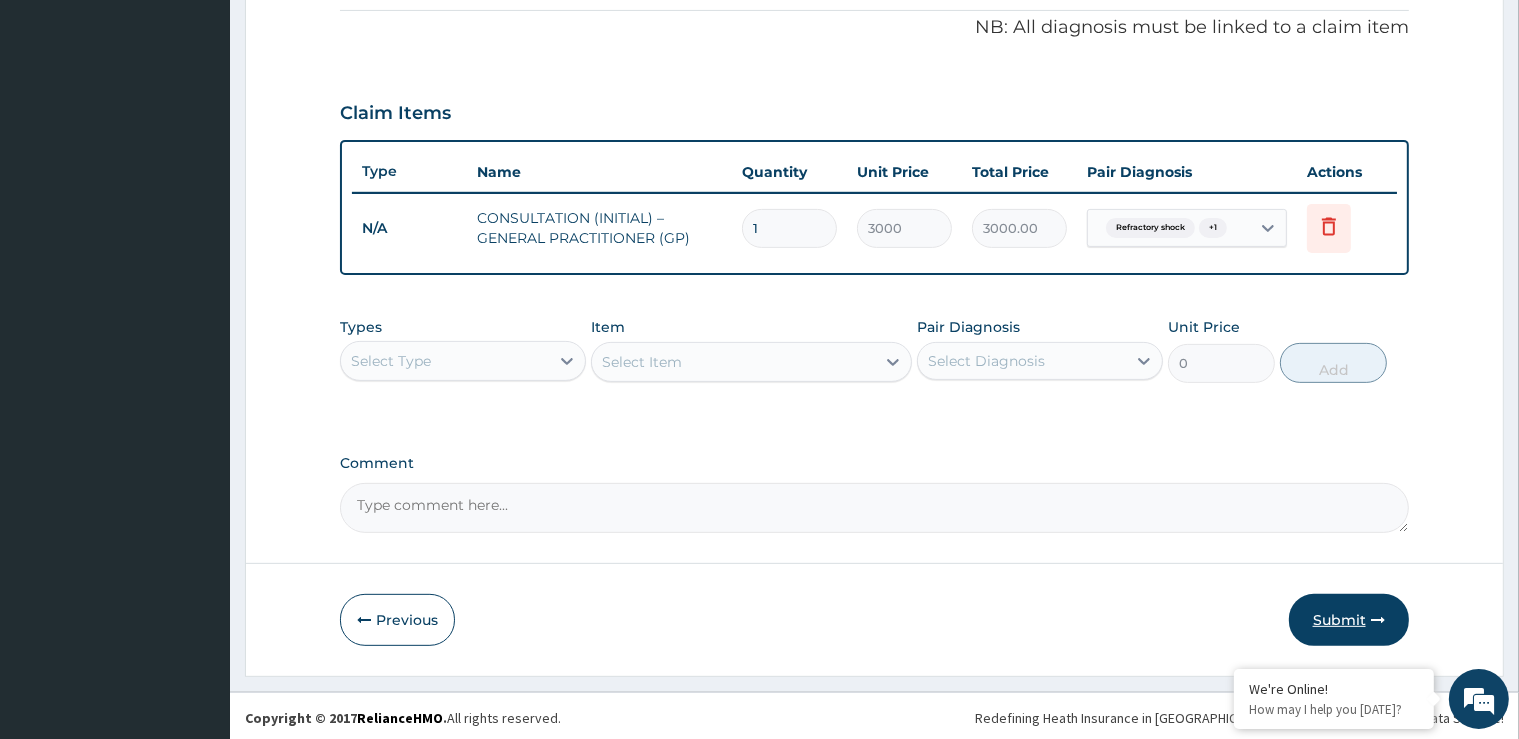 click on "Submit" at bounding box center [1349, 620] 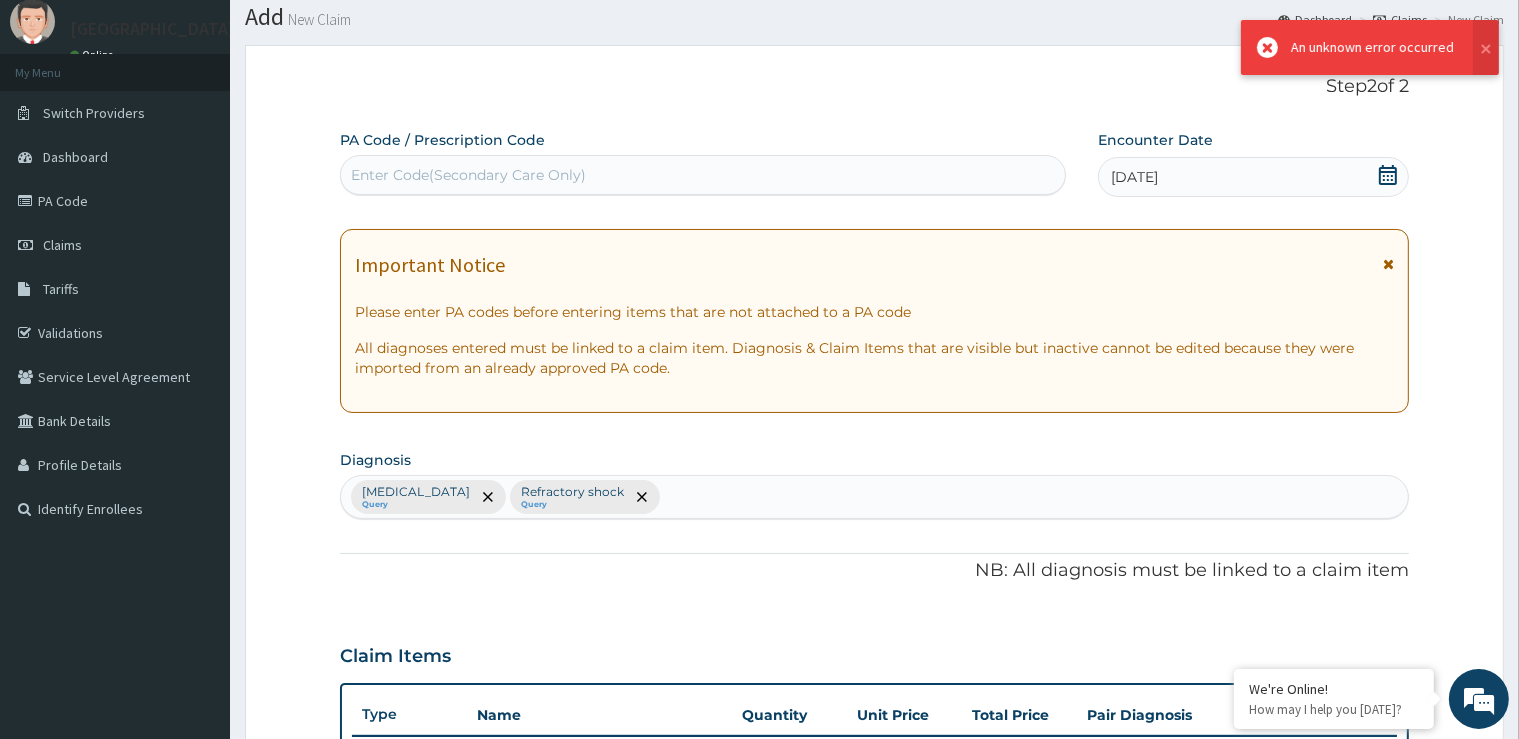 scroll, scrollTop: 604, scrollLeft: 0, axis: vertical 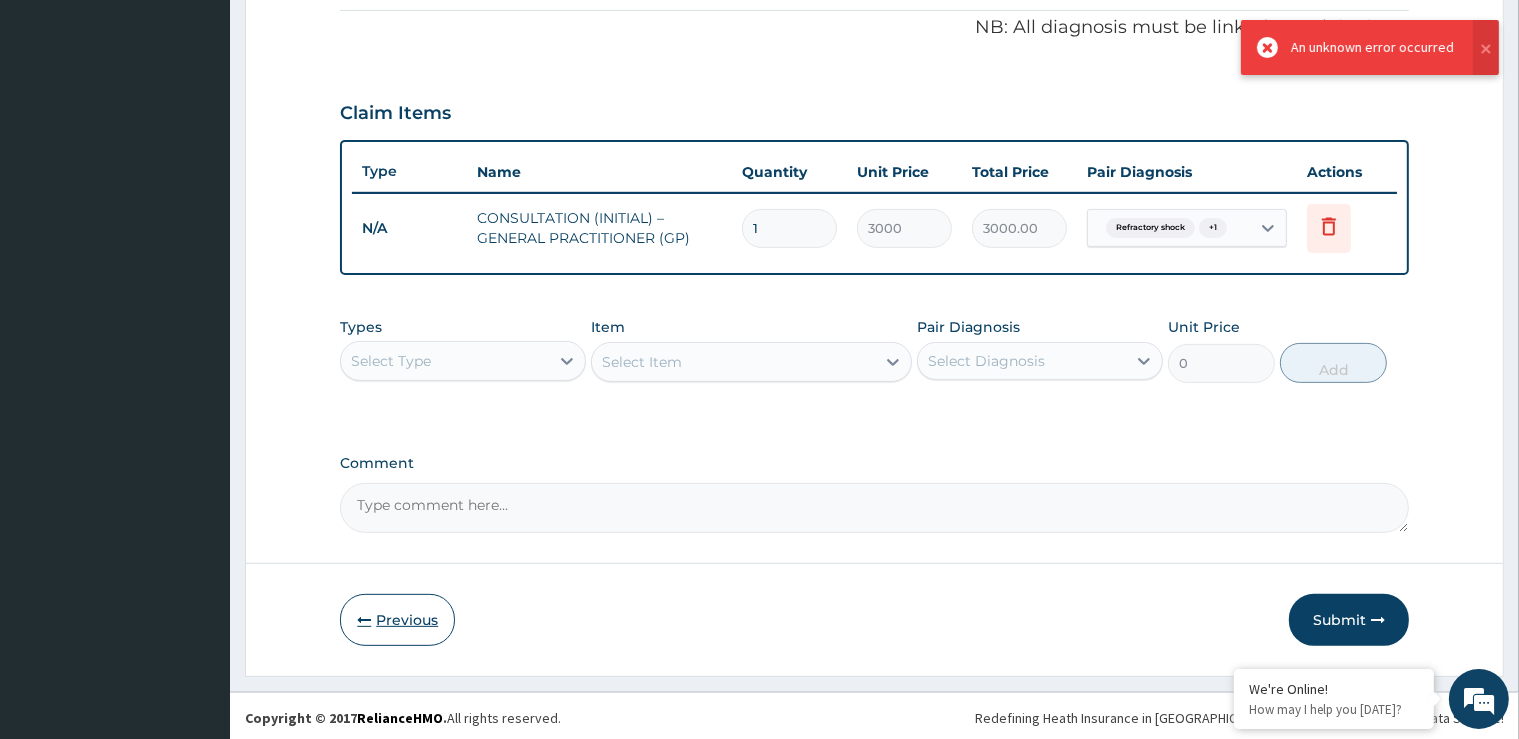 click on "Previous" at bounding box center [397, 620] 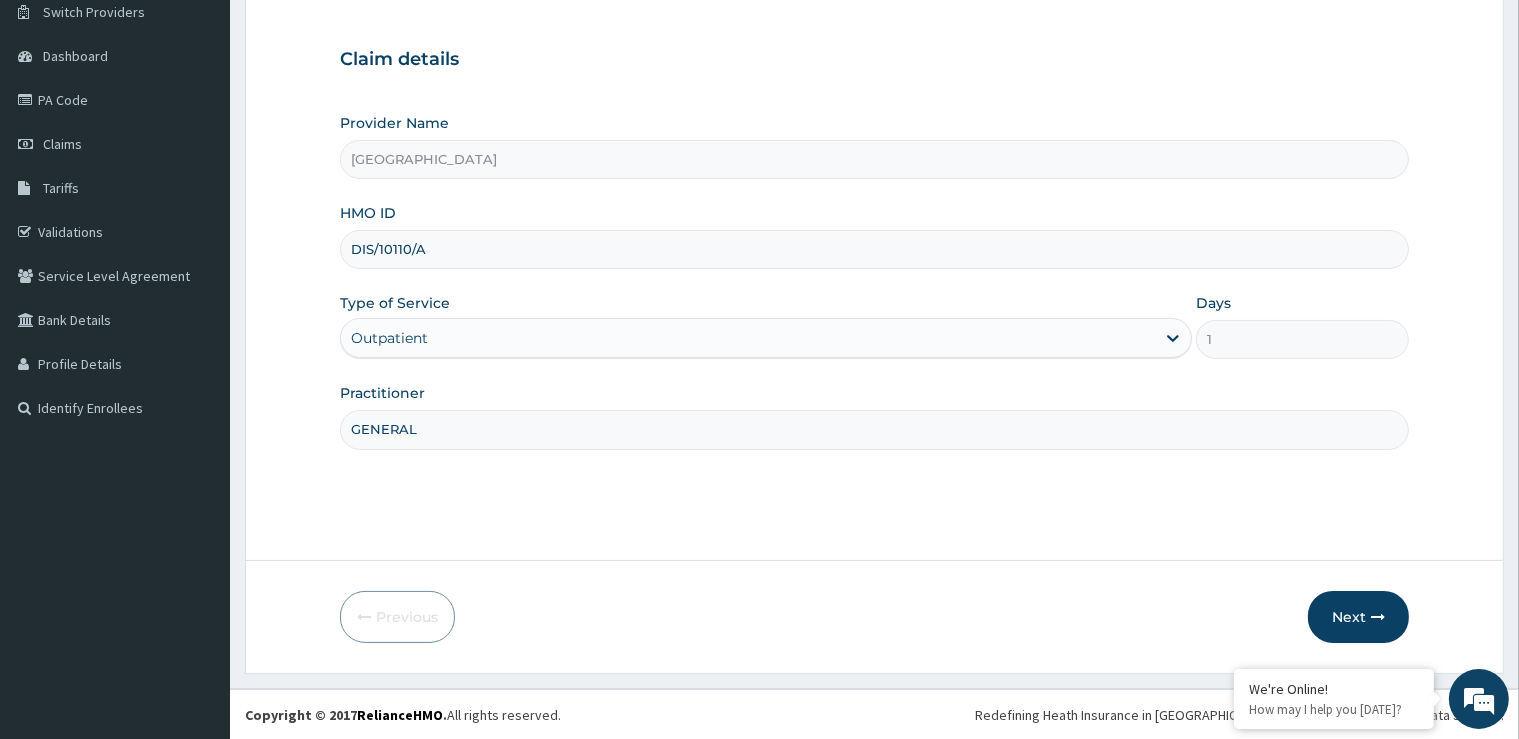 click on "DIS/10110/A" at bounding box center (874, 249) 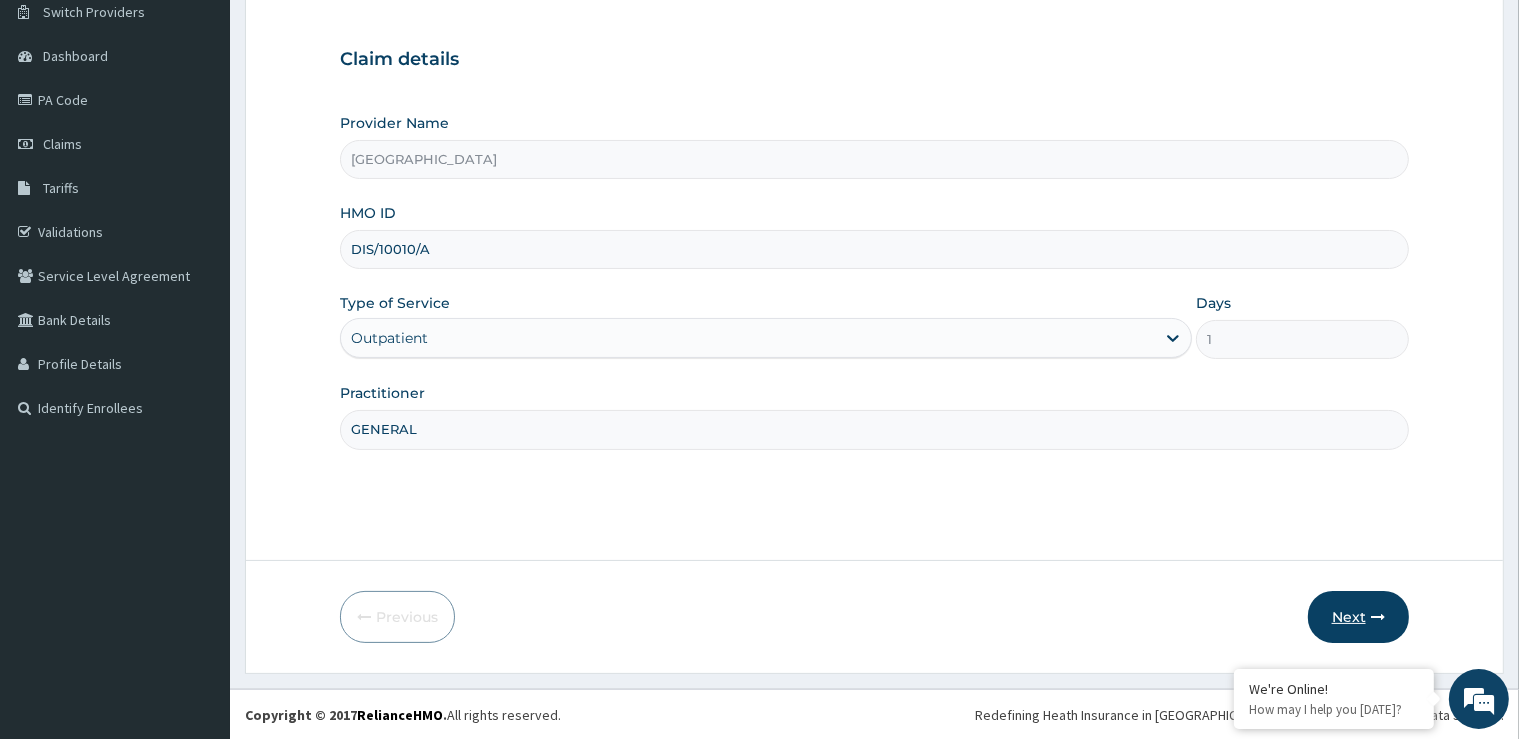 type on "DIS/10010/A" 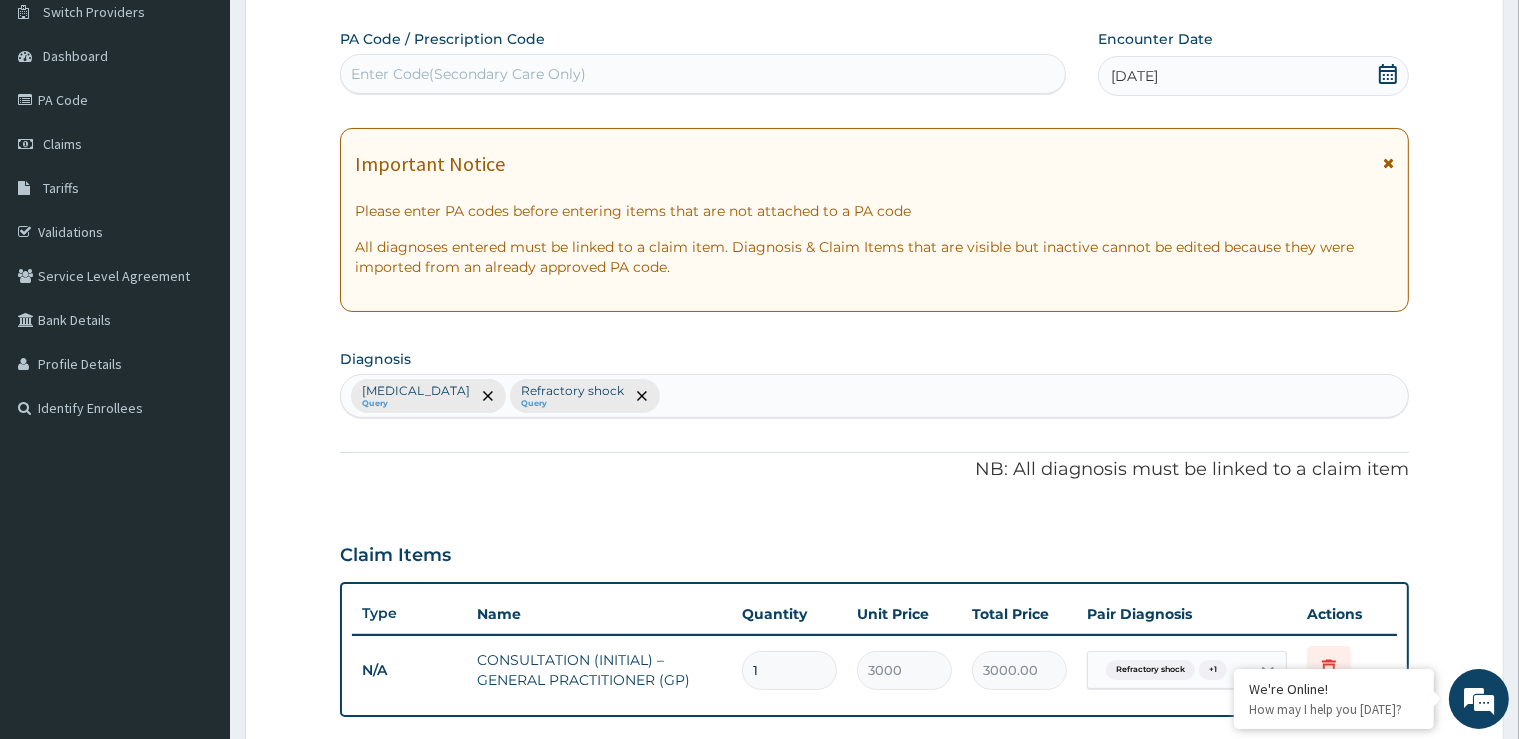 scroll, scrollTop: 604, scrollLeft: 0, axis: vertical 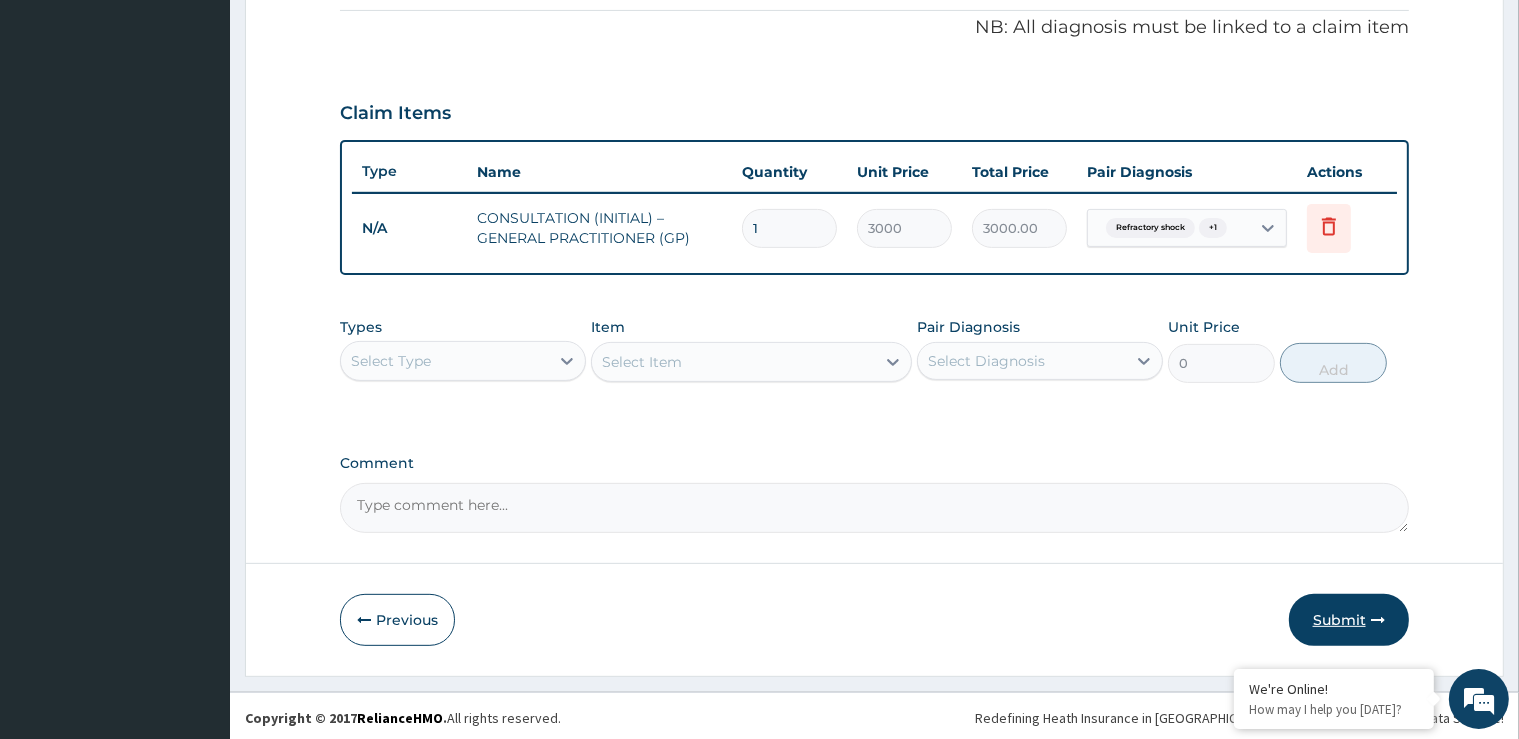 click on "Submit" at bounding box center (1349, 620) 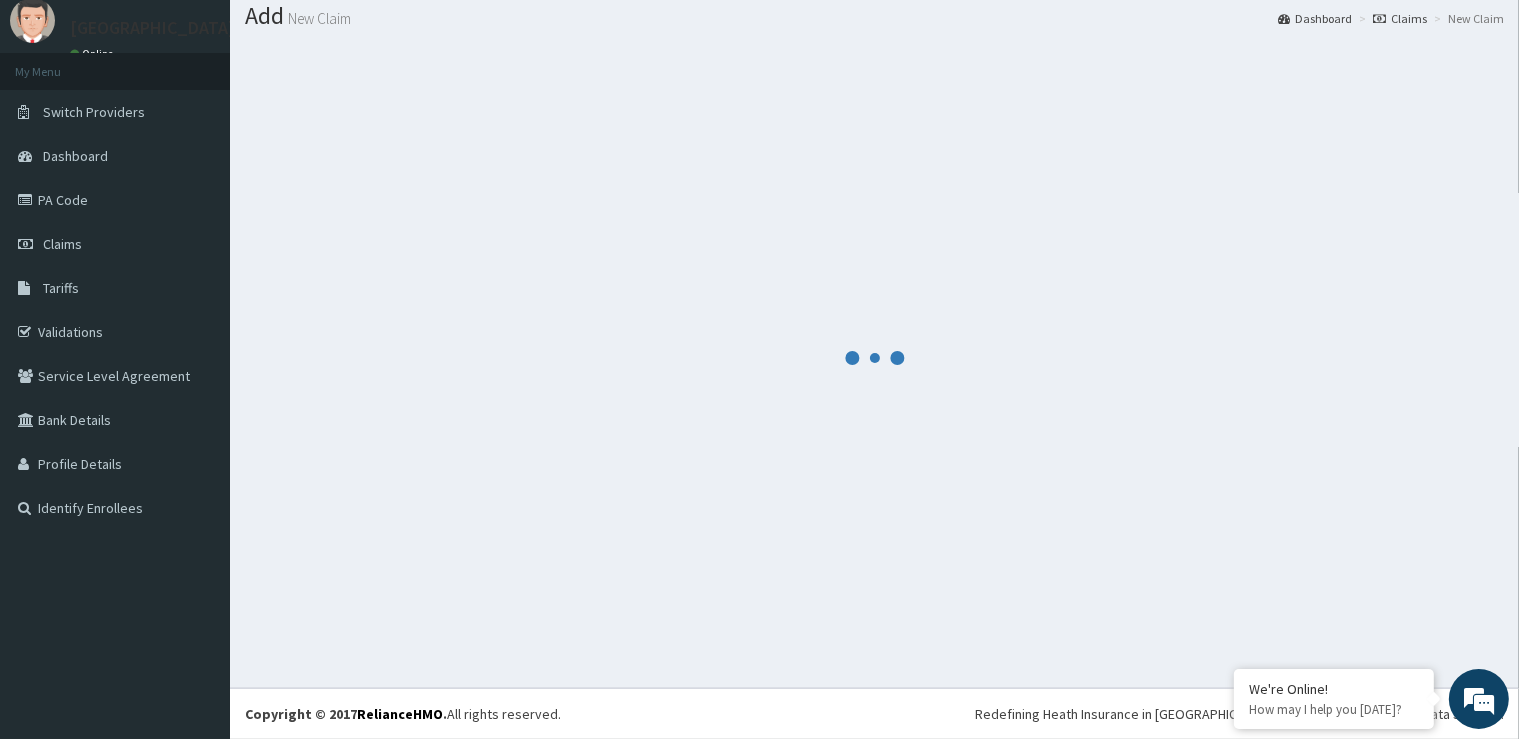 scroll, scrollTop: 61, scrollLeft: 0, axis: vertical 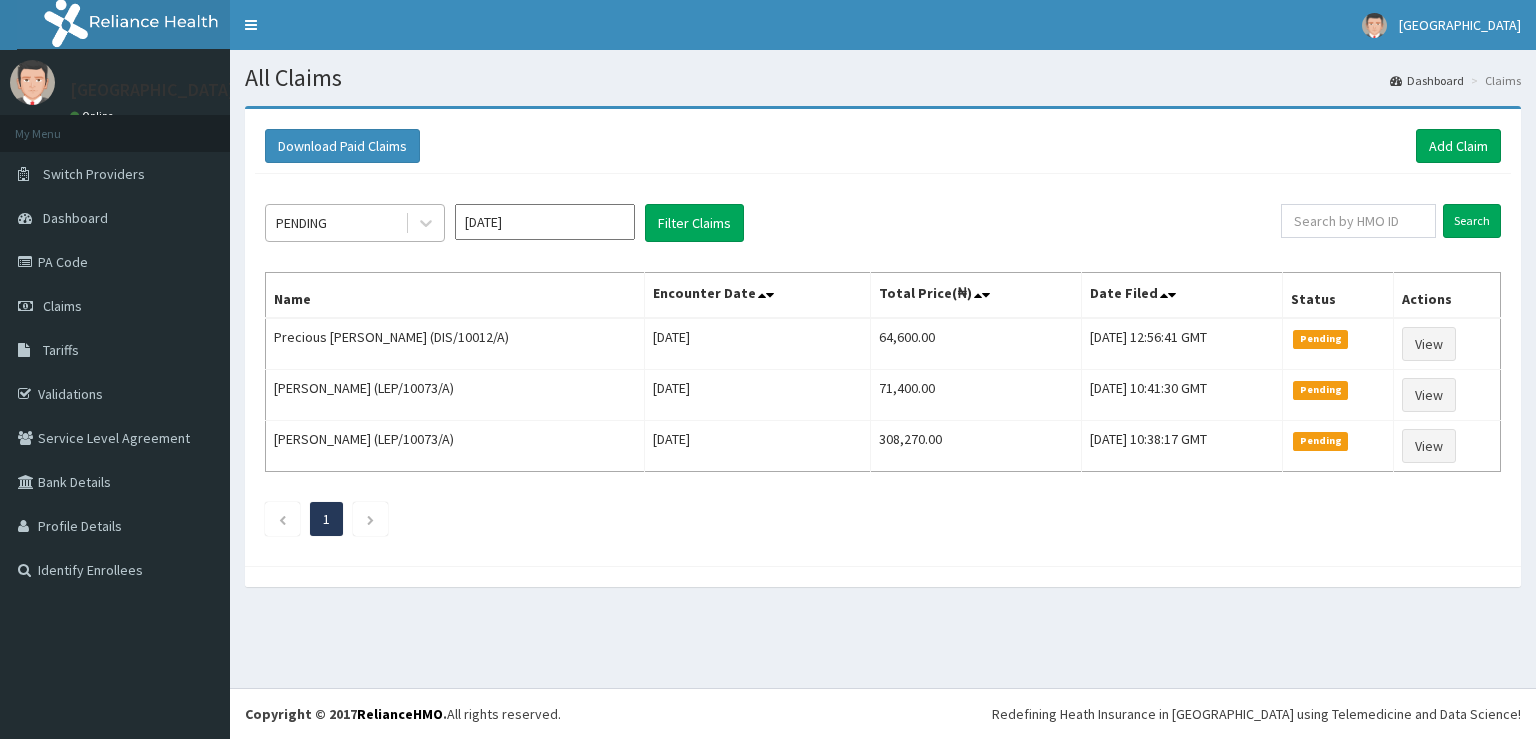 click on "PENDING" at bounding box center (335, 223) 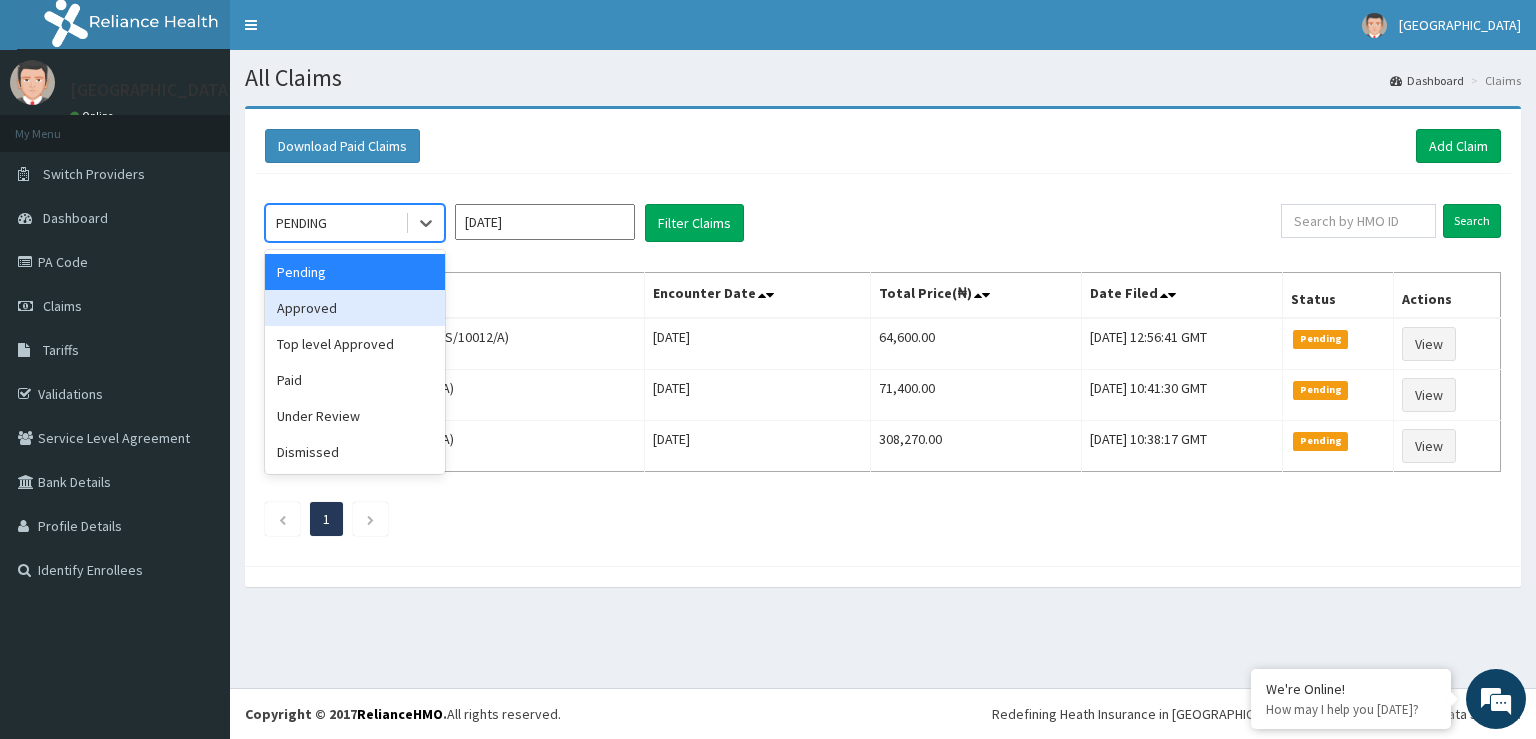 click on "Approved" at bounding box center (355, 308) 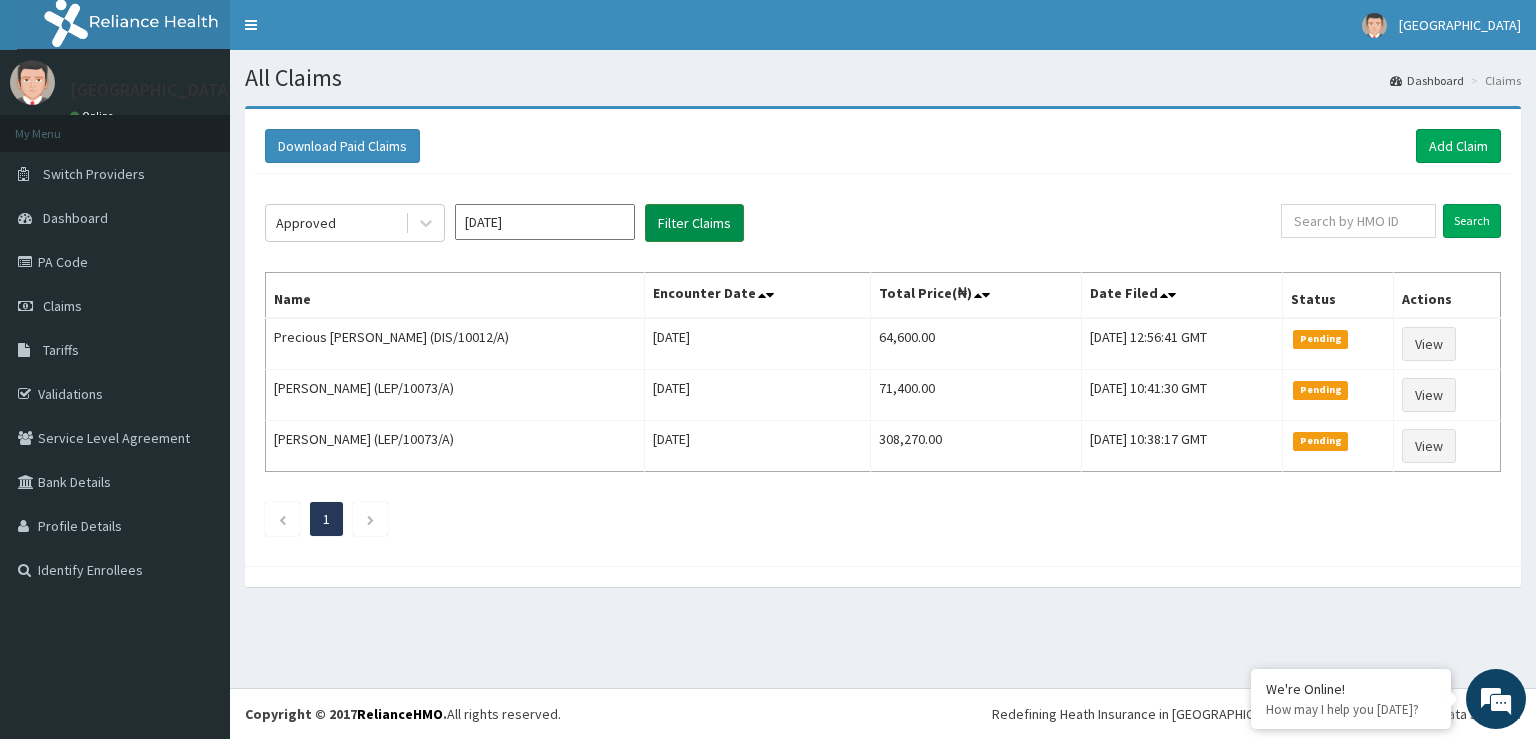 click on "Filter Claims" at bounding box center (694, 223) 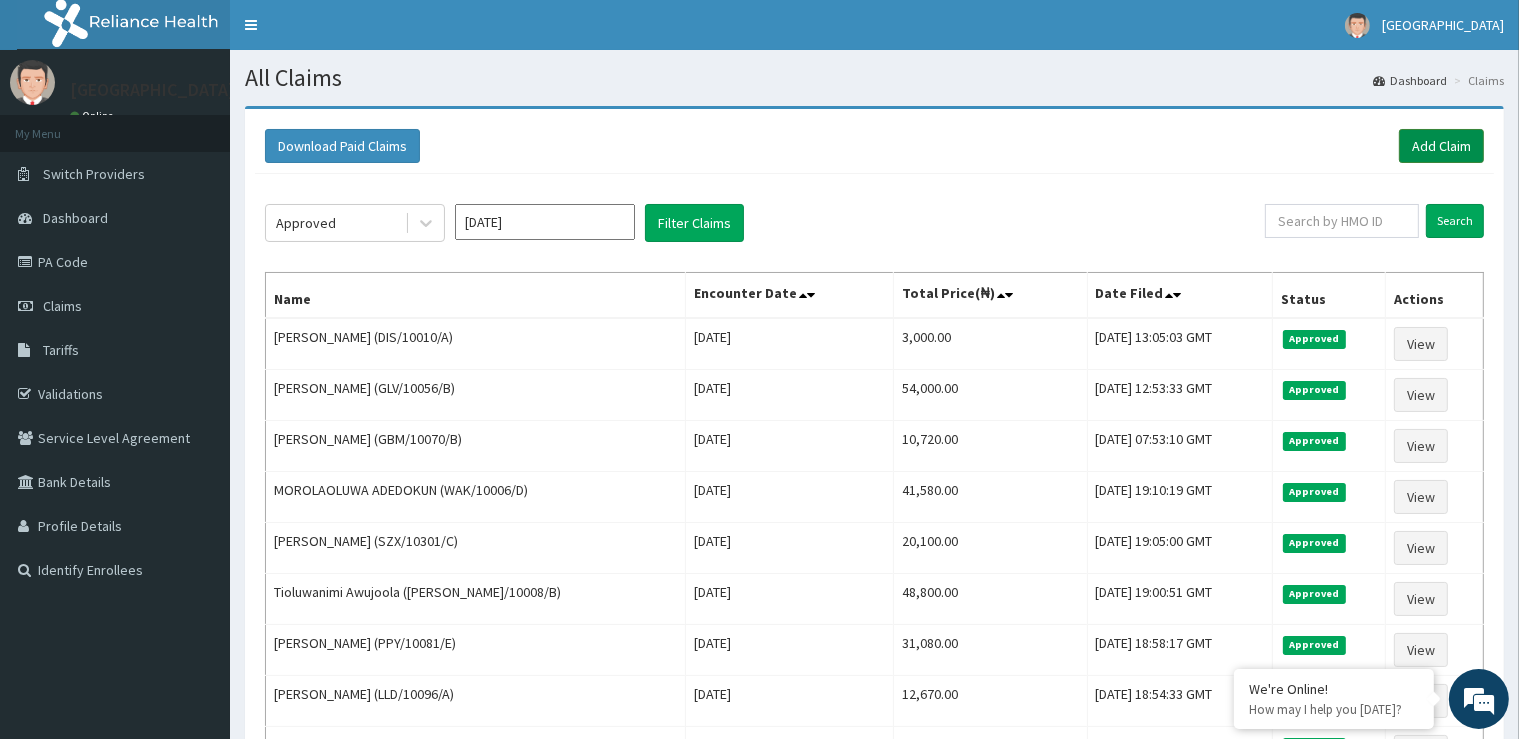 click on "Add Claim" at bounding box center [1441, 146] 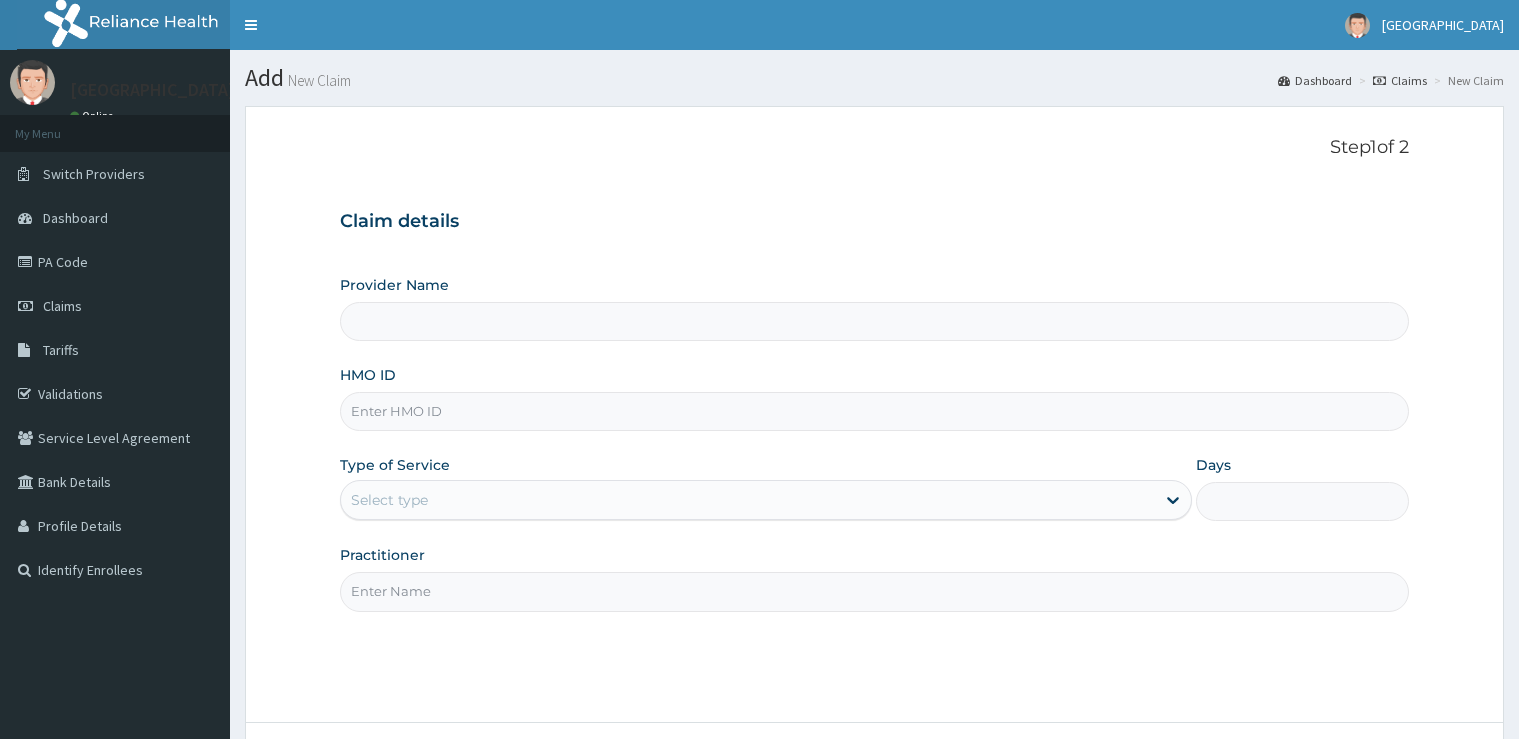 scroll, scrollTop: 0, scrollLeft: 0, axis: both 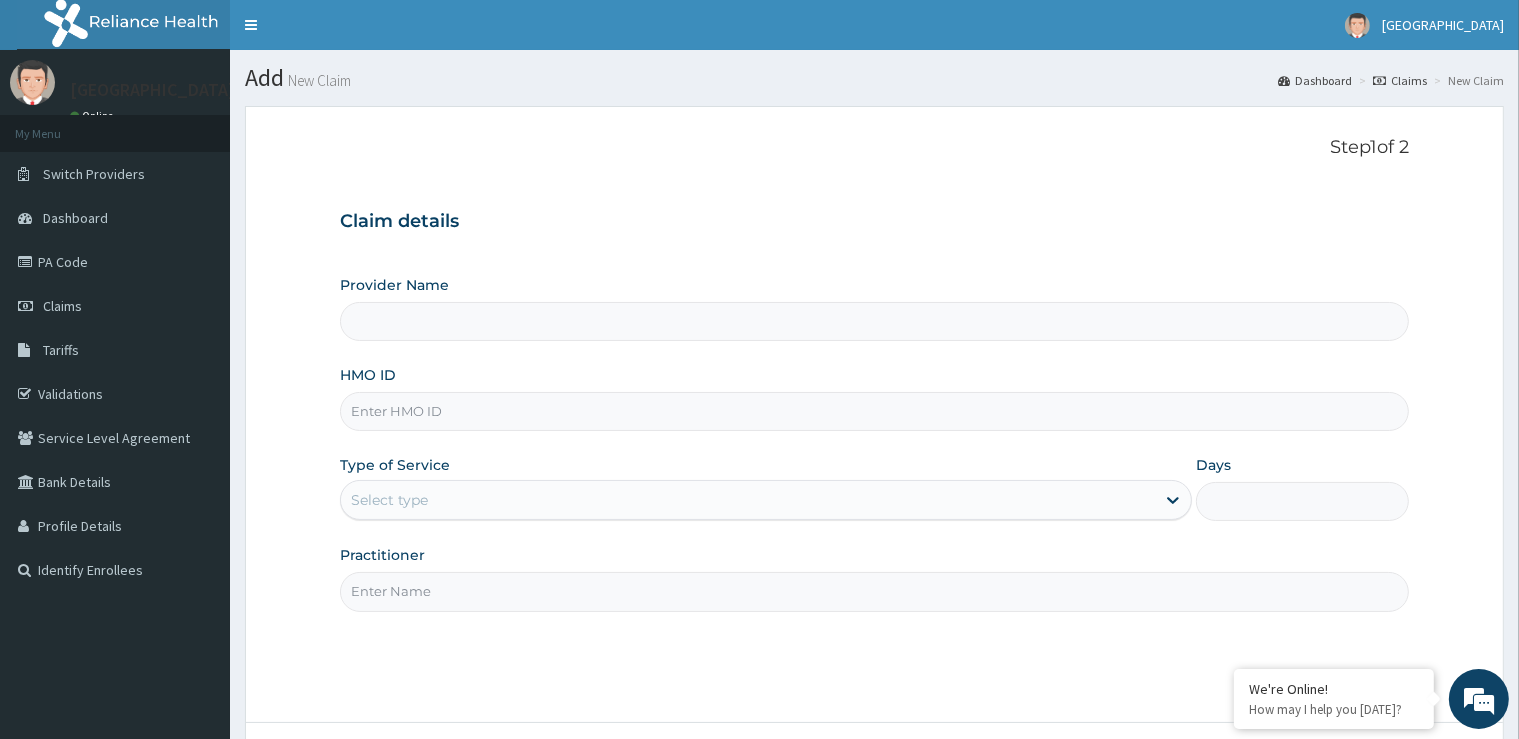 type on "[GEOGRAPHIC_DATA]" 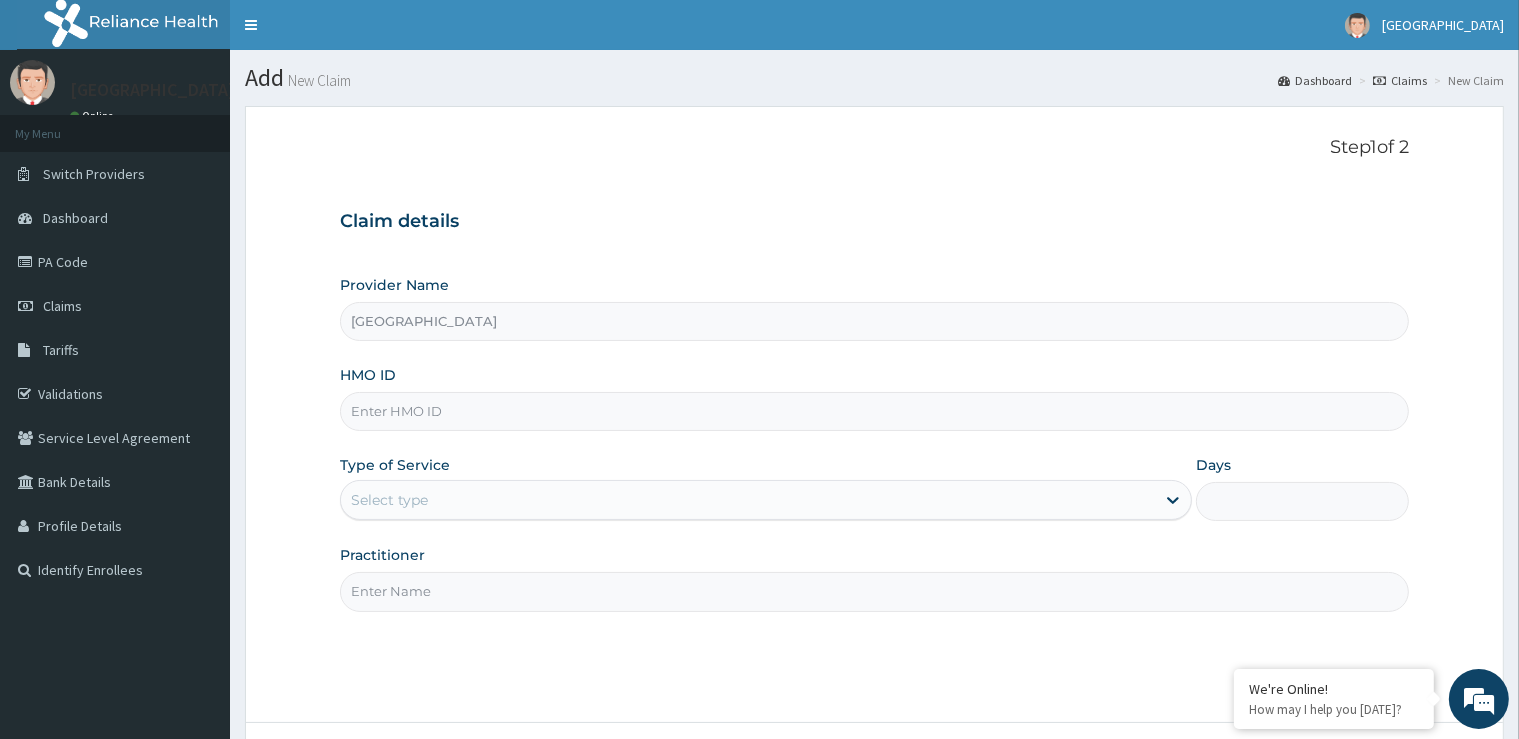 click on "HMO ID" at bounding box center [874, 411] 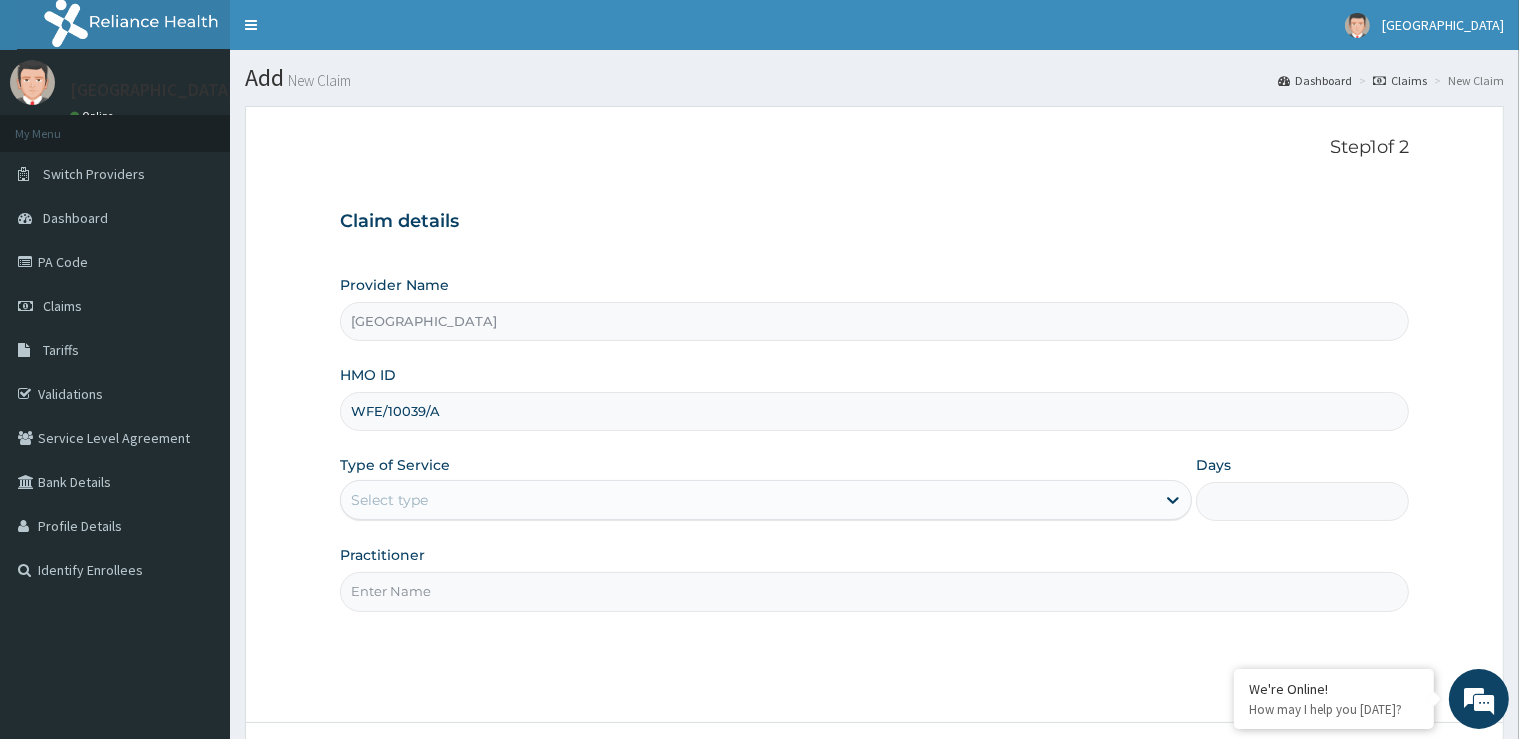 scroll, scrollTop: 0, scrollLeft: 0, axis: both 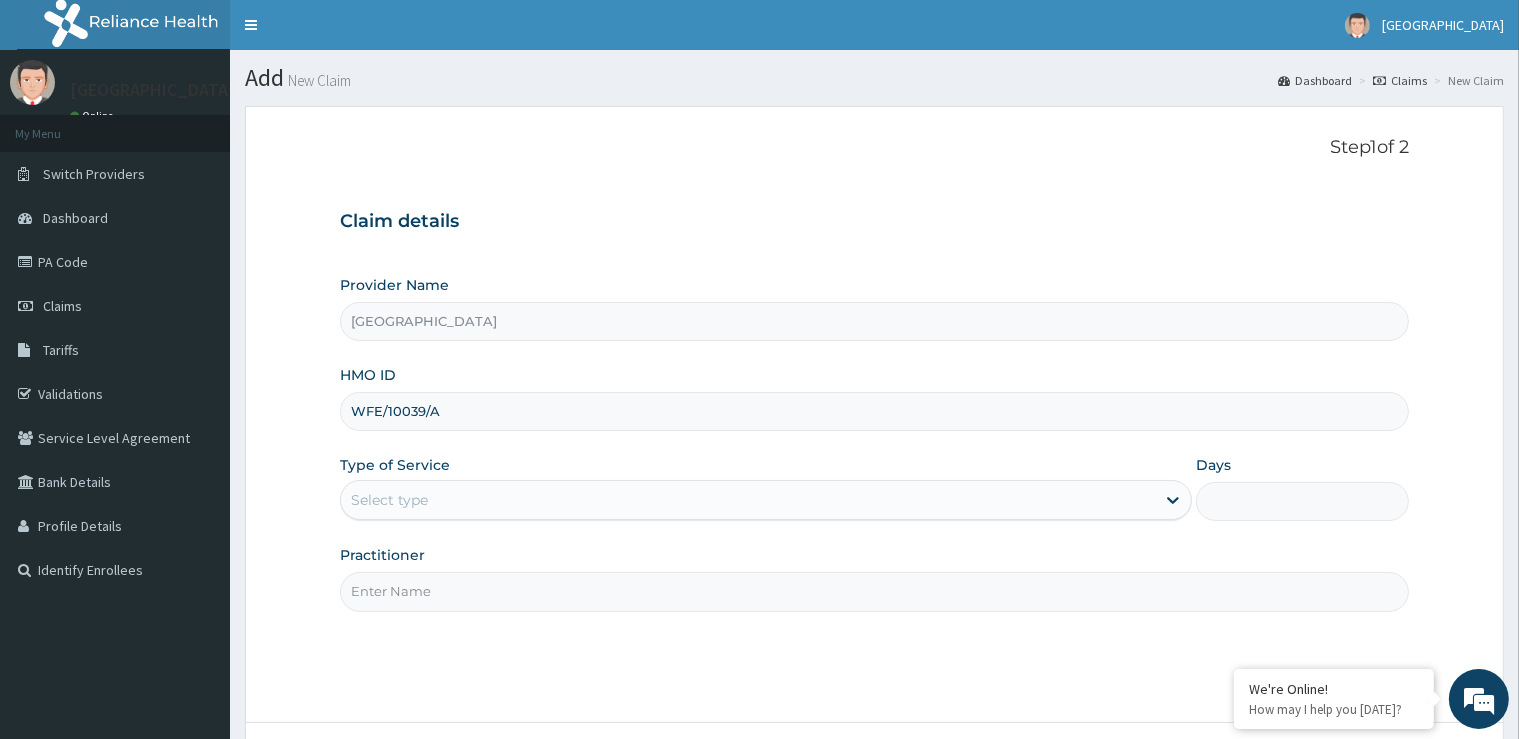 type on "WFE/10039/A" 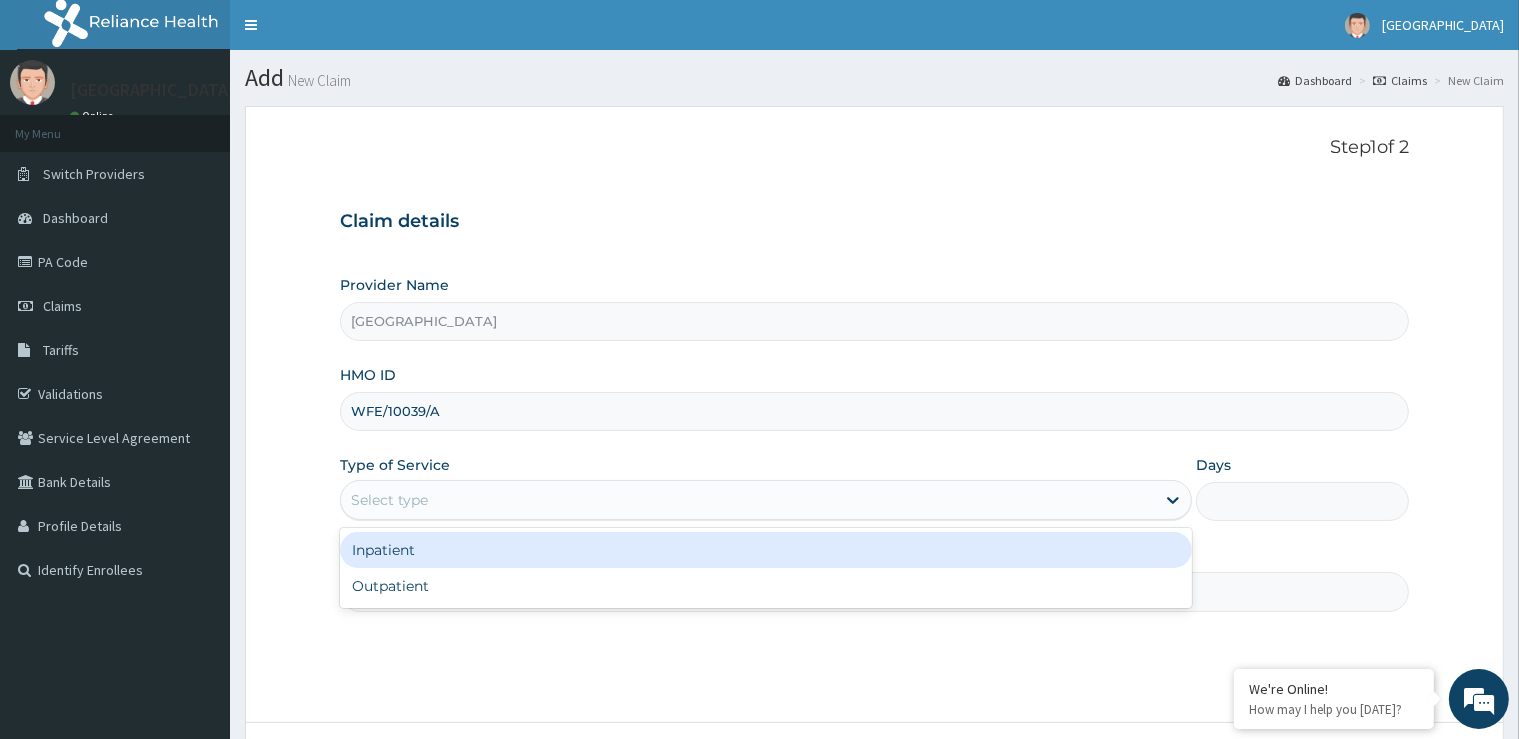 drag, startPoint x: 508, startPoint y: 502, endPoint x: 479, endPoint y: 530, distance: 40.311287 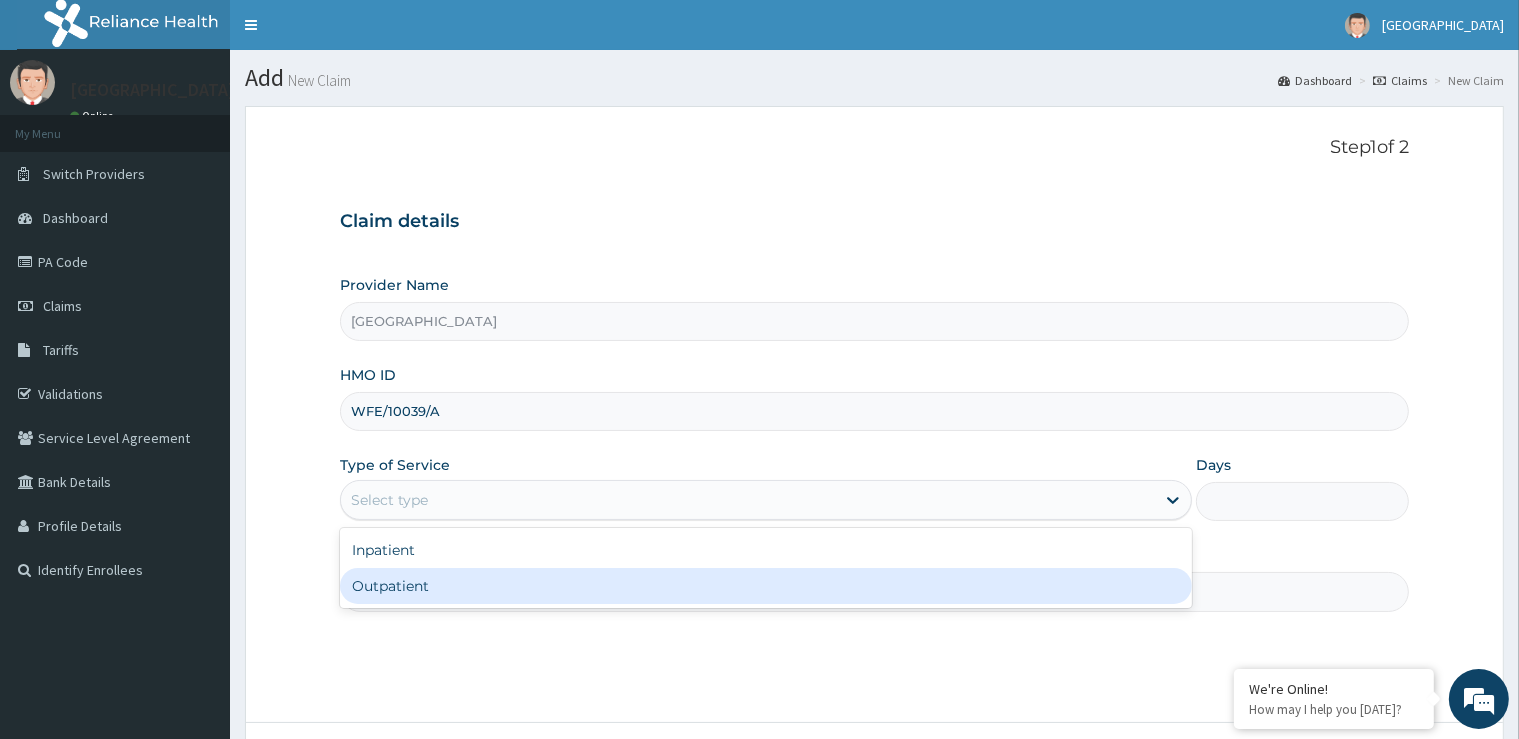 click on "Outpatient" at bounding box center (766, 586) 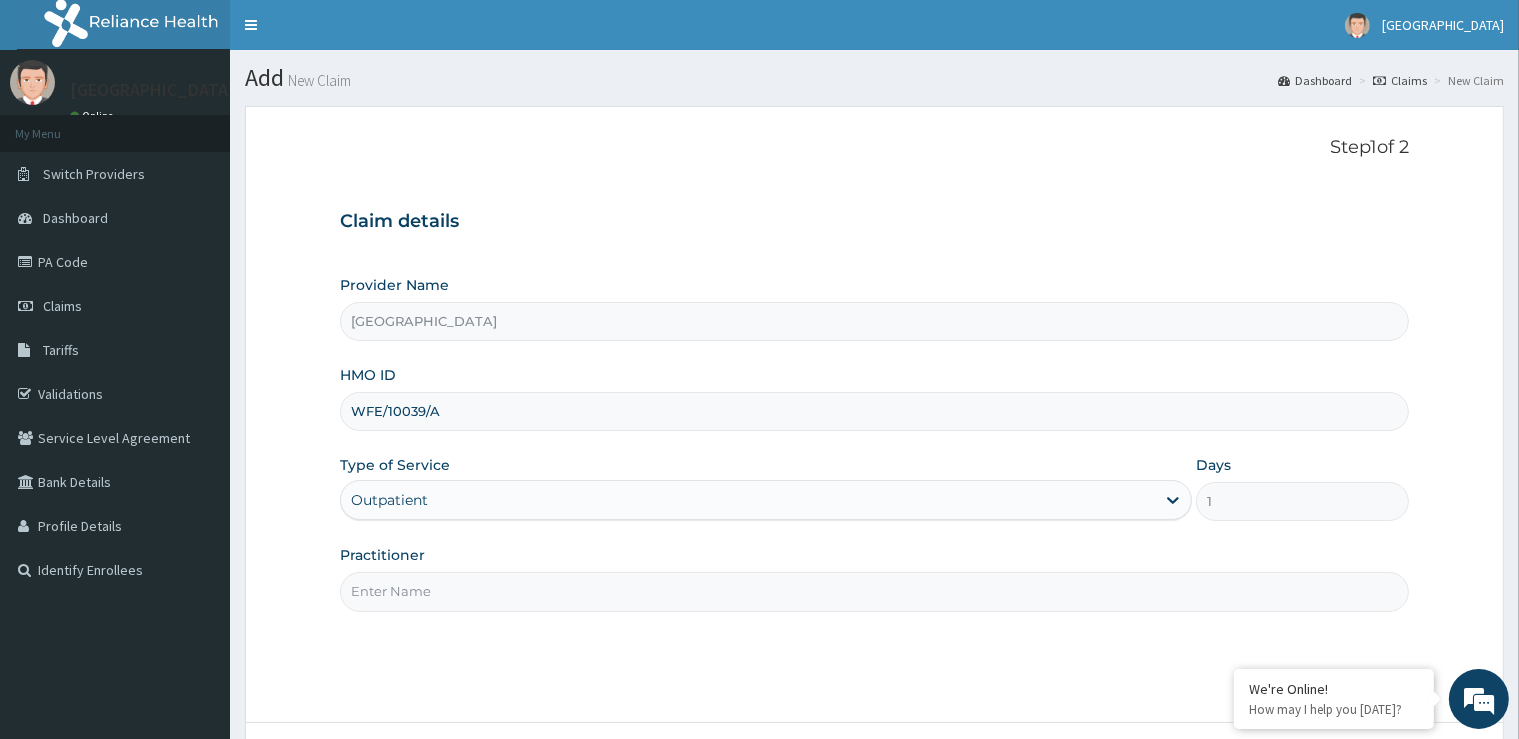 click on "Practitioner" at bounding box center (874, 591) 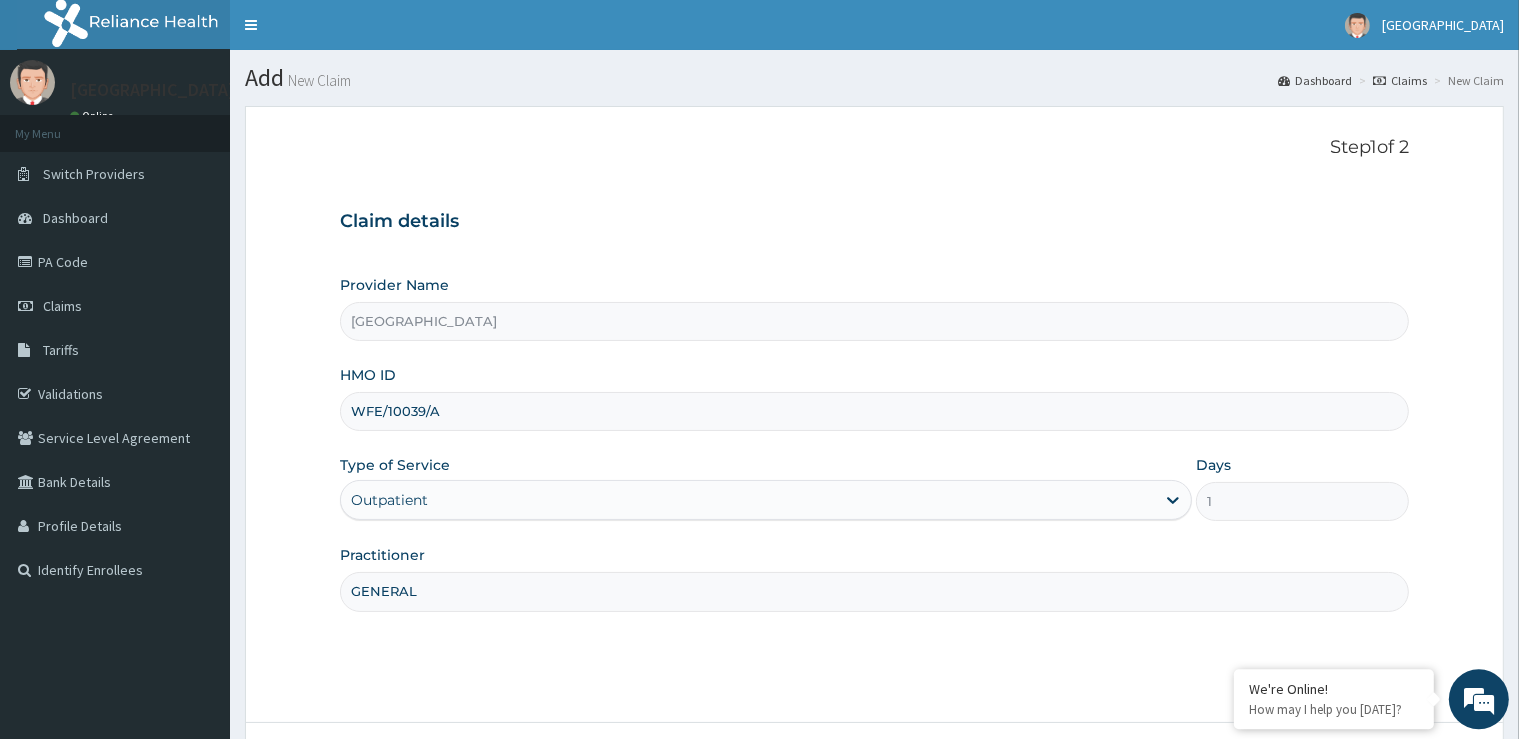scroll, scrollTop: 162, scrollLeft: 0, axis: vertical 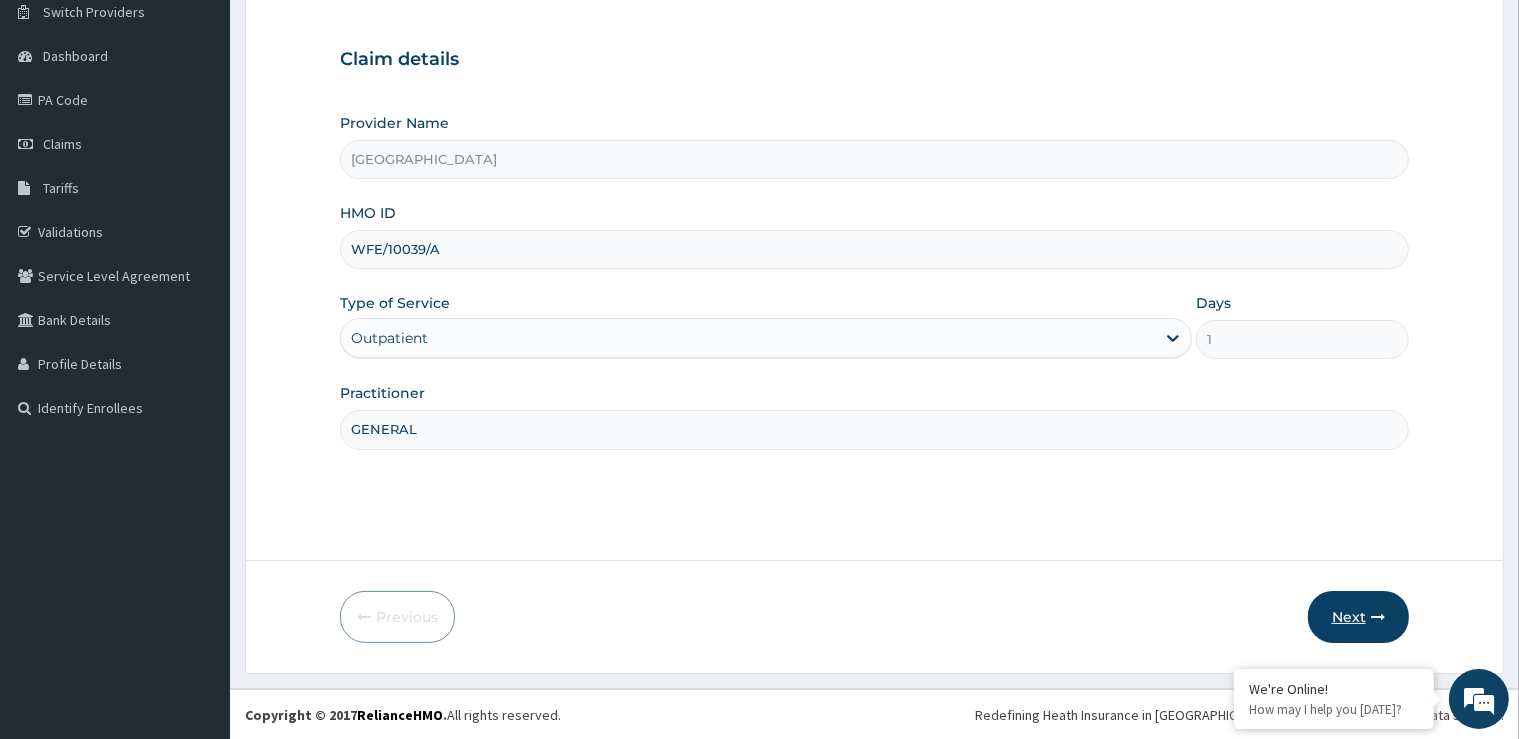 type on "GENERAL" 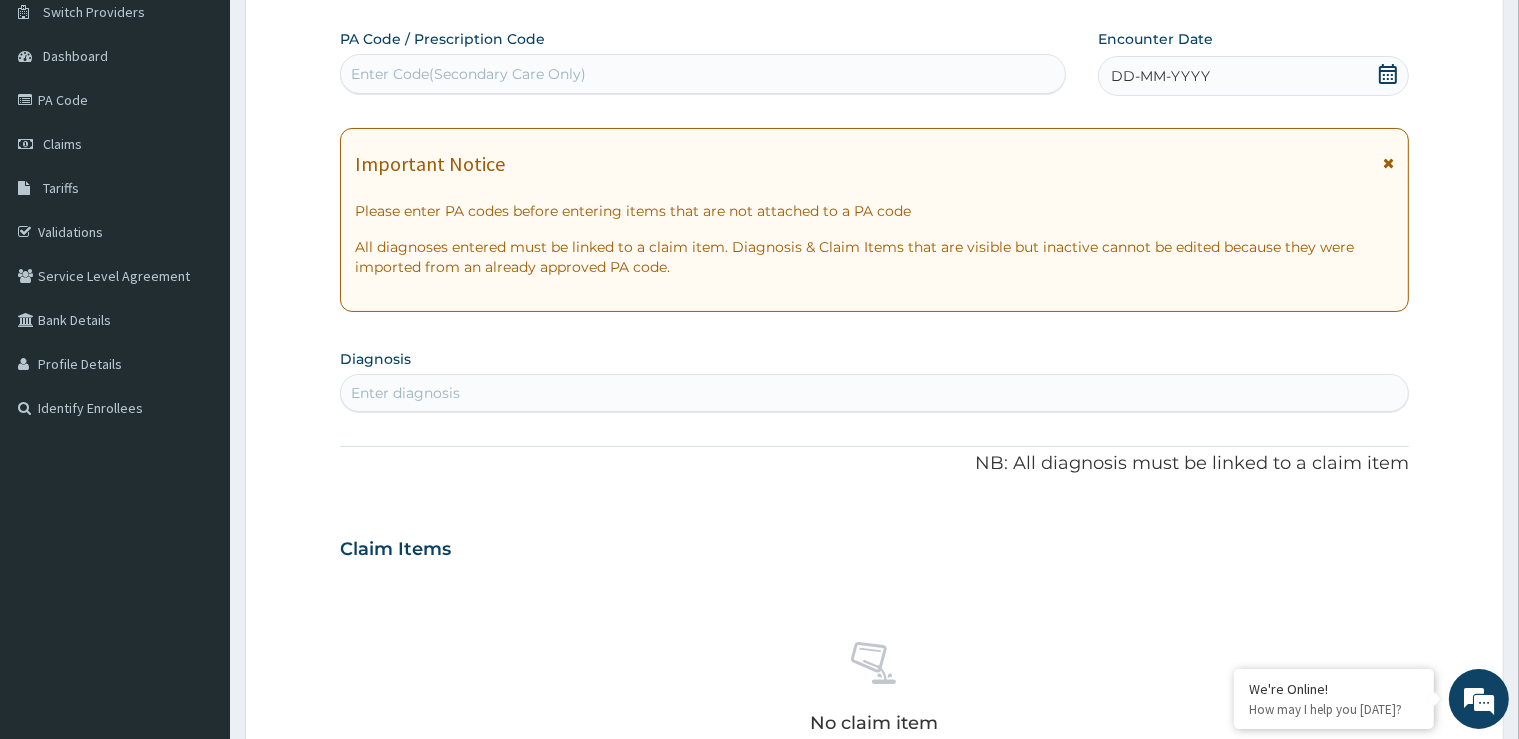 click on "Enter Code(Secondary Care Only)" at bounding box center (703, 74) 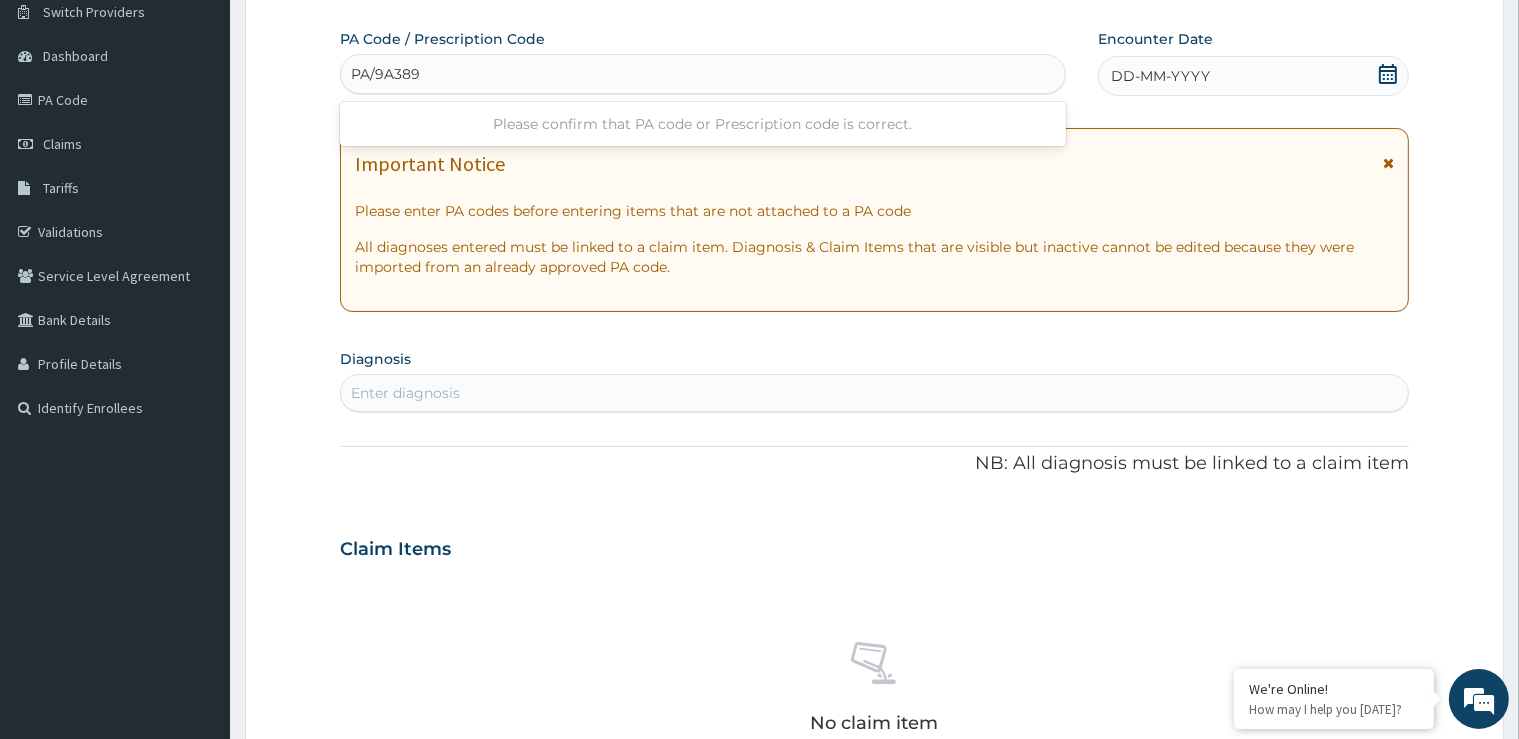 type on "PA/9A3894" 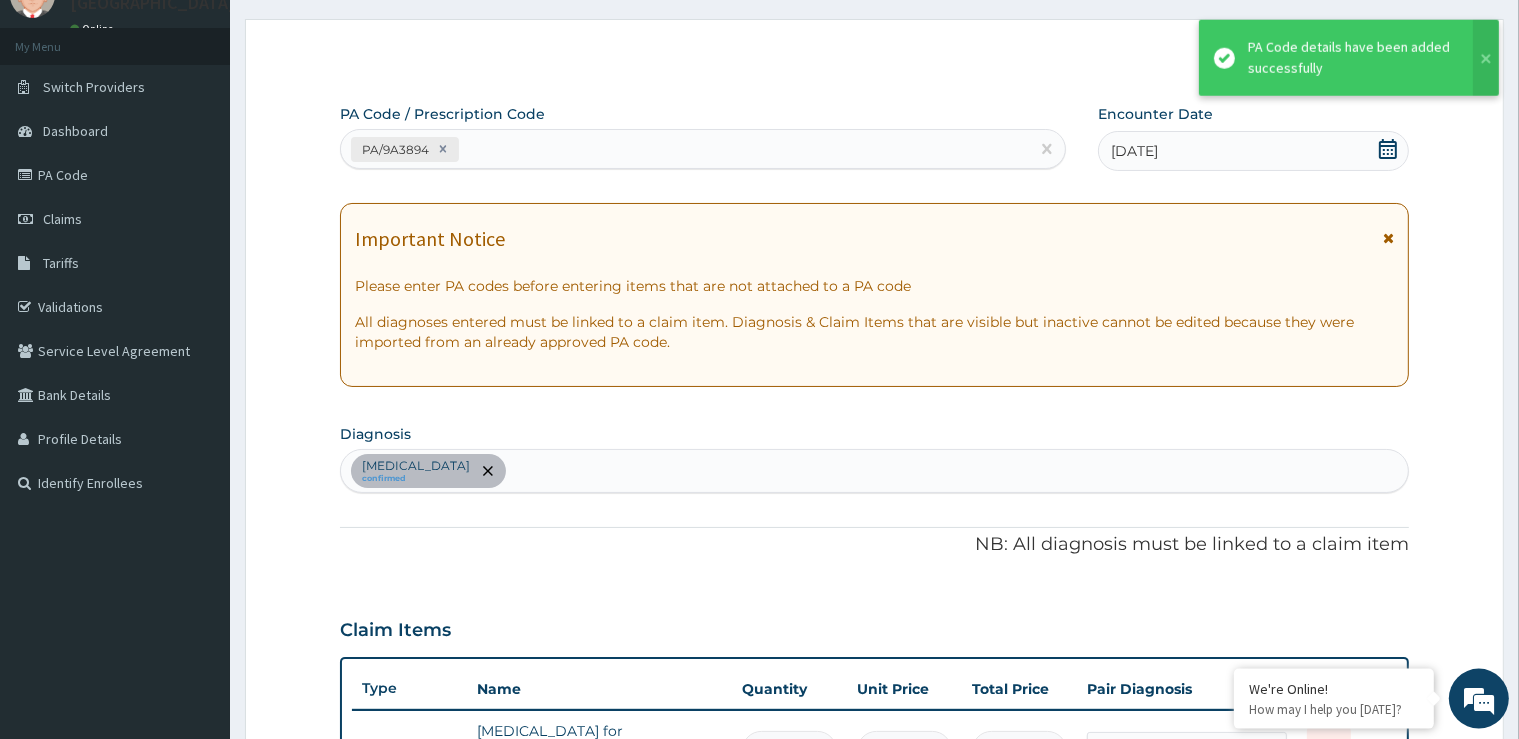 scroll, scrollTop: 70, scrollLeft: 0, axis: vertical 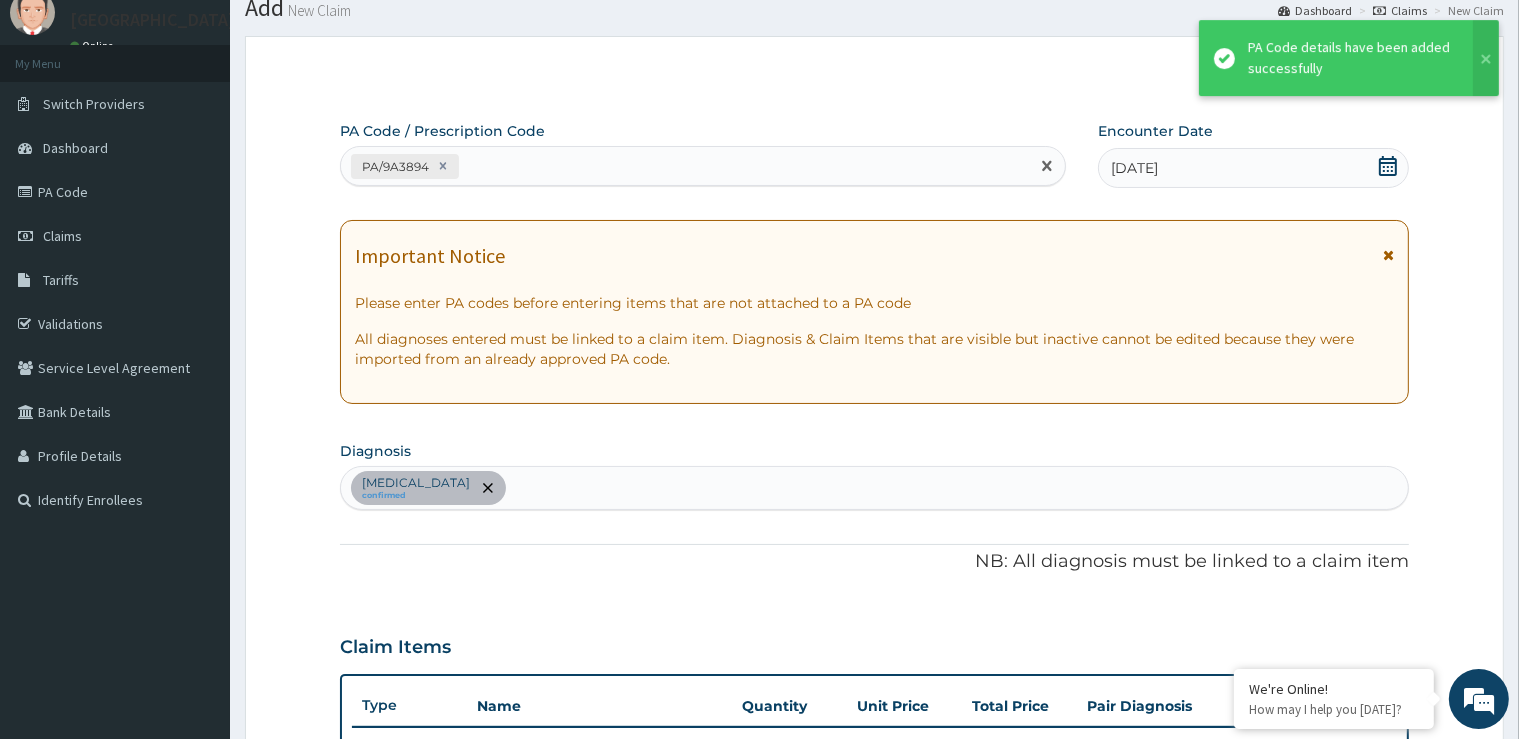 click on "PA/9A3894" at bounding box center [685, 166] 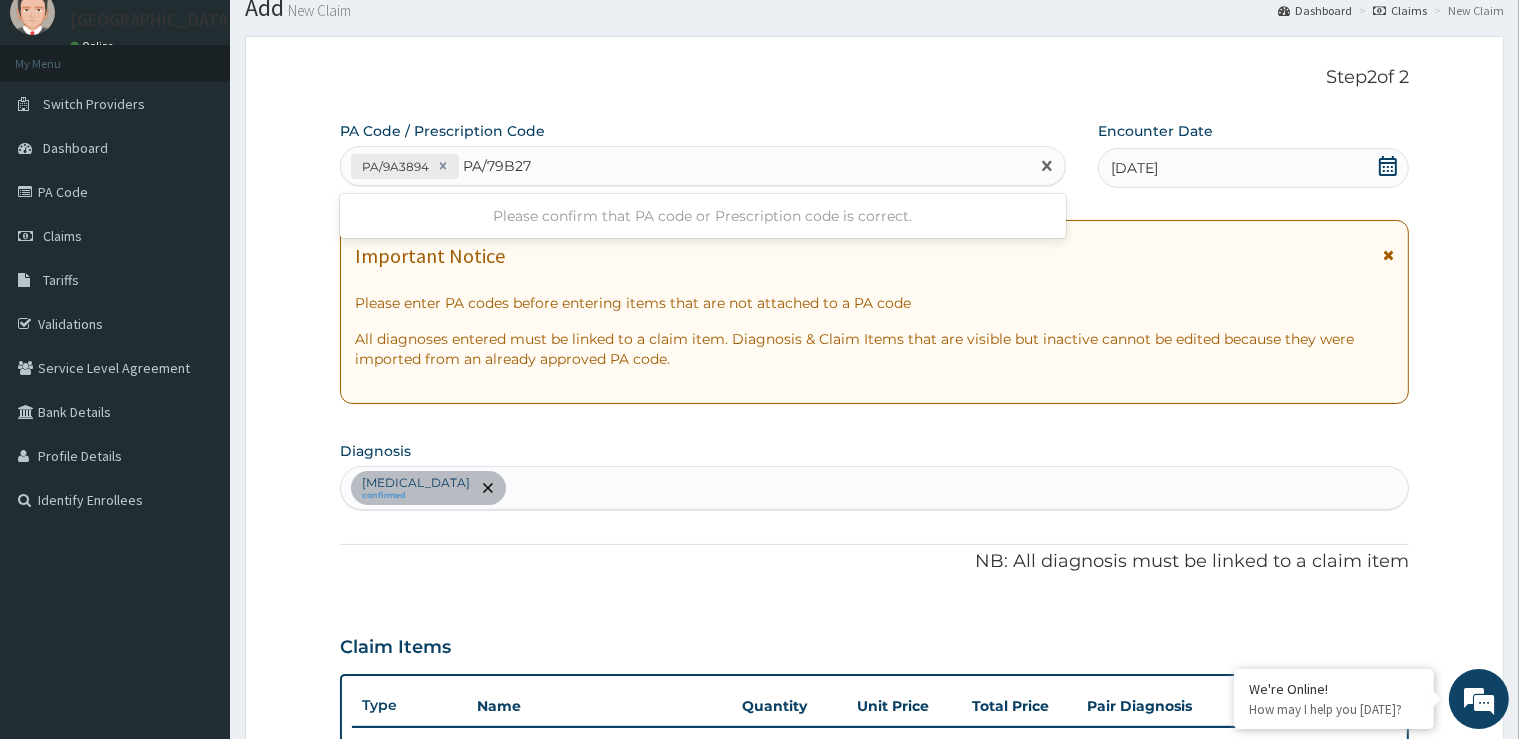 type on "PA/79B270" 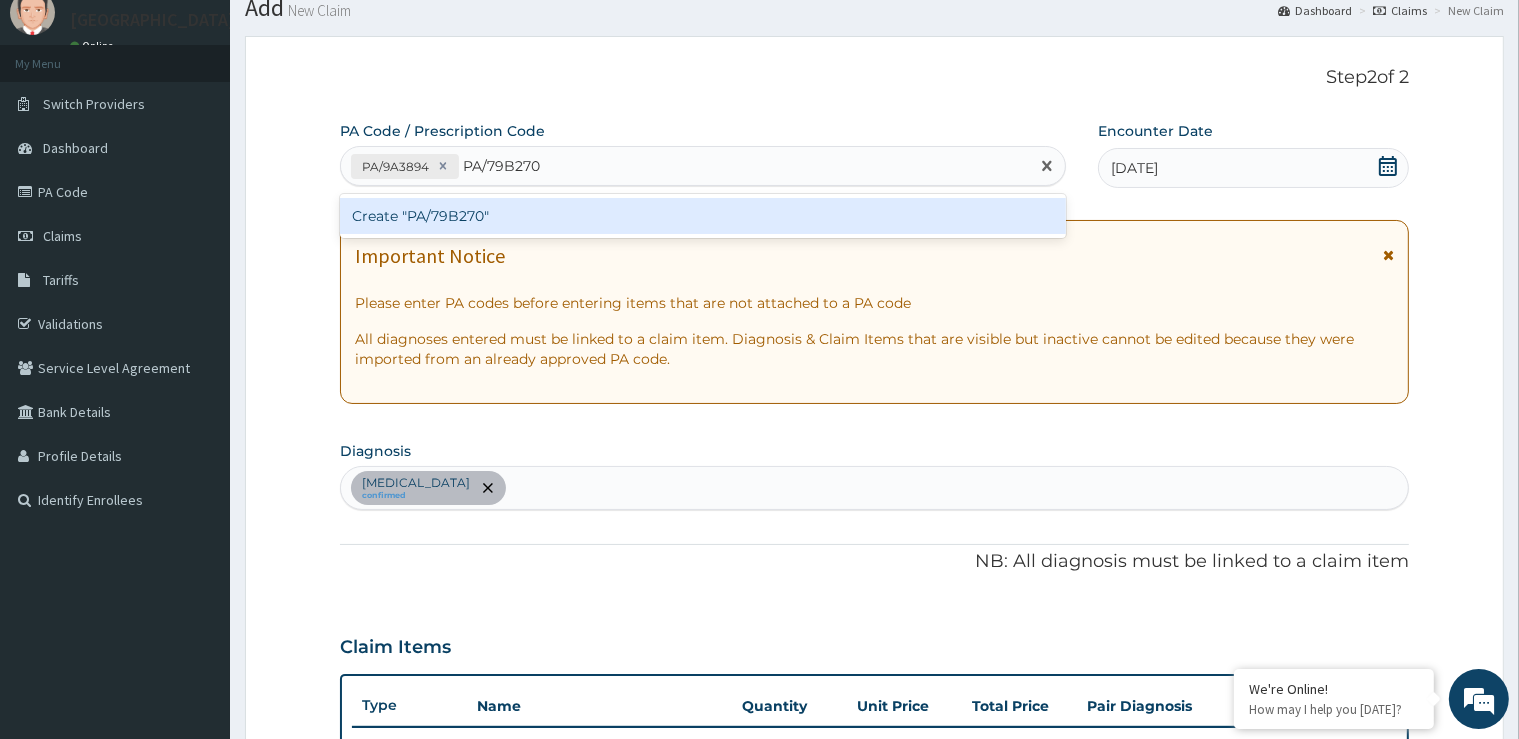 type 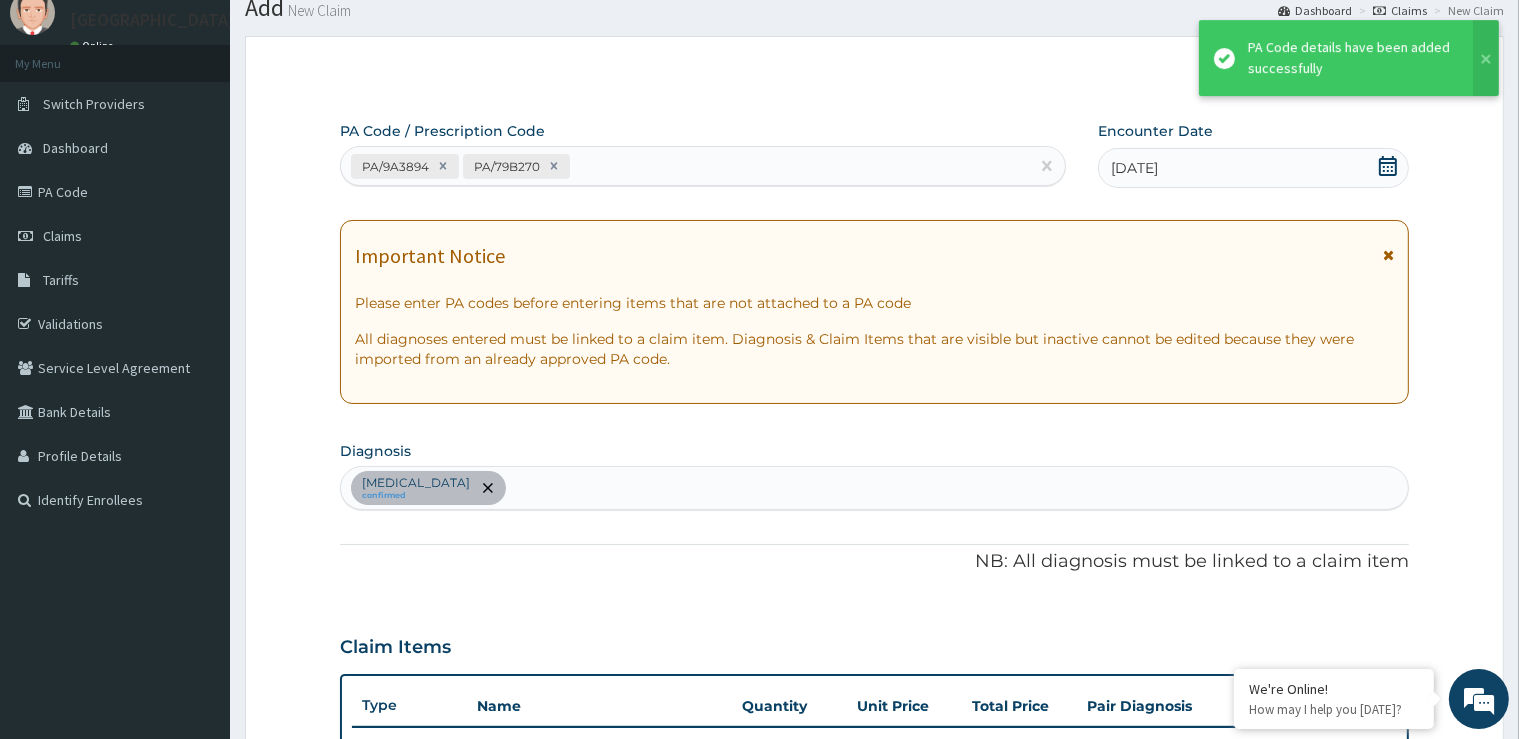scroll, scrollTop: 873, scrollLeft: 0, axis: vertical 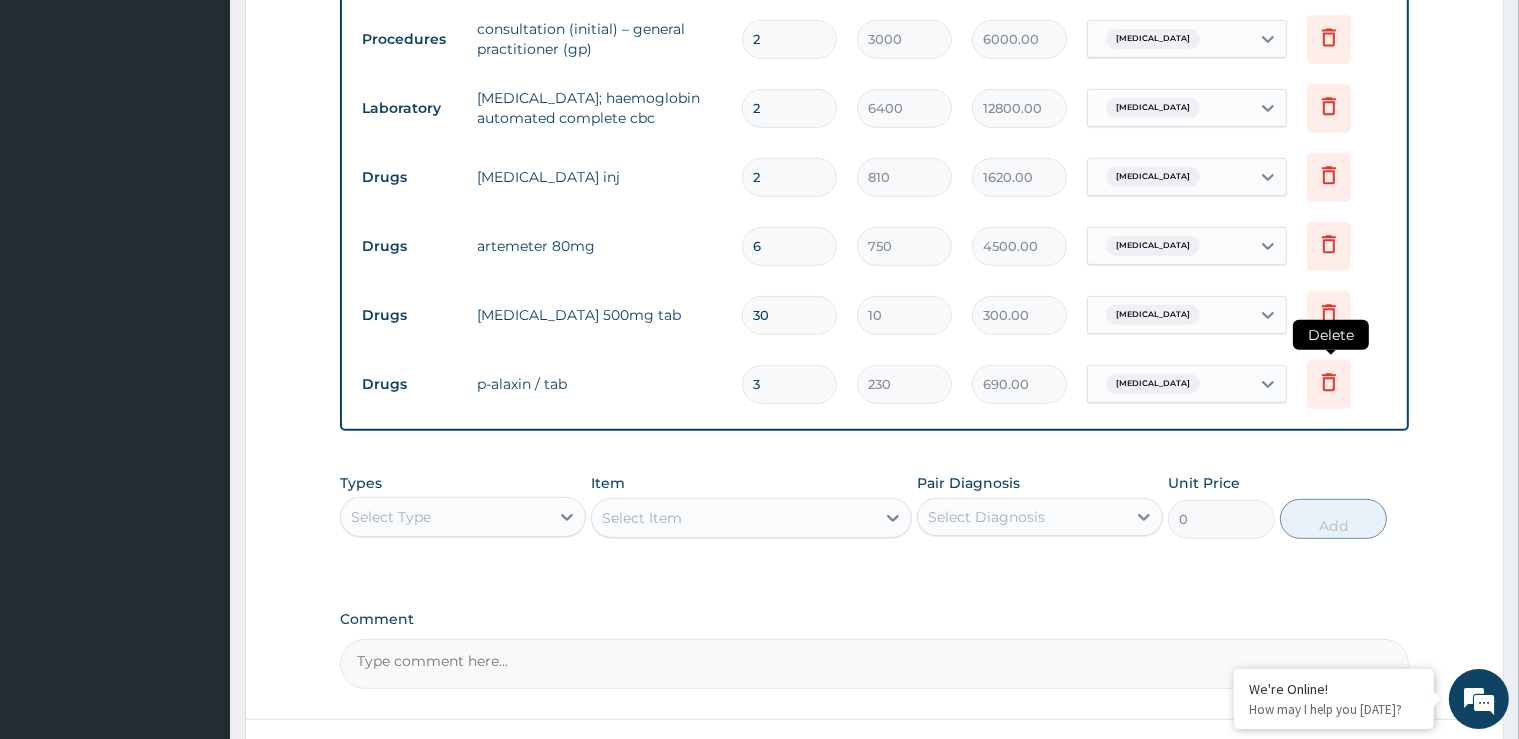 click 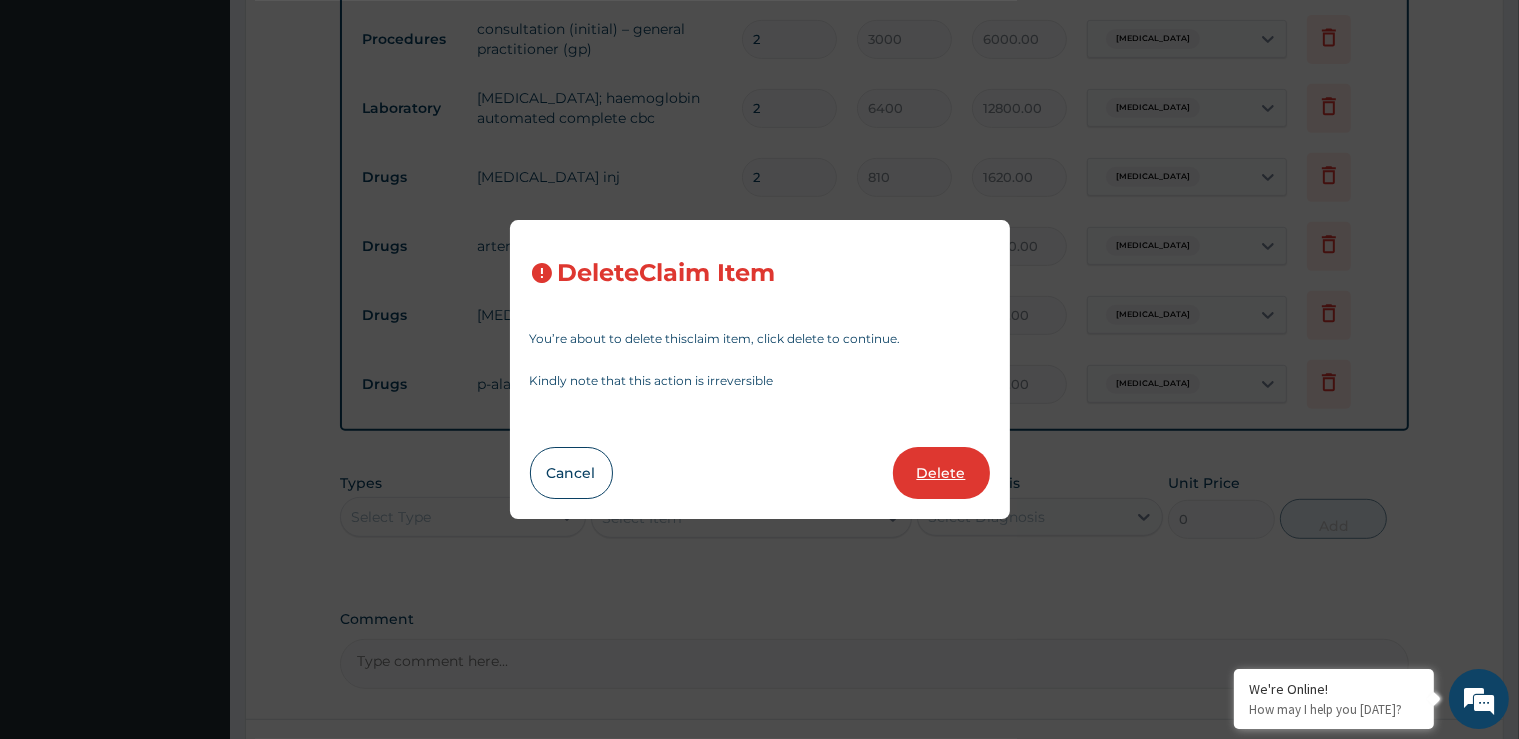 click on "Delete" at bounding box center [941, 473] 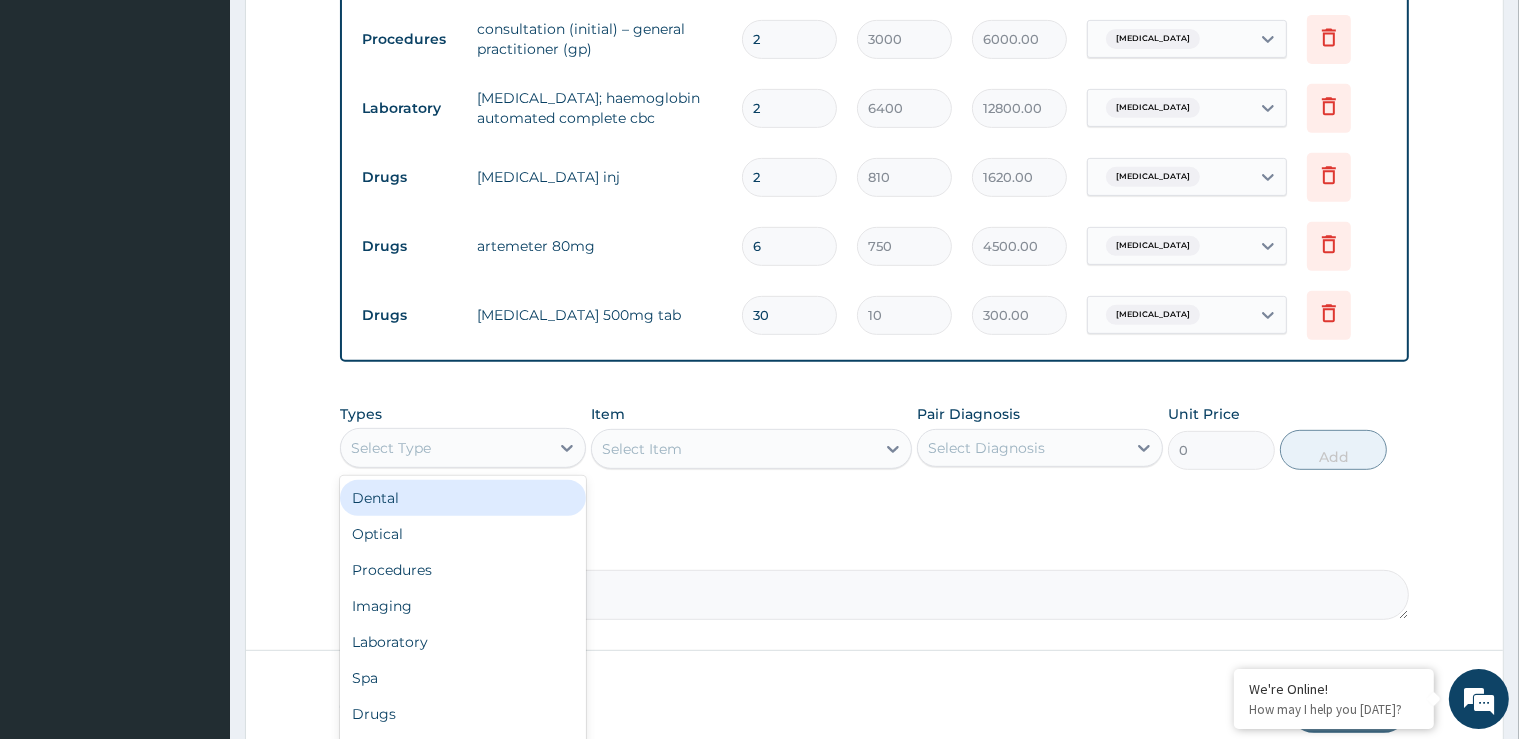click on "Select Type" at bounding box center (445, 448) 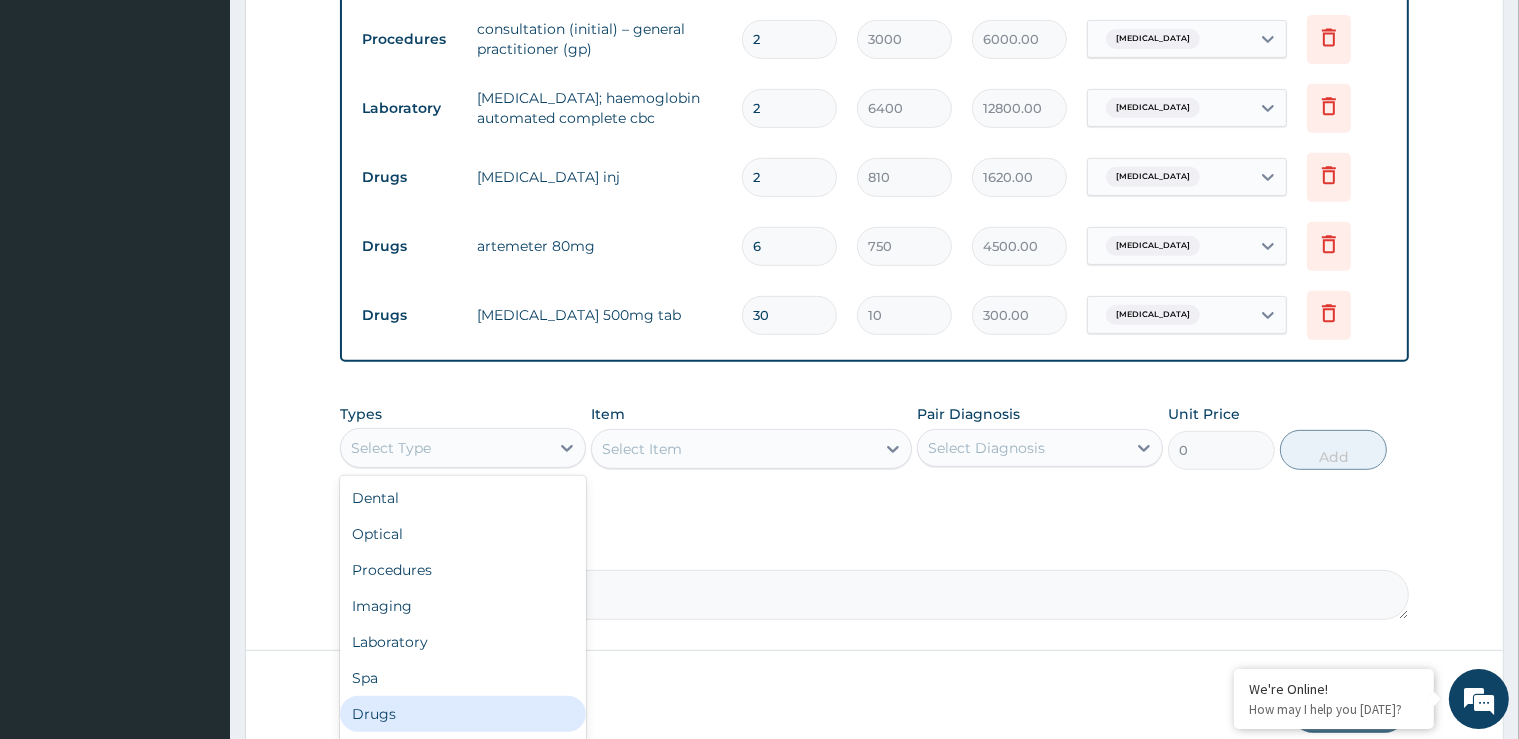 click on "Drugs" at bounding box center [463, 714] 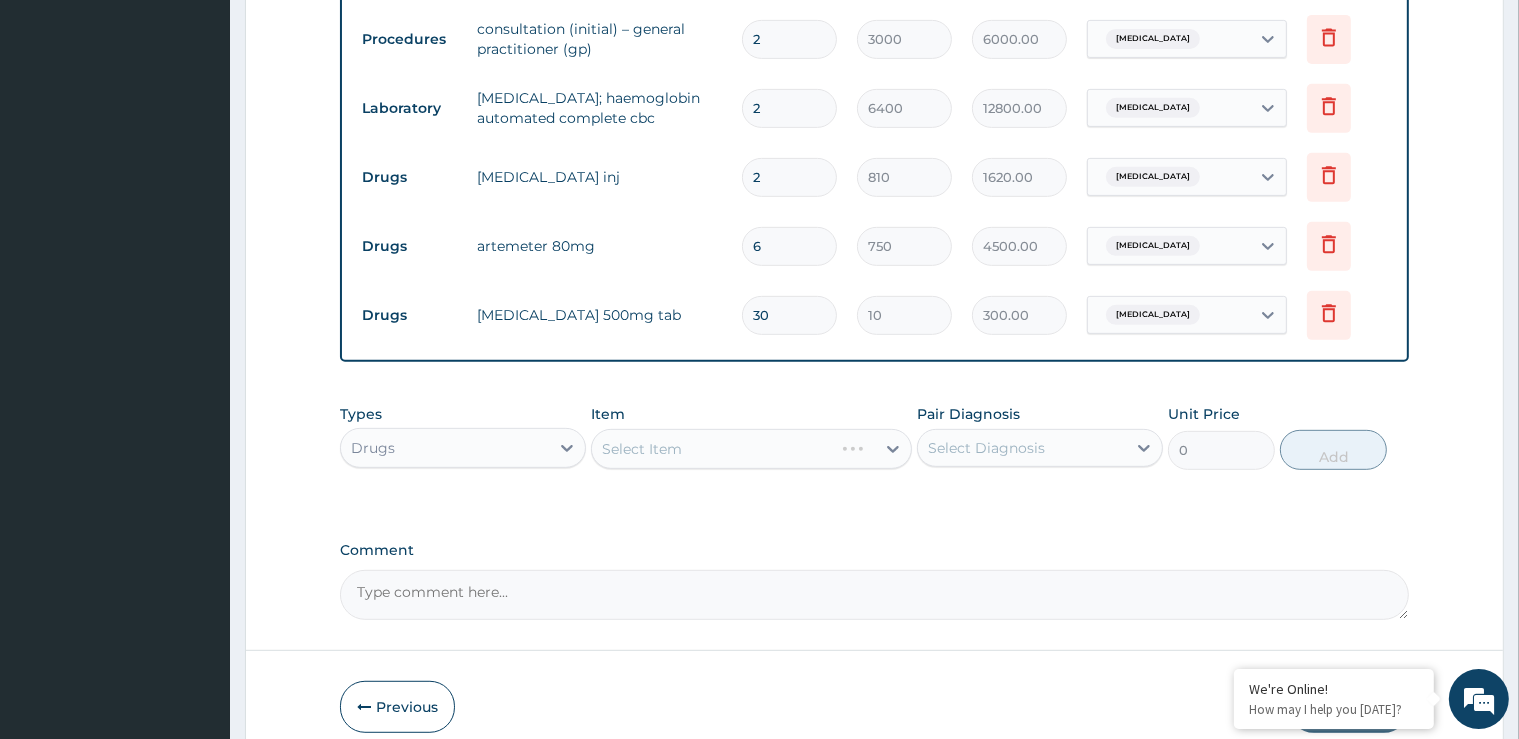 click on "Select Item" at bounding box center [751, 449] 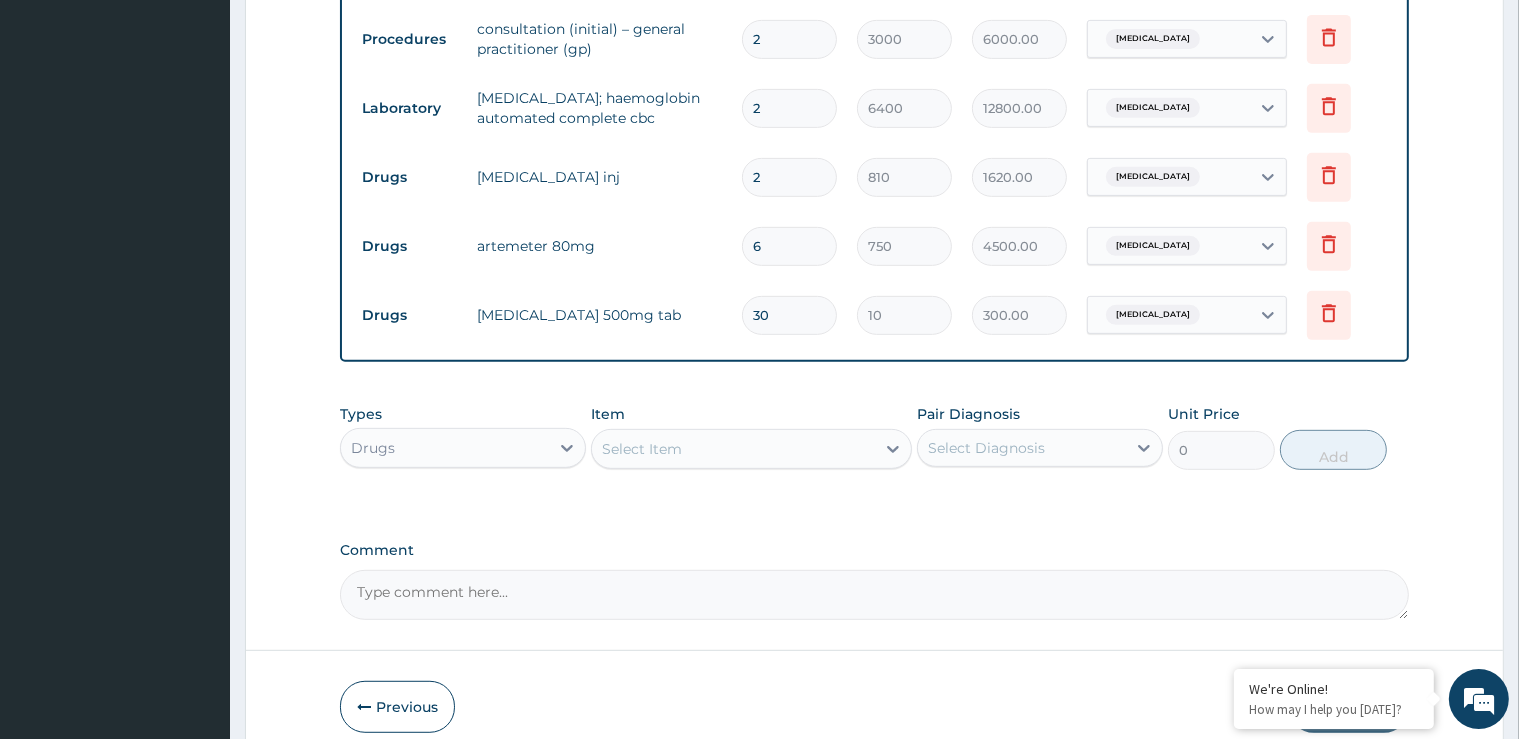 click on "Select Item" at bounding box center (733, 449) 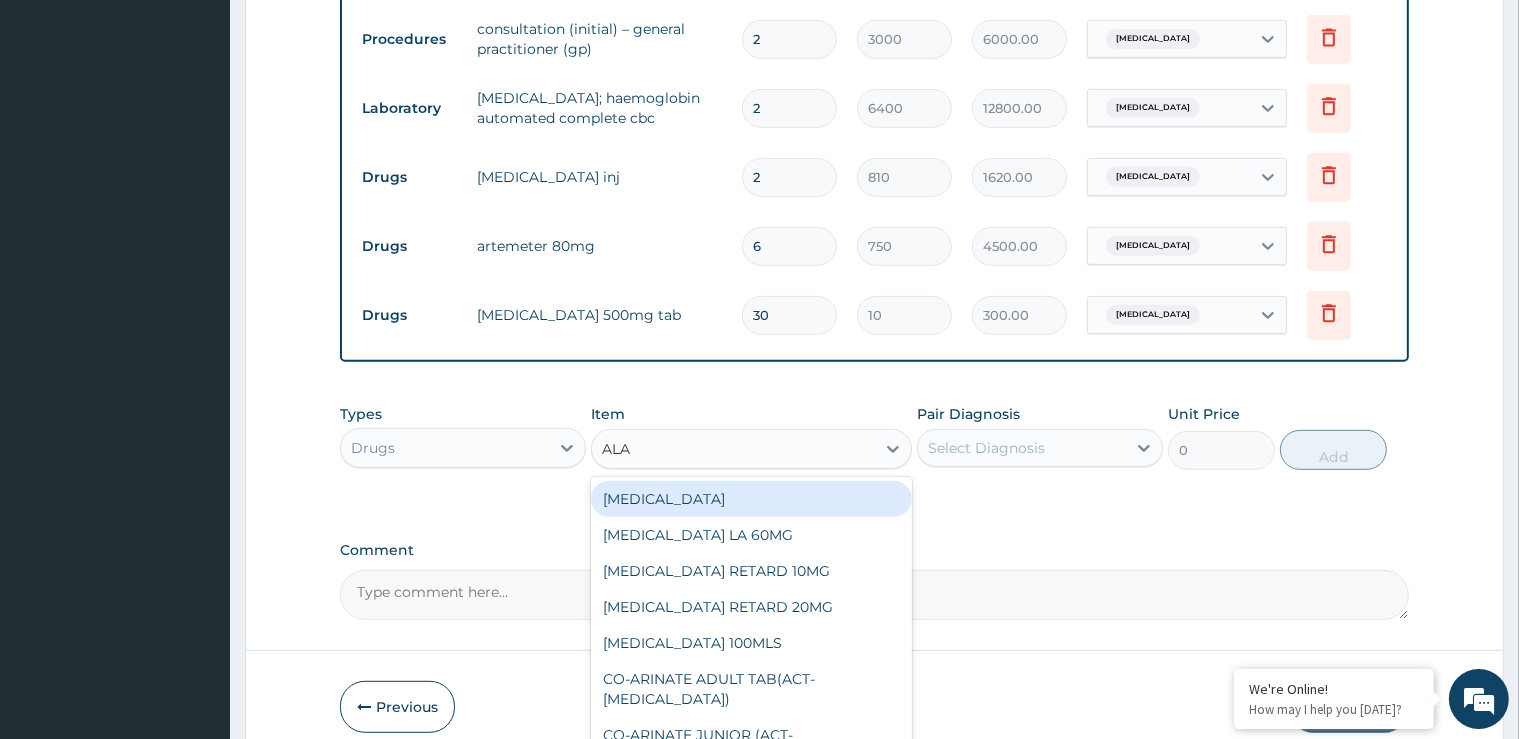 type on "ALAX" 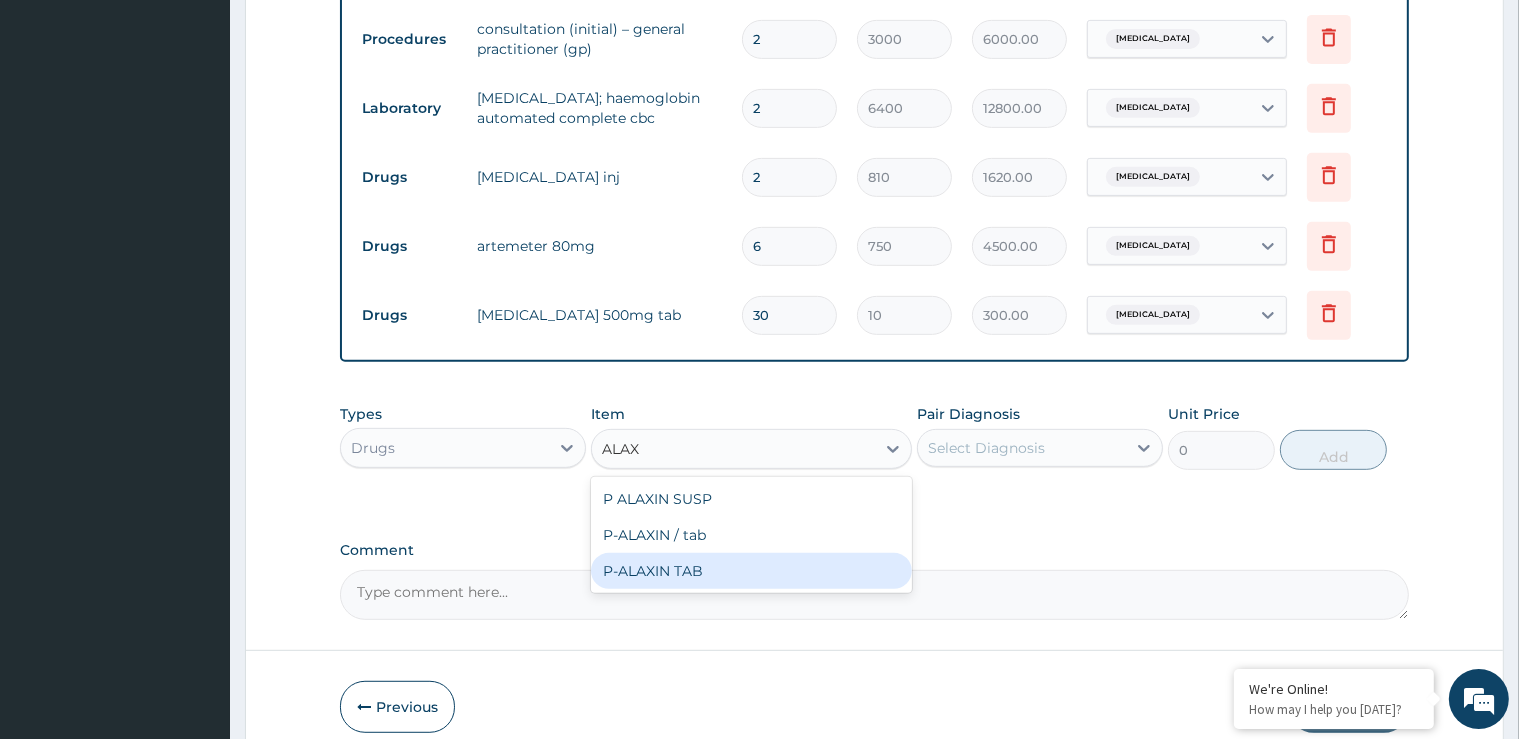 click on "P ALAXIN SUSP P-ALAXIN / tab P-ALAXIN TAB" at bounding box center [751, 535] 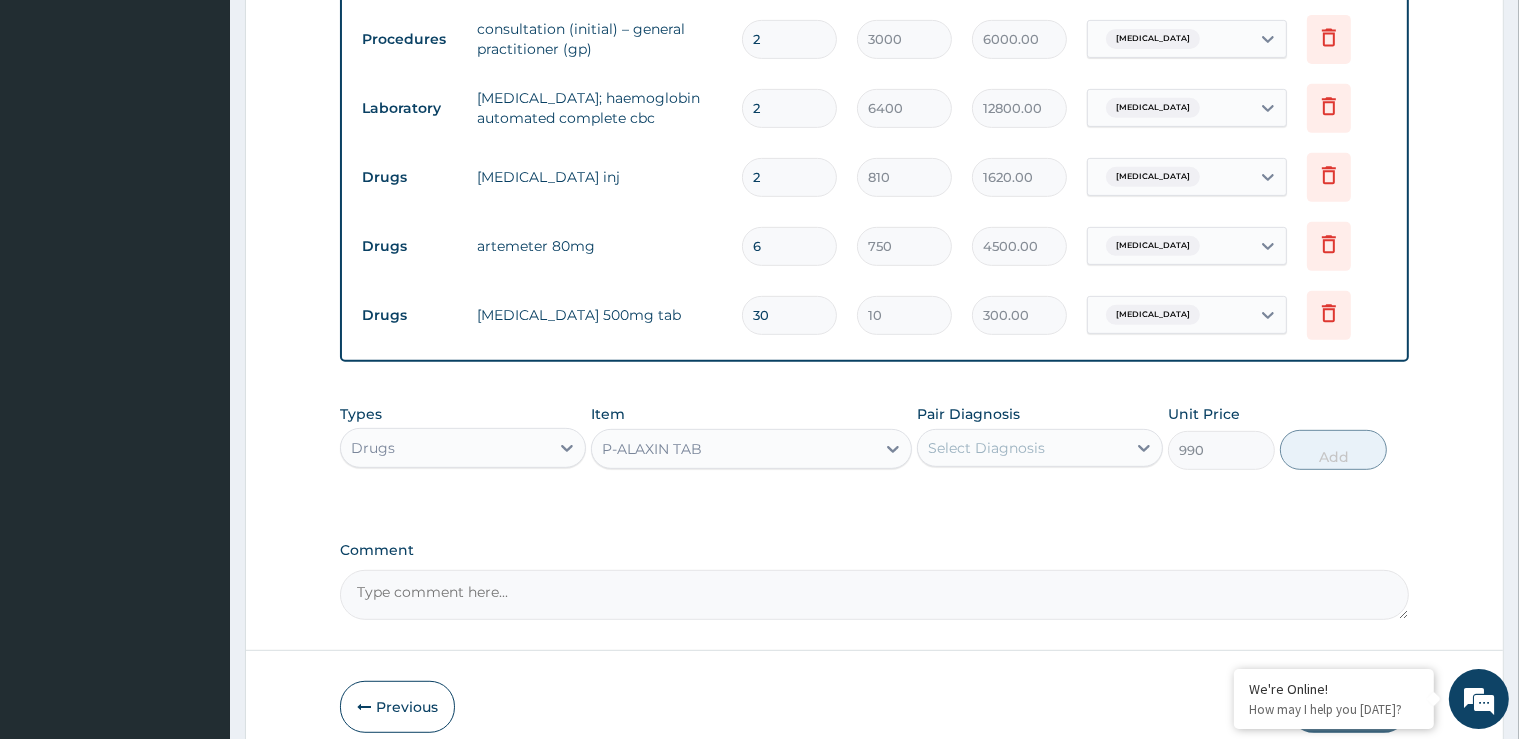 click on "Select Diagnosis" at bounding box center [986, 448] 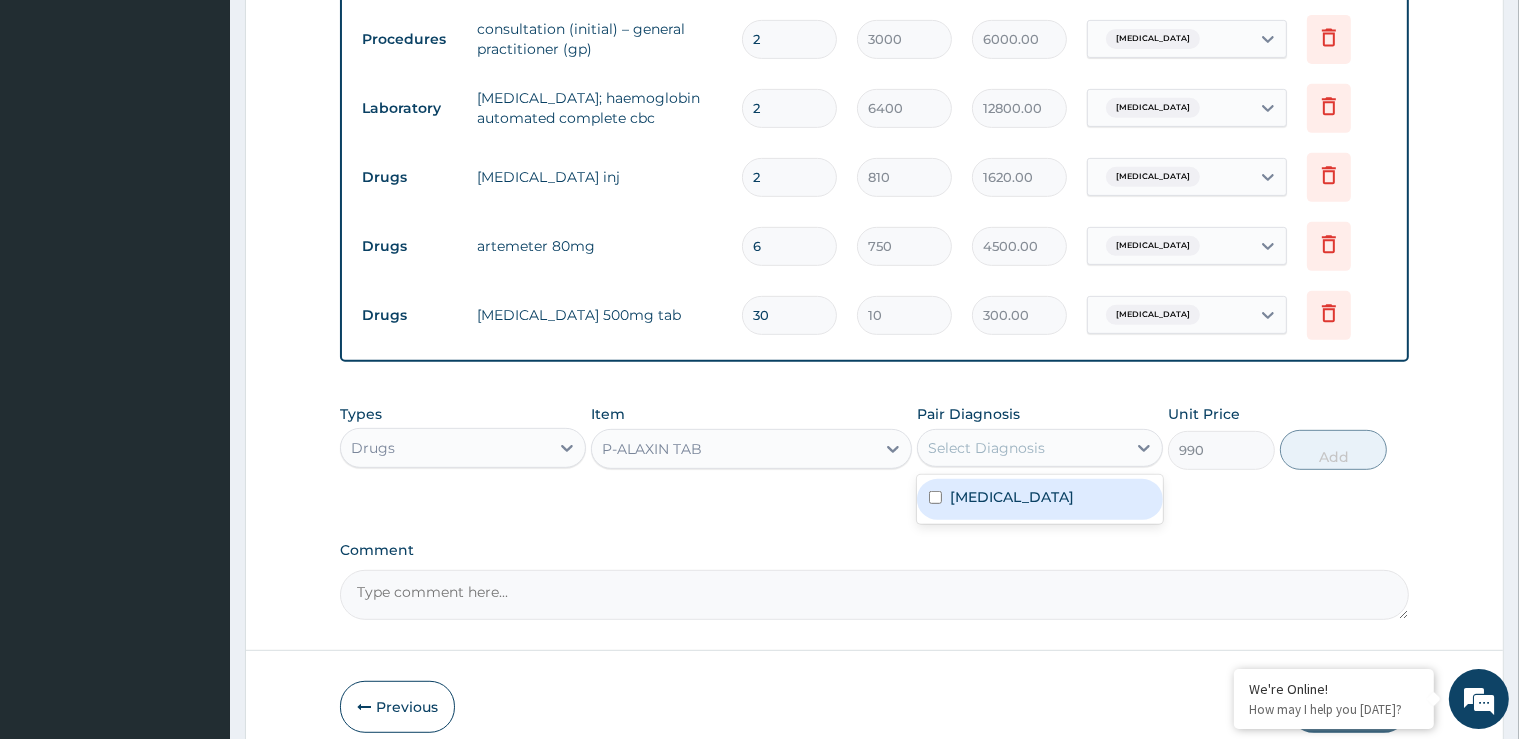 click on "[MEDICAL_DATA]" at bounding box center (1040, 499) 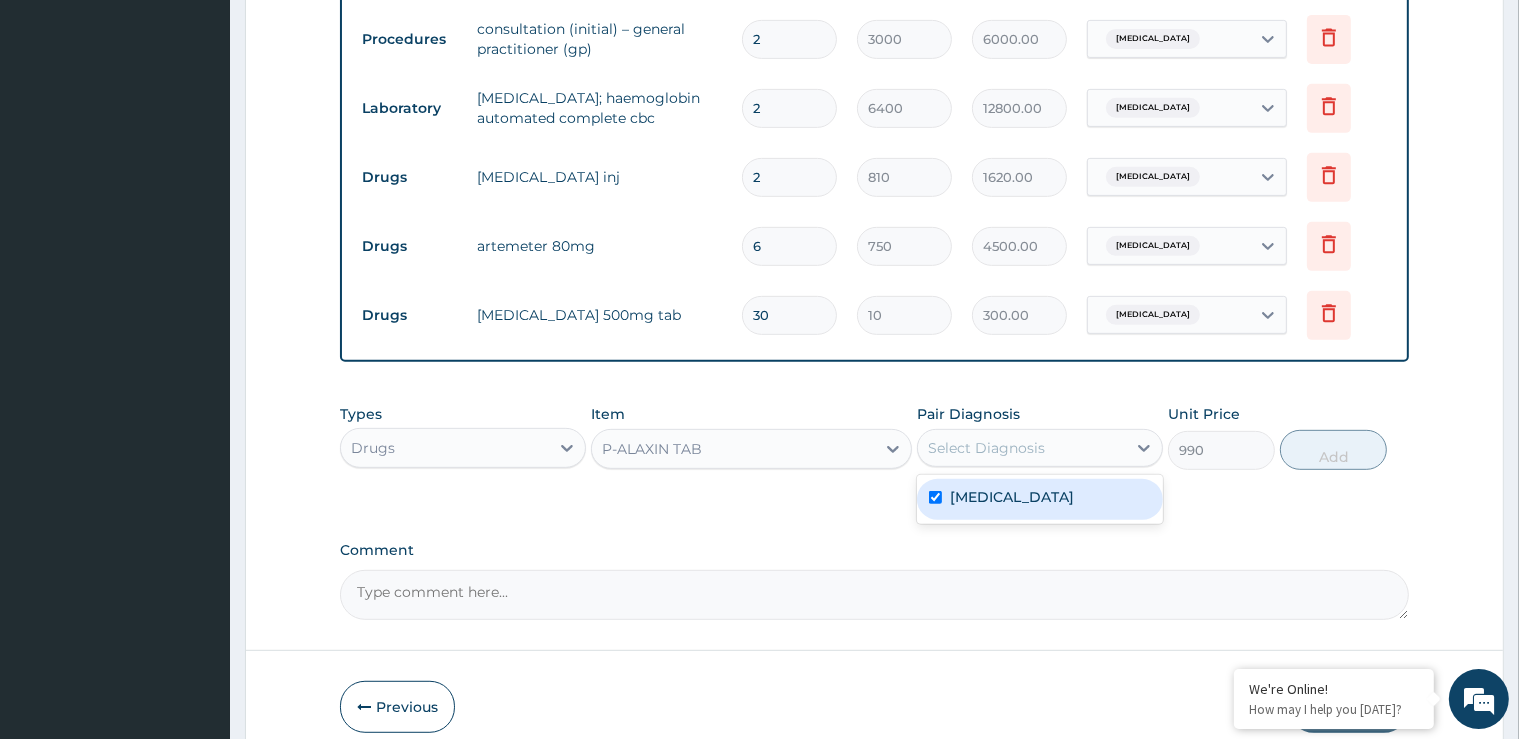 checkbox on "true" 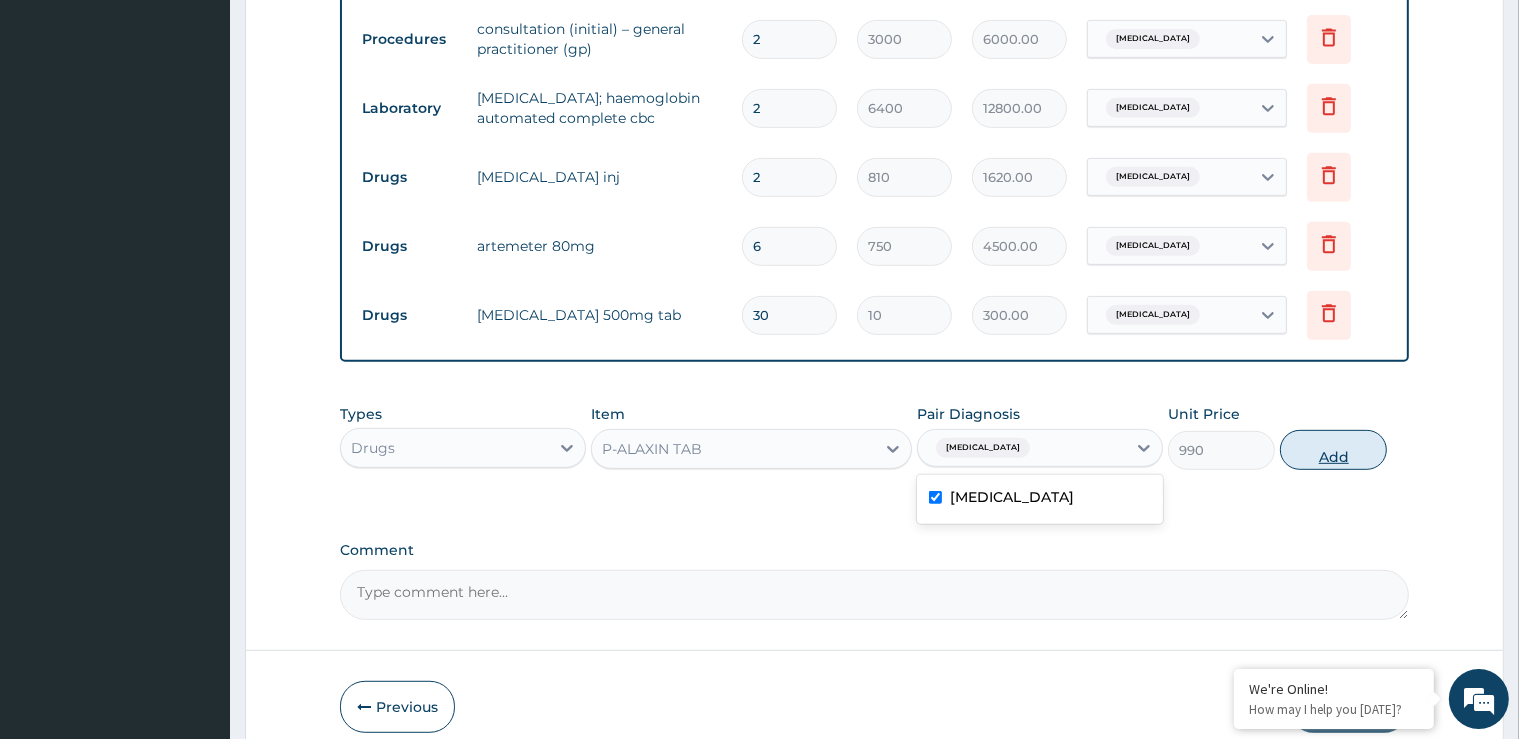 click on "Add" at bounding box center [1333, 450] 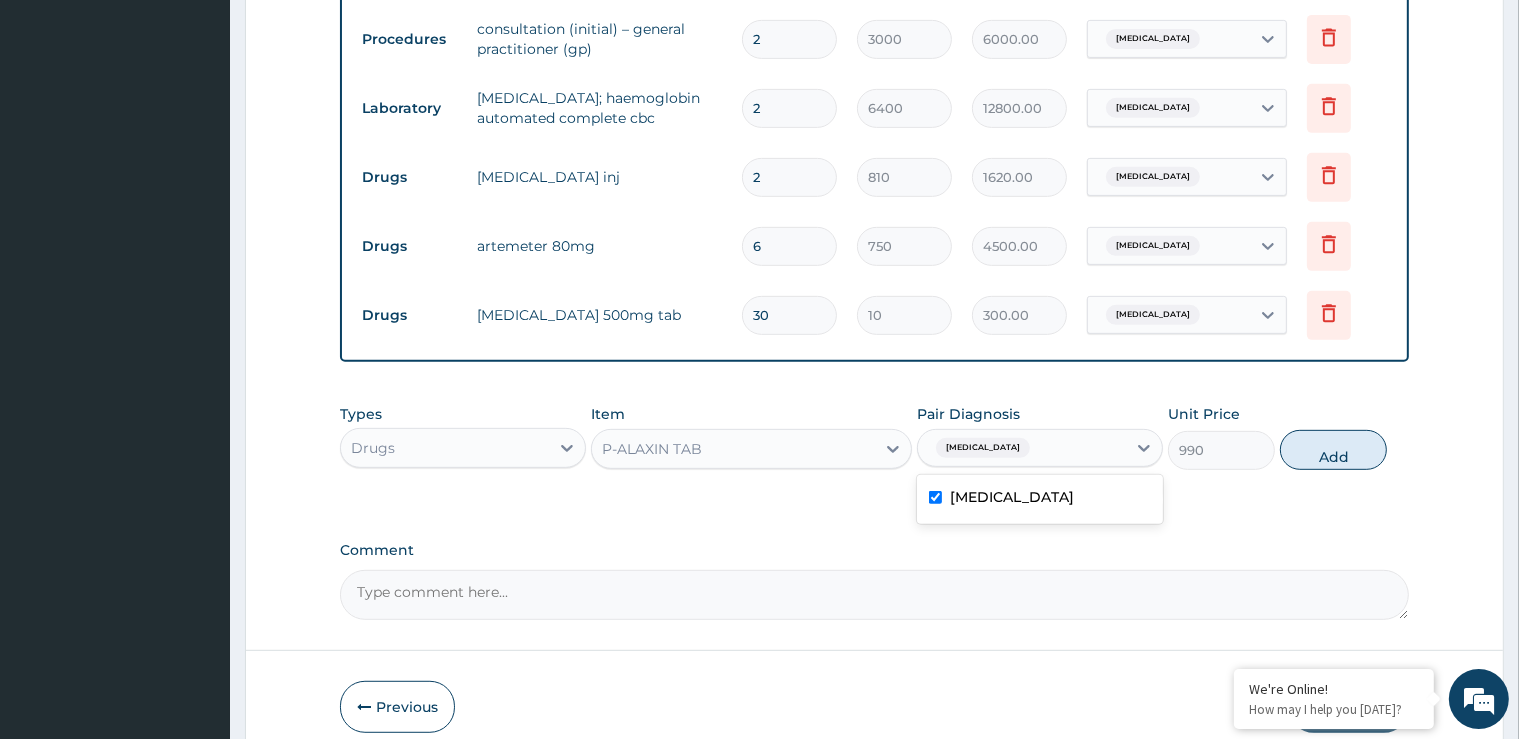 type on "0" 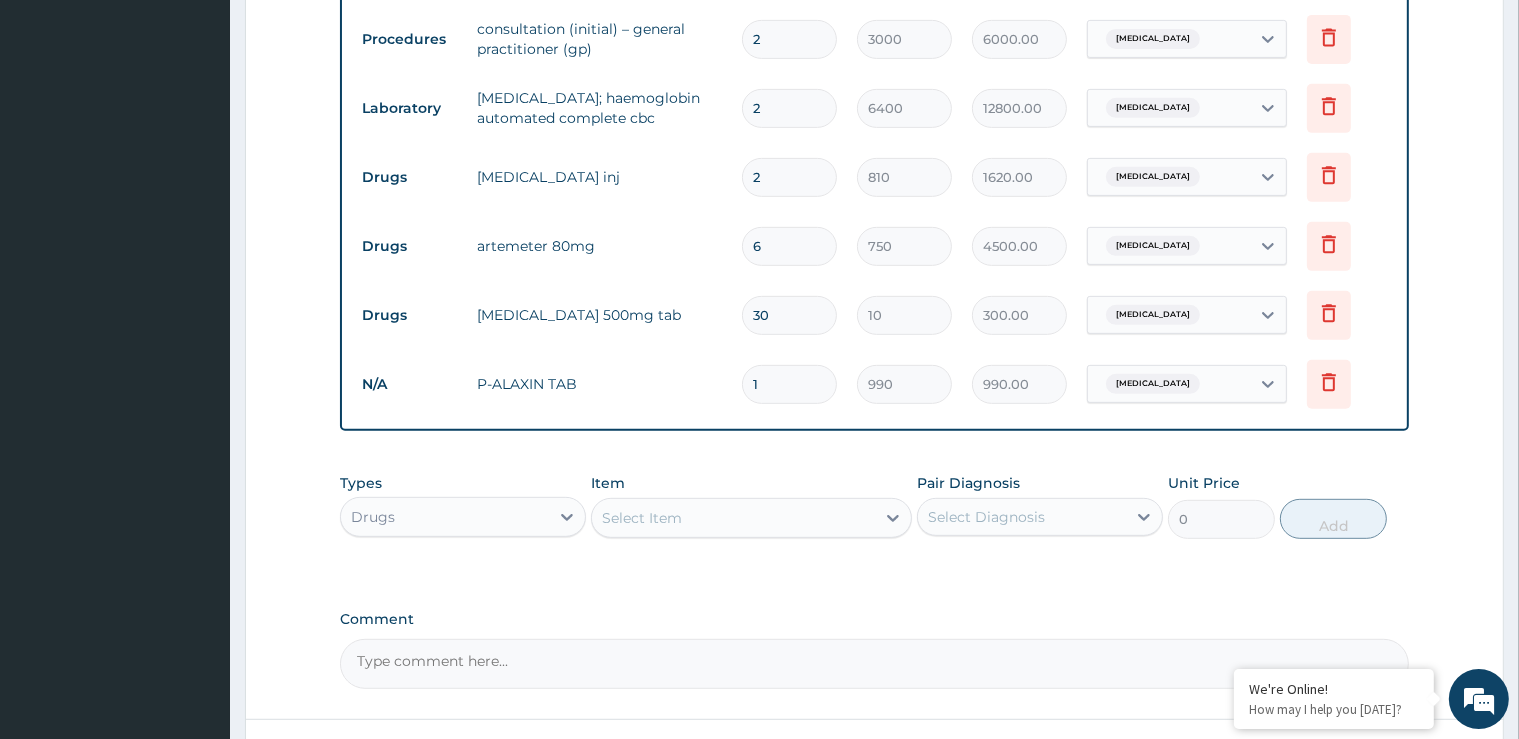type 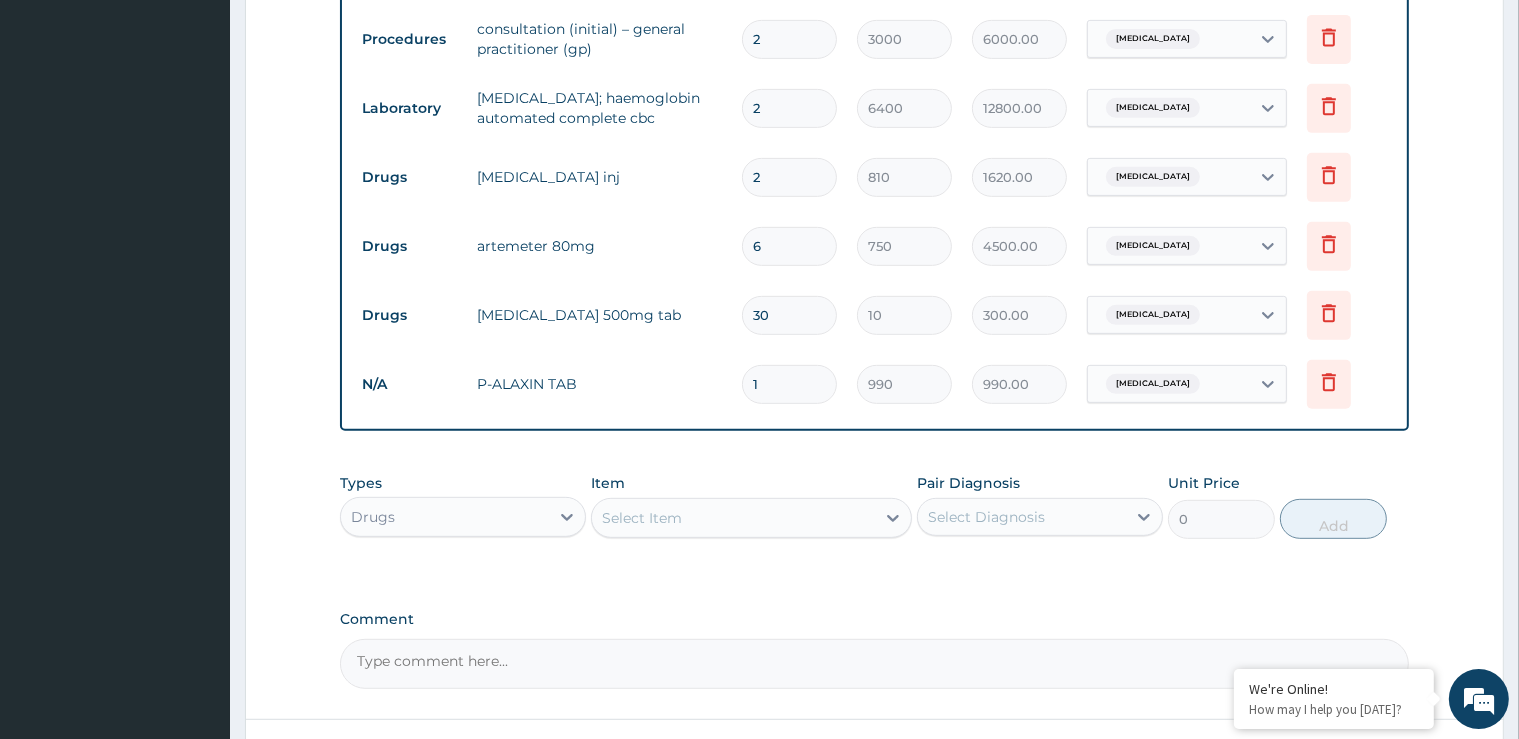 type on "0.00" 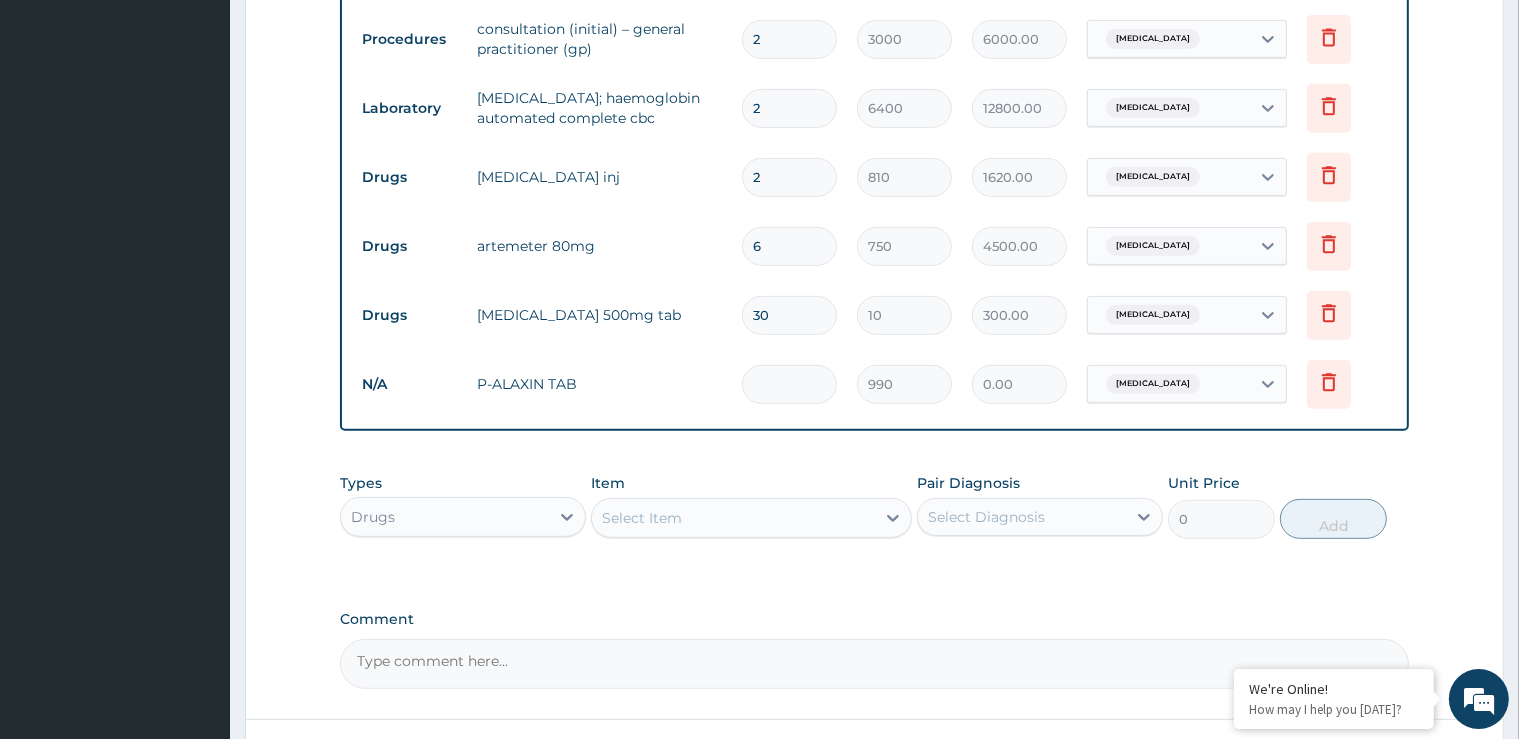 type on "3" 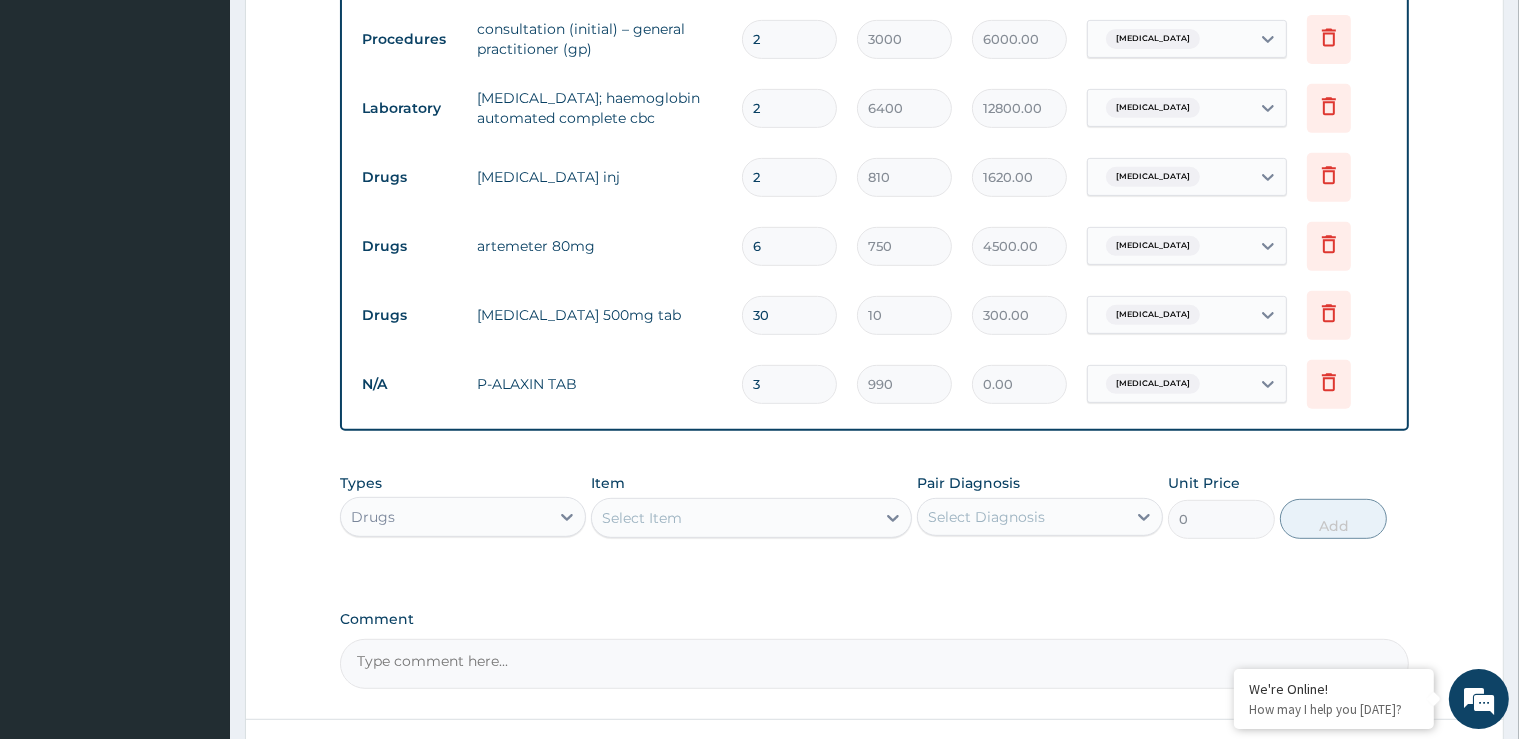 type on "2970.00" 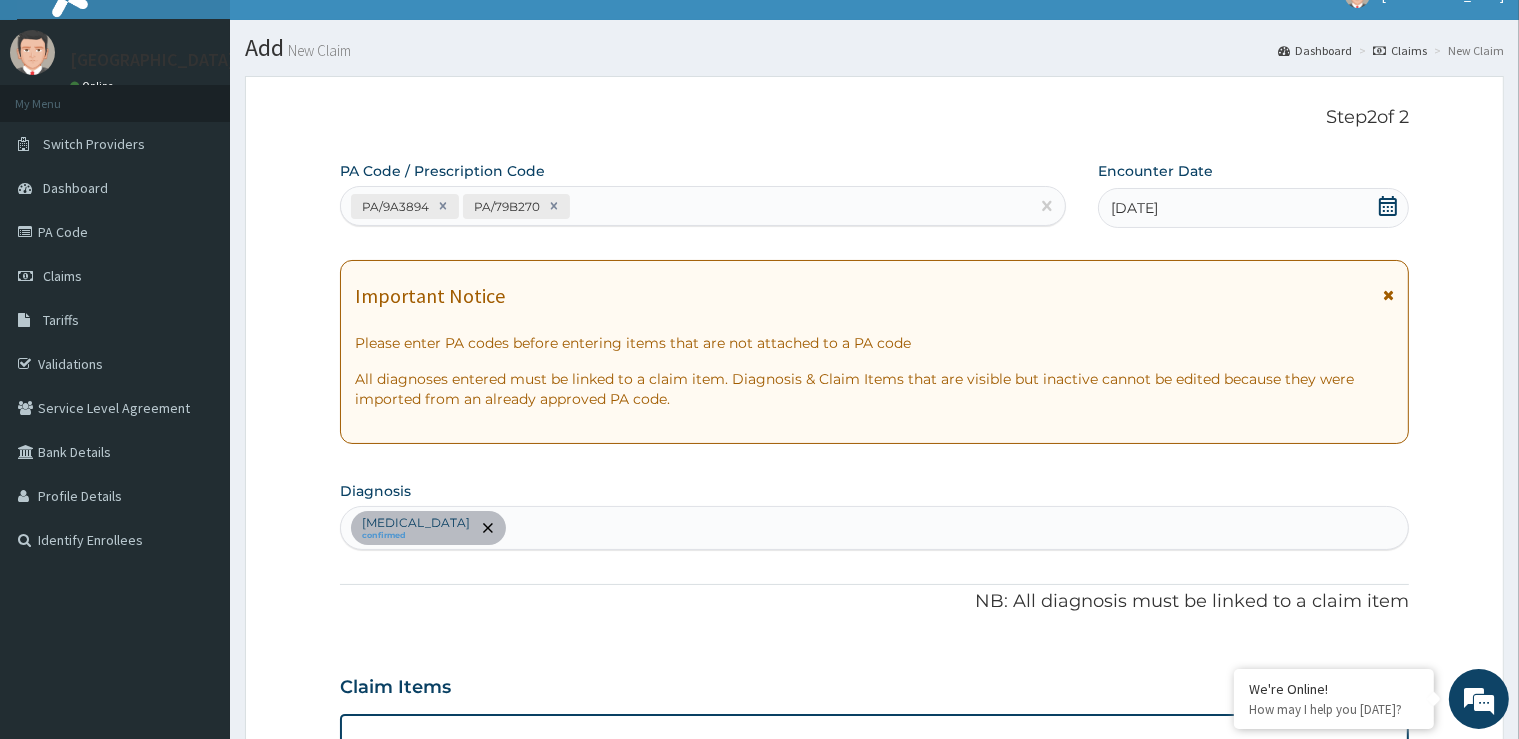 scroll, scrollTop: 0, scrollLeft: 0, axis: both 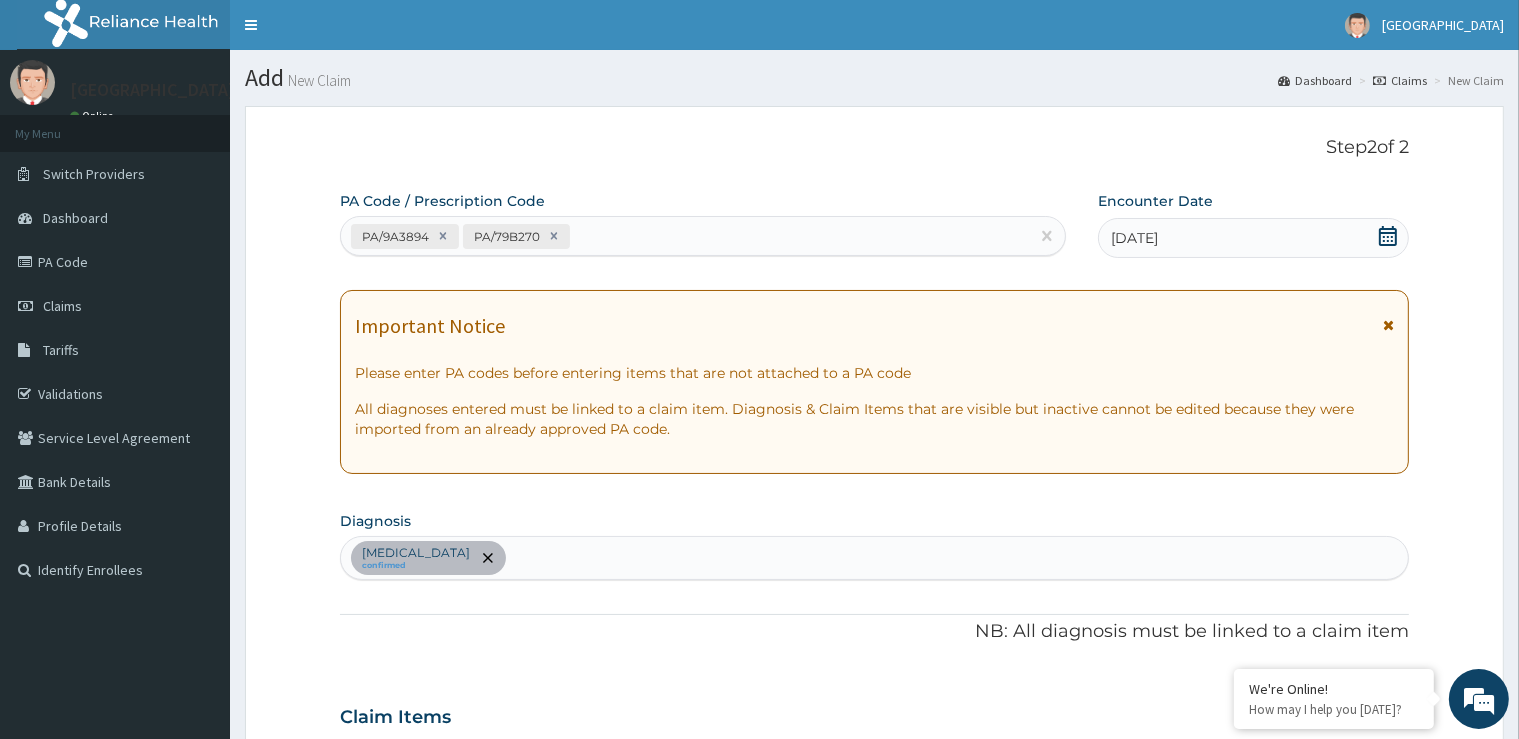type on "3" 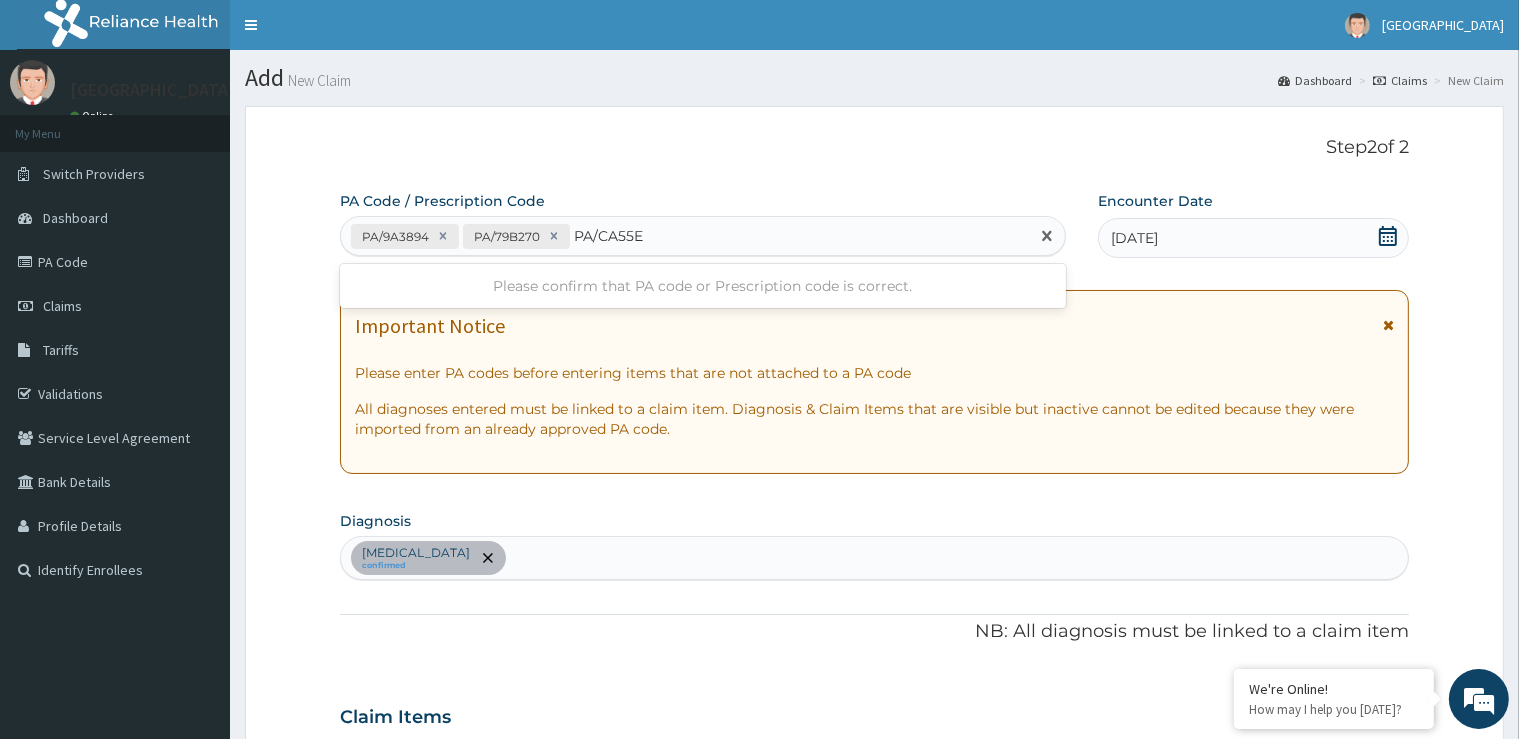 type on "PA/CA55EF" 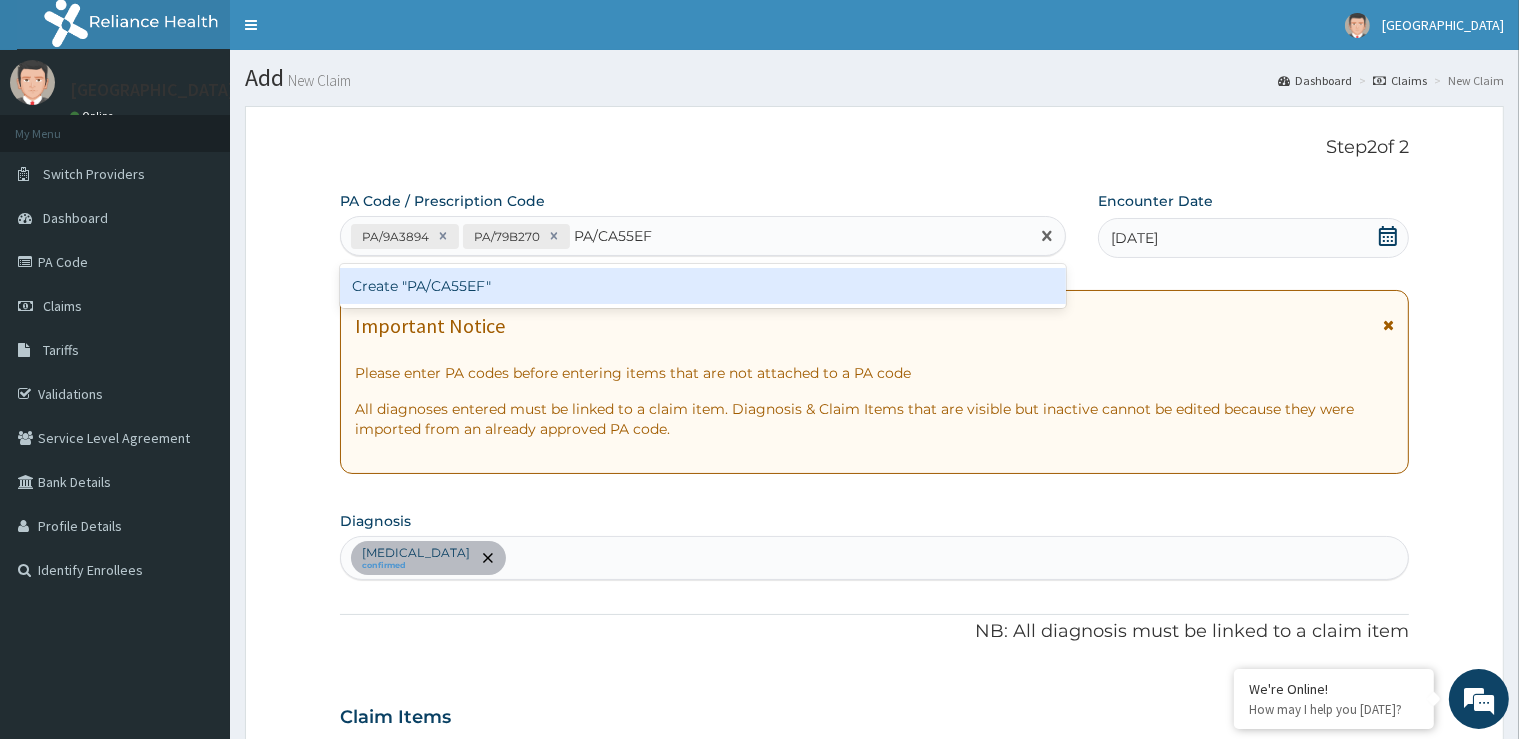type 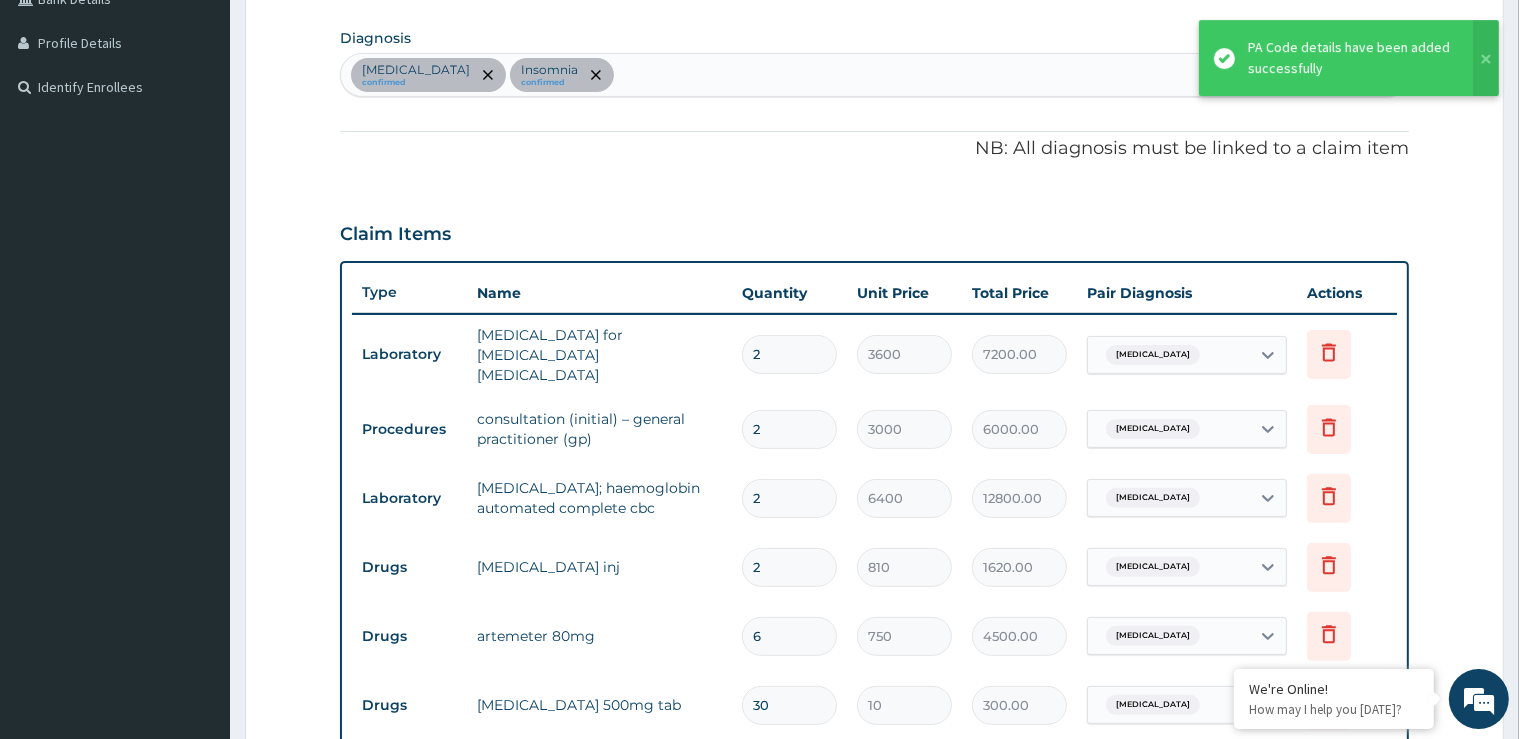 scroll, scrollTop: 588, scrollLeft: 0, axis: vertical 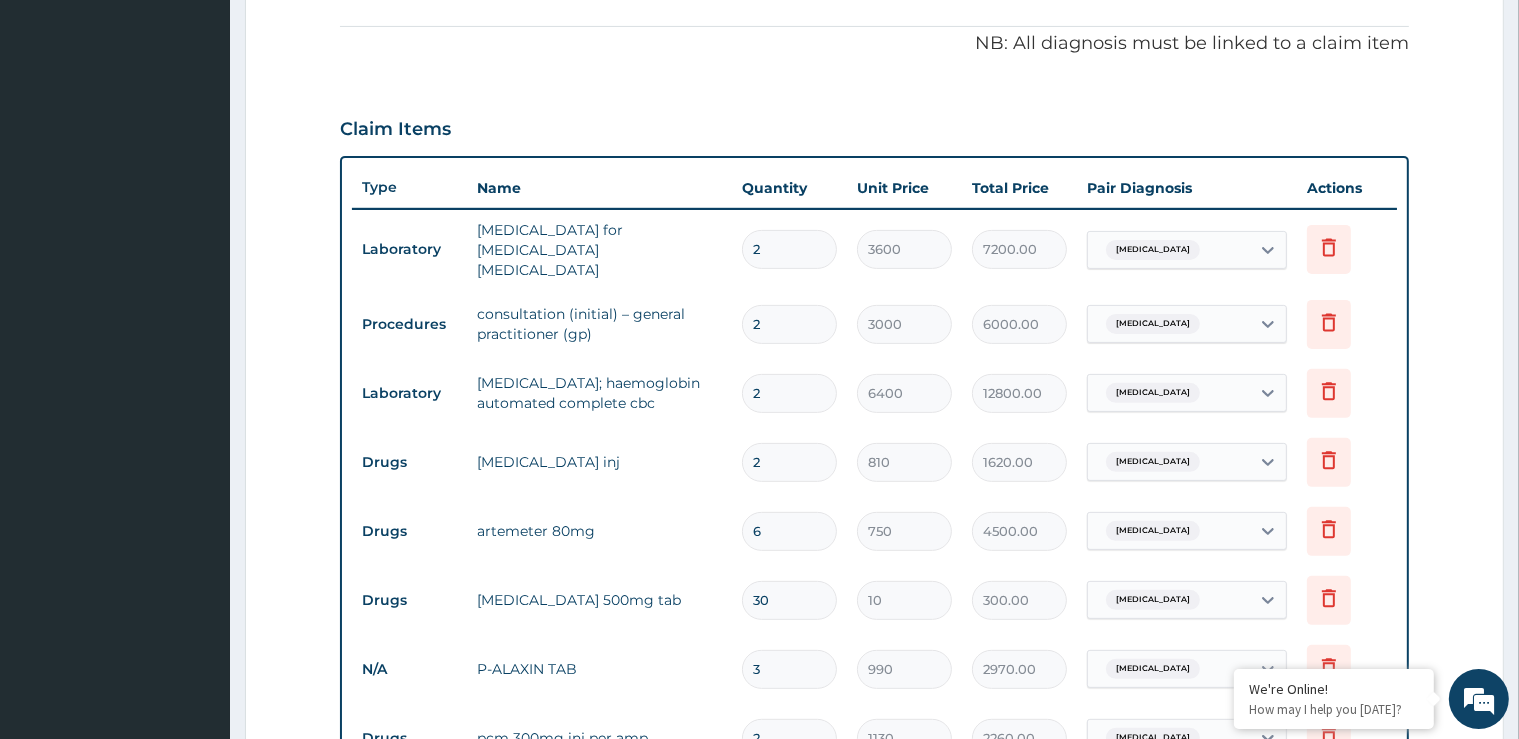 click on "2" at bounding box center (789, 249) 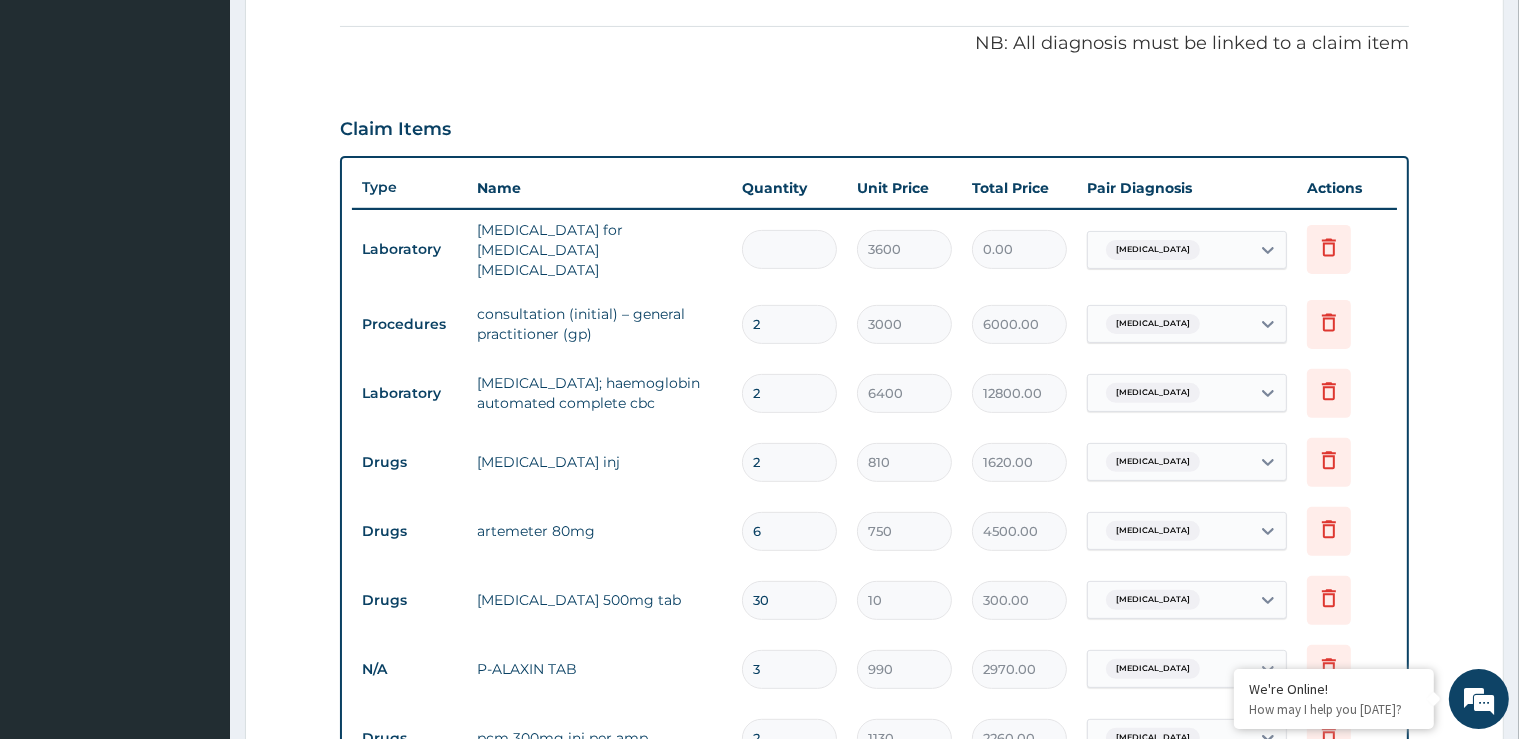 type on "1" 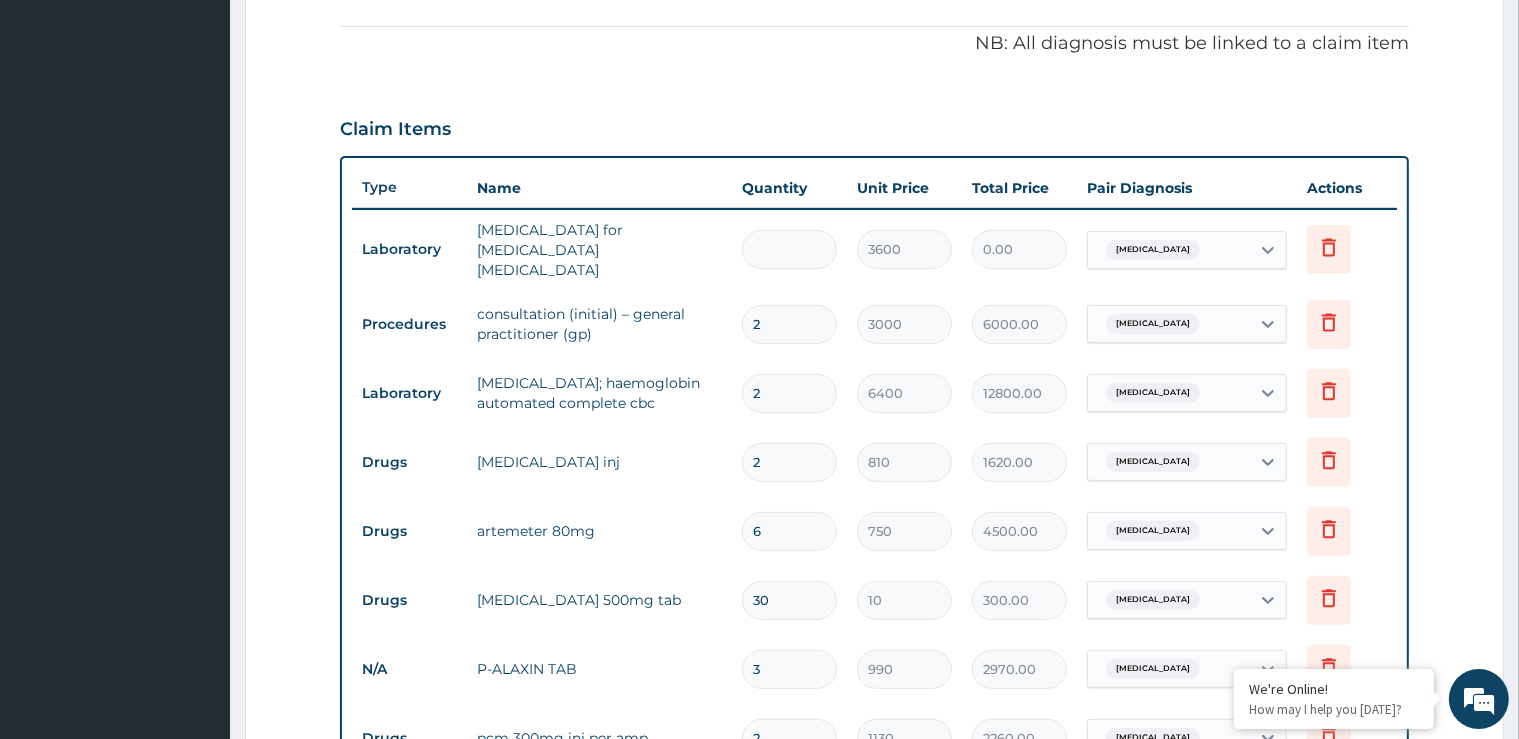 type on "3600.00" 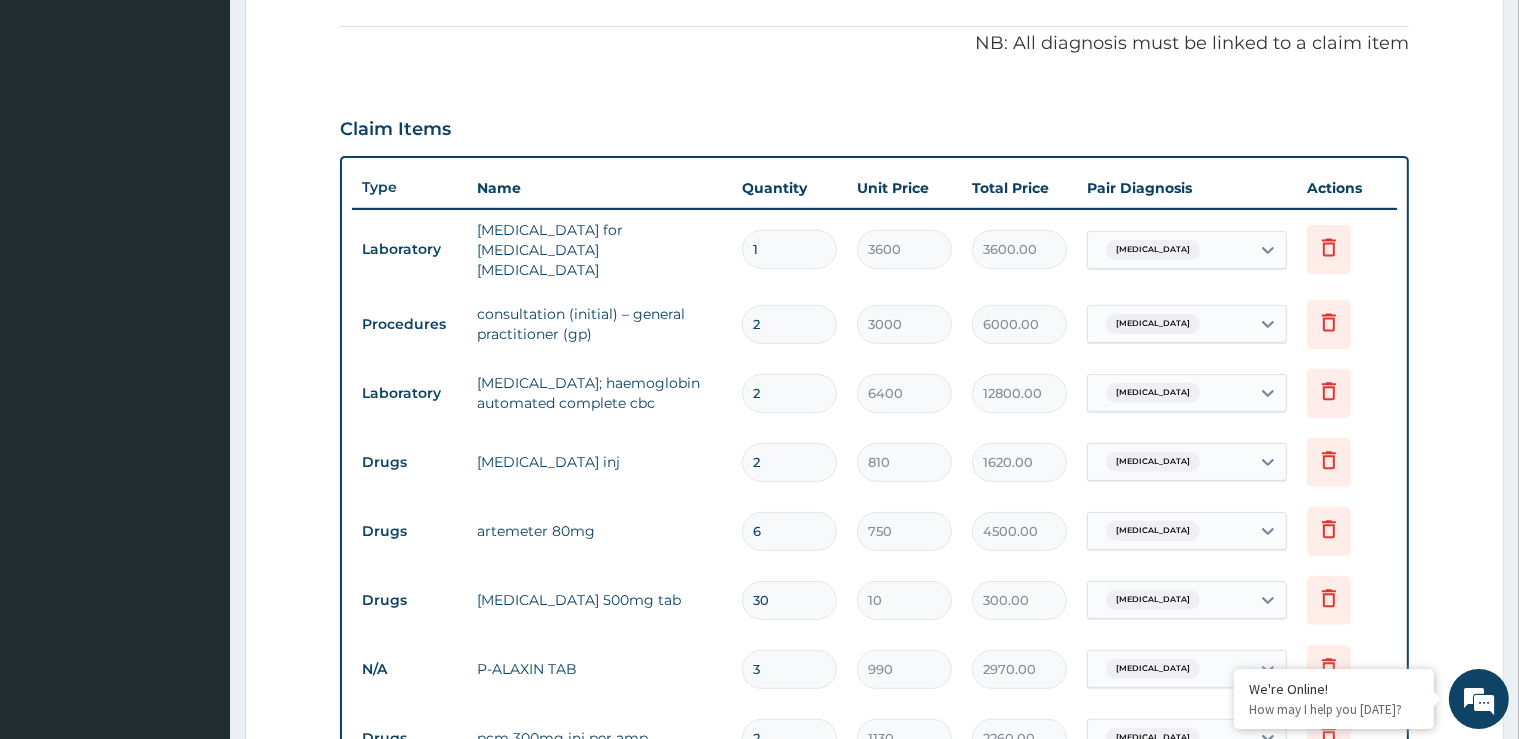 type on "1" 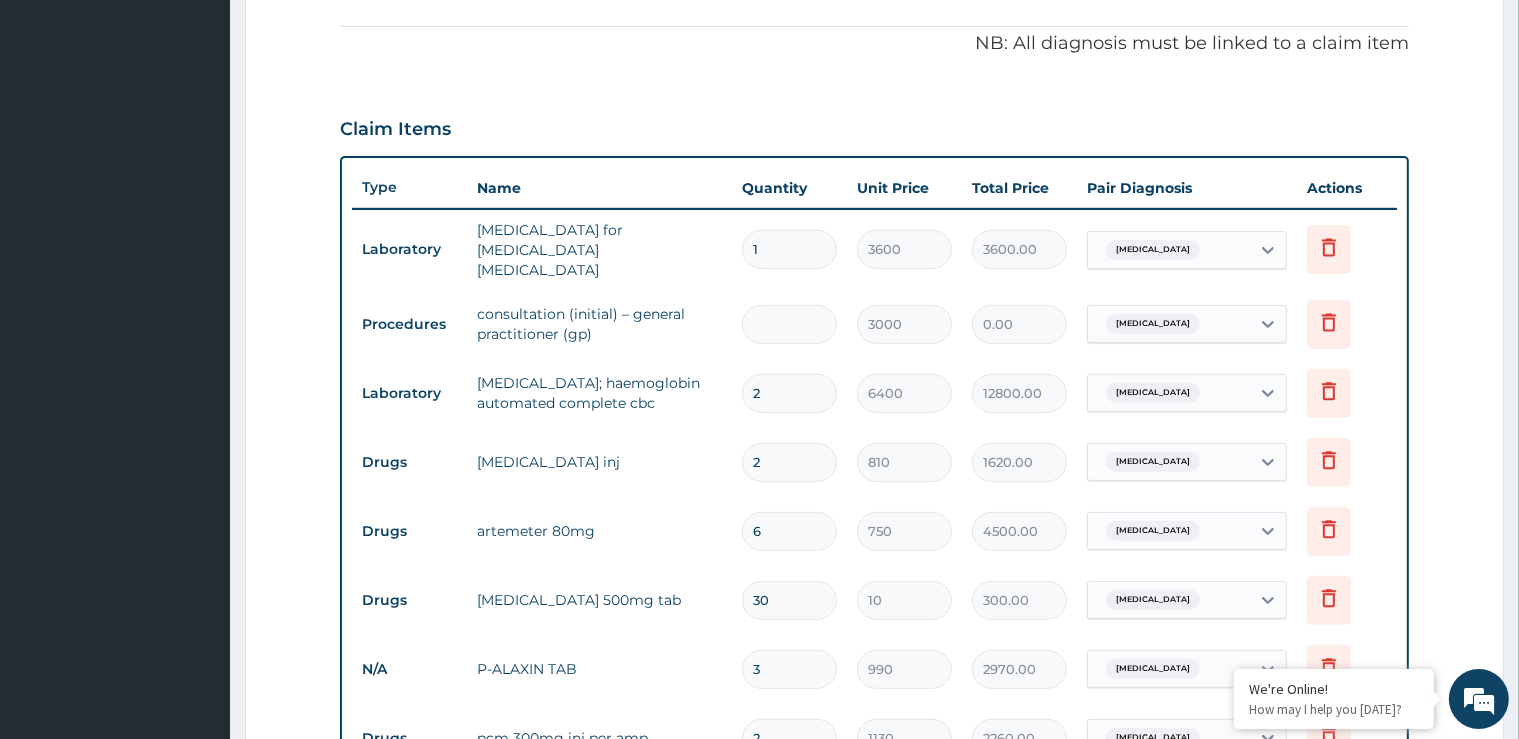 type on "1" 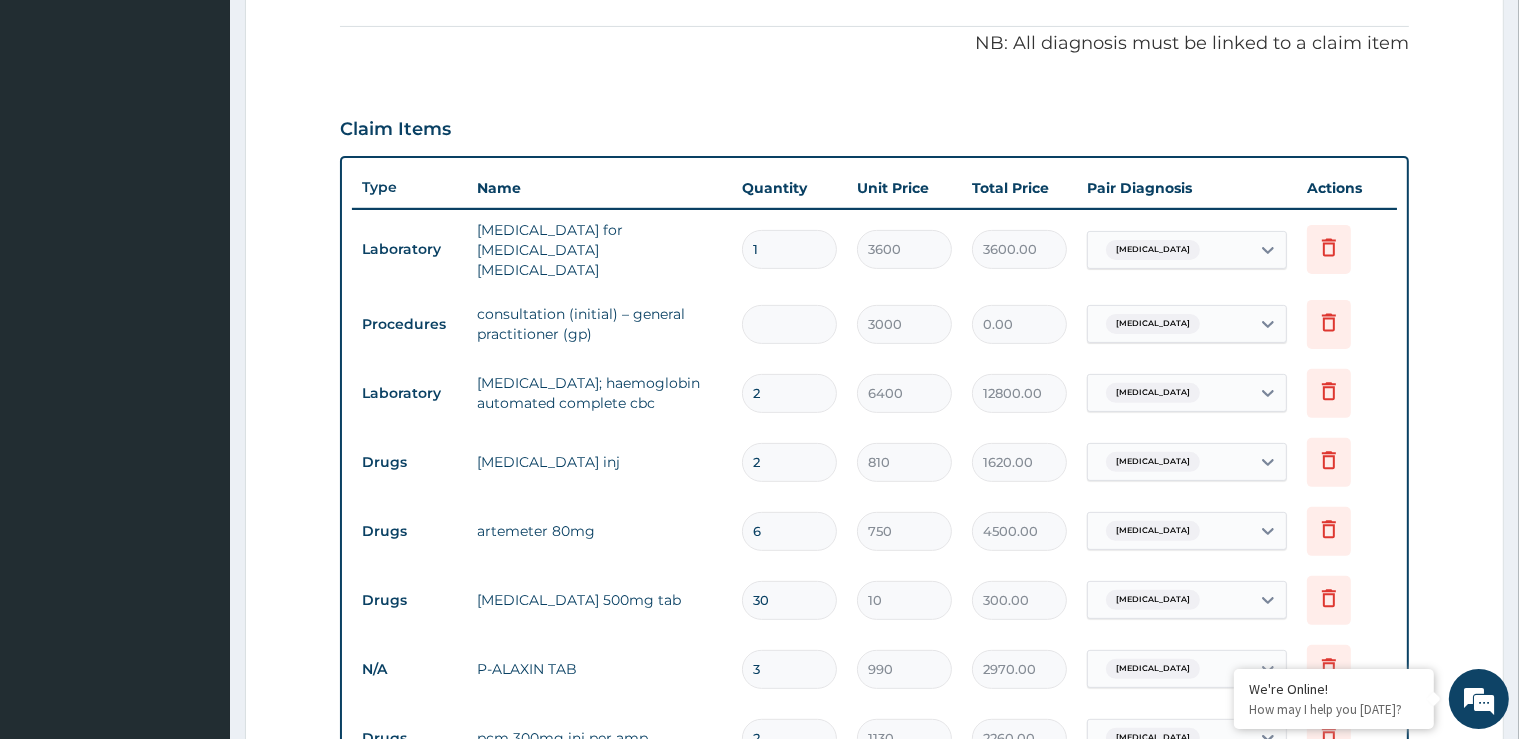 type on "3000.00" 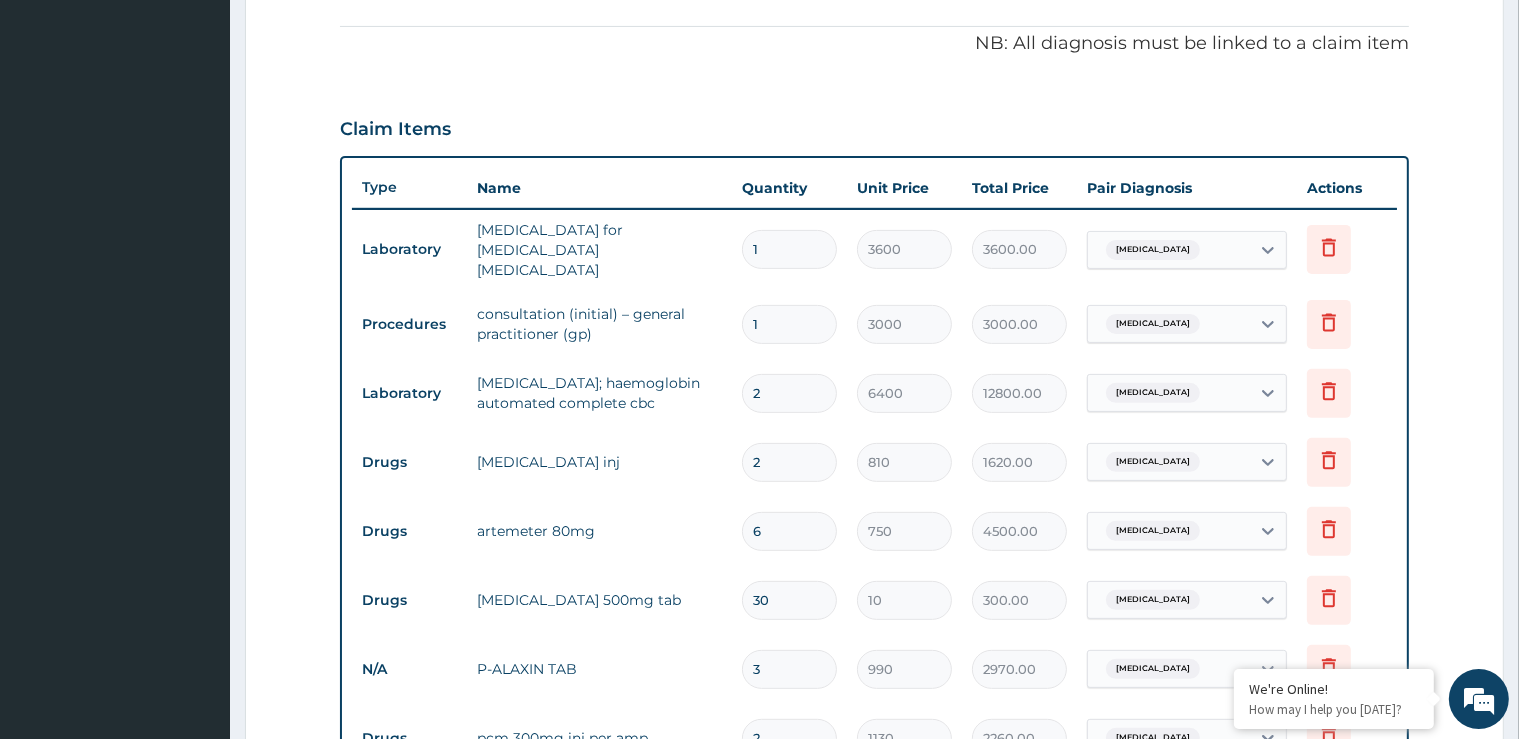 type on "1" 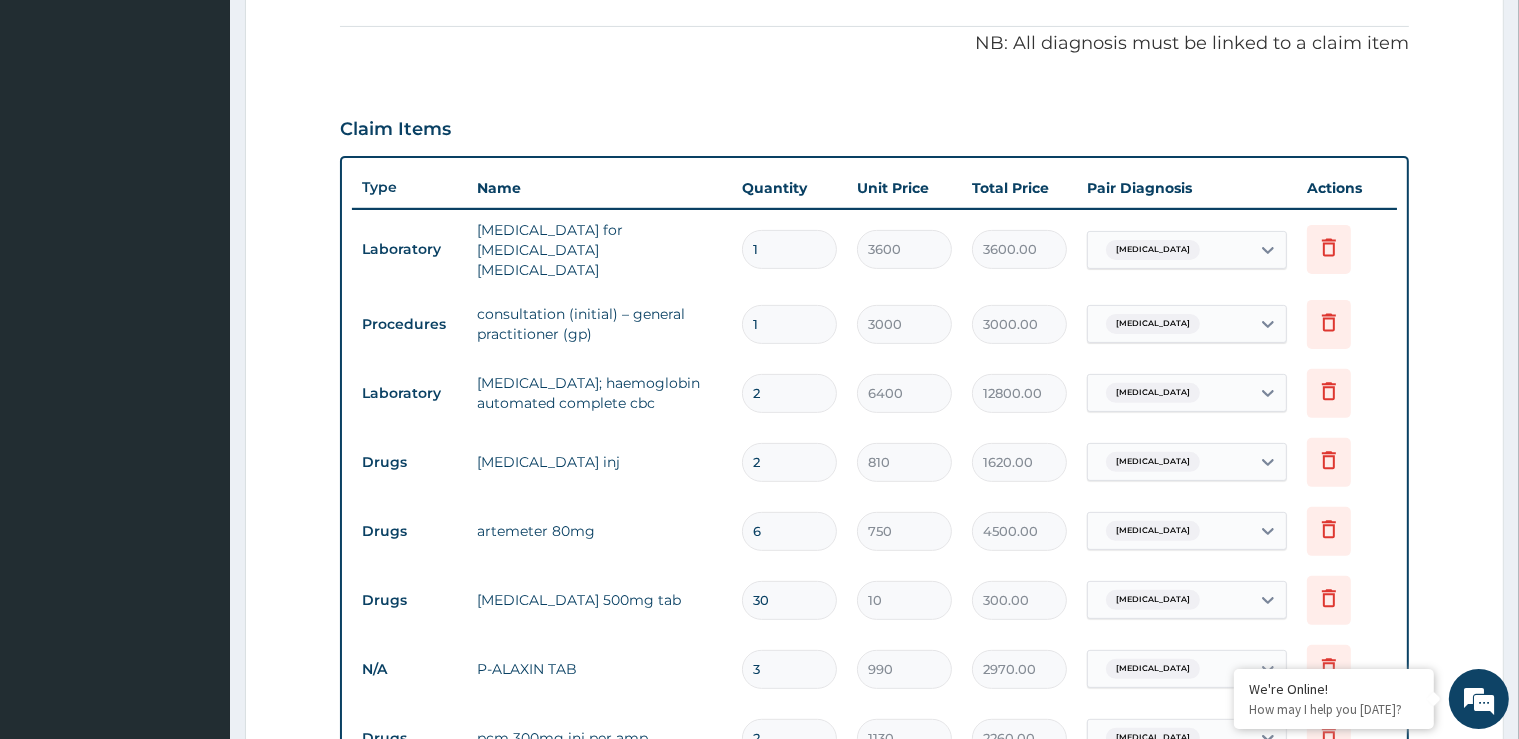 click on "2" at bounding box center (789, 393) 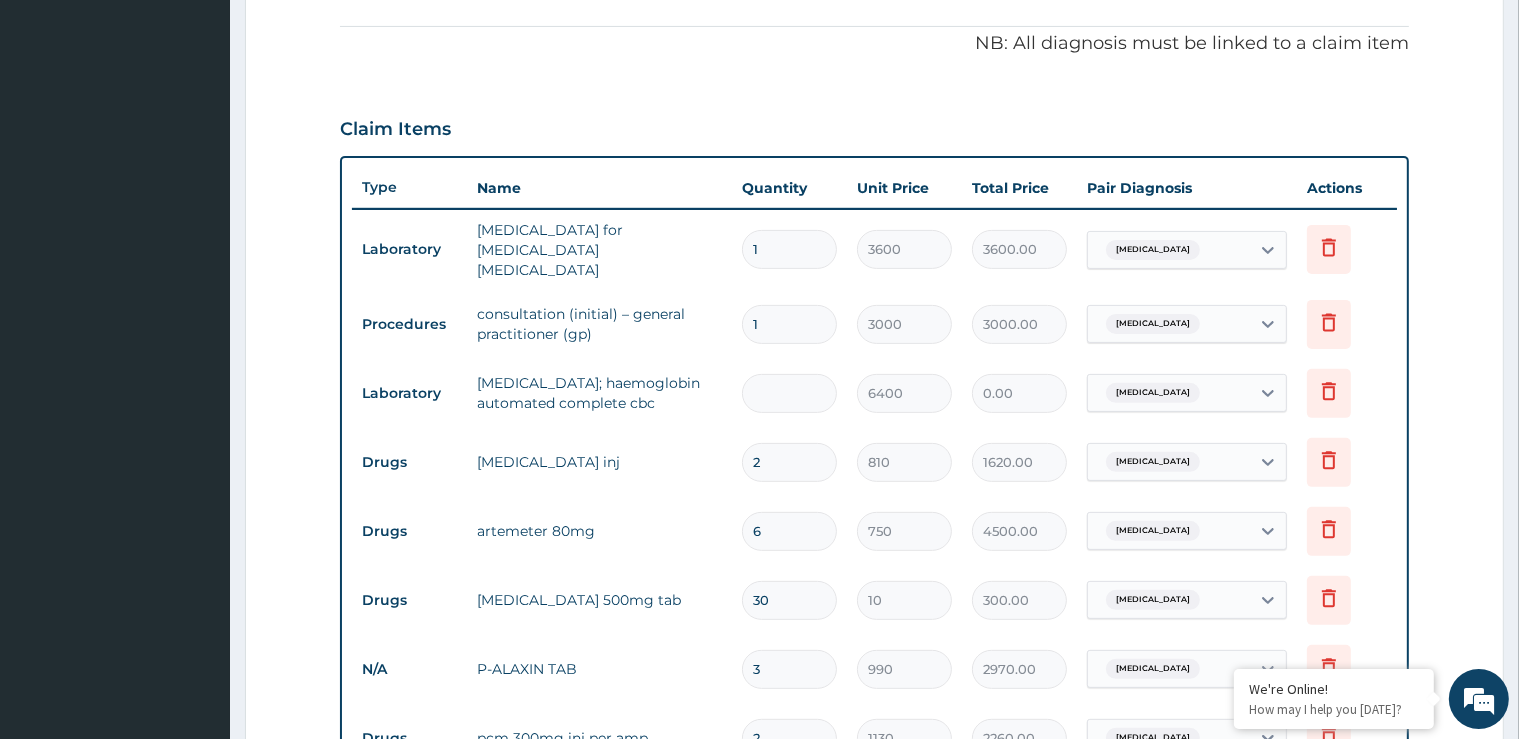type on "1" 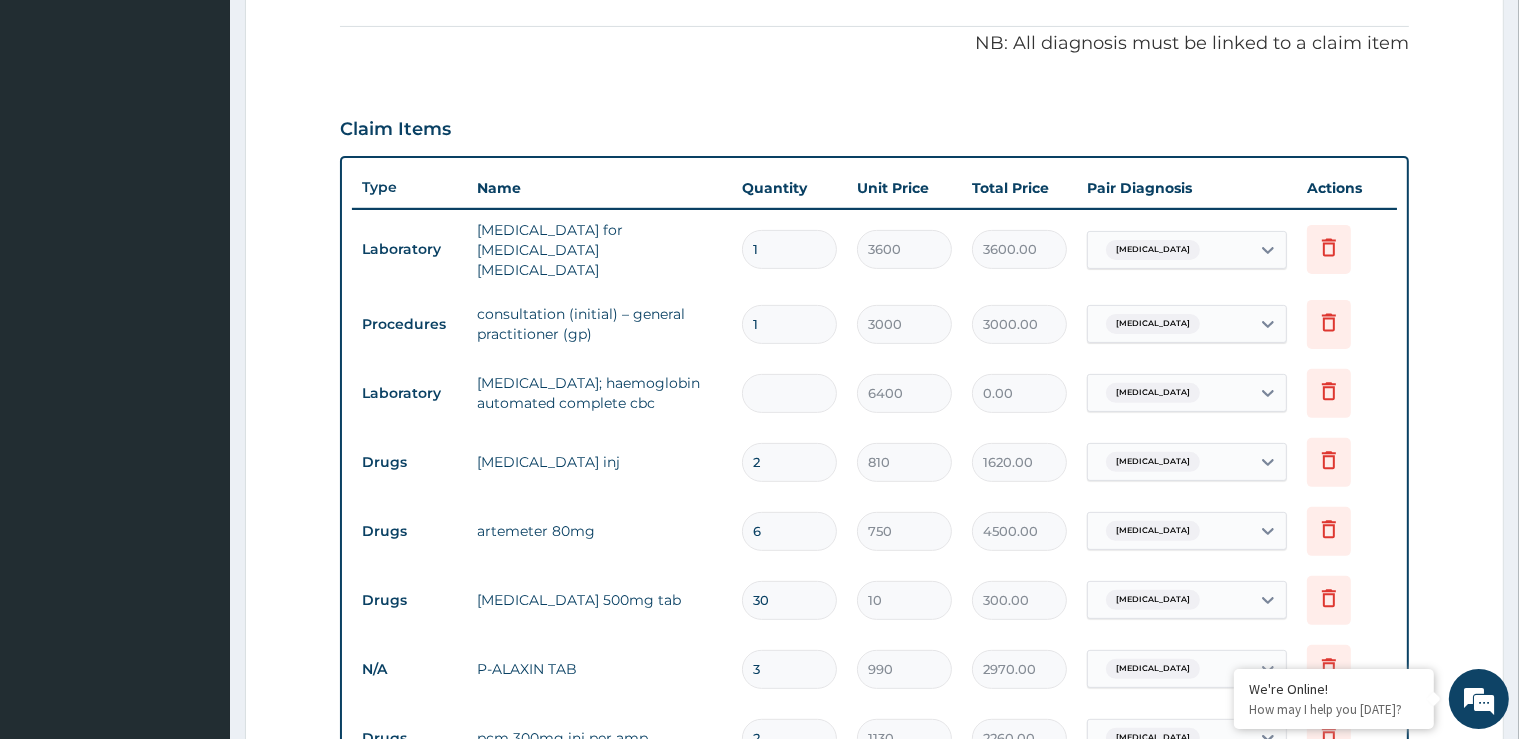 type on "6400.00" 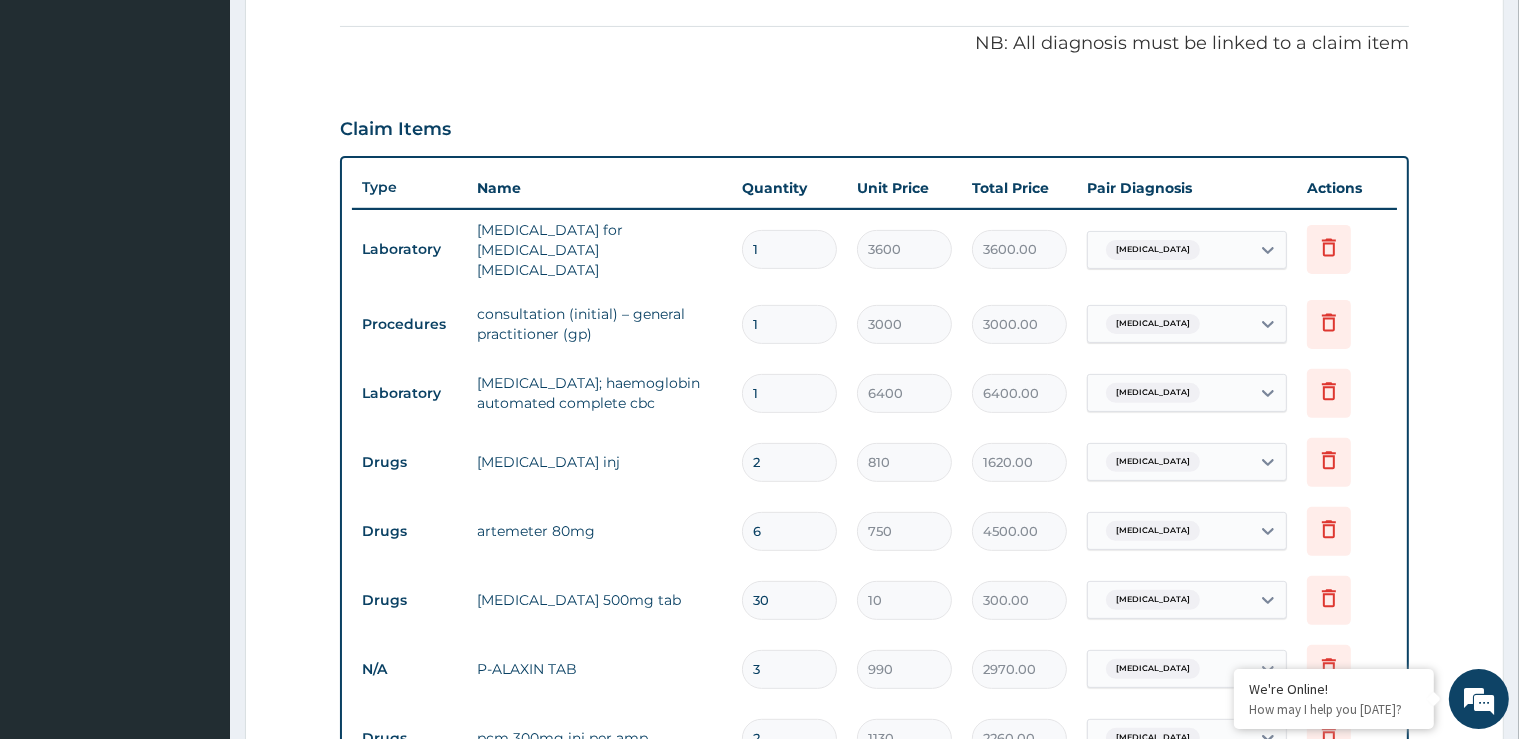 type on "0" 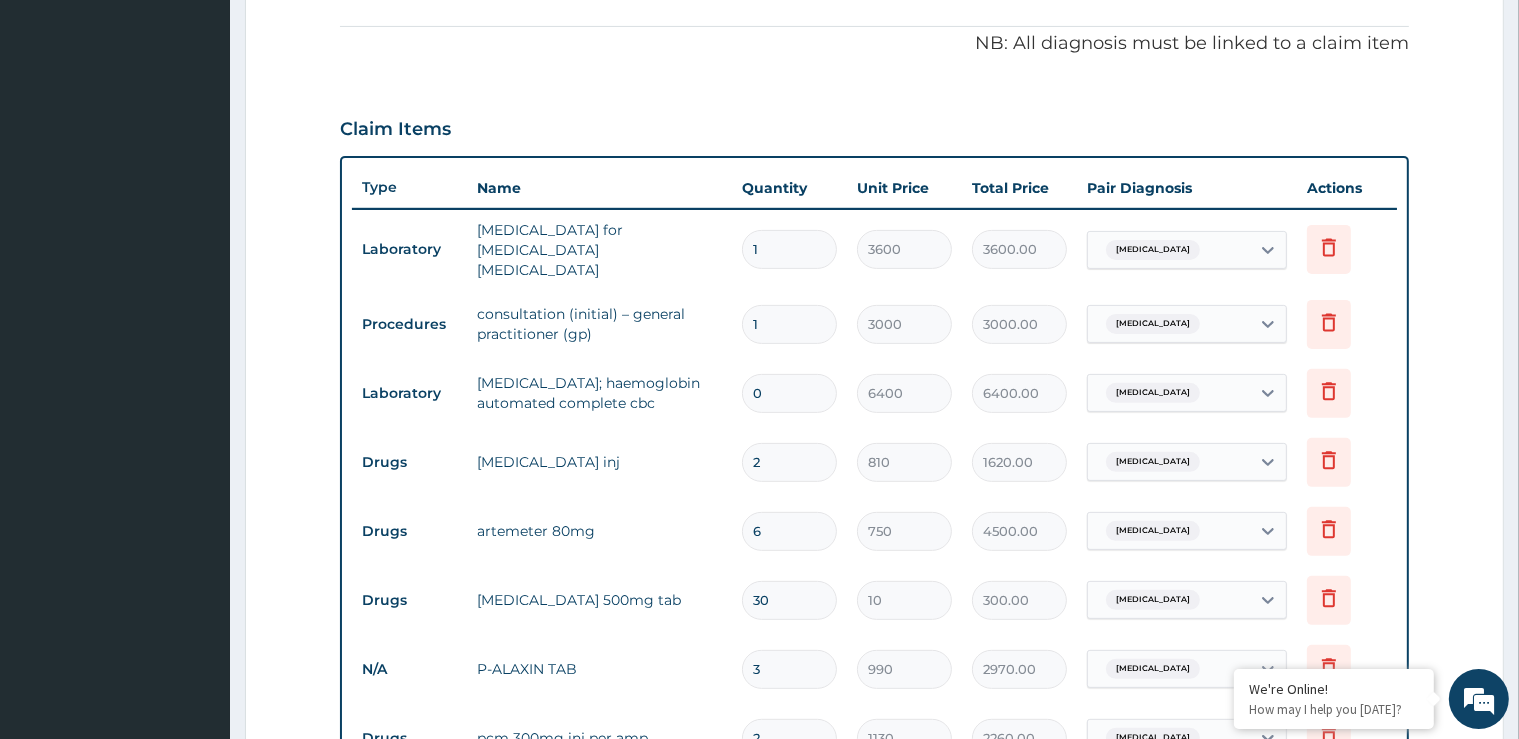 type on "0.00" 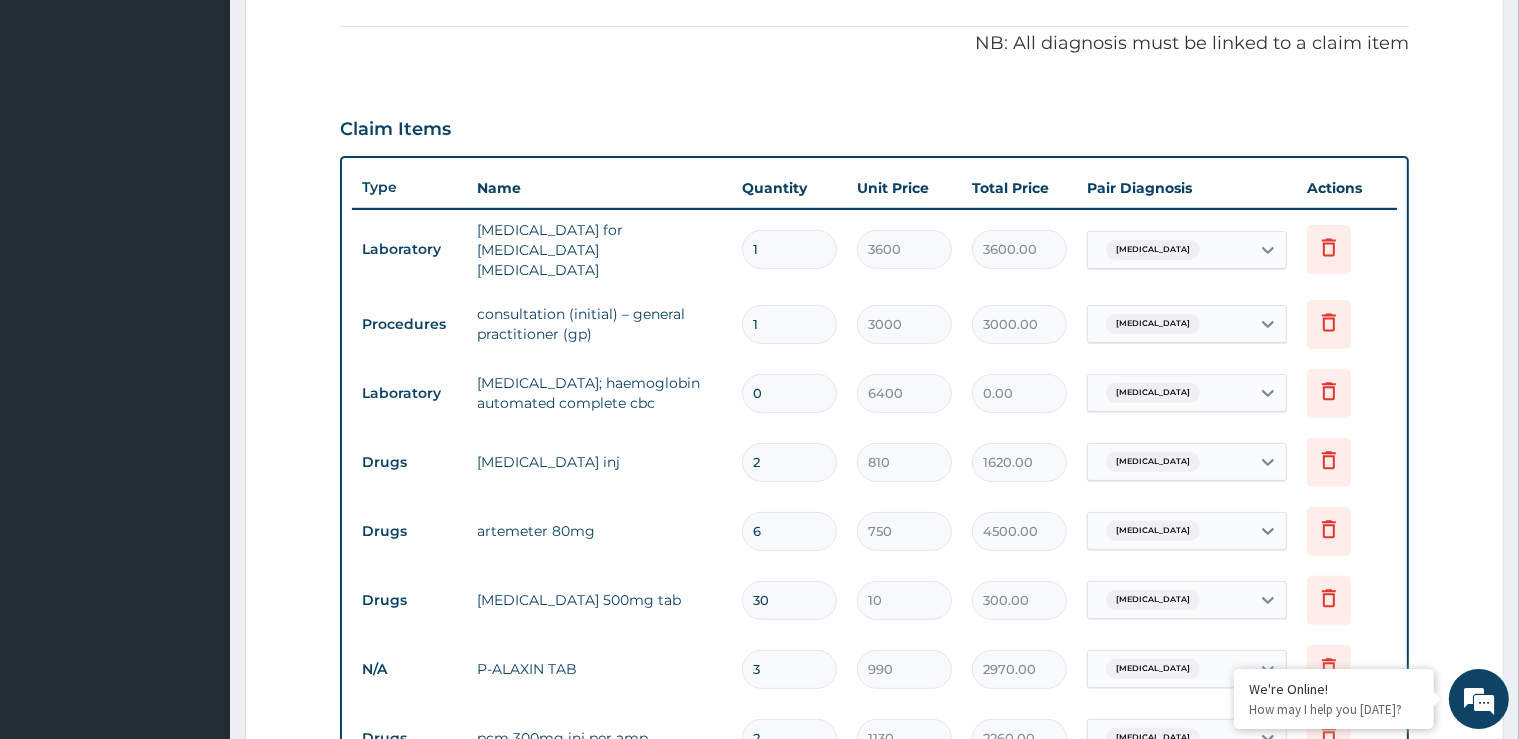type on "01" 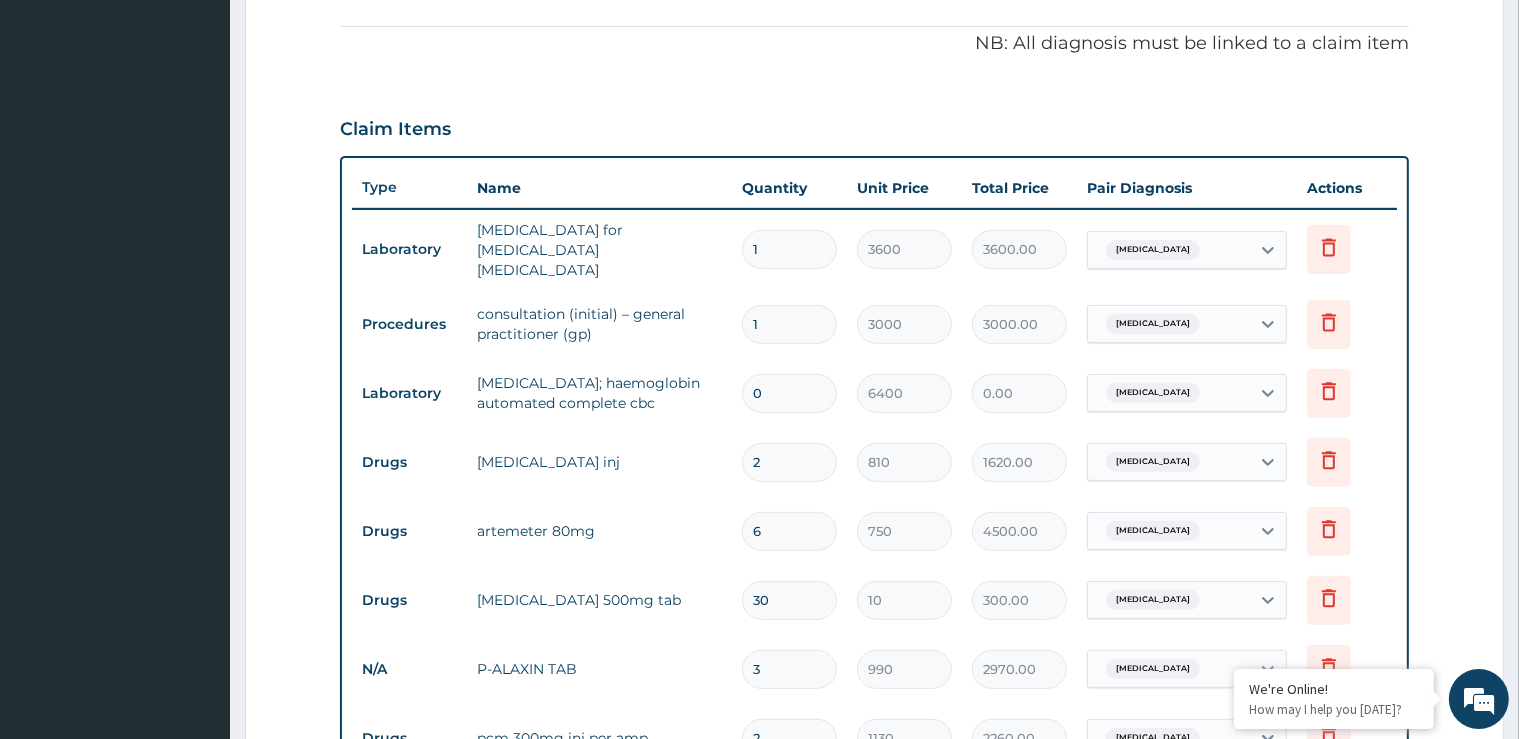 type on "6400.00" 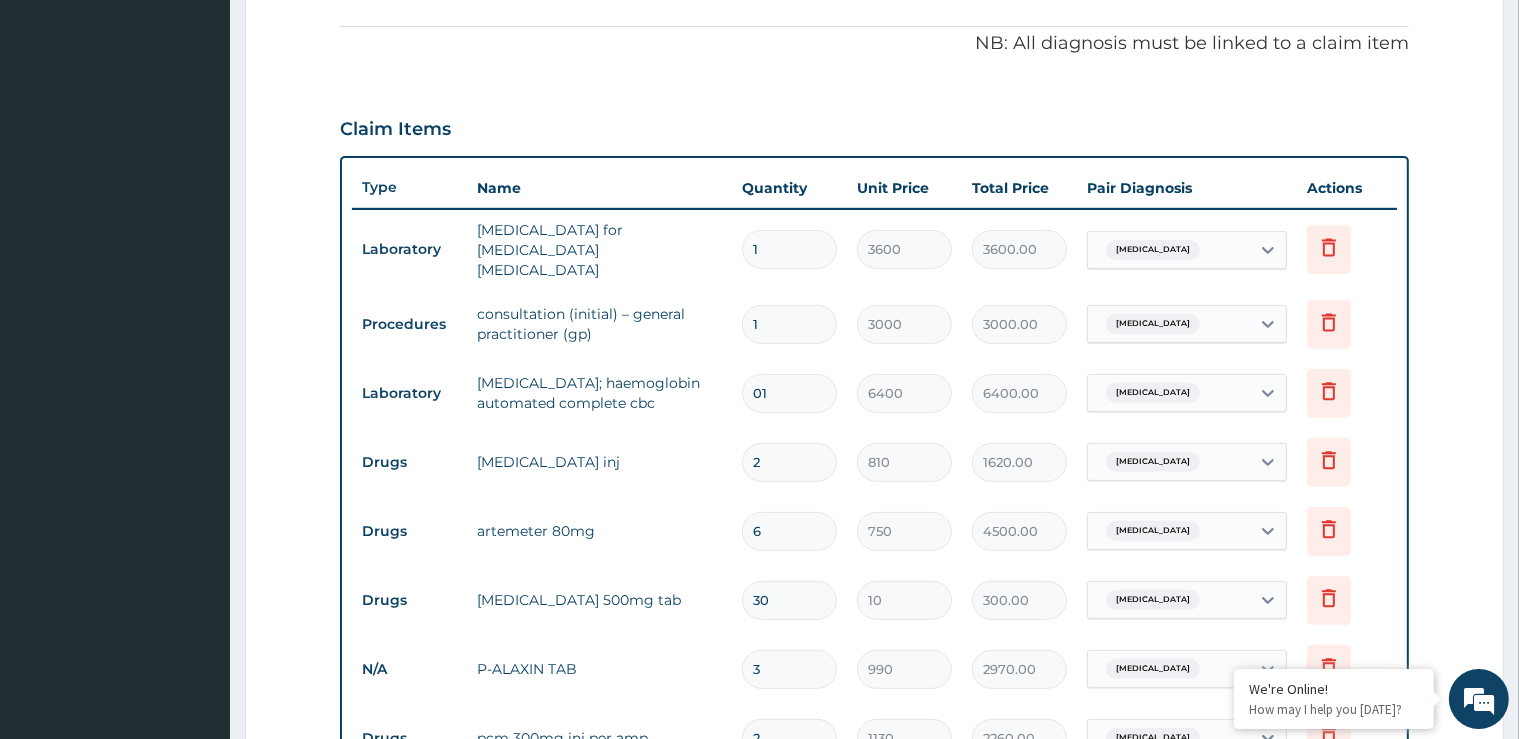 type on "0" 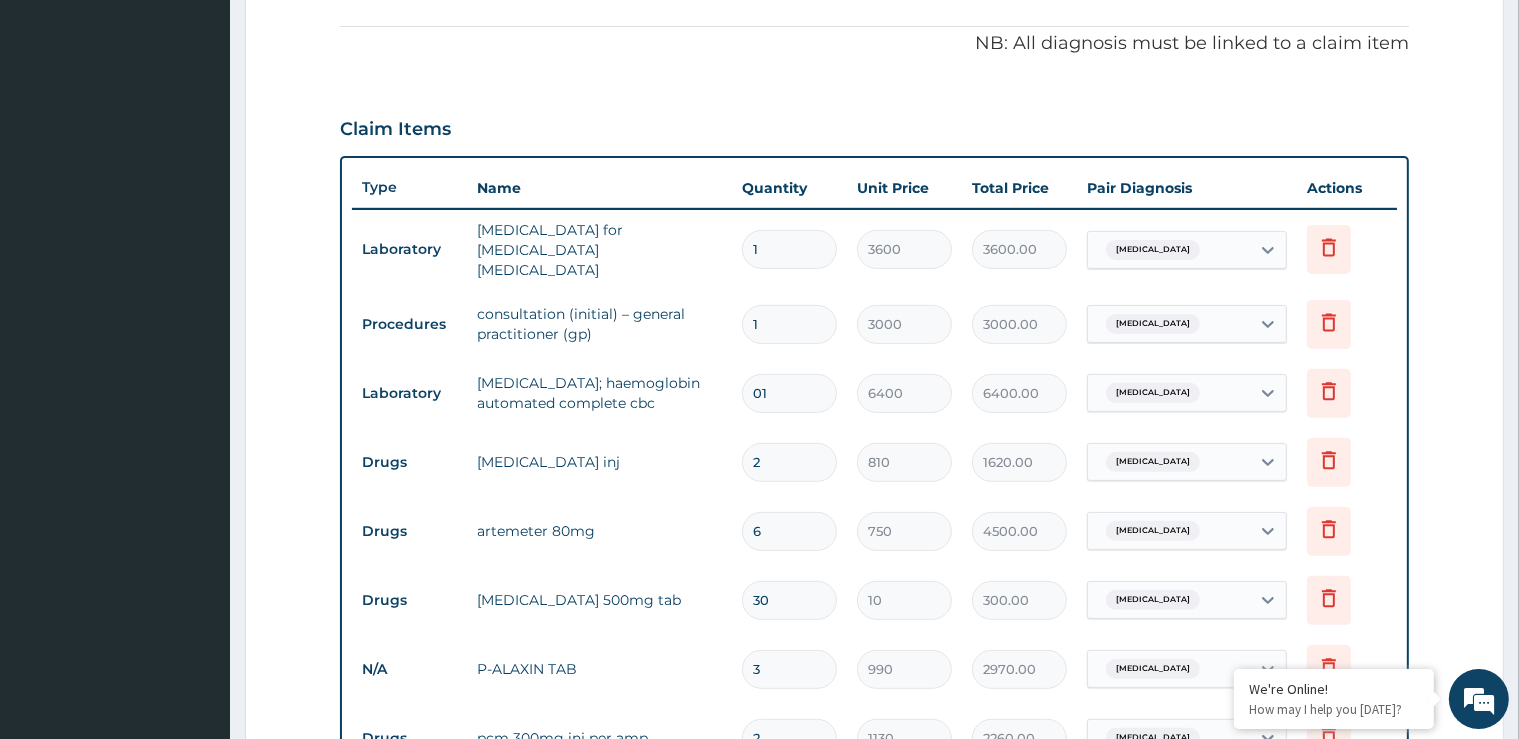 type on "0.00" 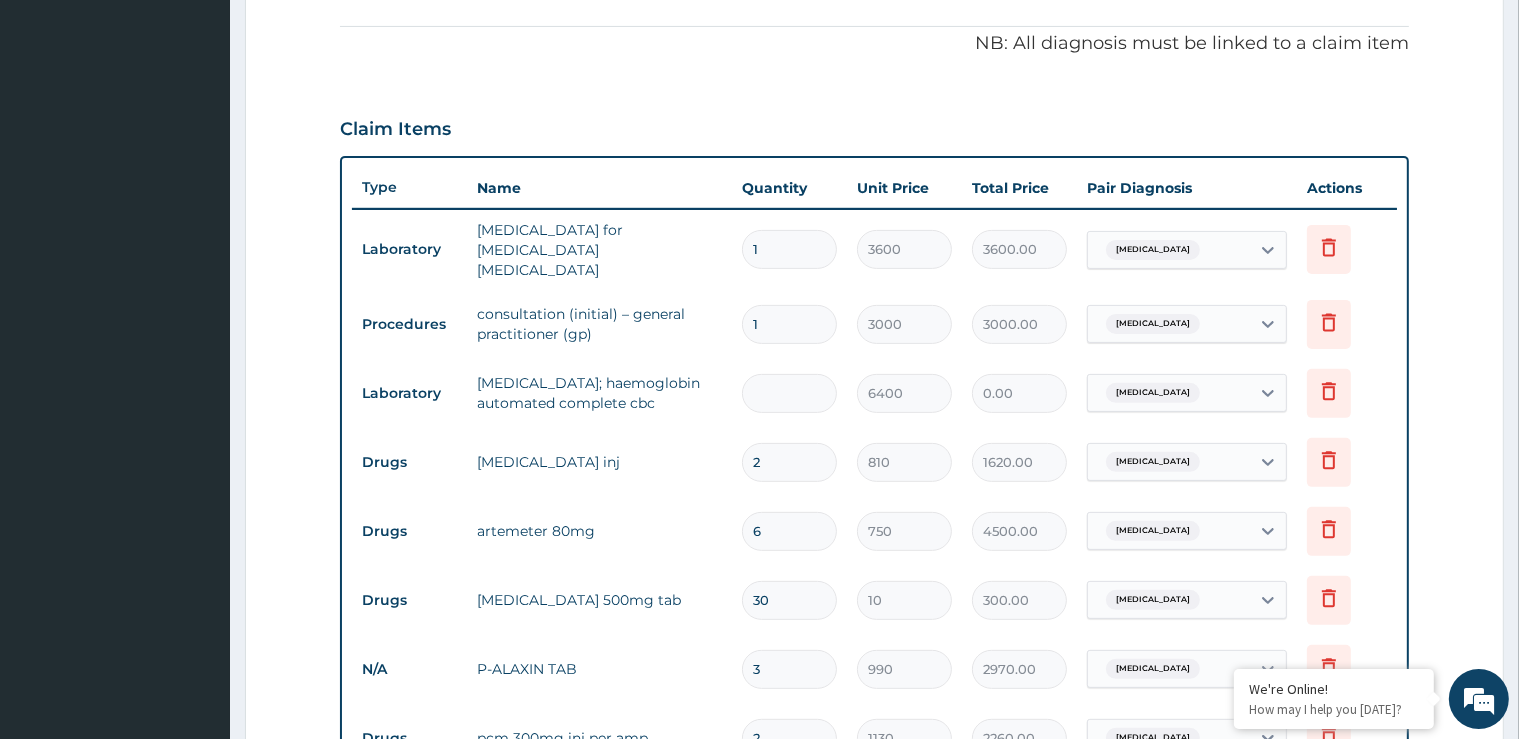 type on "1" 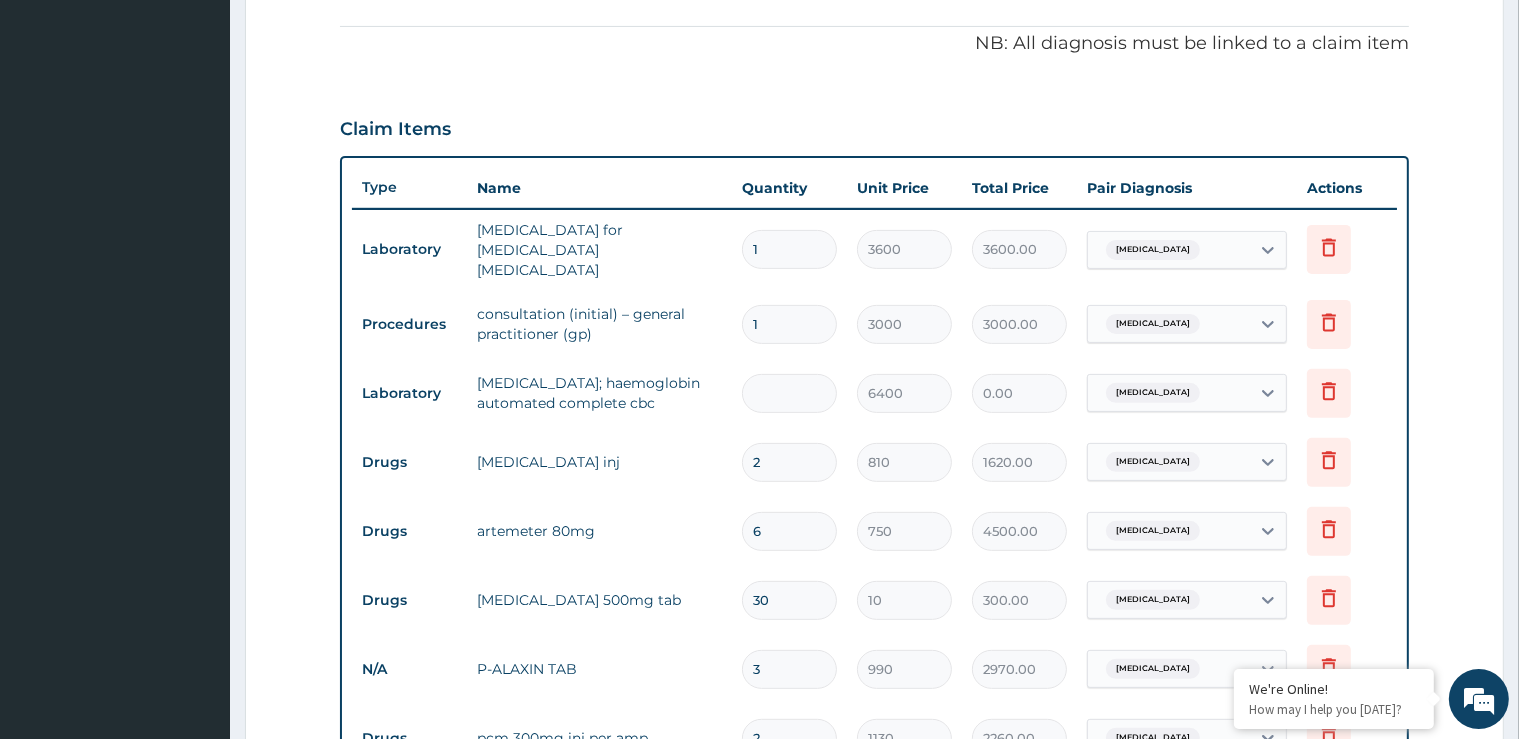 type on "6400.00" 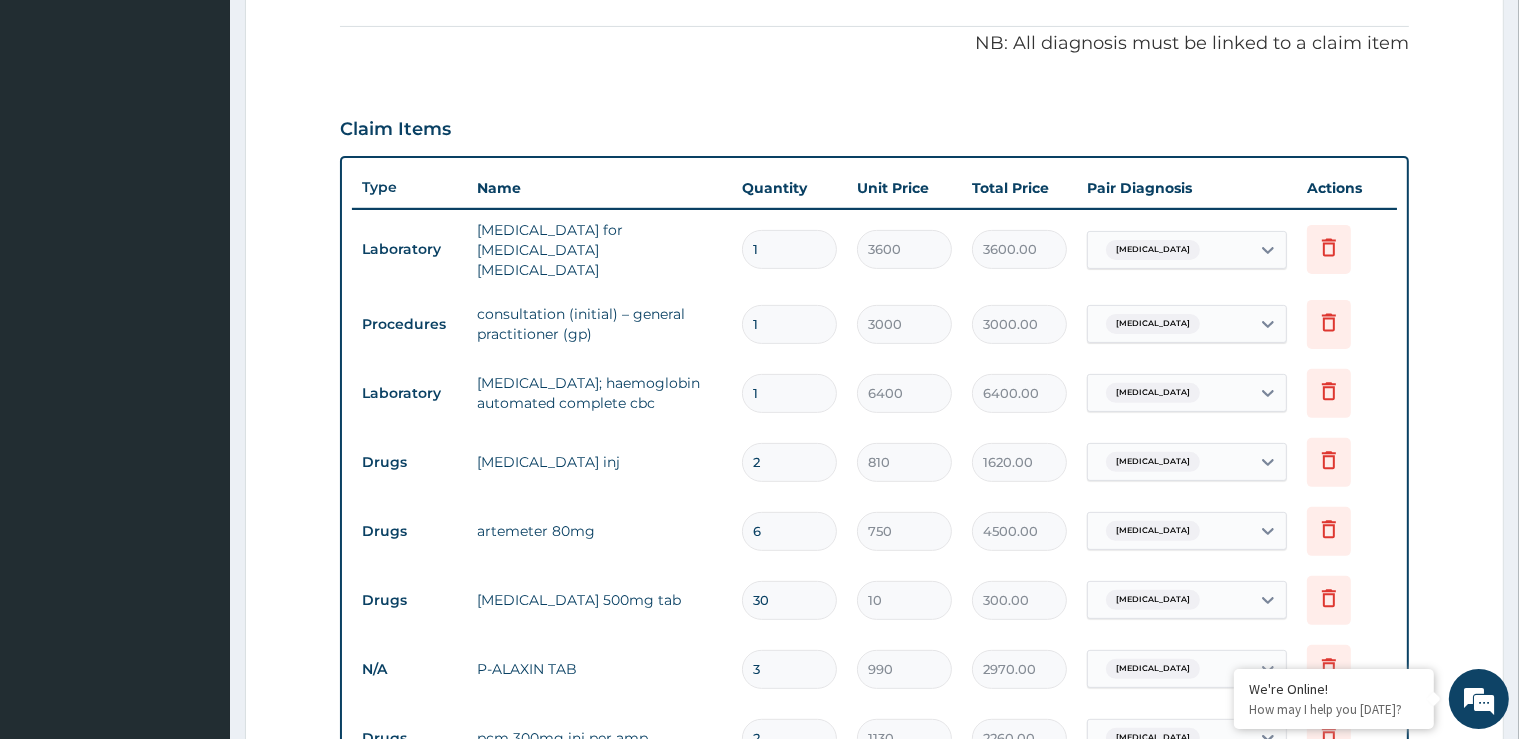 type on "1" 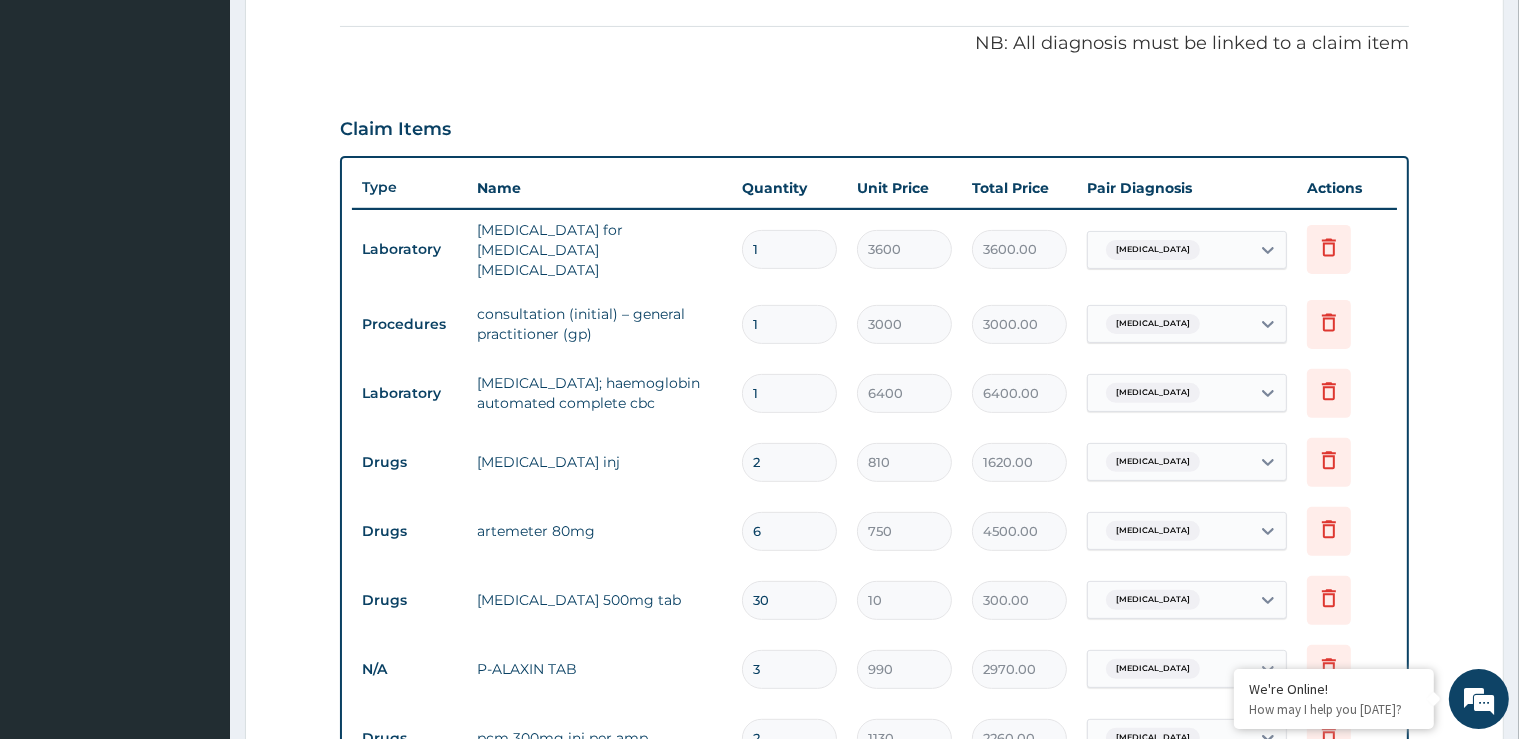 click on "2" at bounding box center [789, 462] 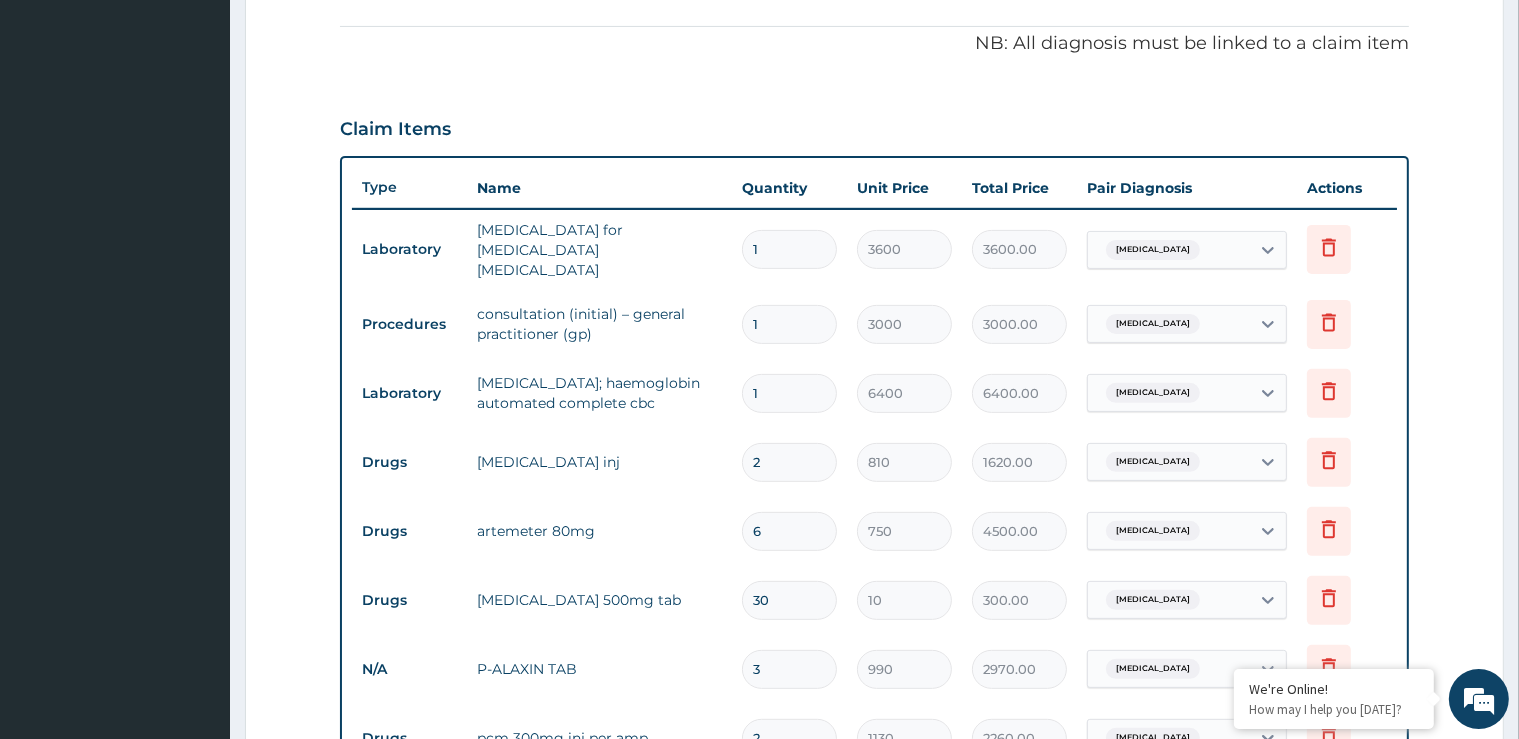 type on "1" 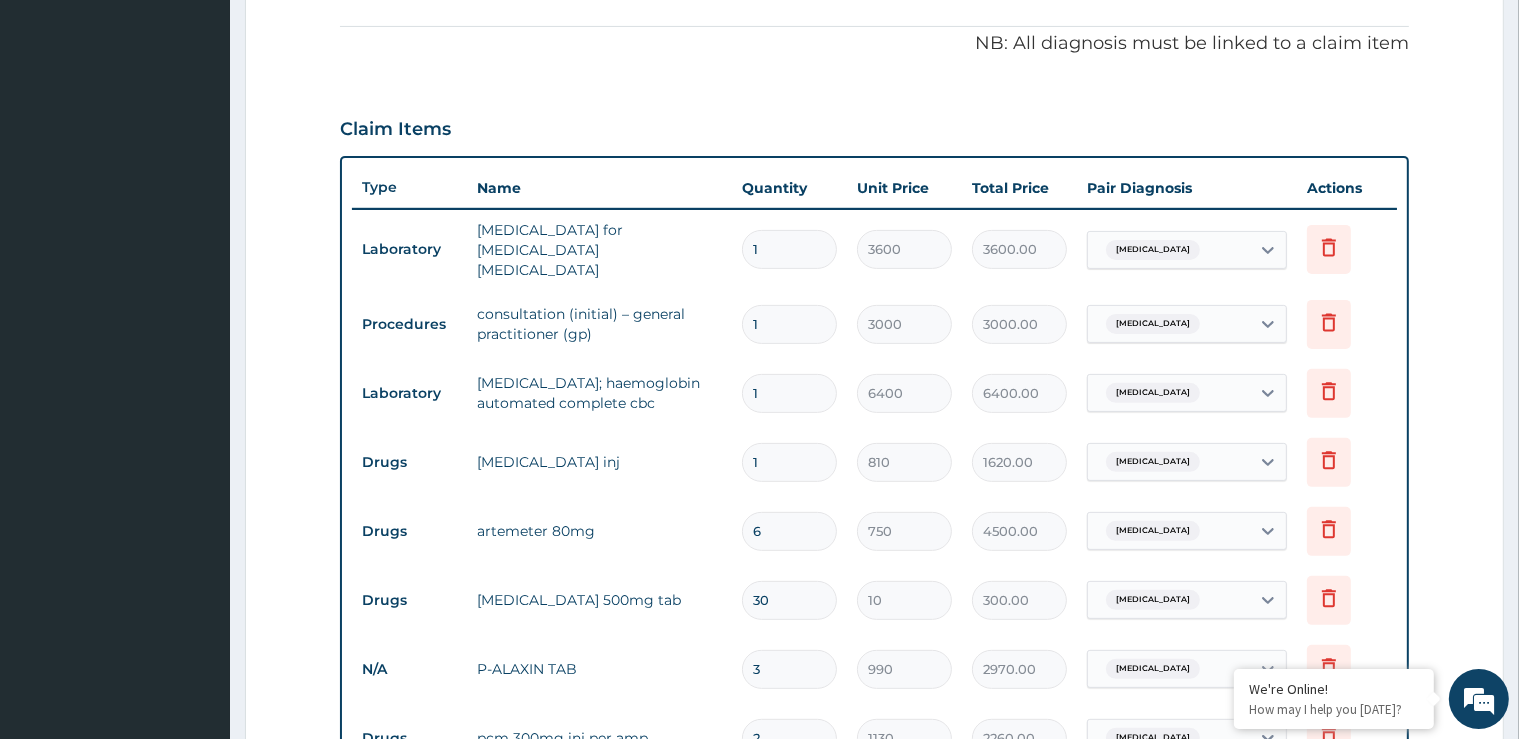 type on "810.00" 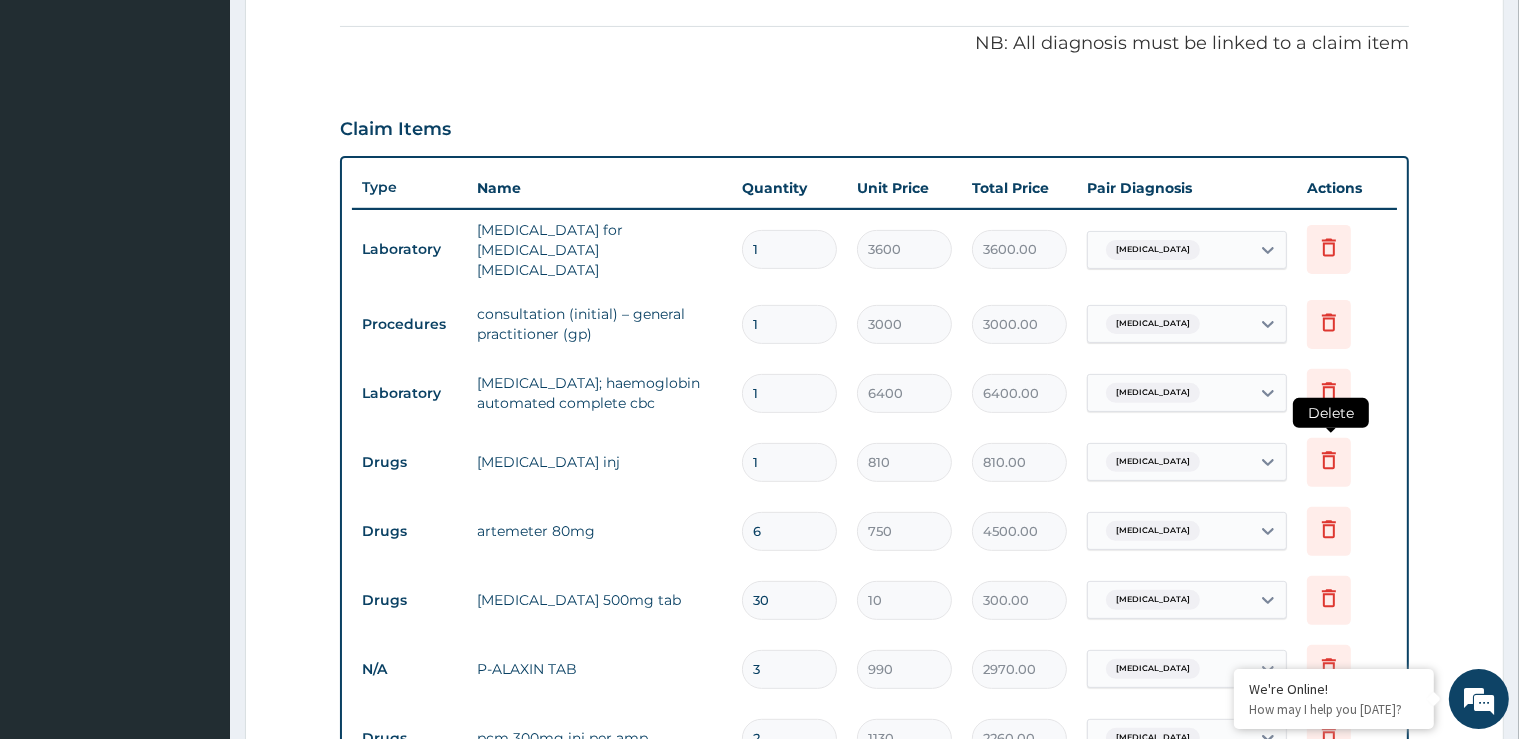 click 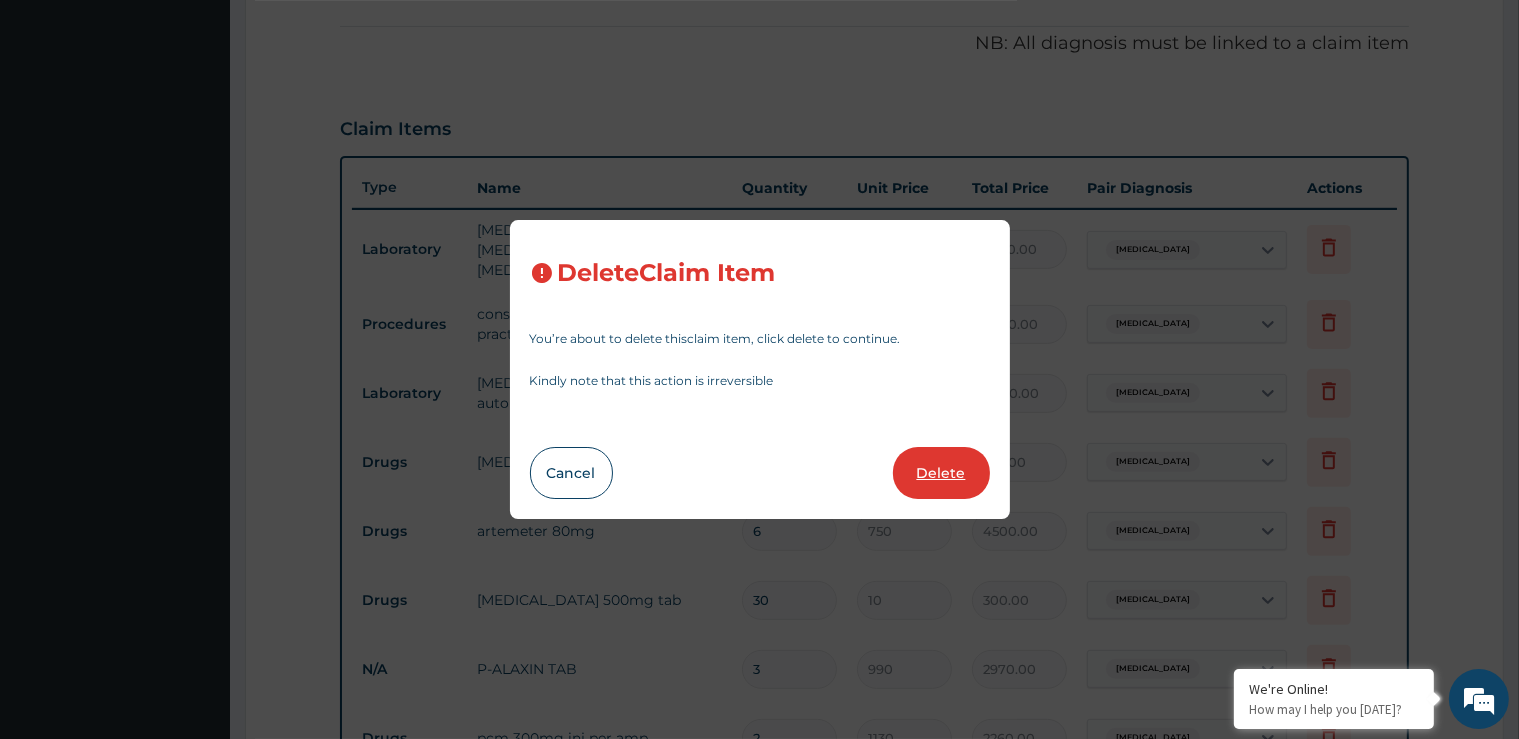 click on "Delete" at bounding box center (941, 473) 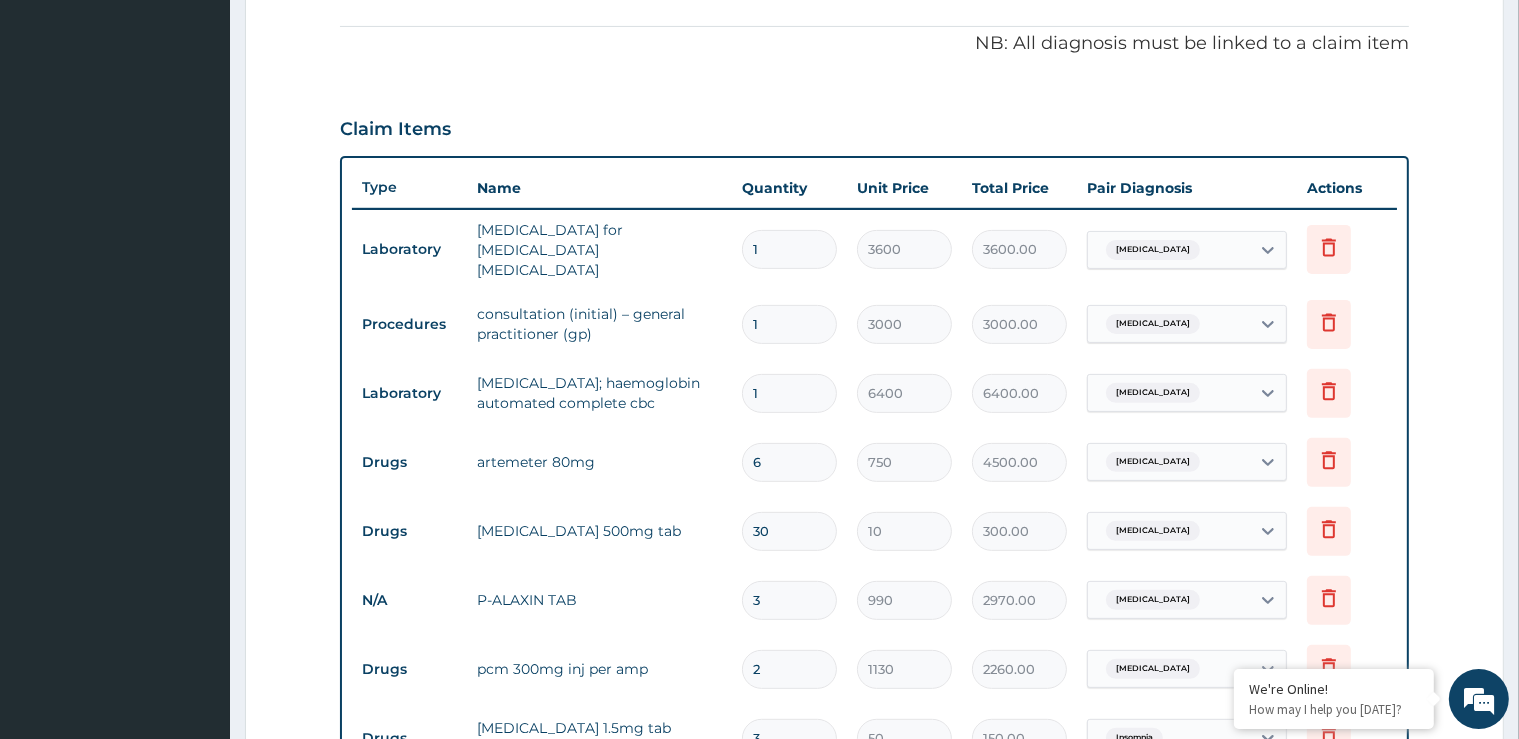 click on "30" at bounding box center (789, 531) 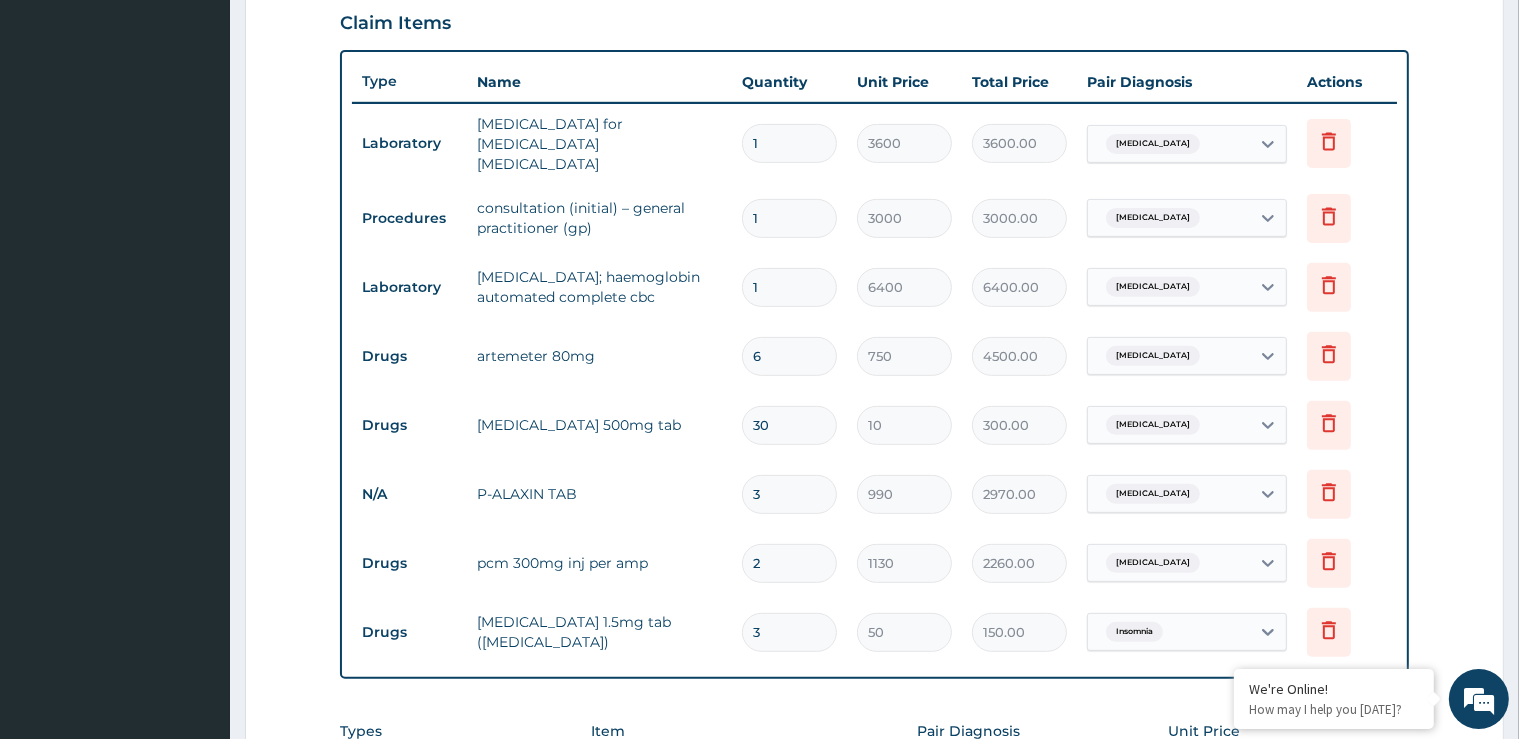 scroll, scrollTop: 1086, scrollLeft: 0, axis: vertical 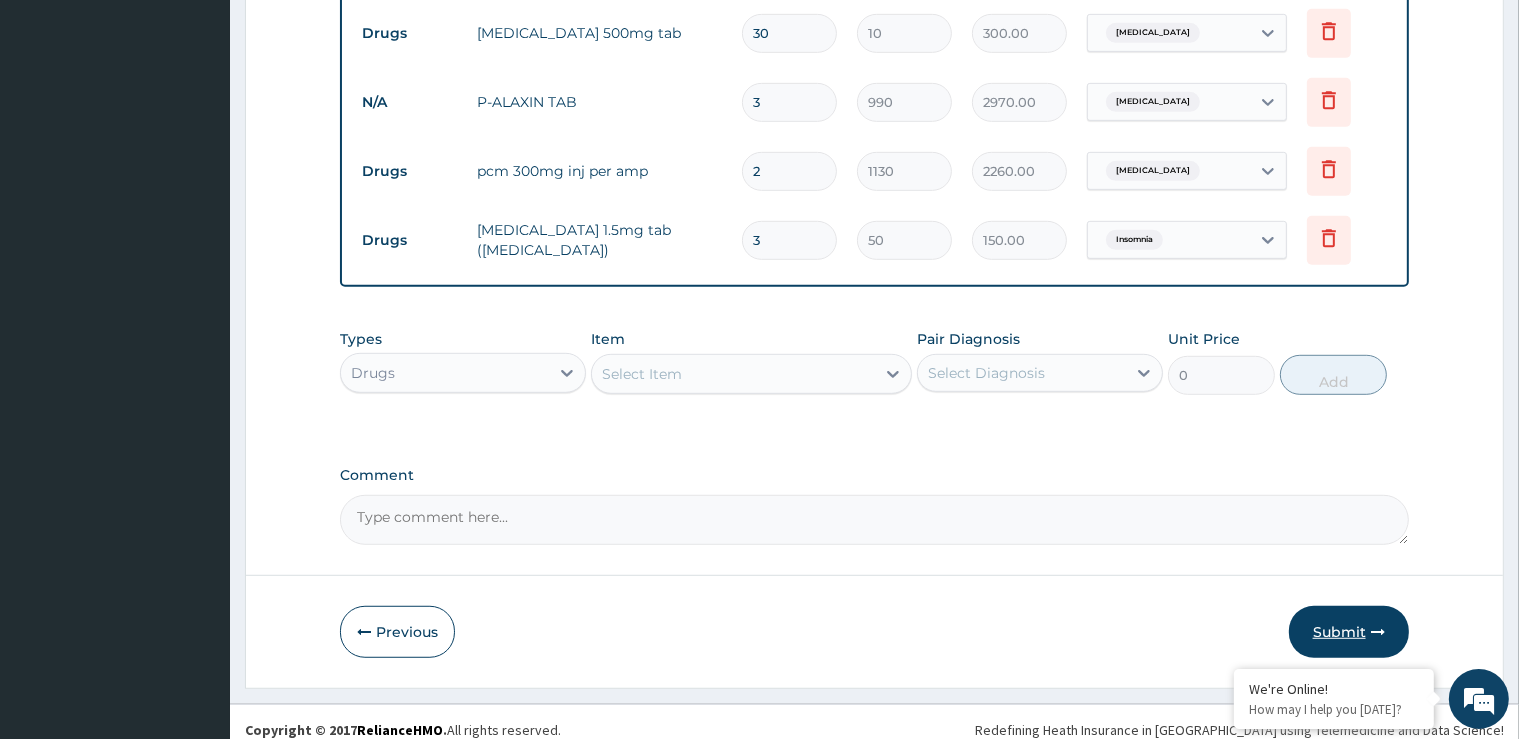 click on "Submit" at bounding box center (1349, 632) 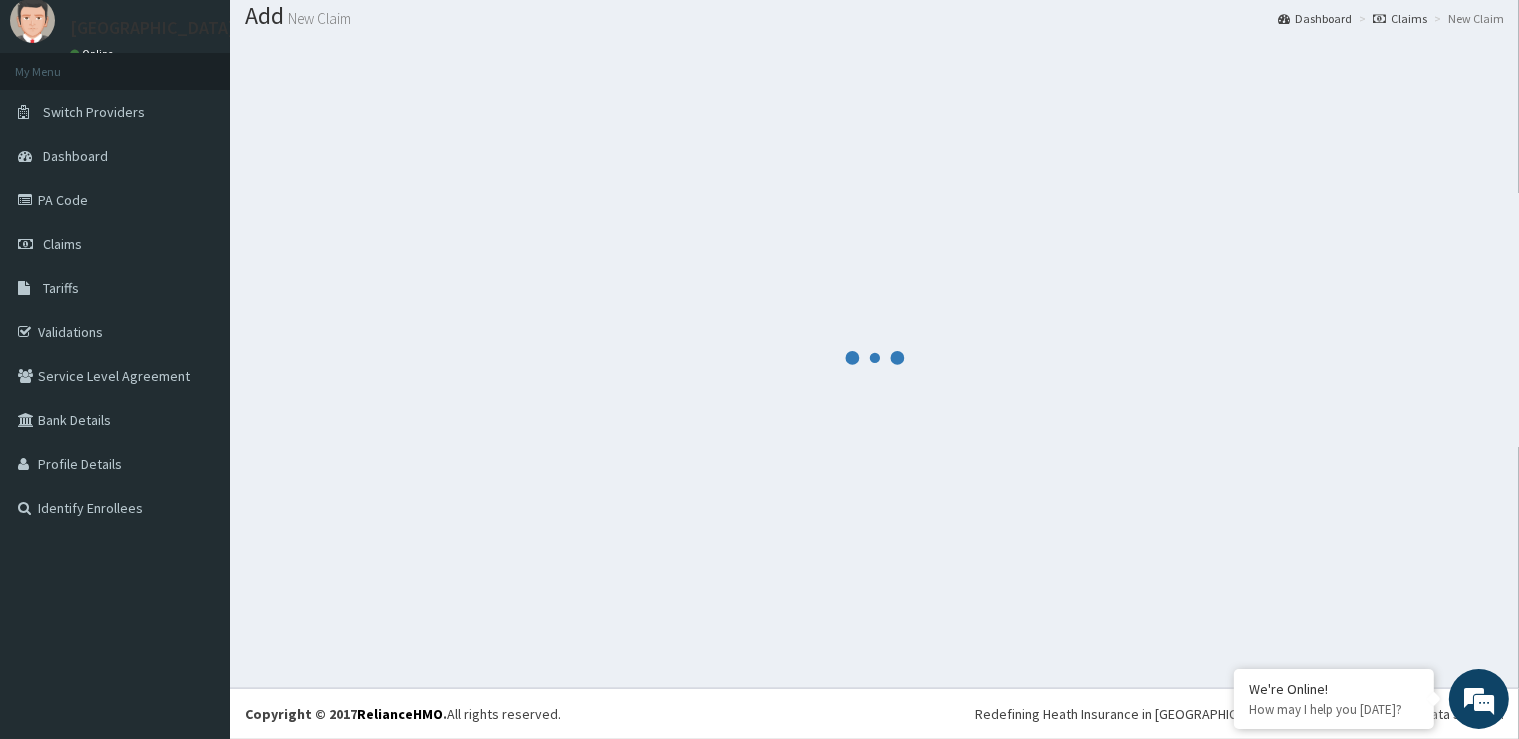 scroll, scrollTop: 61, scrollLeft: 0, axis: vertical 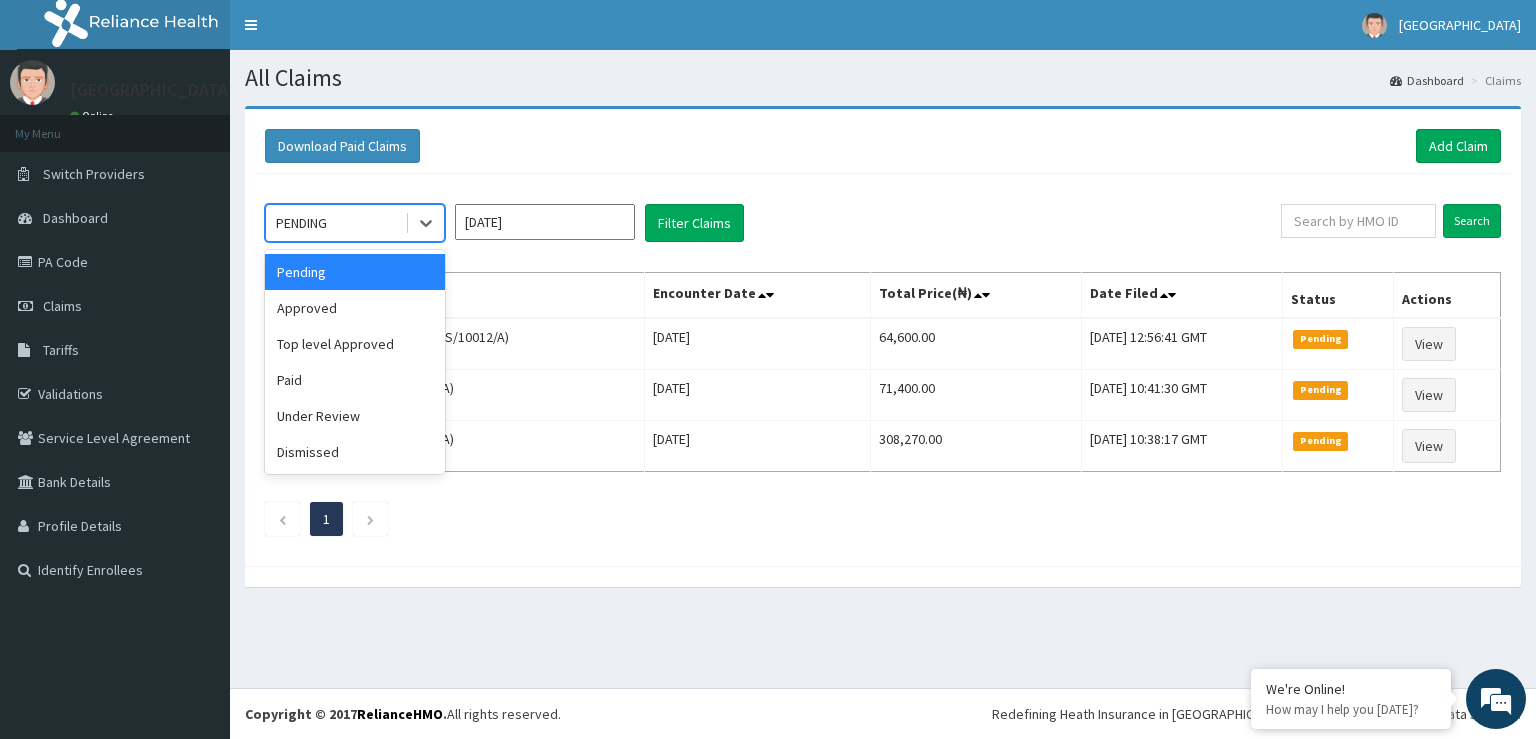 click on "PENDING" at bounding box center [335, 223] 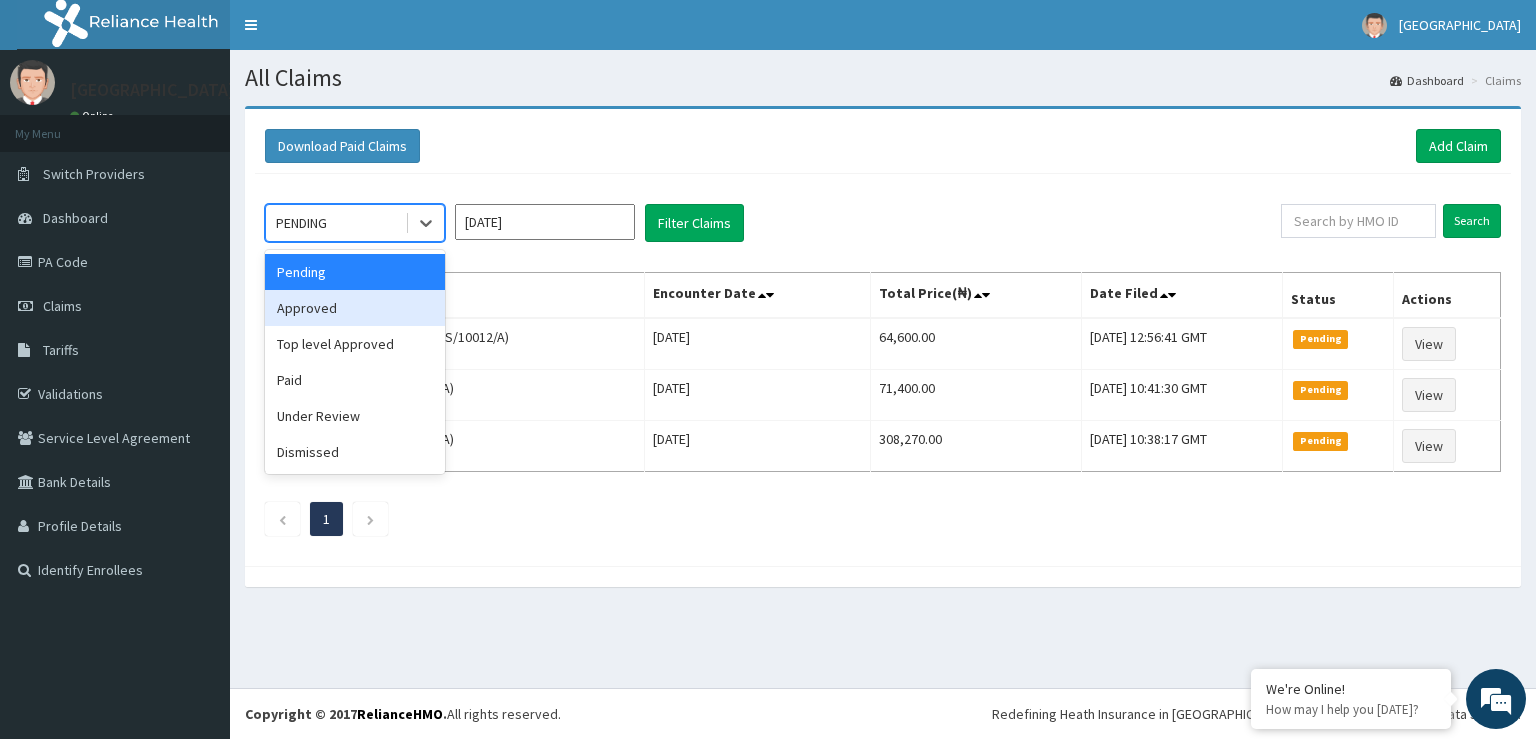 click on "Approved" at bounding box center (355, 308) 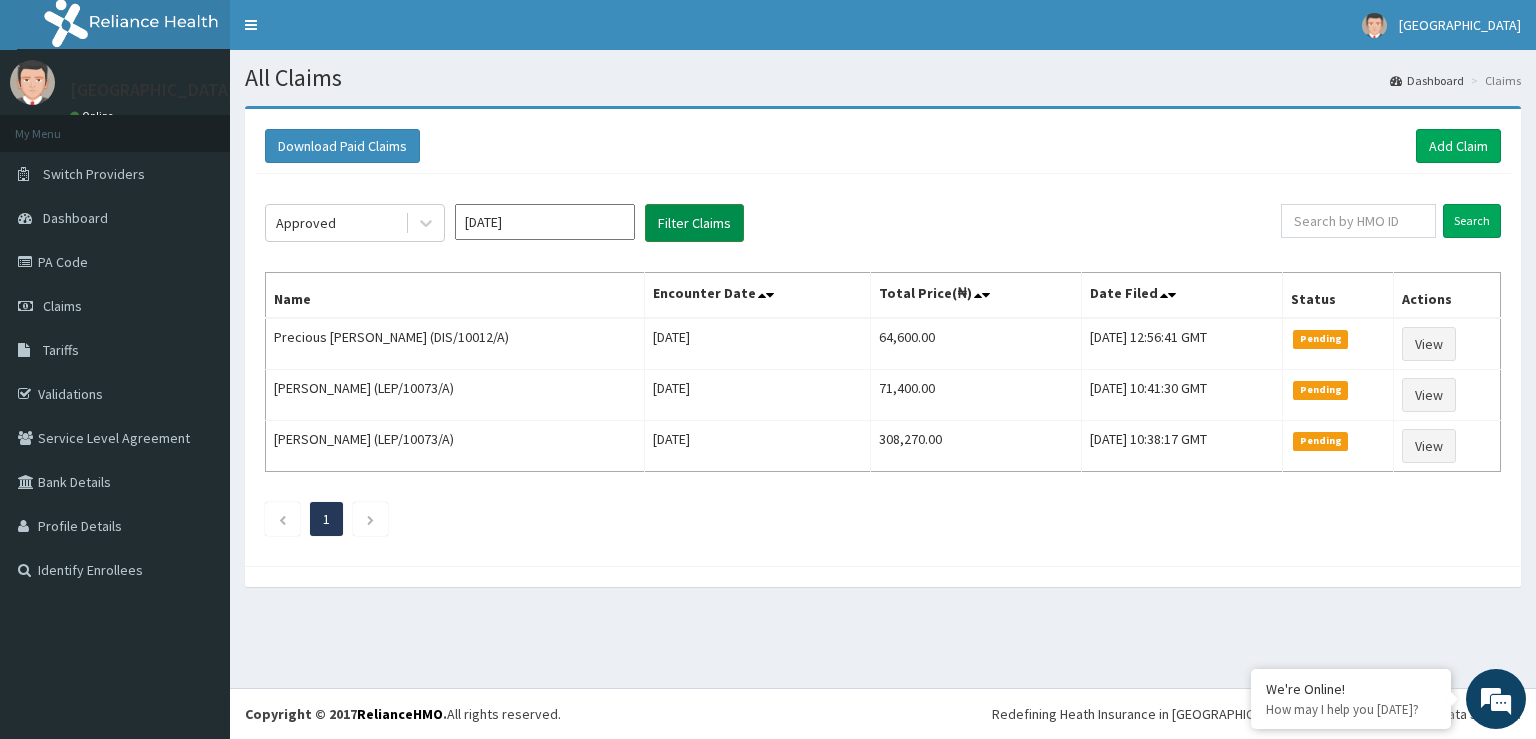 click on "Filter Claims" at bounding box center (694, 223) 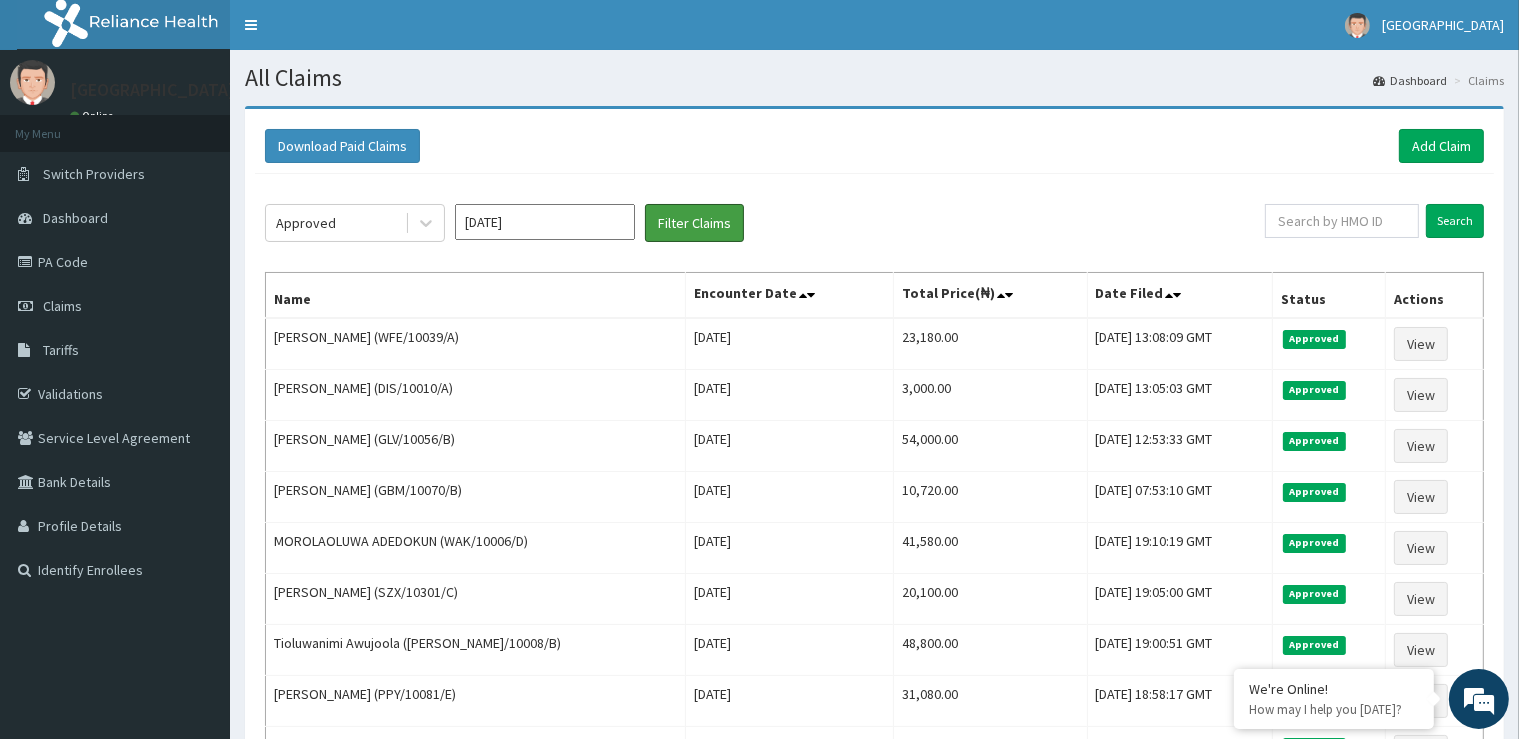 scroll, scrollTop: 0, scrollLeft: 0, axis: both 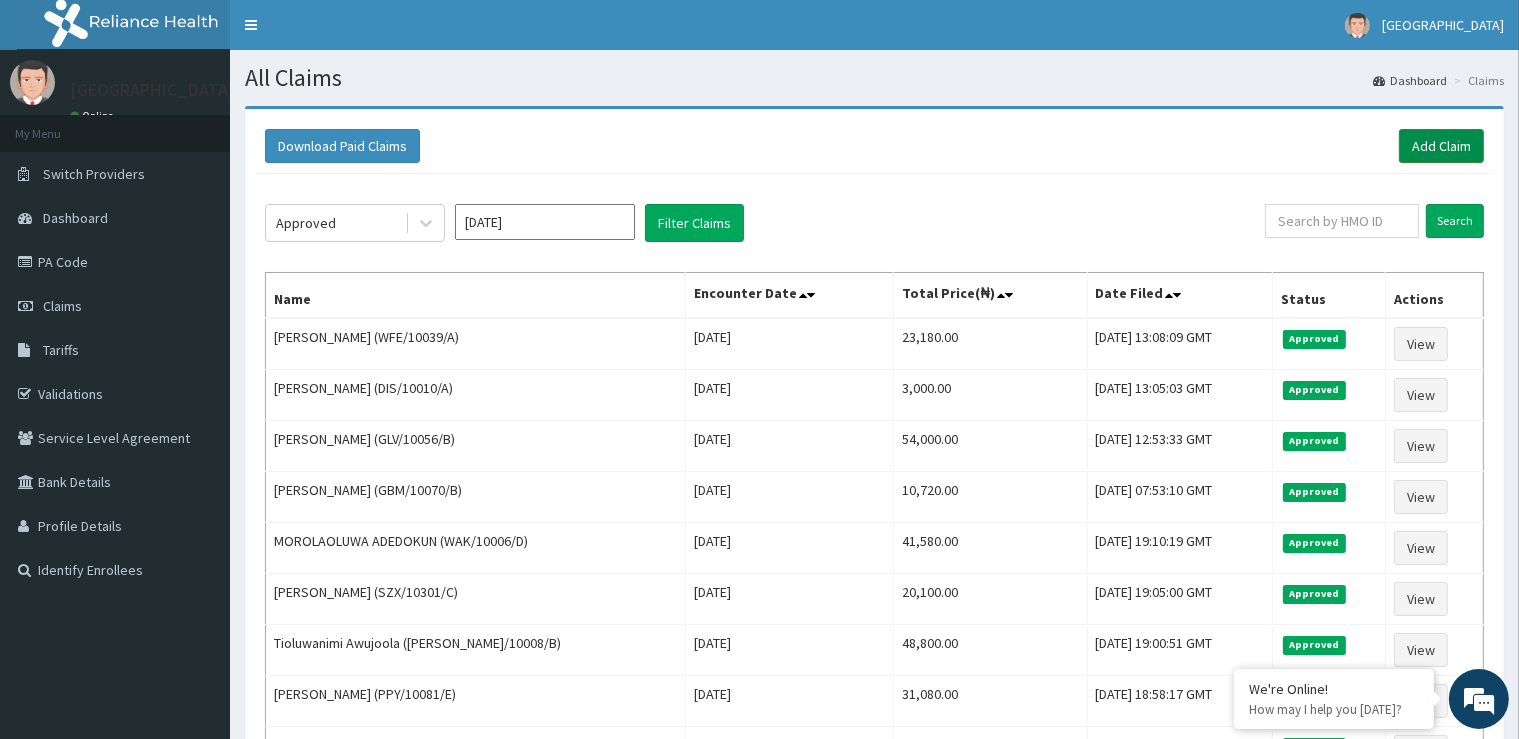 click on "Add Claim" at bounding box center [1441, 146] 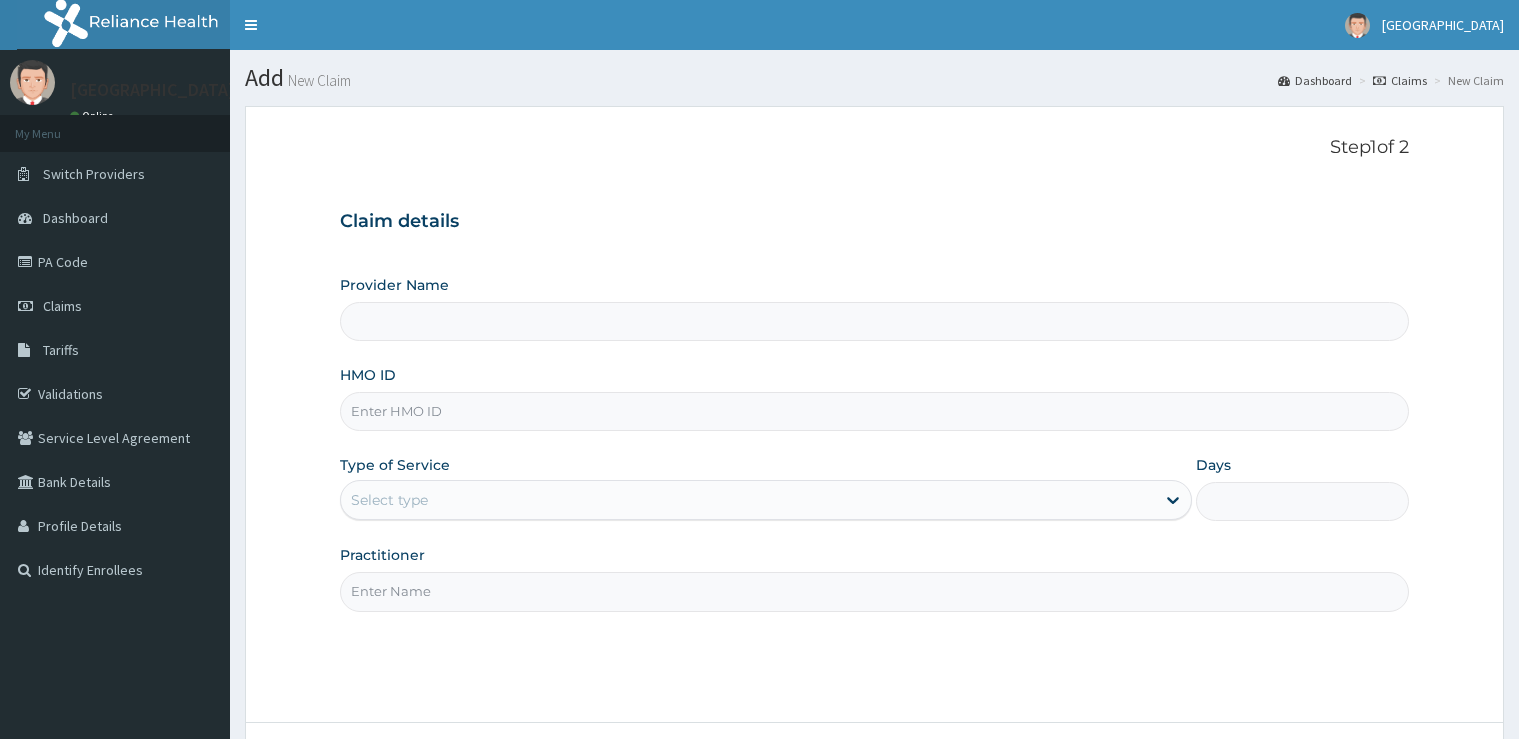 scroll, scrollTop: 0, scrollLeft: 0, axis: both 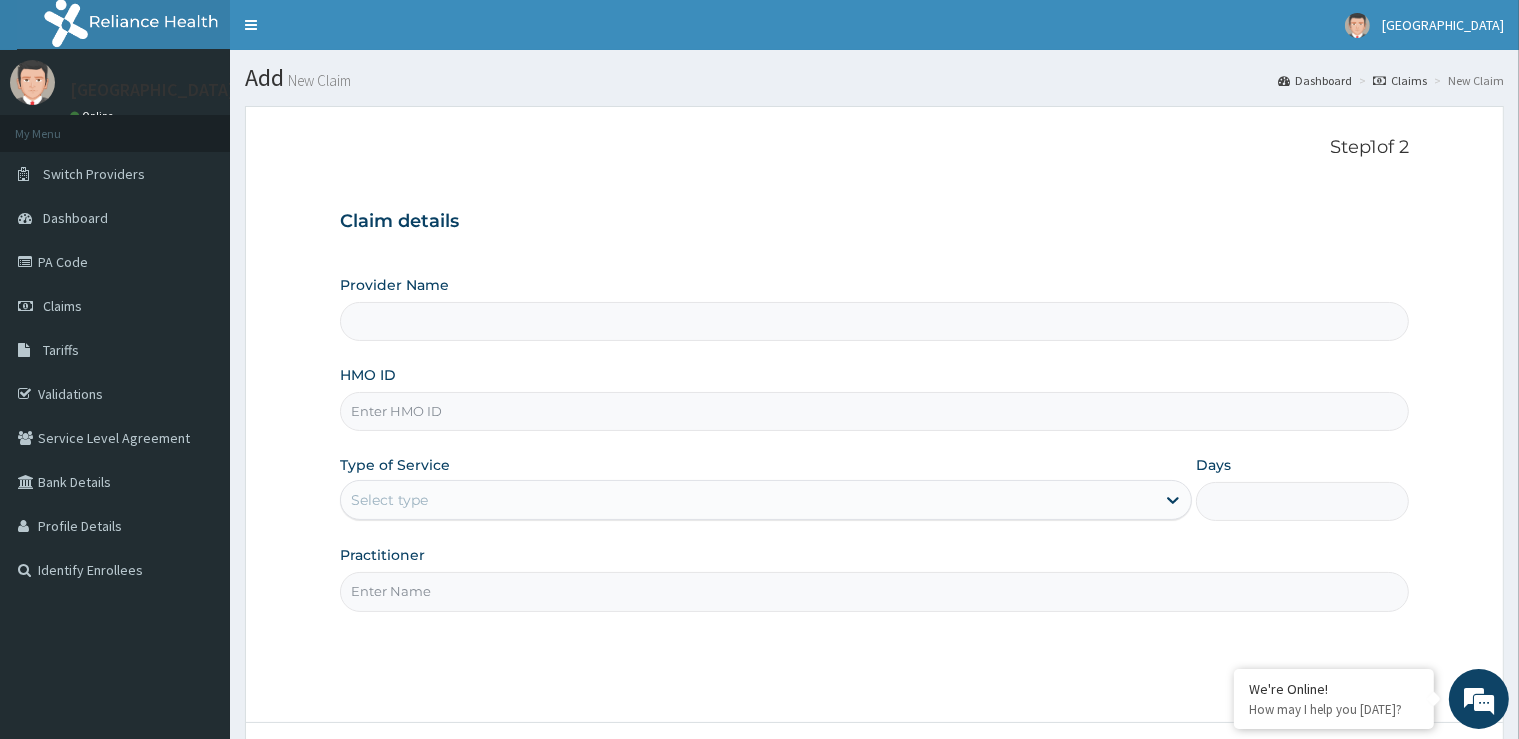 type on "[GEOGRAPHIC_DATA]" 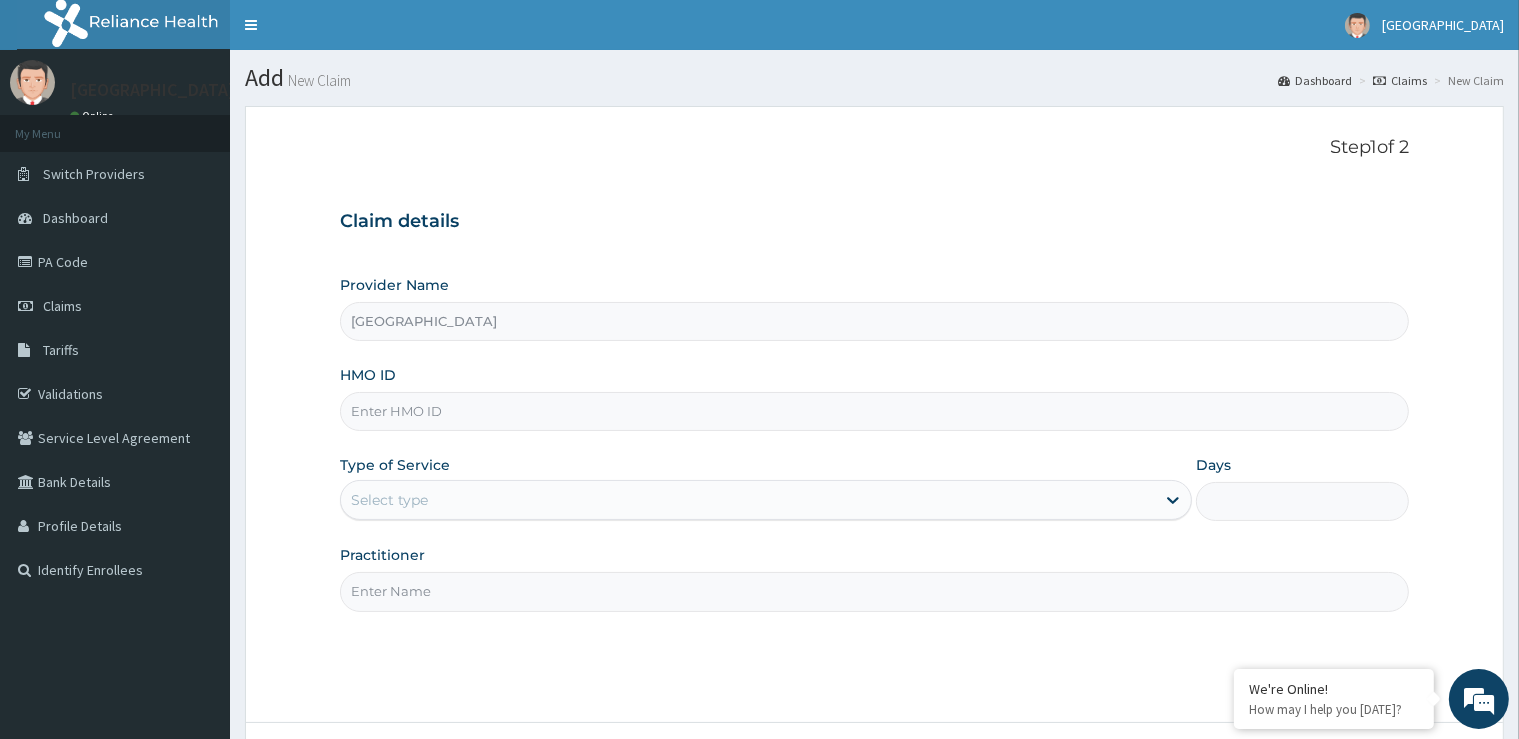 click on "HMO ID" at bounding box center (874, 411) 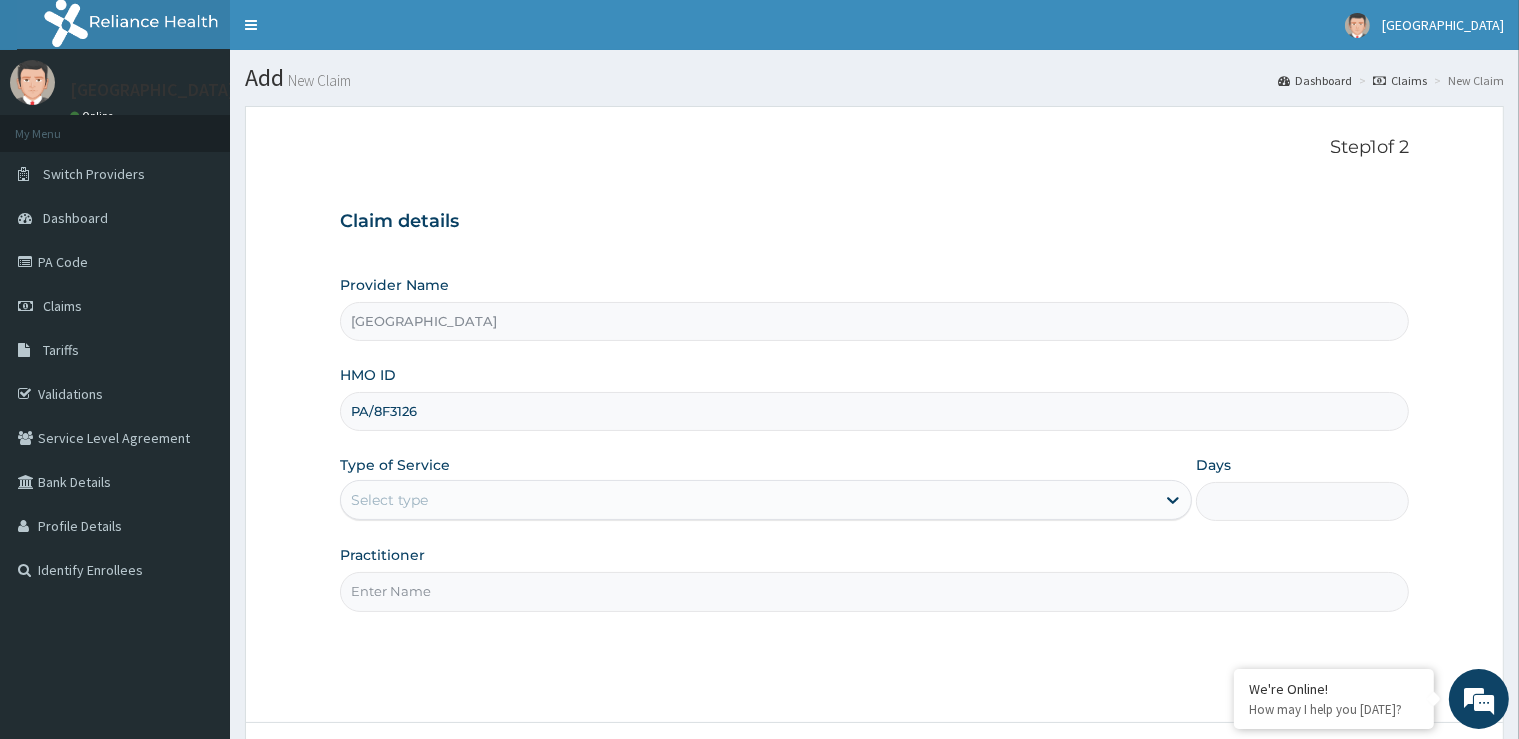 scroll, scrollTop: 0, scrollLeft: 0, axis: both 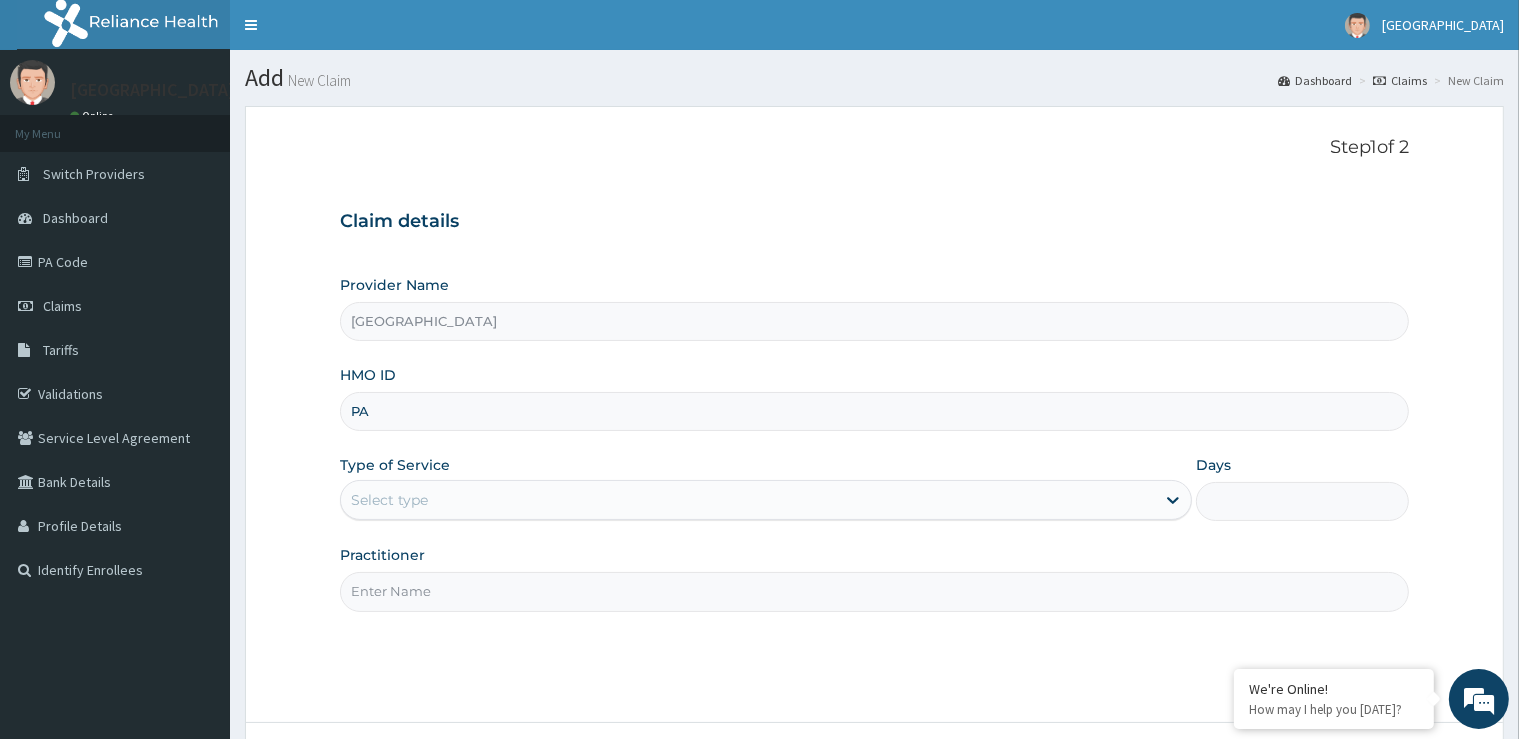 type on "P" 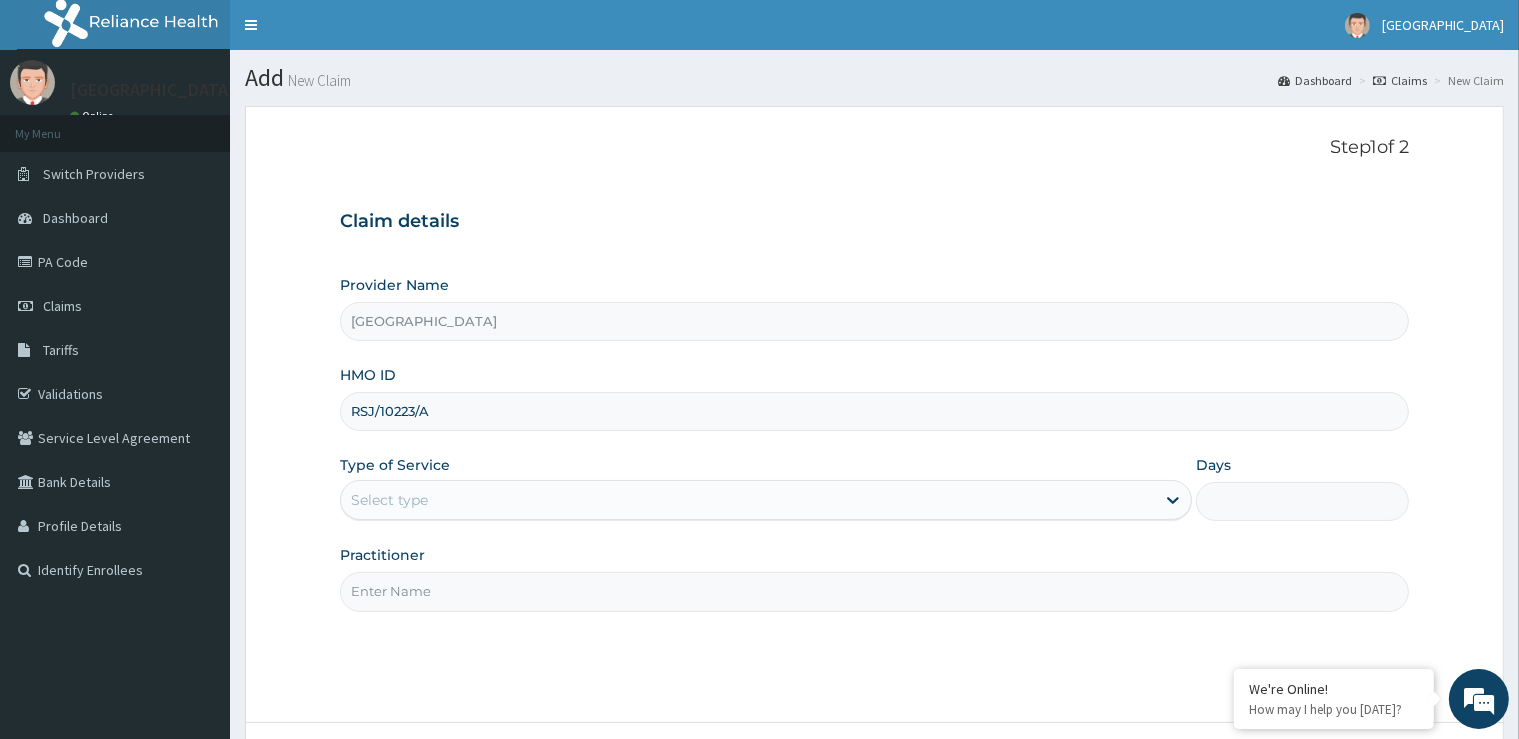 type on "RSJ/10223/A" 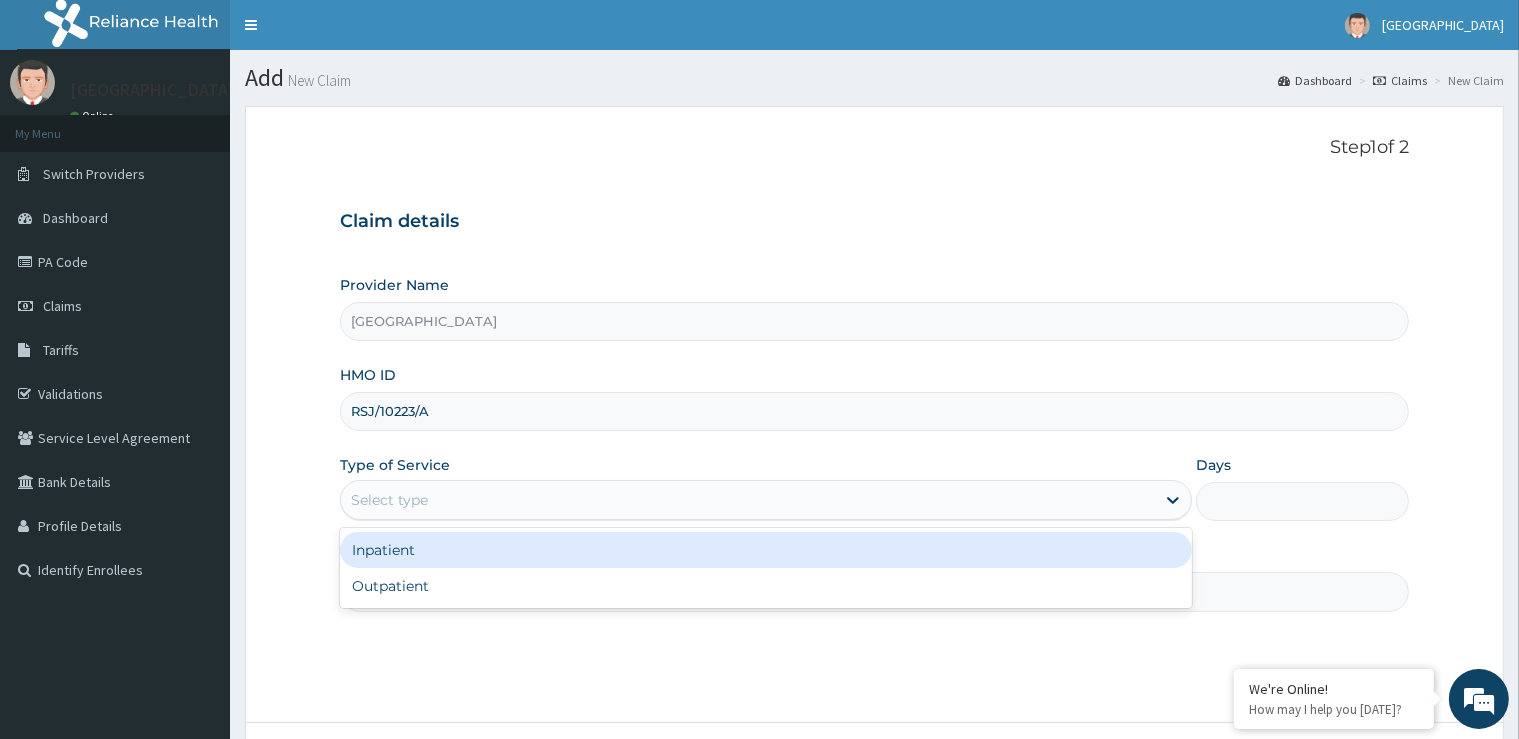 drag, startPoint x: 640, startPoint y: 483, endPoint x: 564, endPoint y: 601, distance: 140.35669 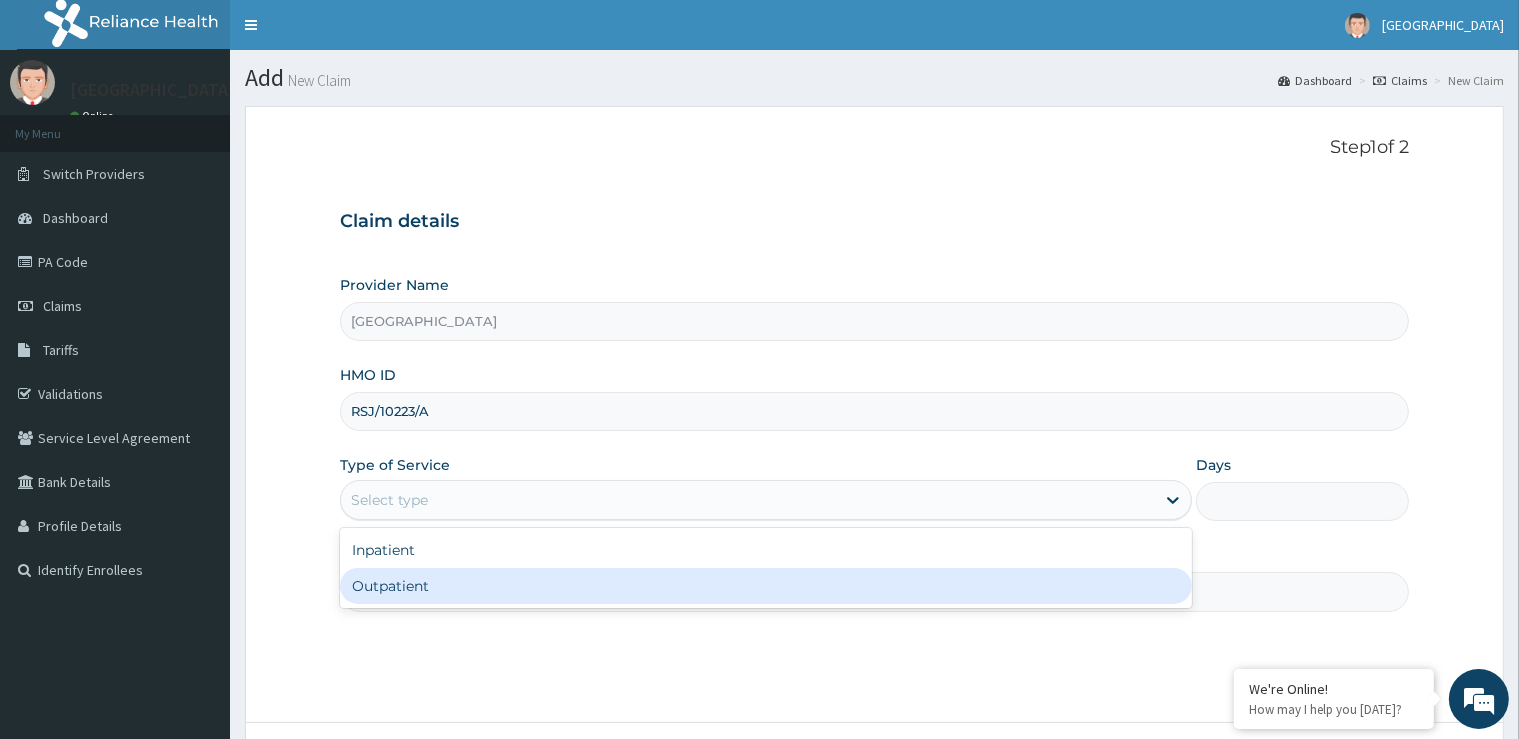 click on "Outpatient" at bounding box center (766, 586) 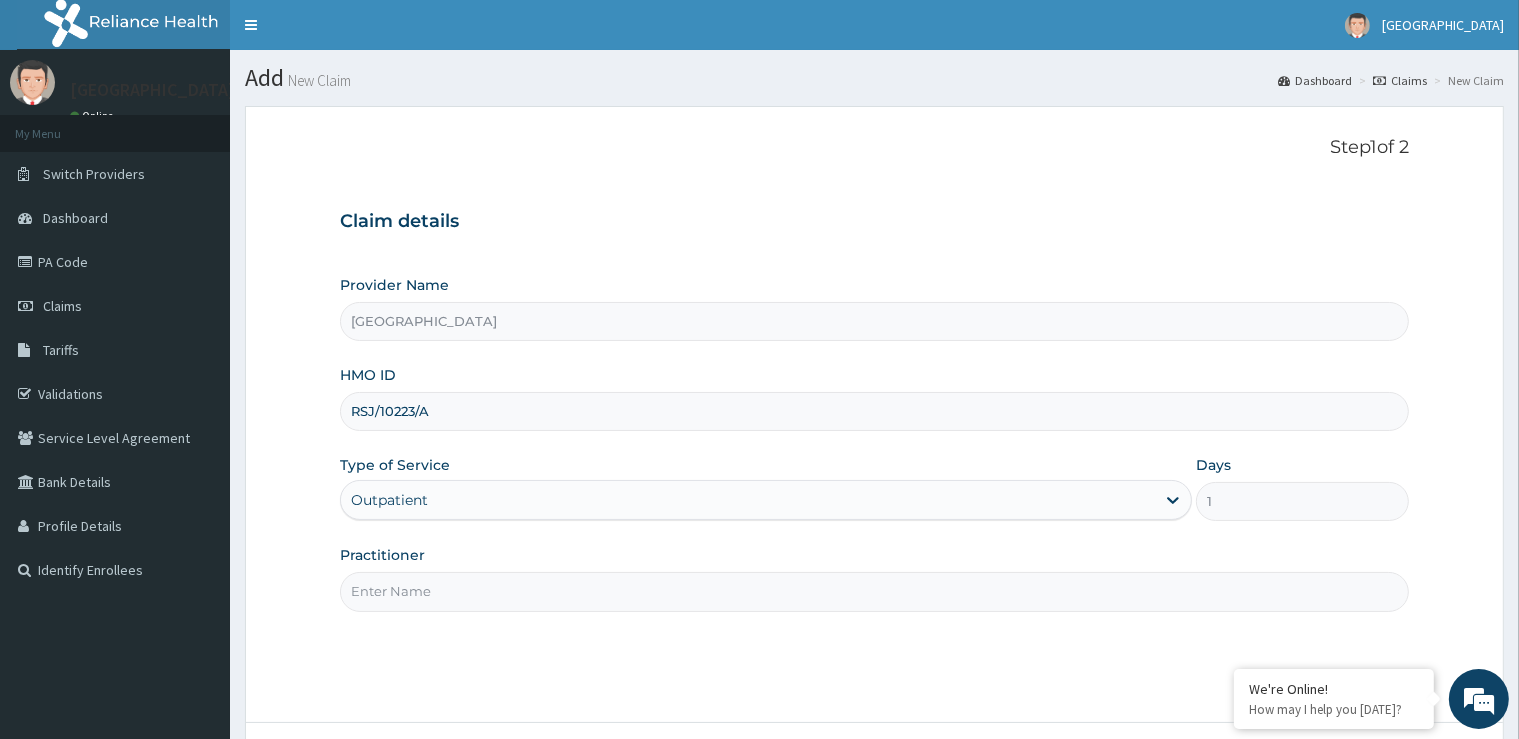 click on "Practitioner" at bounding box center [874, 591] 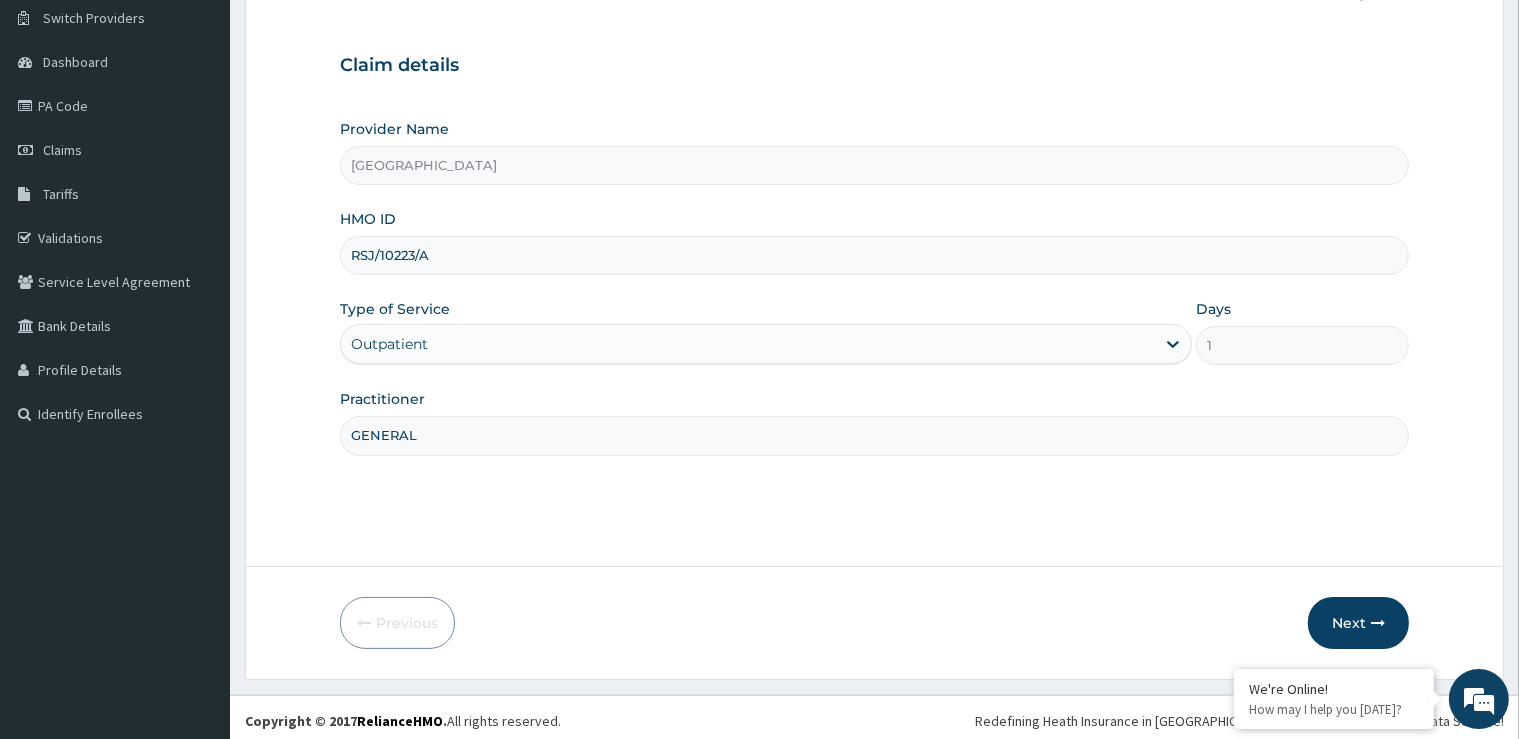 scroll, scrollTop: 162, scrollLeft: 0, axis: vertical 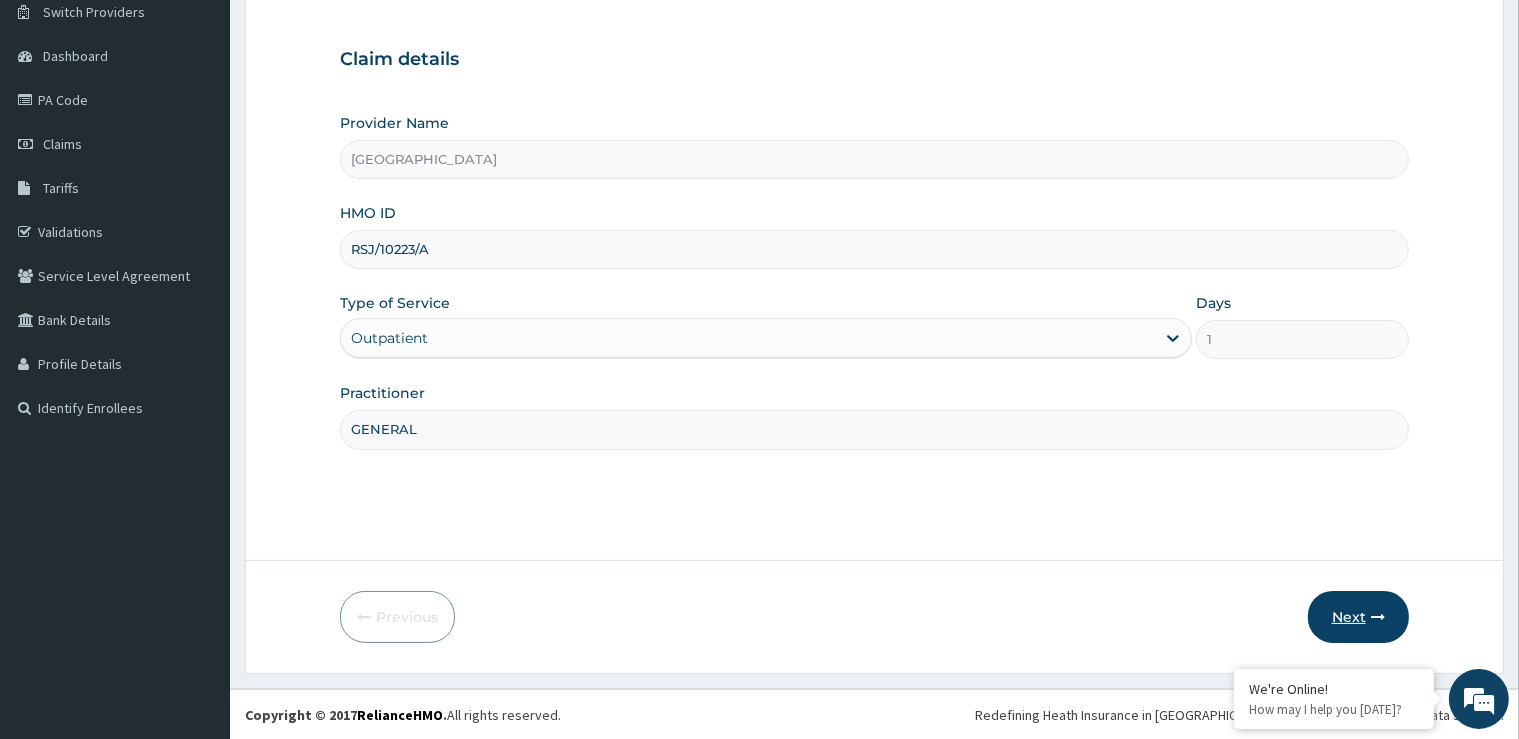 type on "GENERAL" 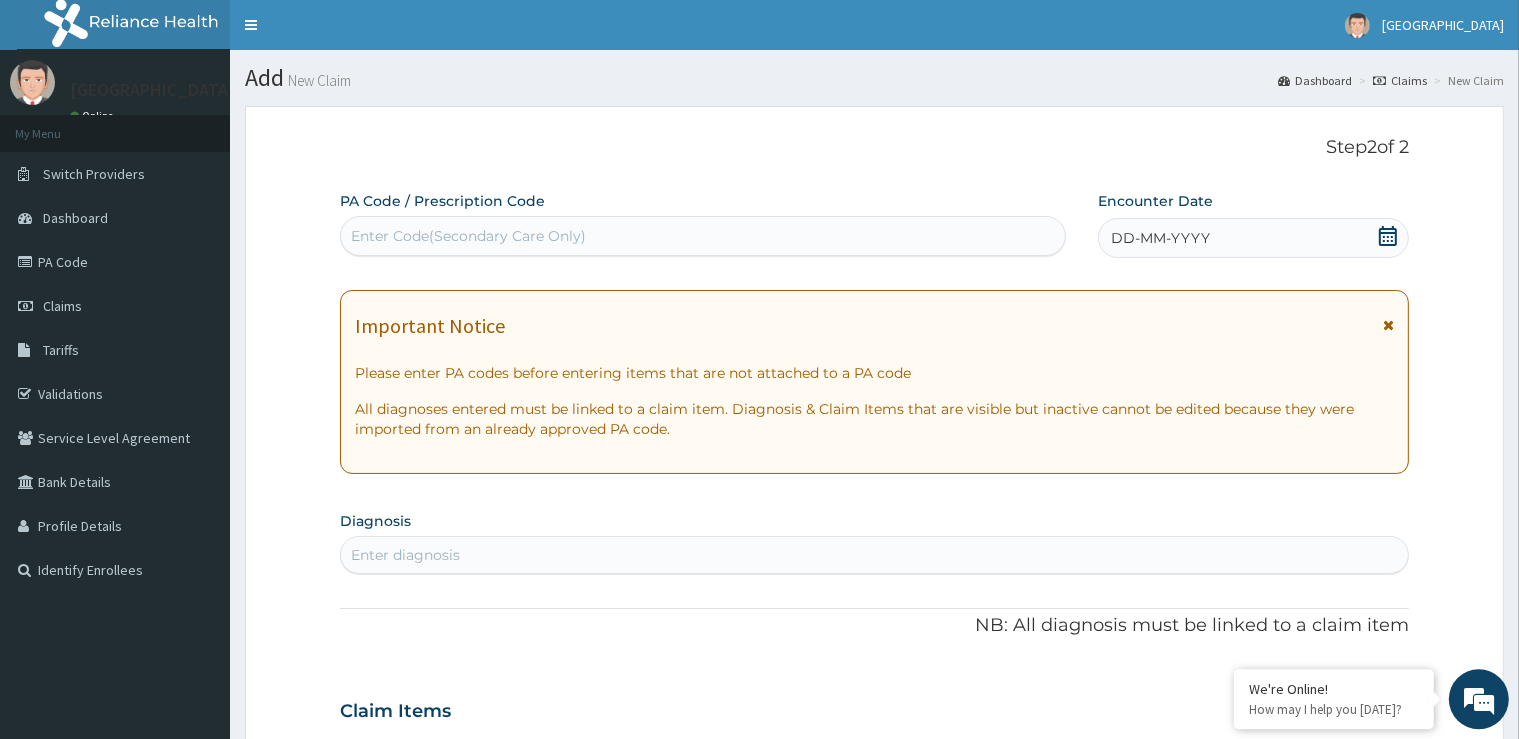scroll, scrollTop: 0, scrollLeft: 0, axis: both 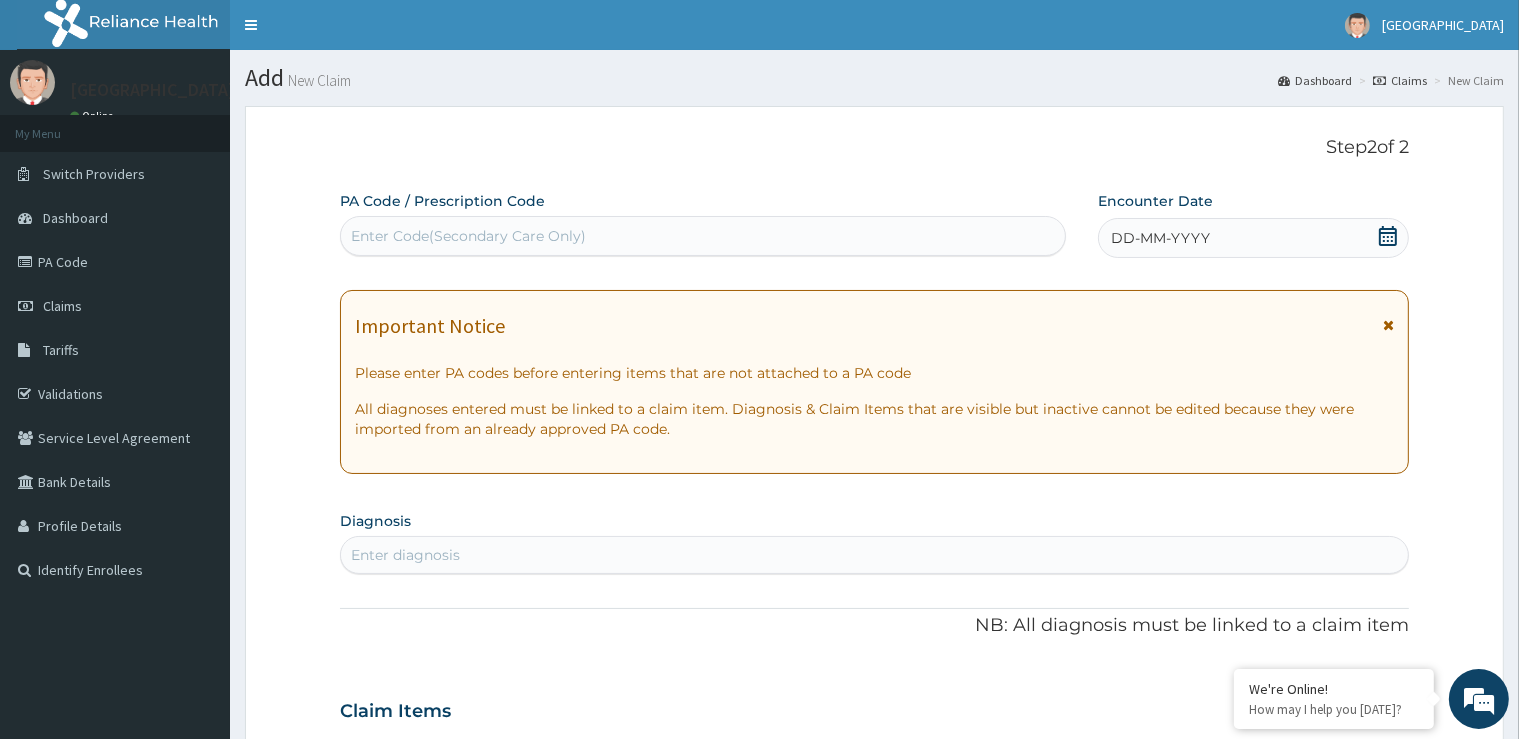 click on "PA Code / Prescription Code Enter Code(Secondary Care Only)" at bounding box center (703, 223) 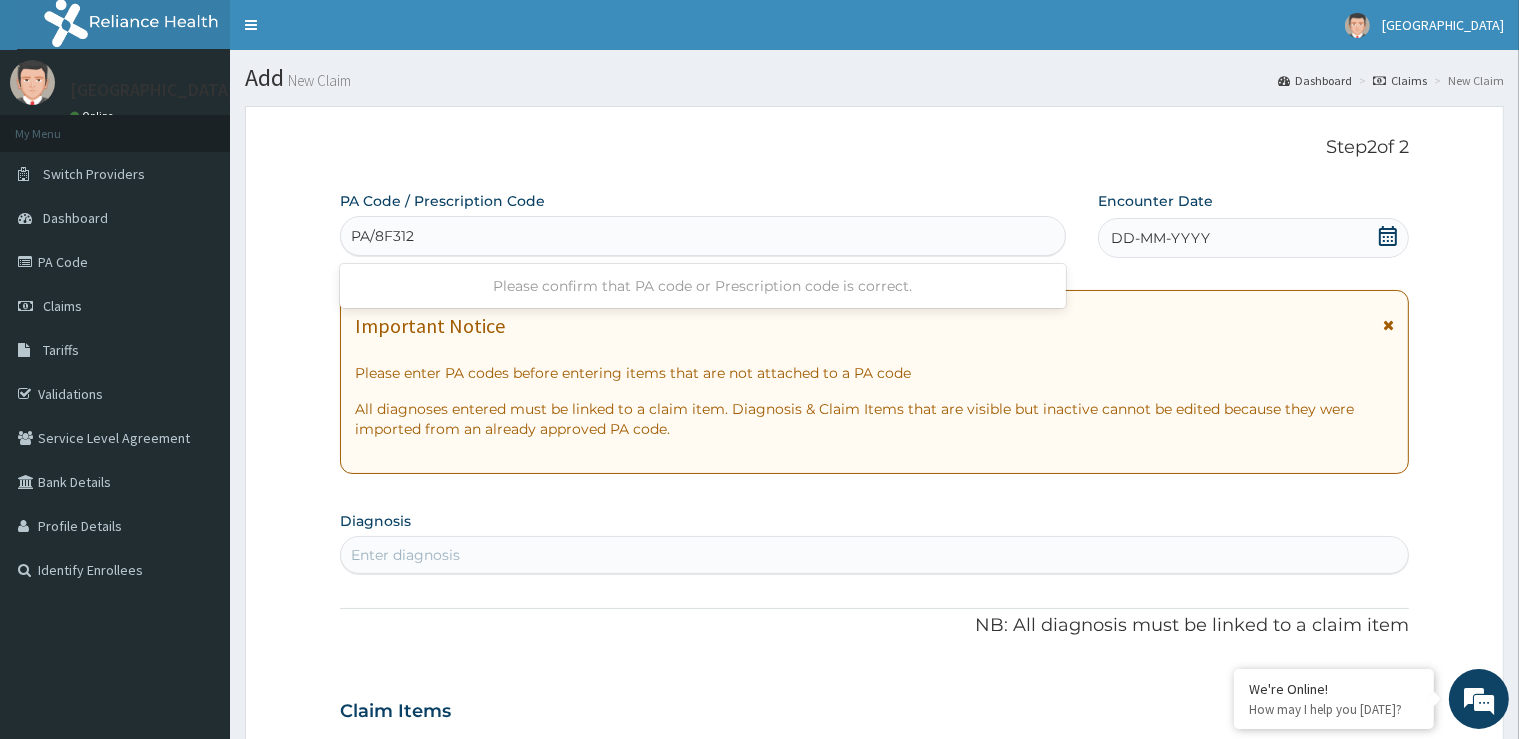 type on "PA/8F3126" 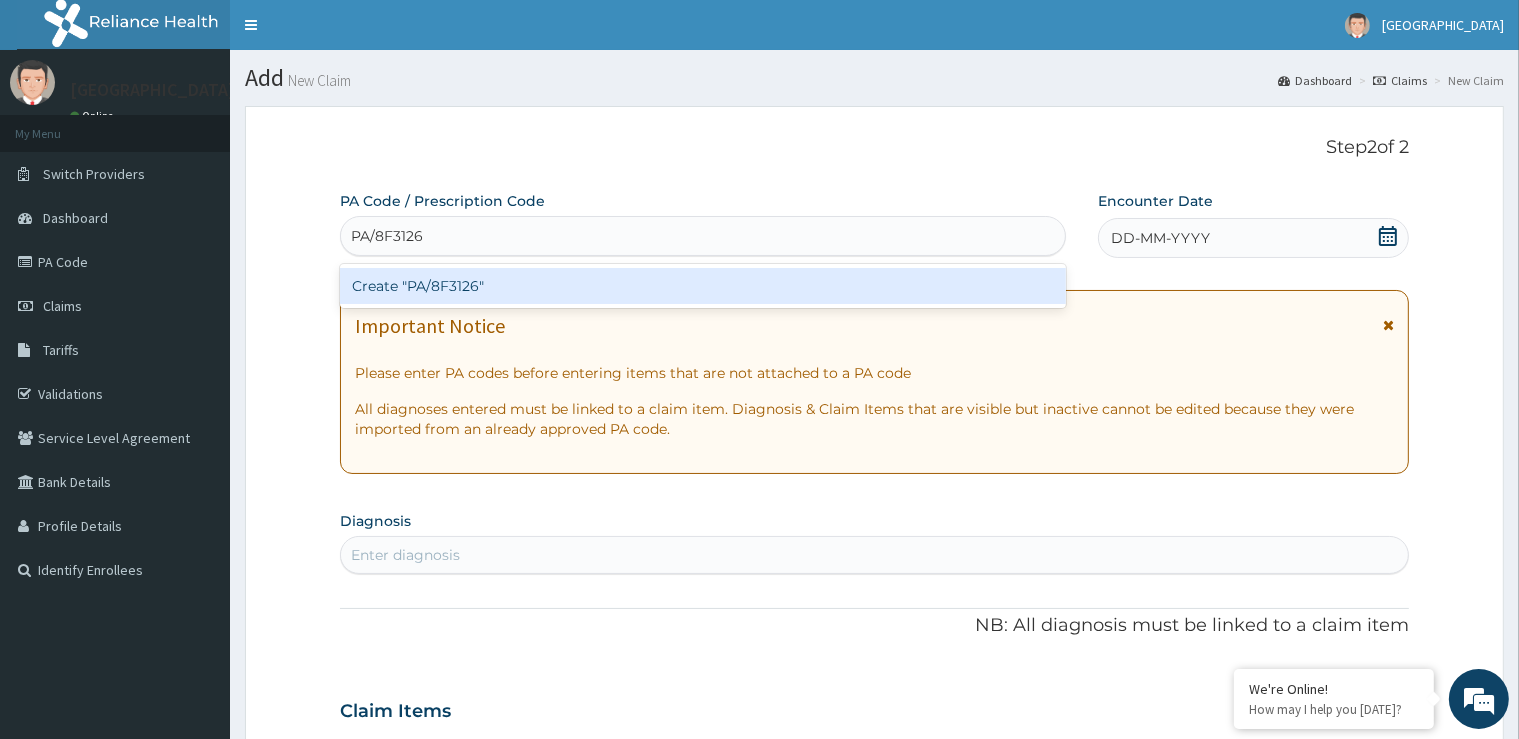 type 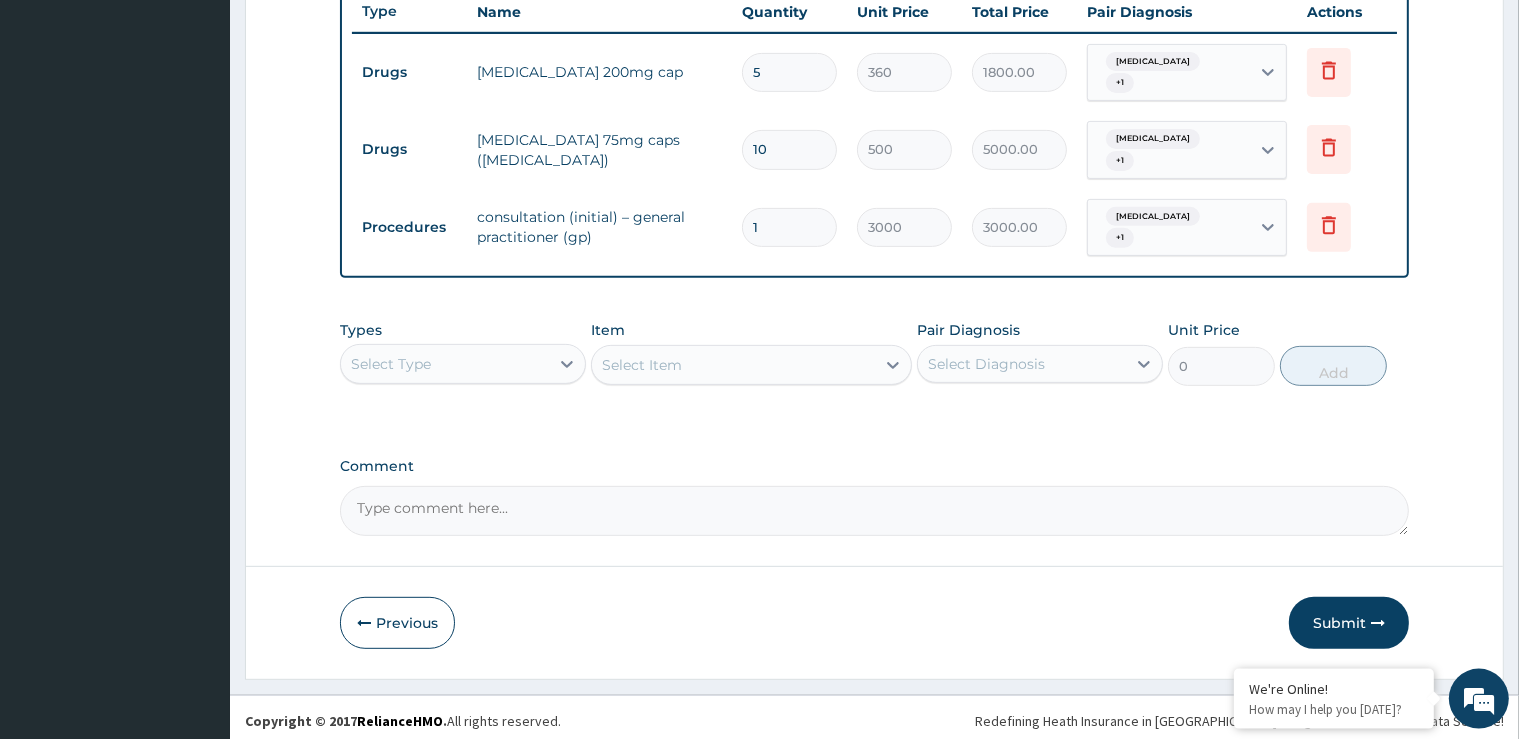 scroll, scrollTop: 767, scrollLeft: 0, axis: vertical 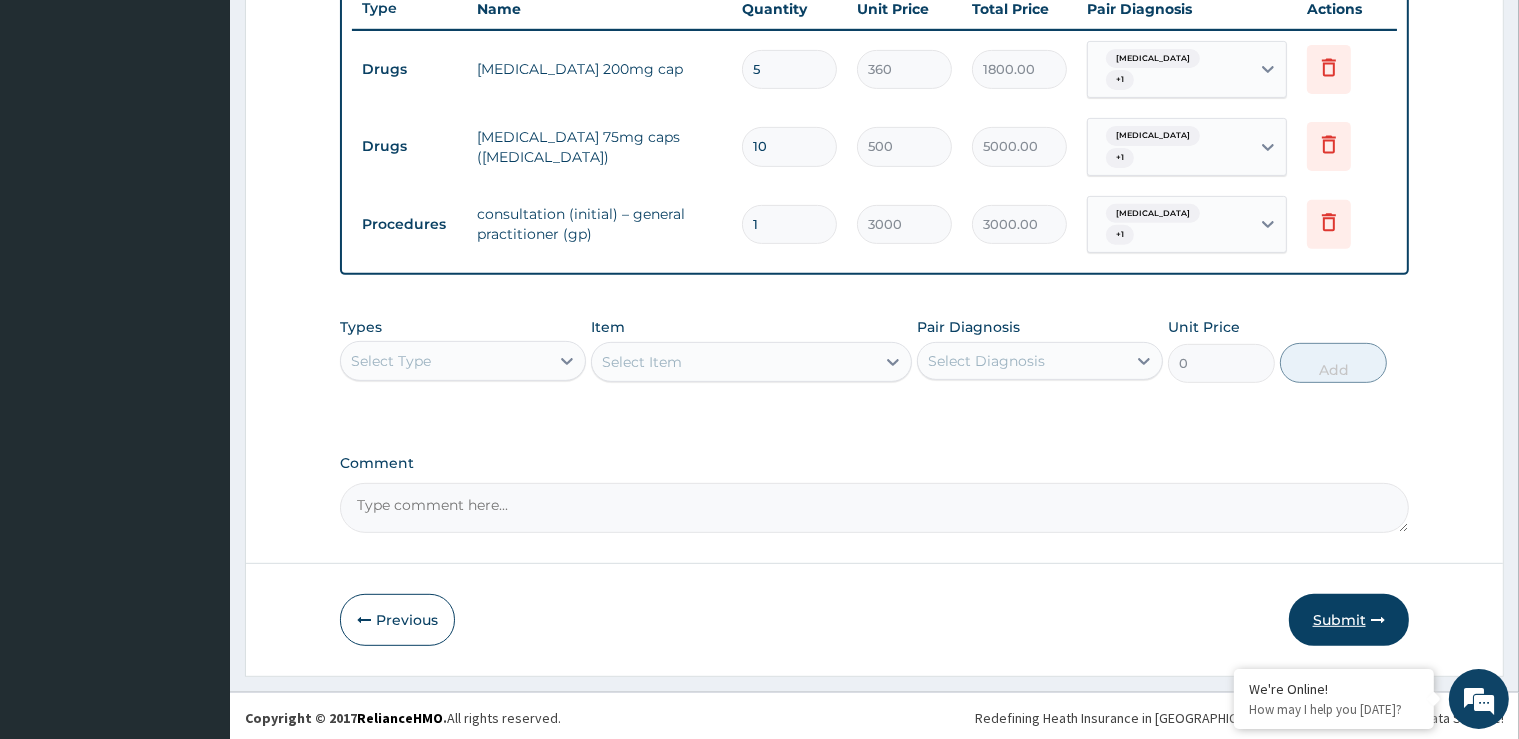 click on "Submit" at bounding box center (1349, 620) 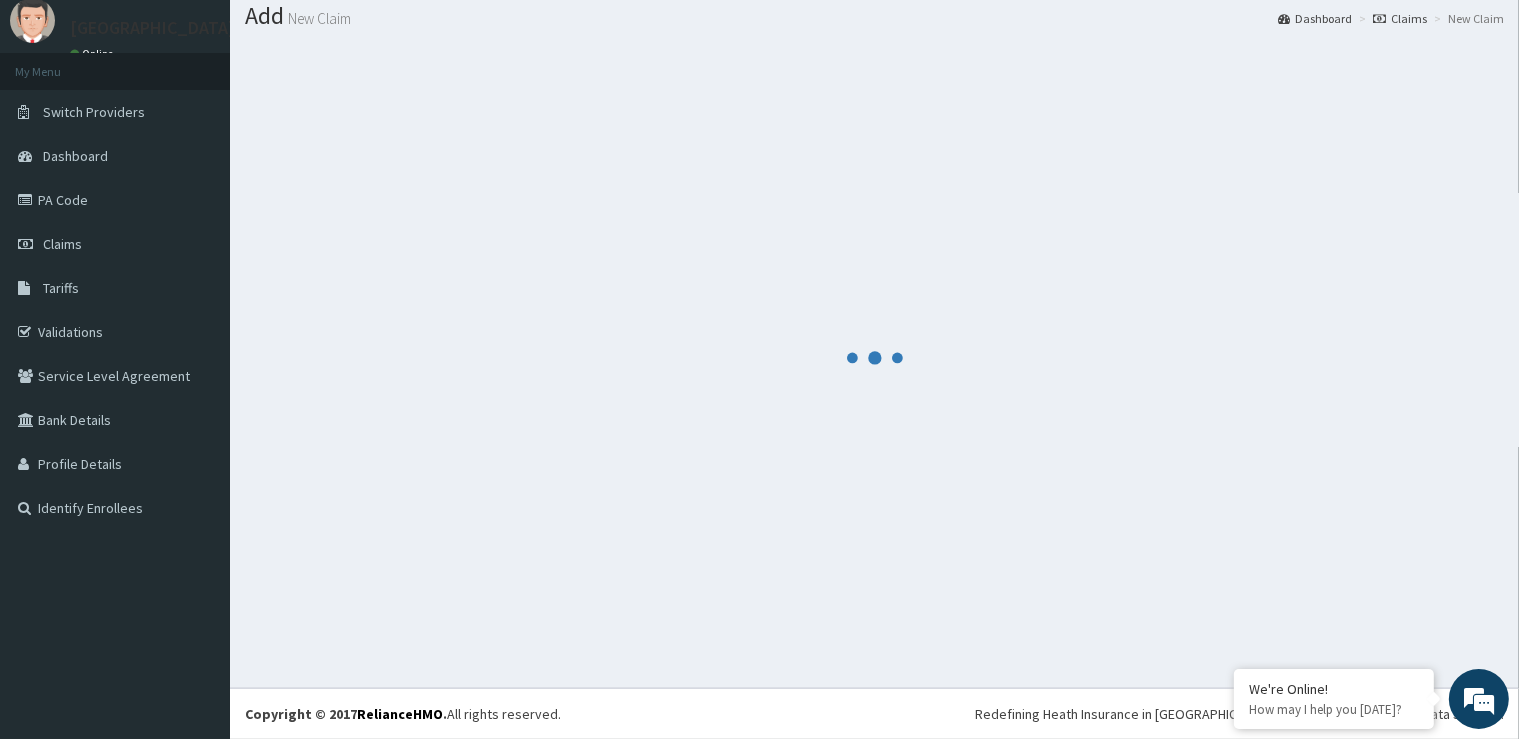 scroll, scrollTop: 61, scrollLeft: 0, axis: vertical 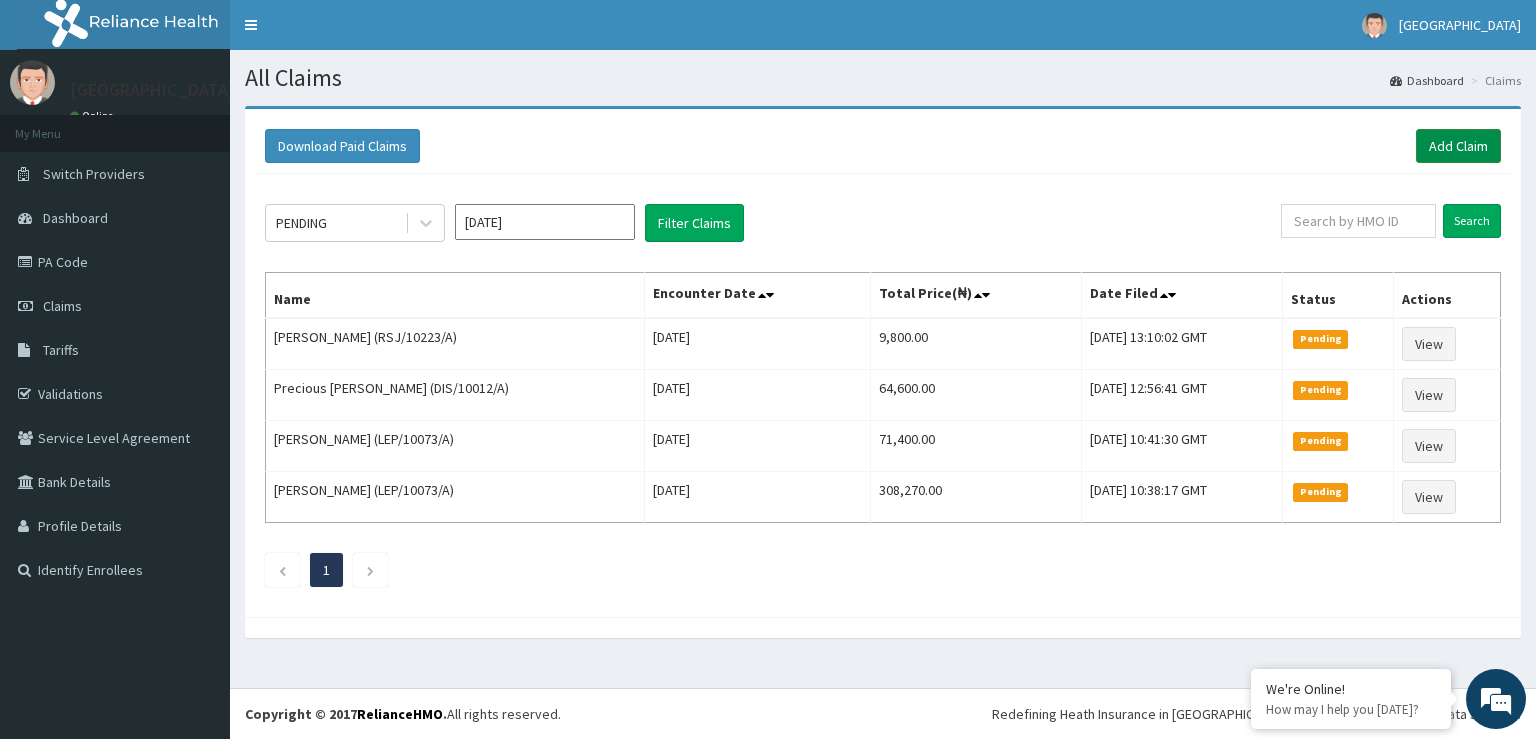 click on "Add Claim" at bounding box center (1458, 146) 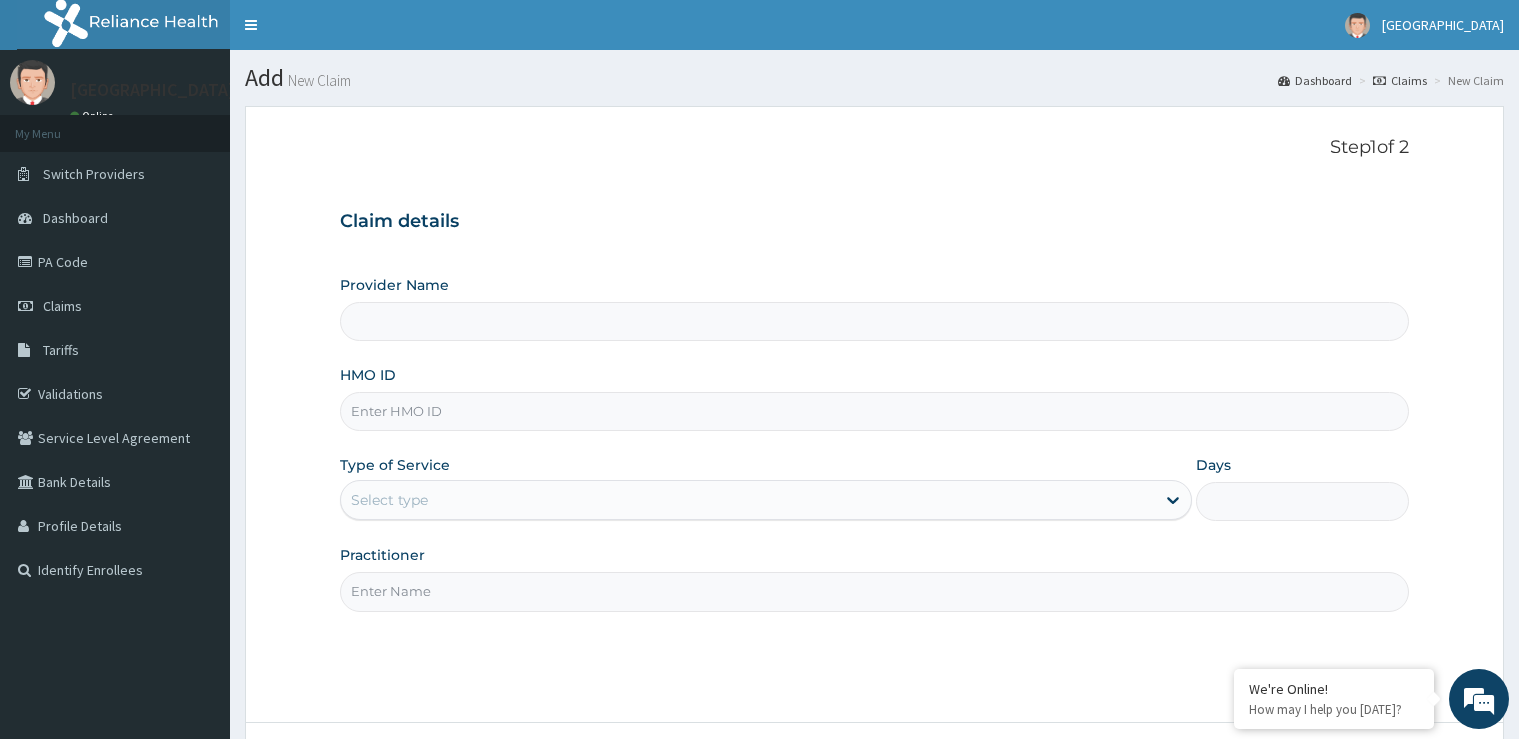 scroll, scrollTop: 0, scrollLeft: 0, axis: both 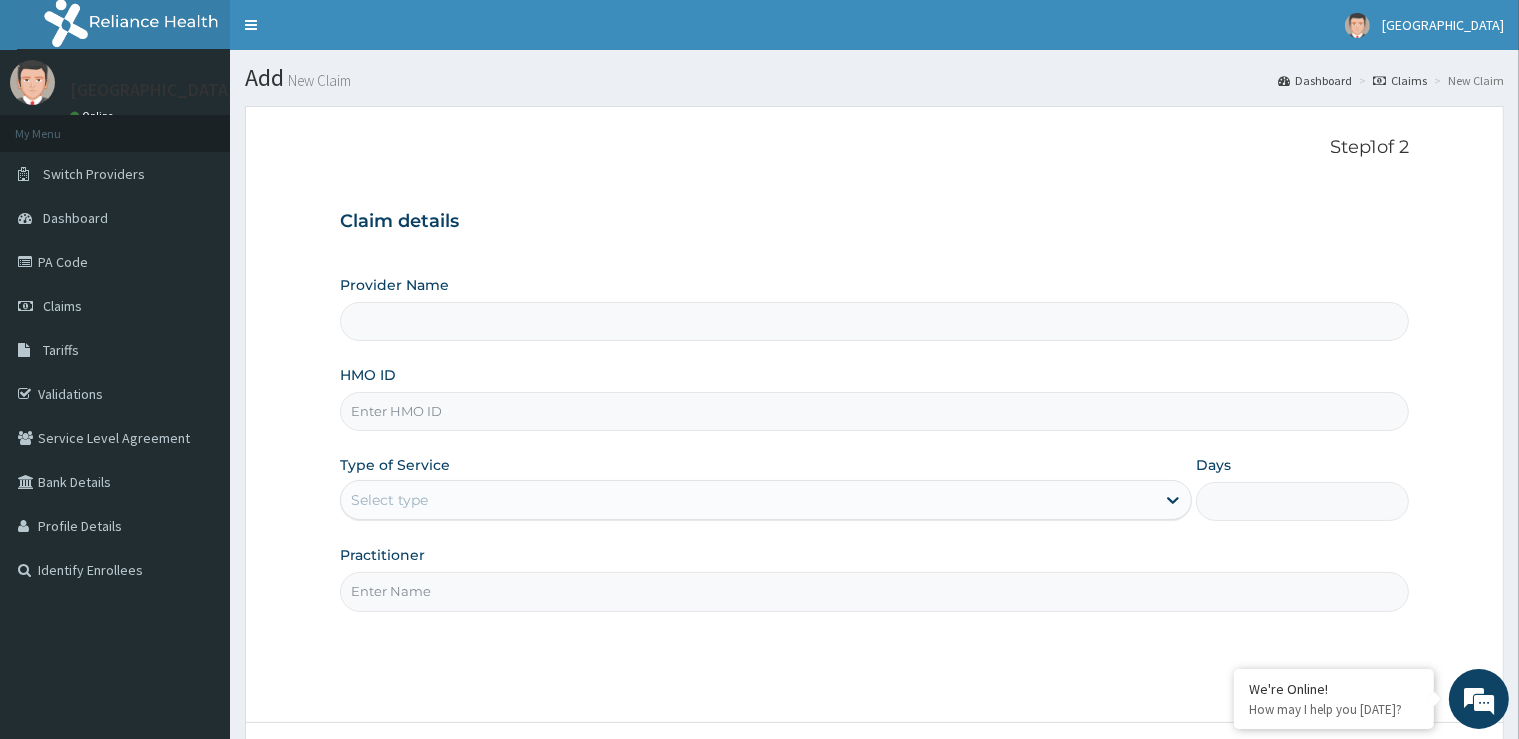 click on "HMO ID" at bounding box center [874, 411] 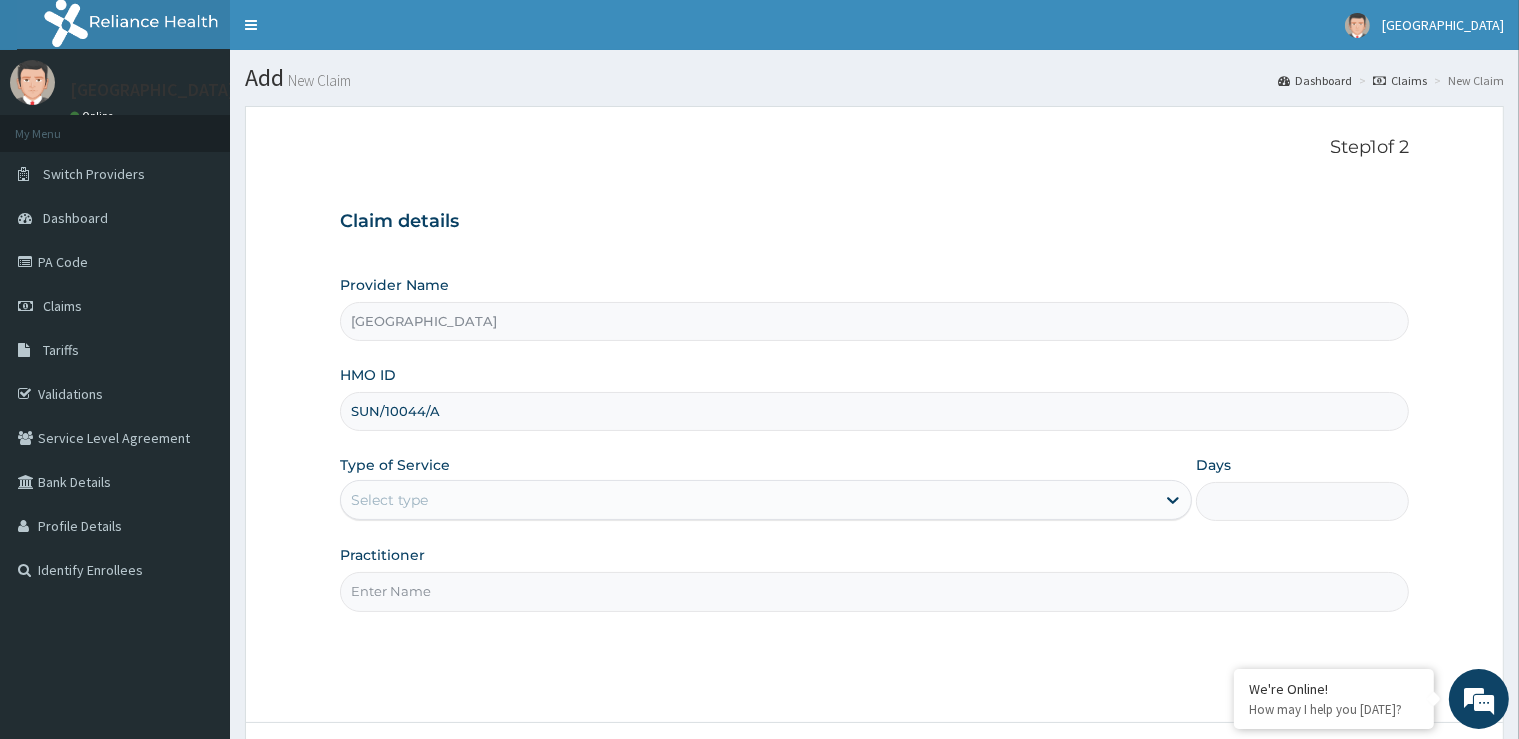 type on "SUN/10044/A" 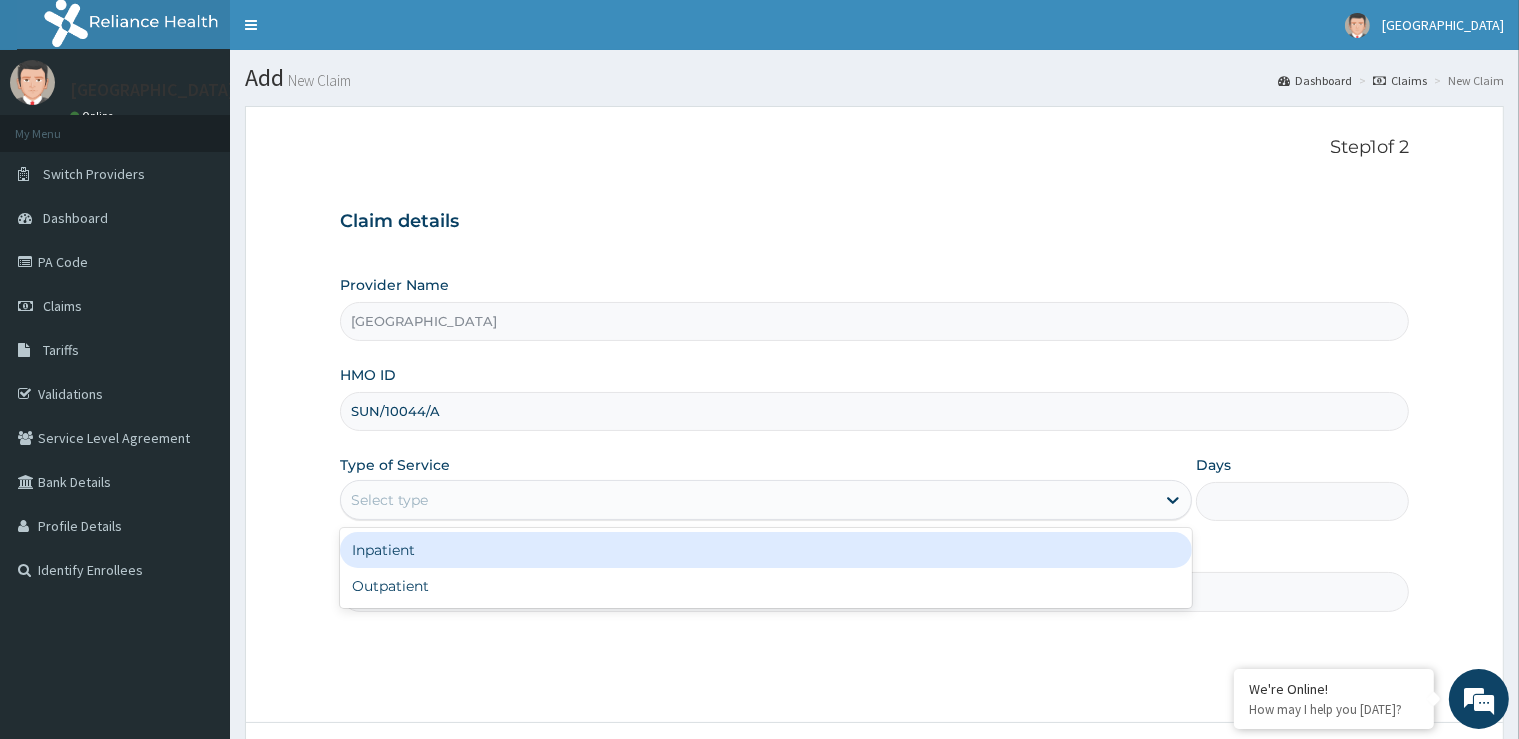 click on "Select type" at bounding box center (748, 500) 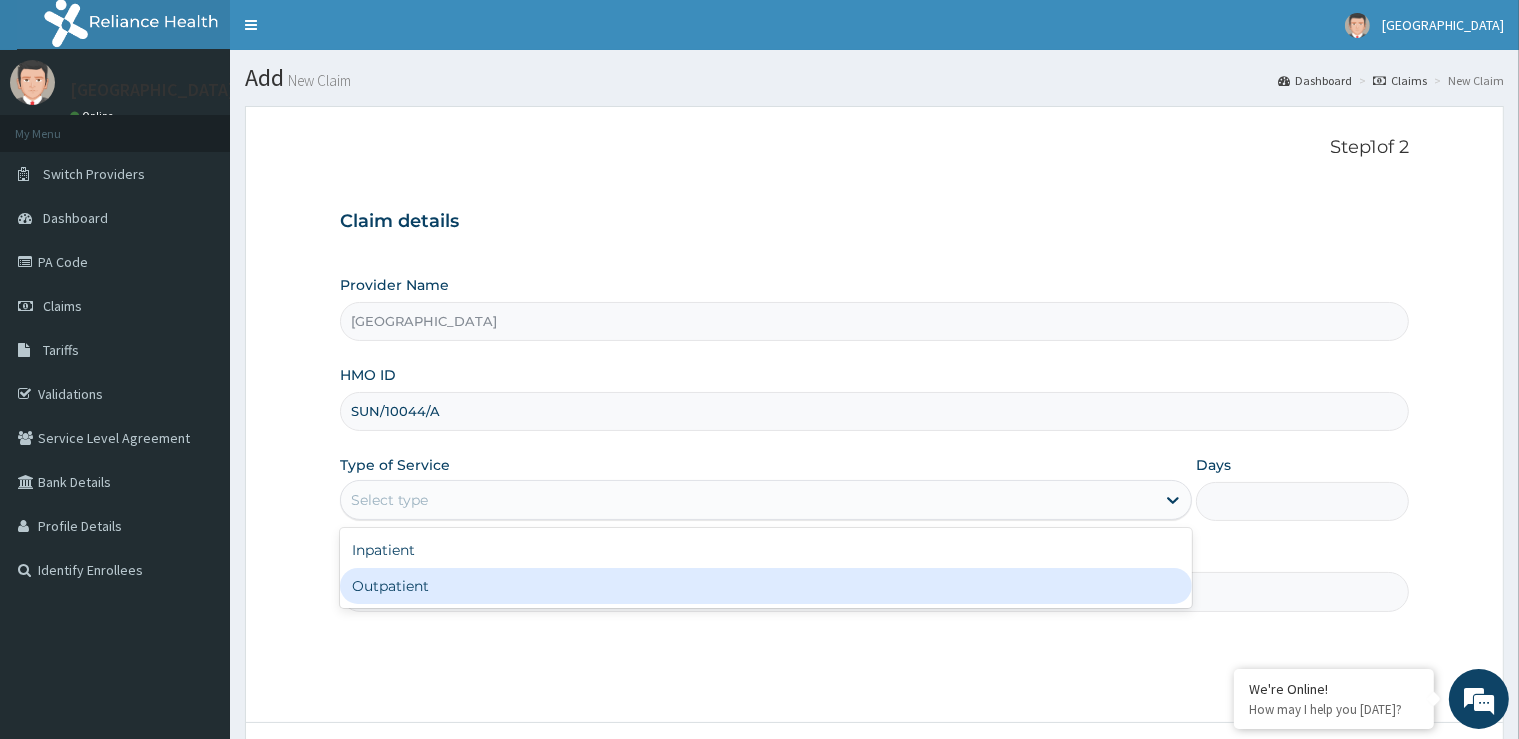 click on "Outpatient" at bounding box center (766, 586) 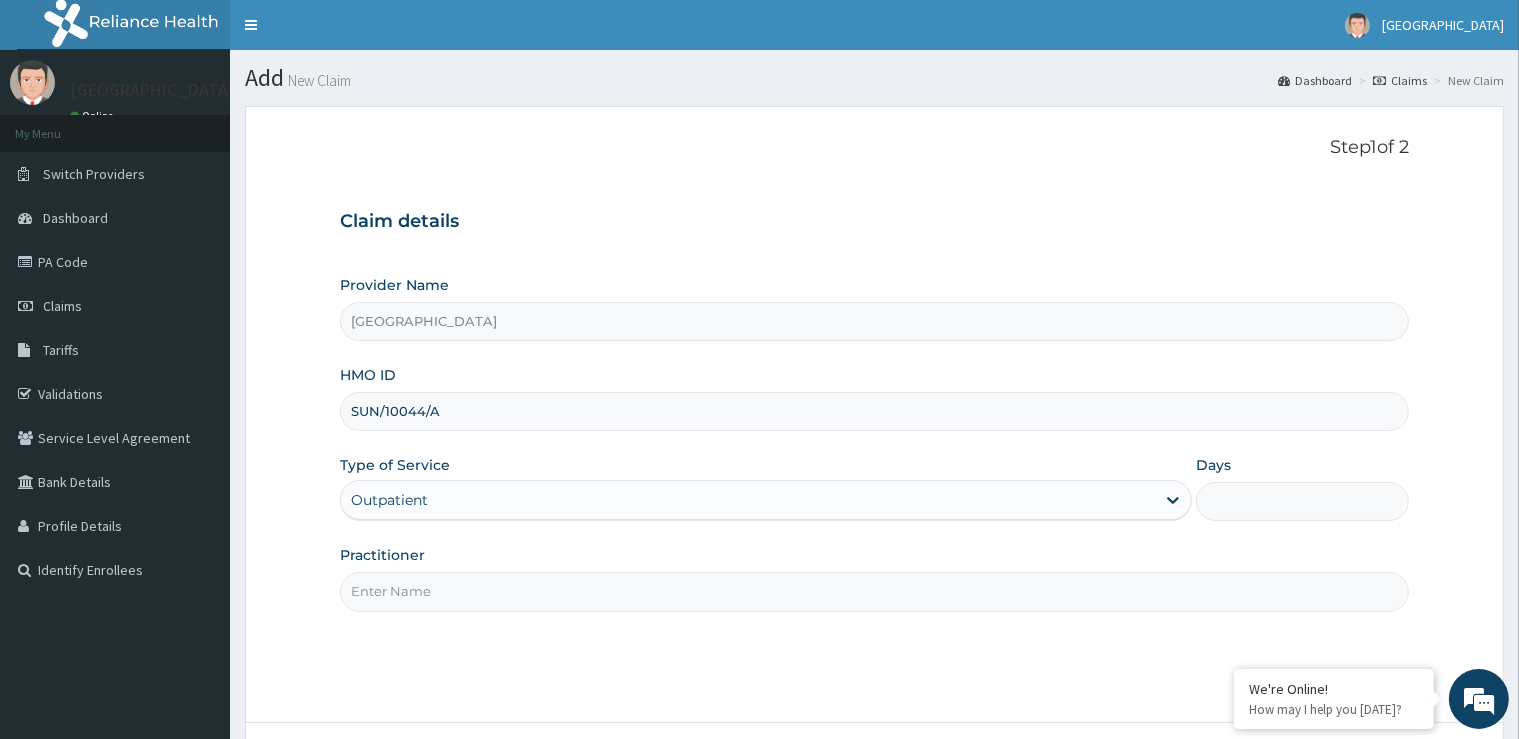 type on "1" 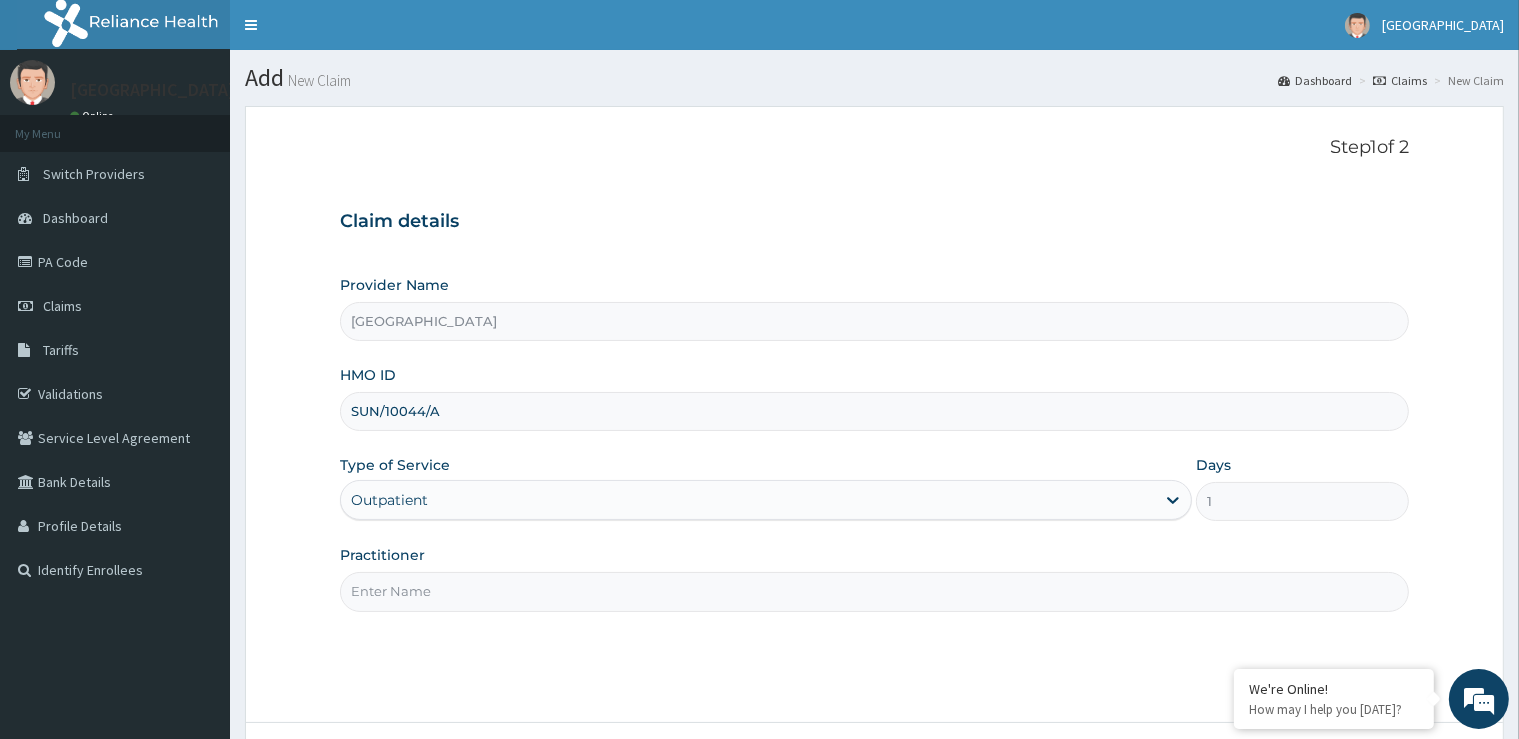 scroll, scrollTop: 0, scrollLeft: 0, axis: both 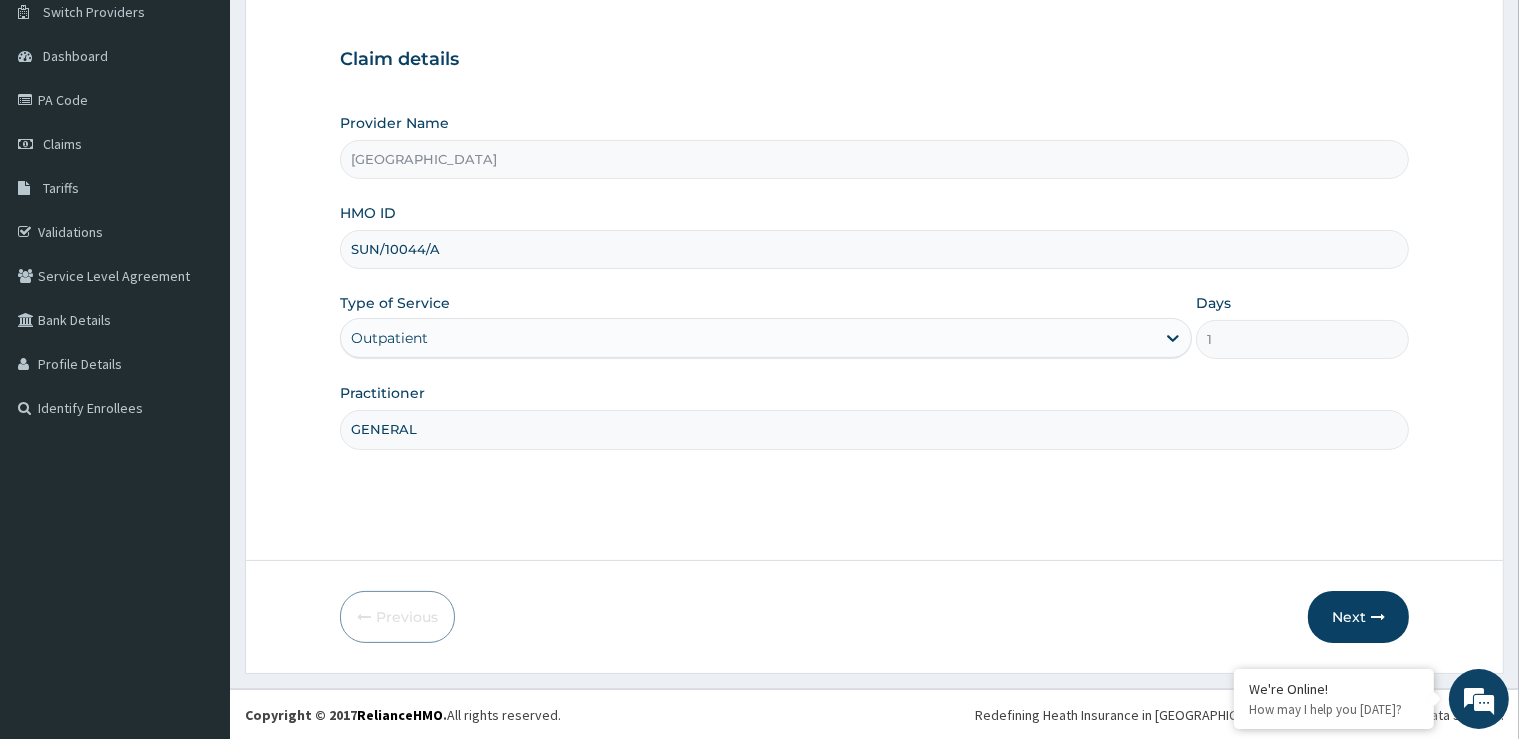 type on "GENERAL" 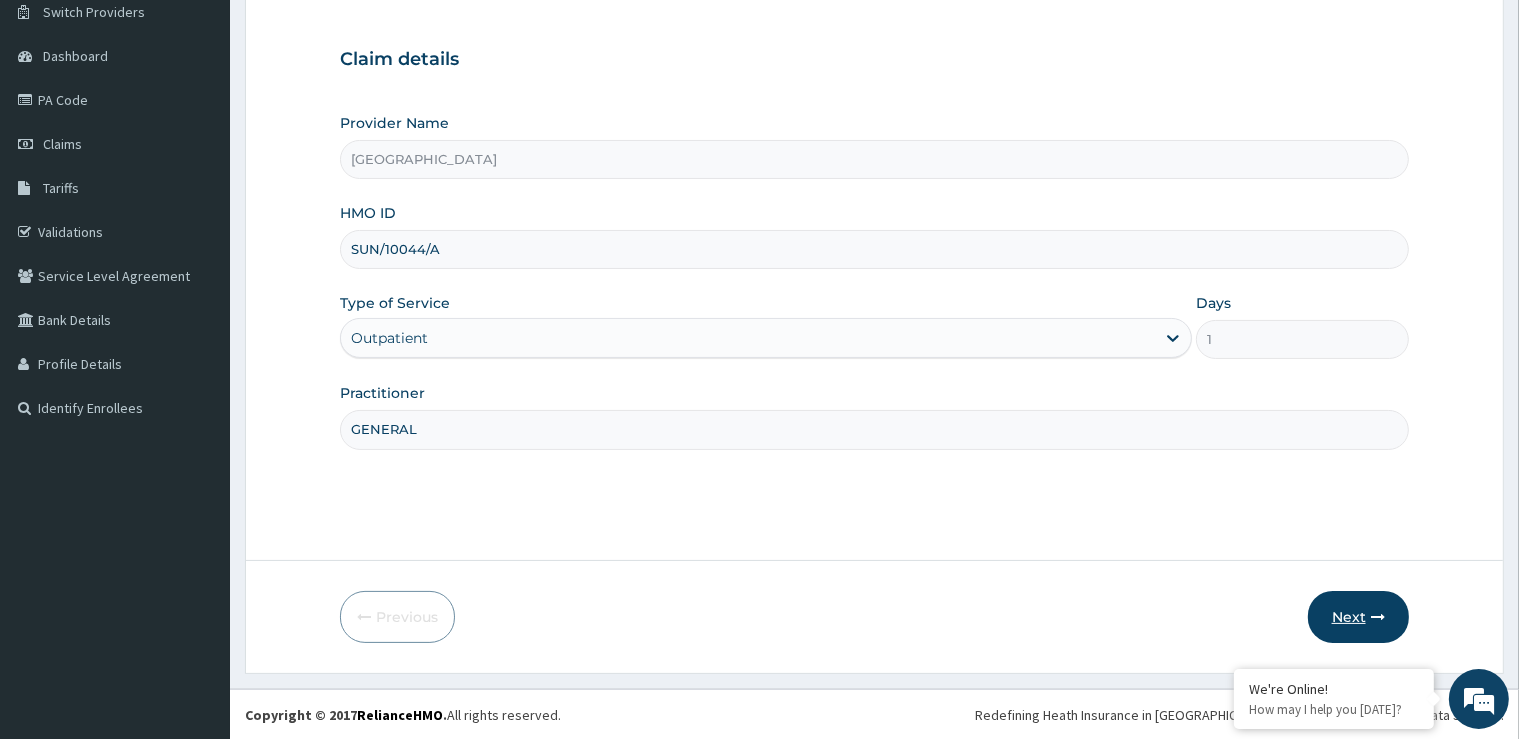 click on "Next" at bounding box center [1358, 617] 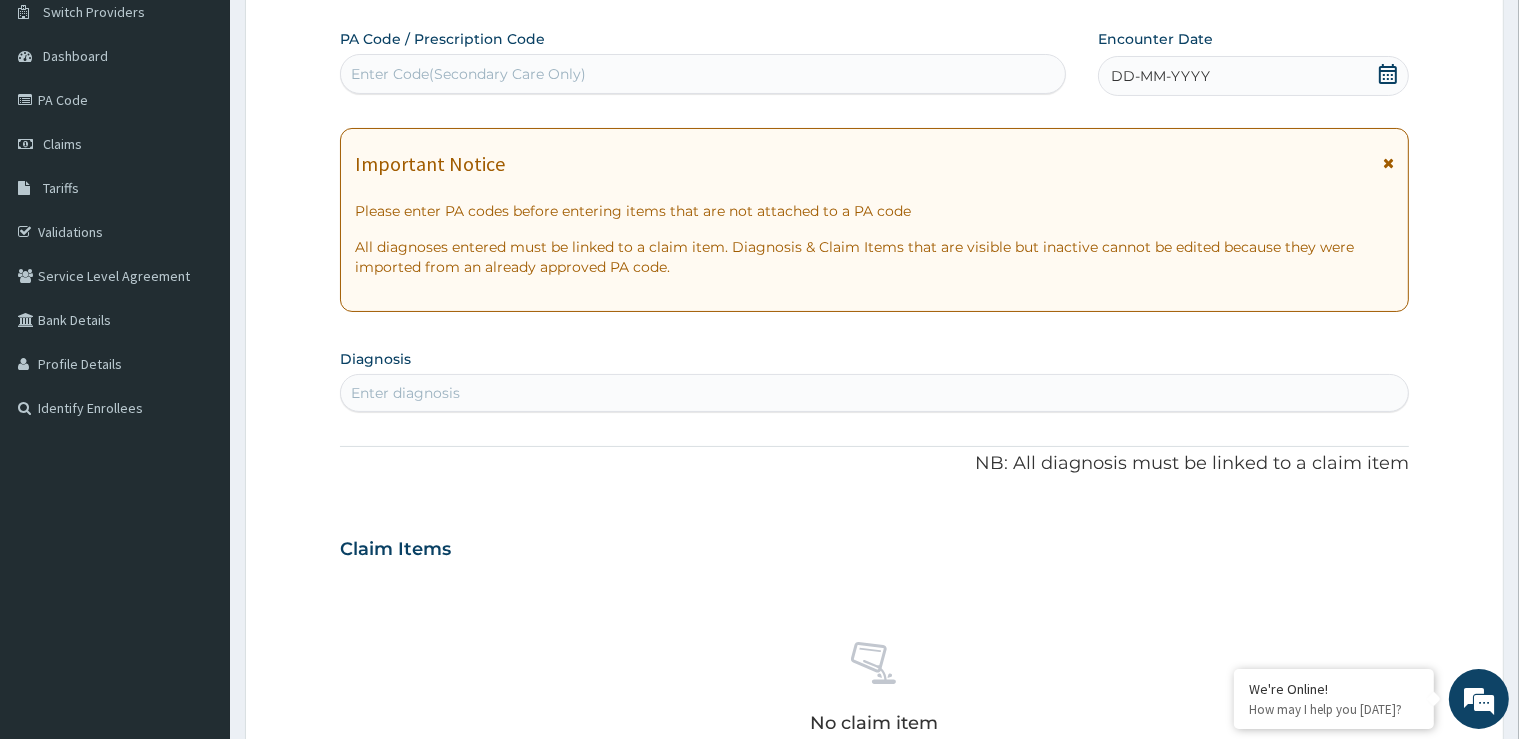 click on "Enter Code(Secondary Care Only)" at bounding box center [703, 74] 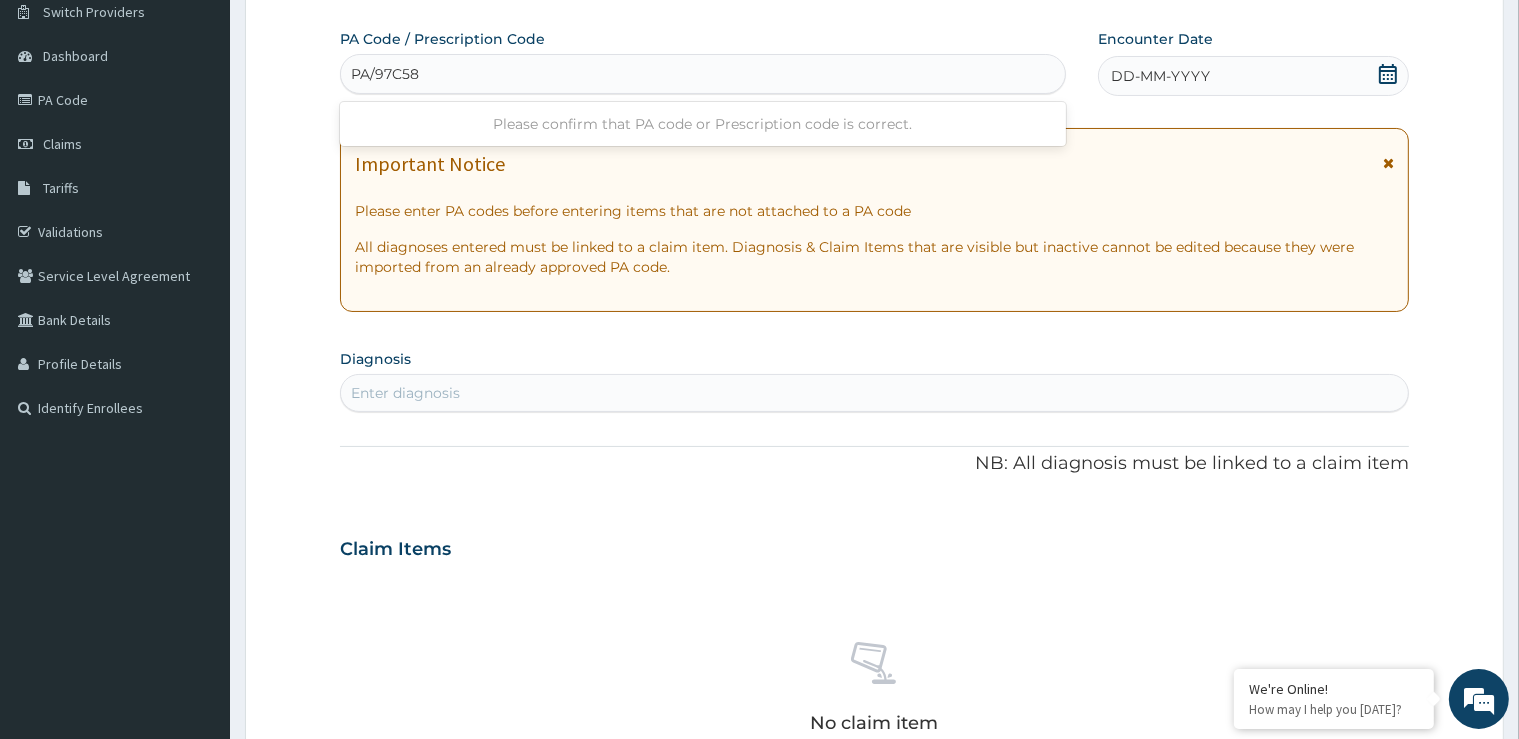 type on "PA/97C582" 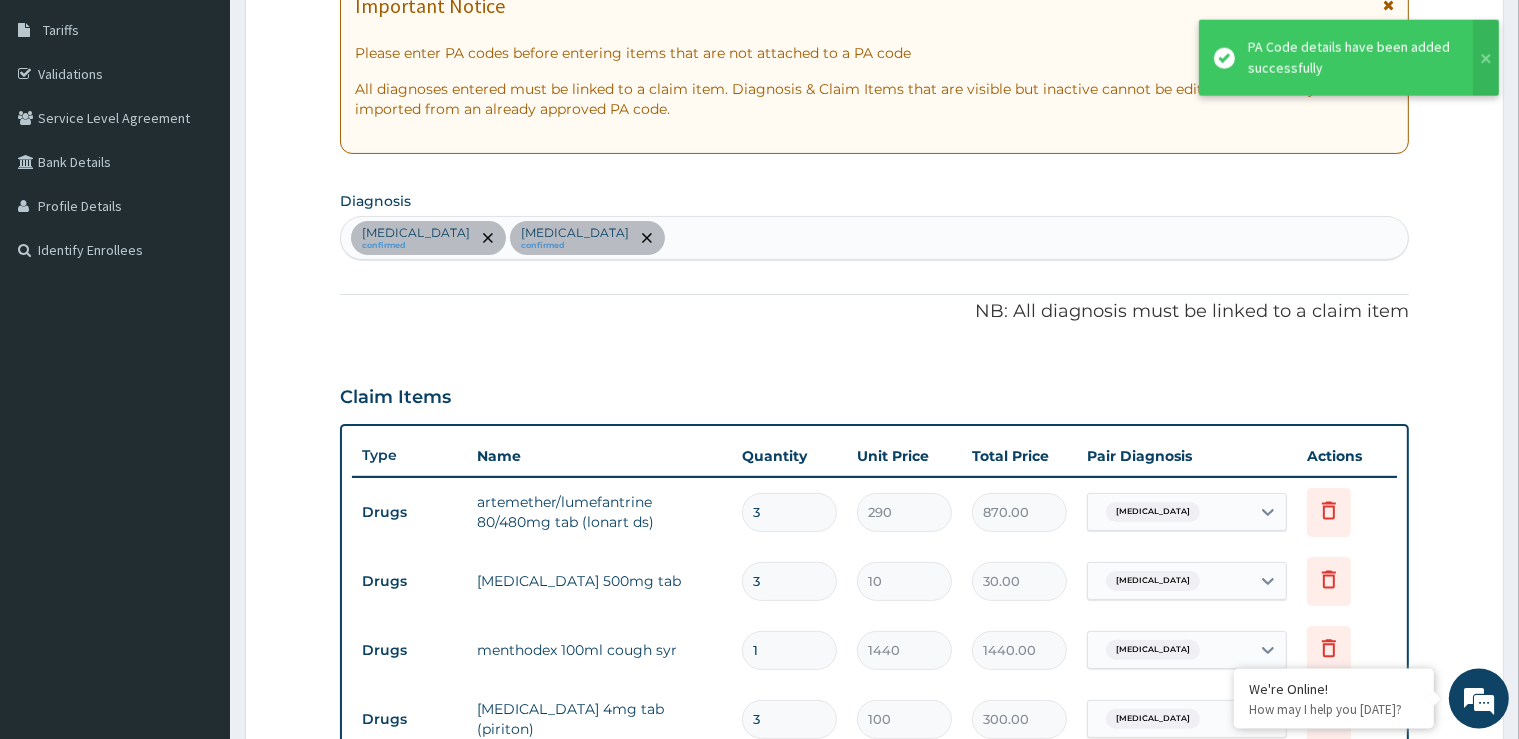 scroll, scrollTop: 146, scrollLeft: 0, axis: vertical 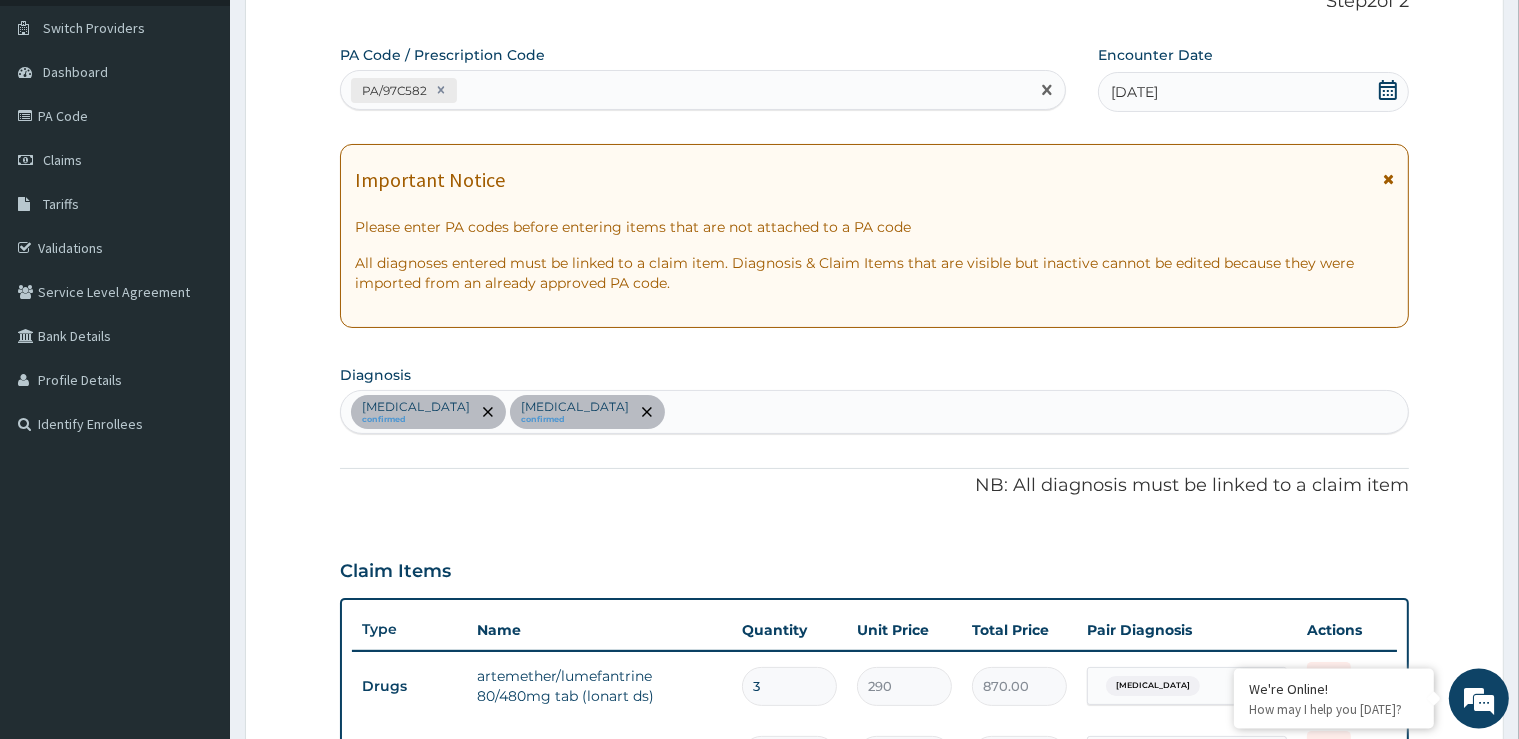 click on "PA/97C582" at bounding box center (685, 90) 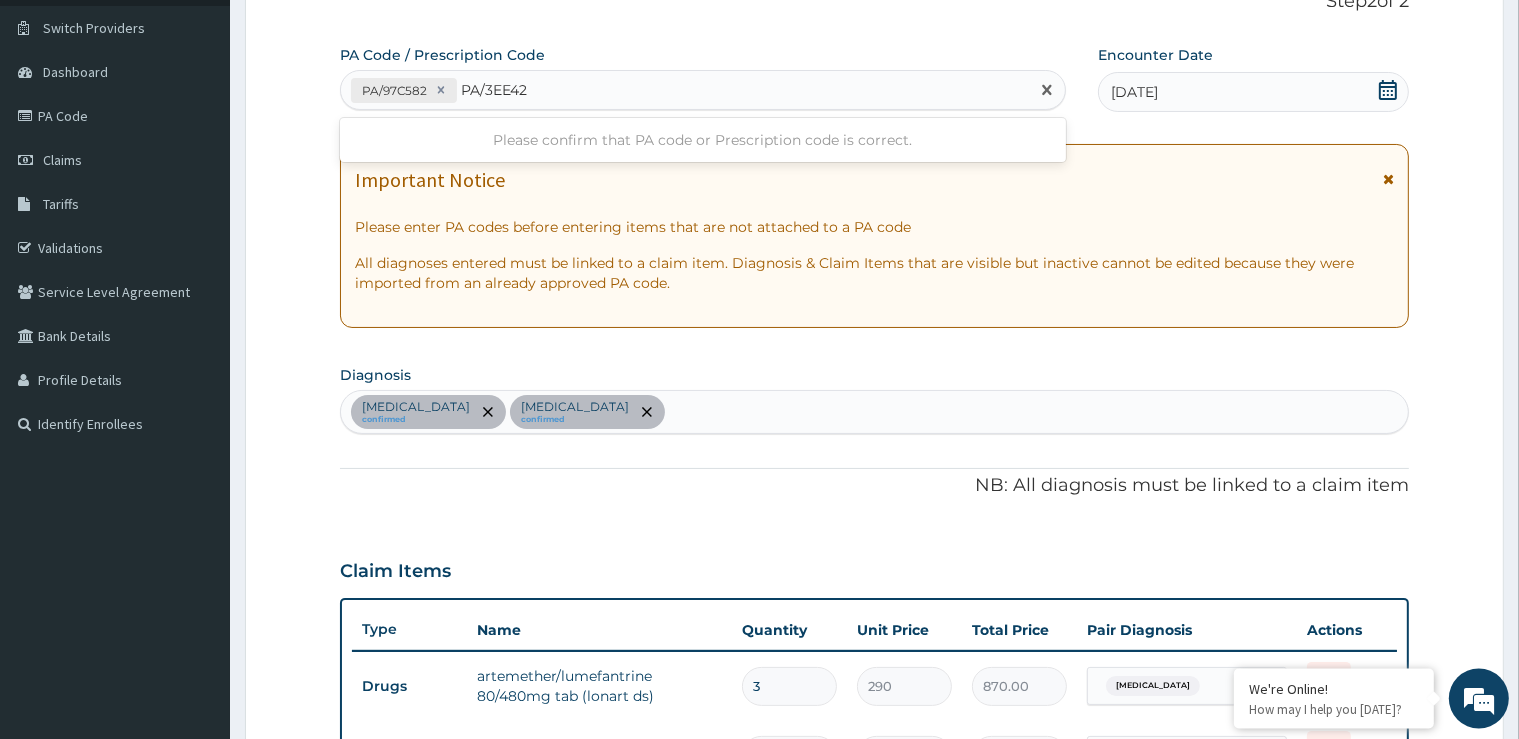 type on "PA/3EE421" 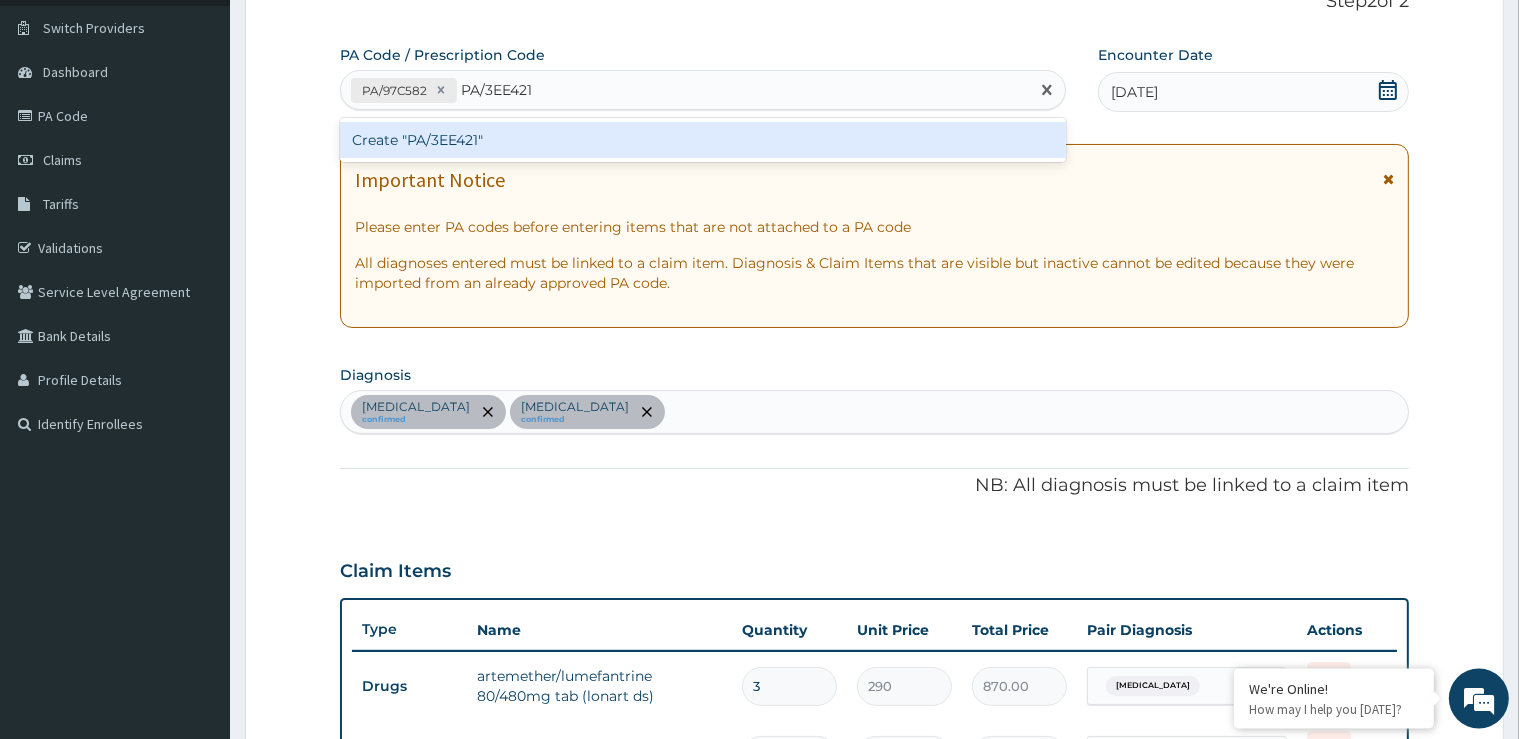 type 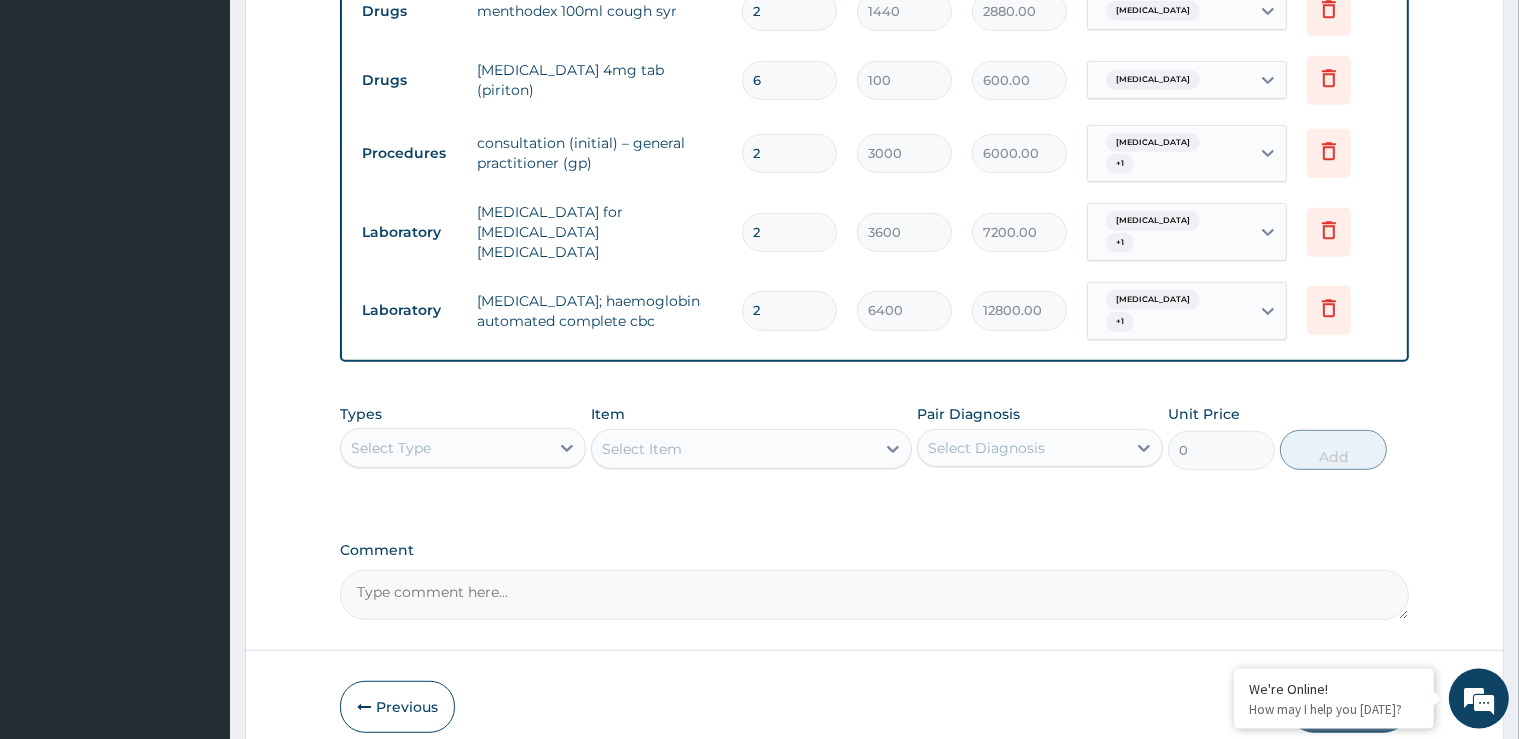 scroll, scrollTop: 991, scrollLeft: 0, axis: vertical 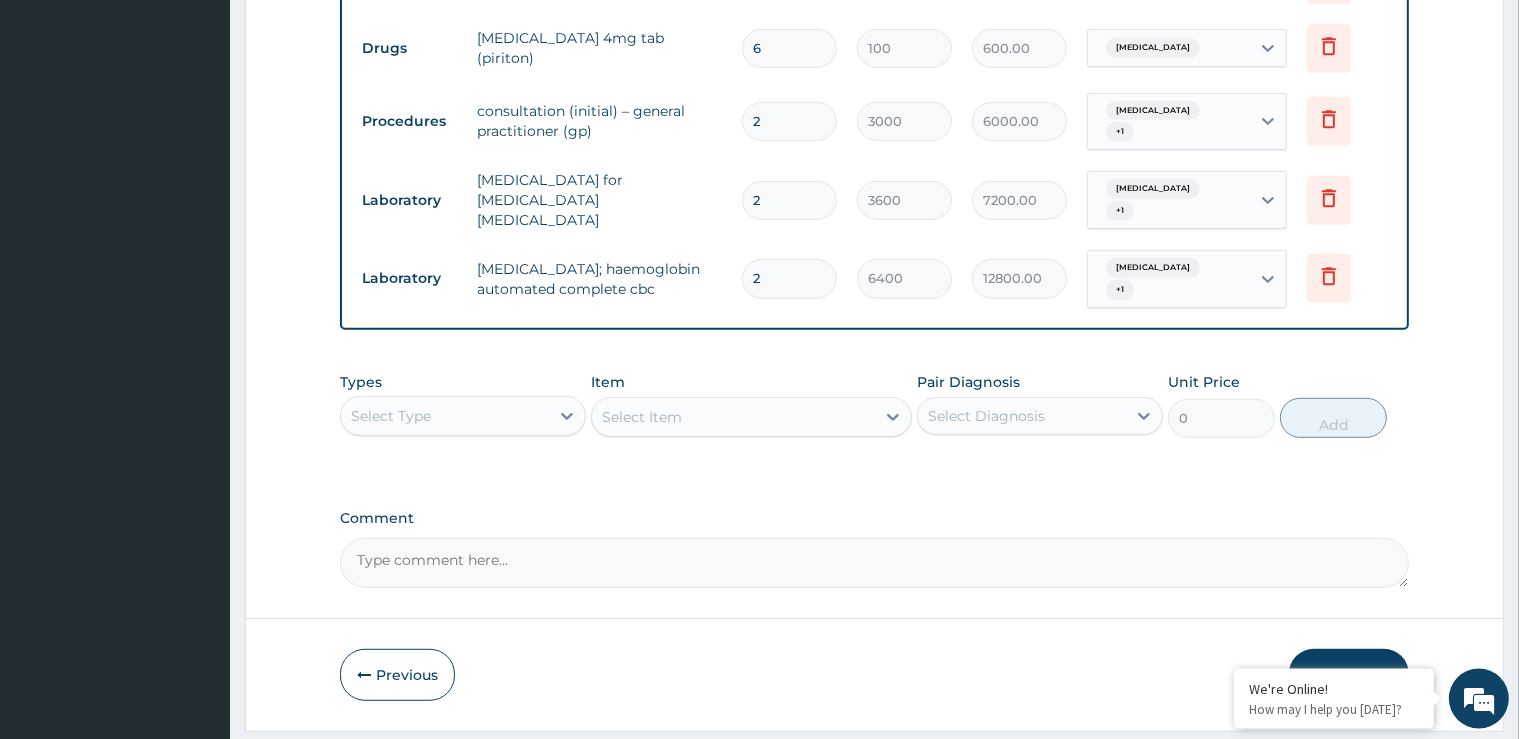 type 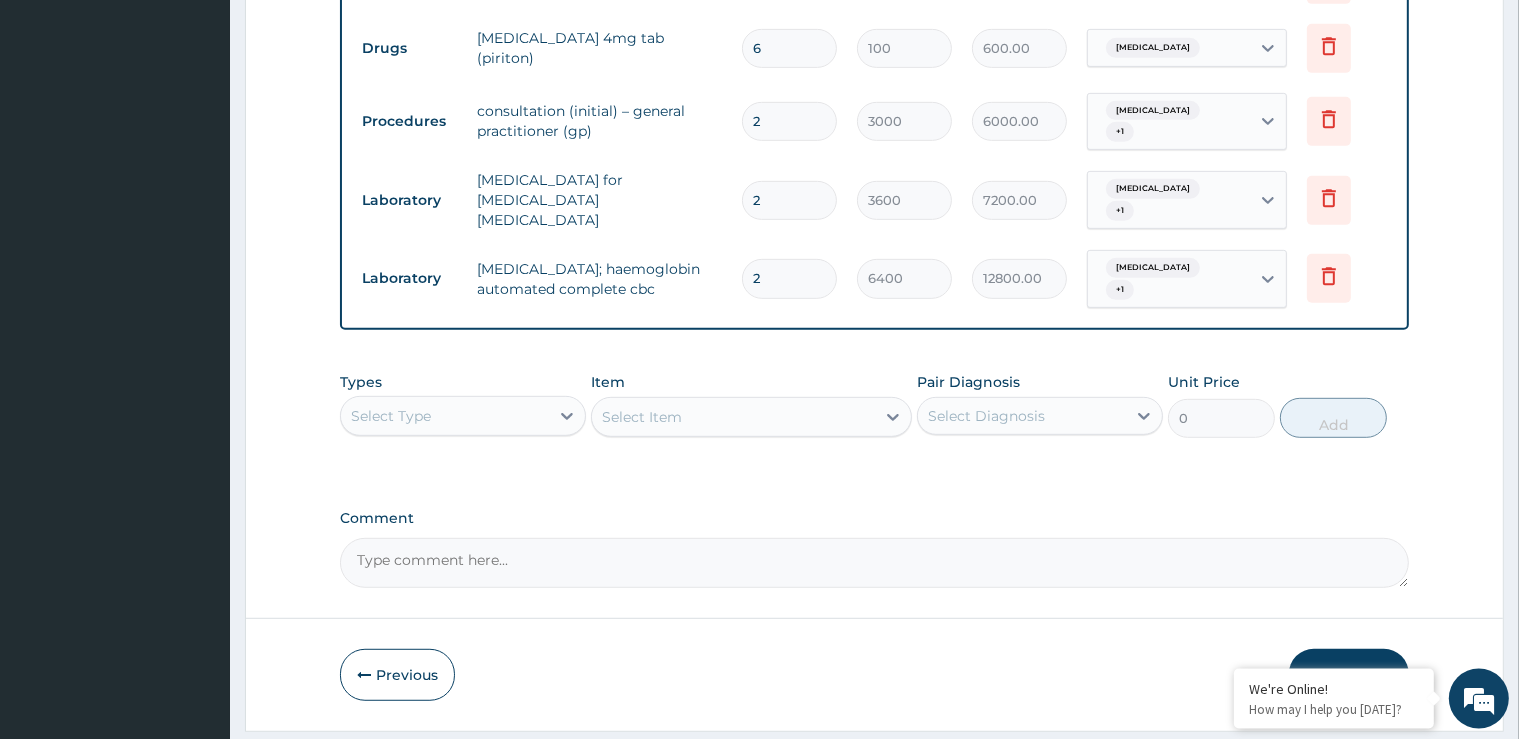 type on "0.00" 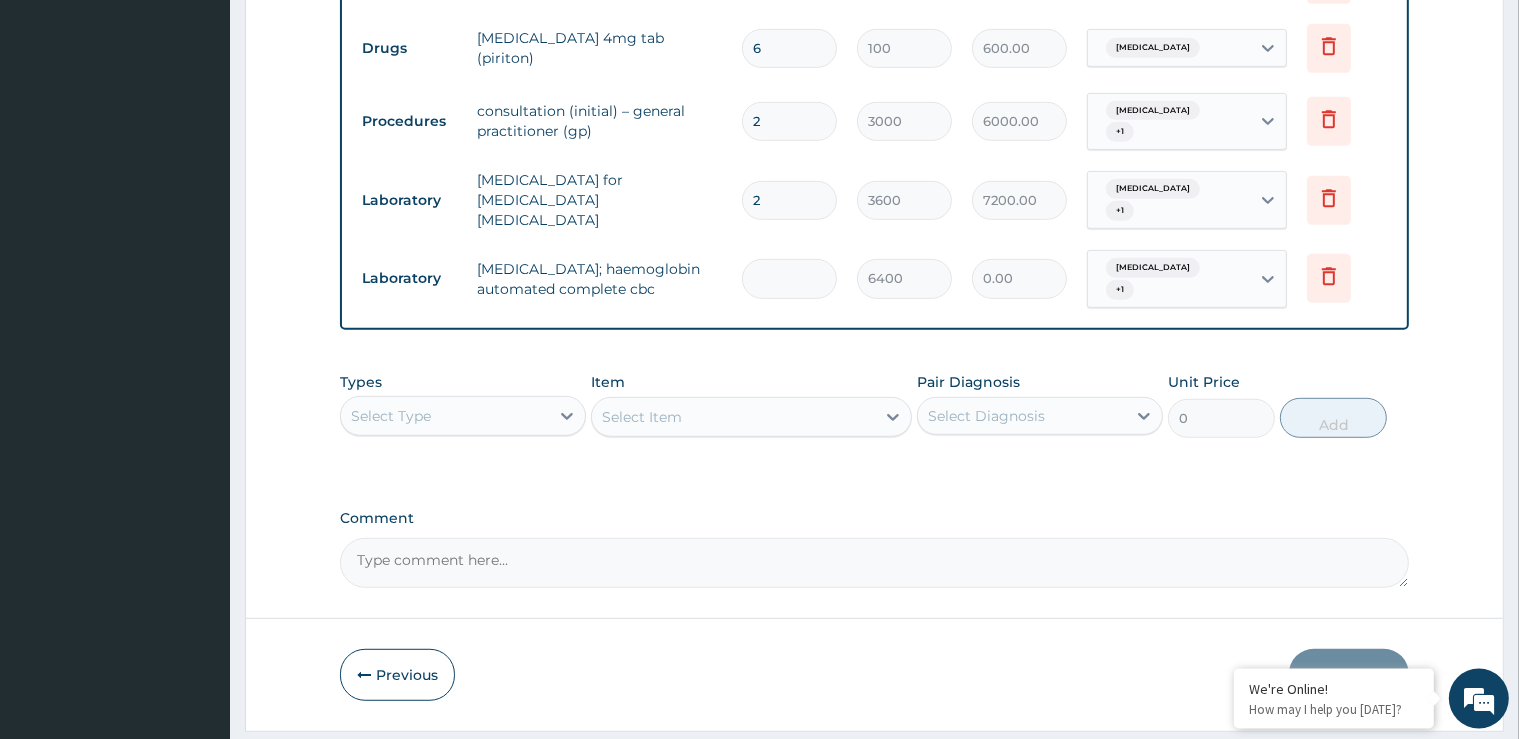 type on "1" 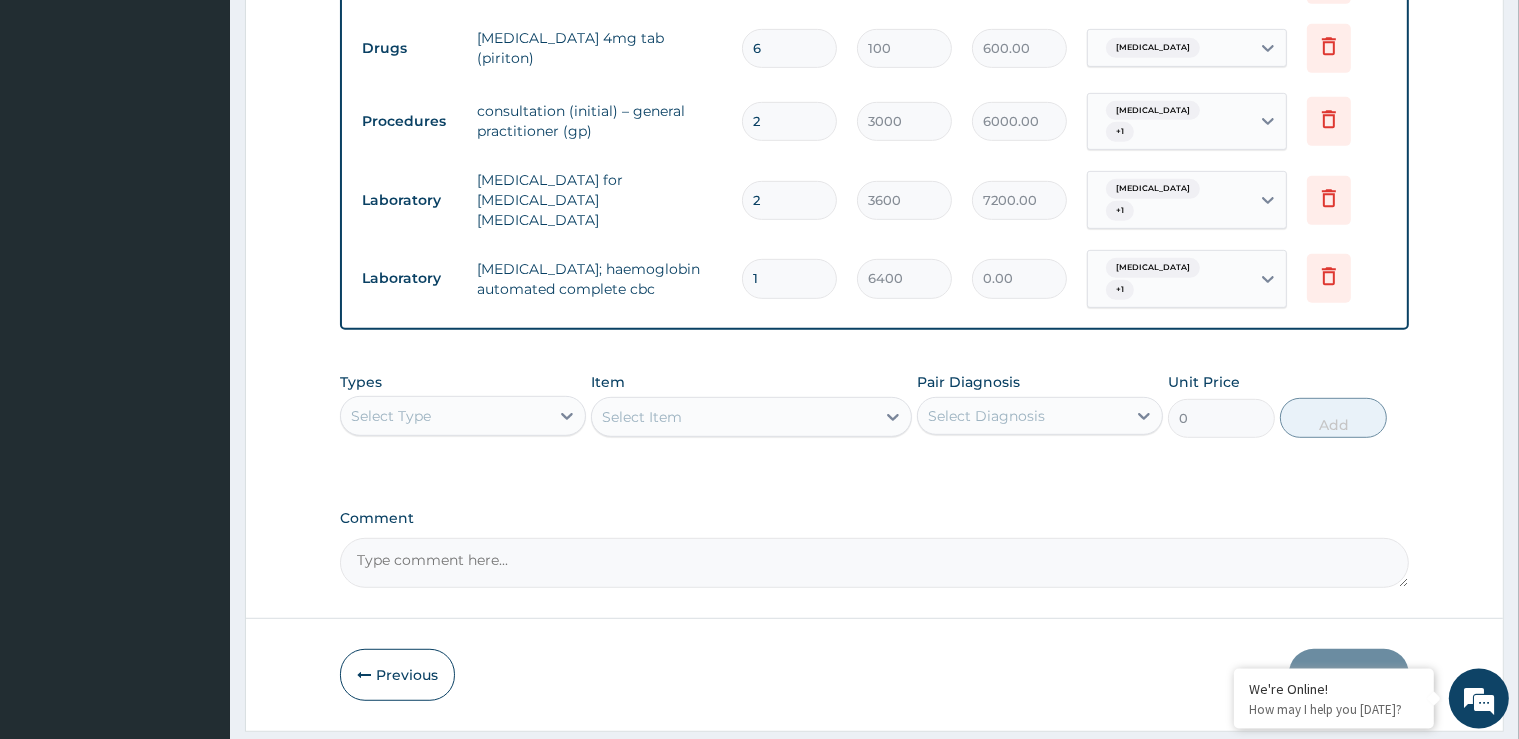 type on "6400.00" 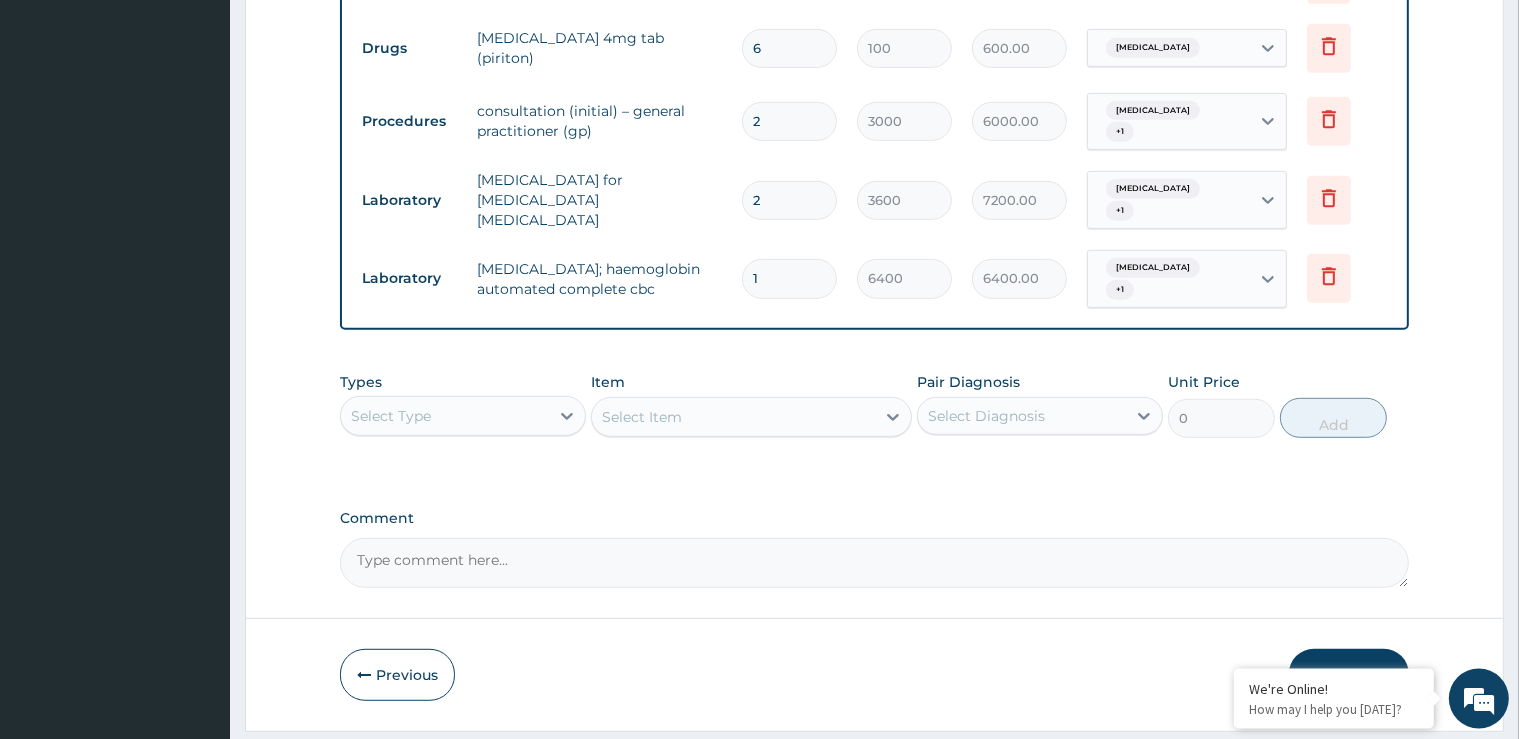 type on "1" 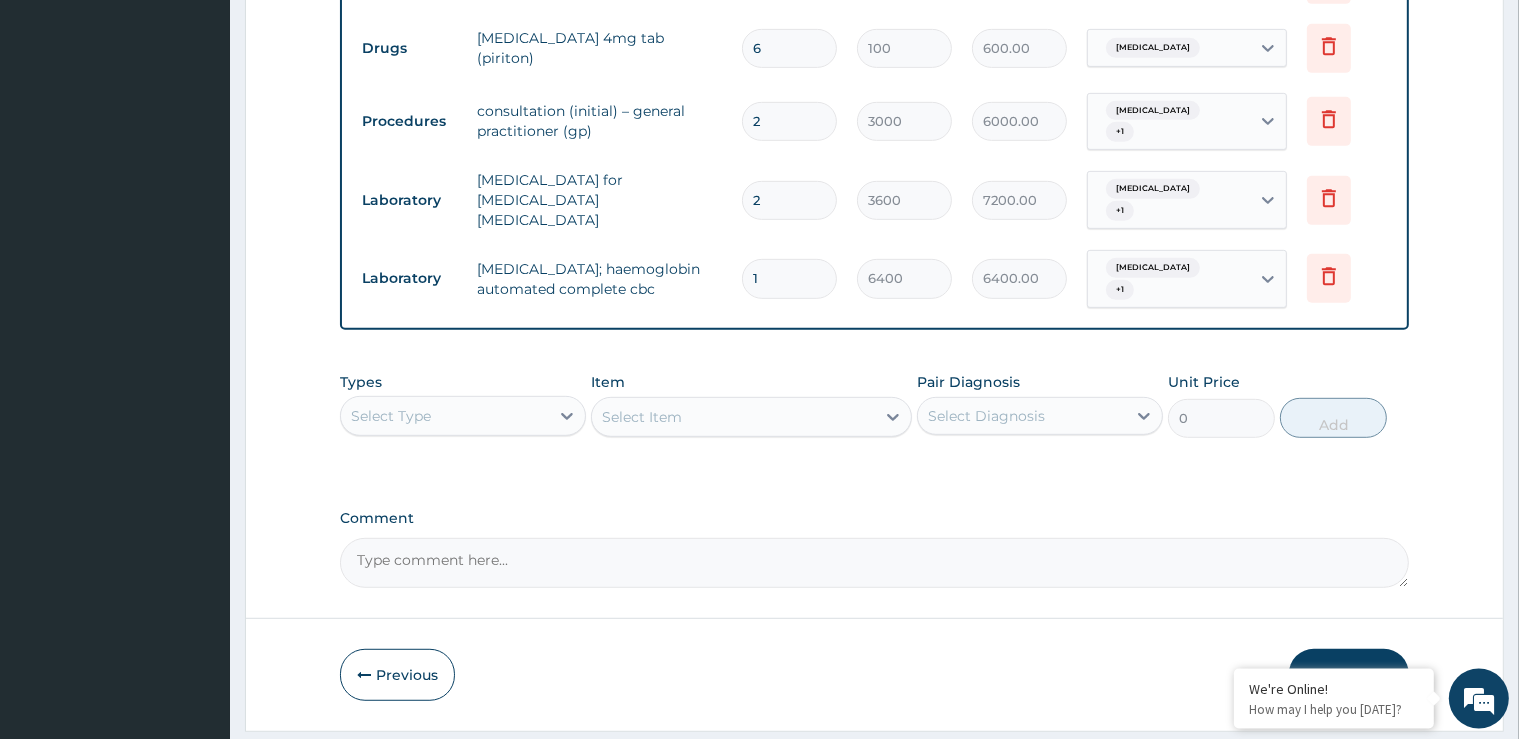 type on "1" 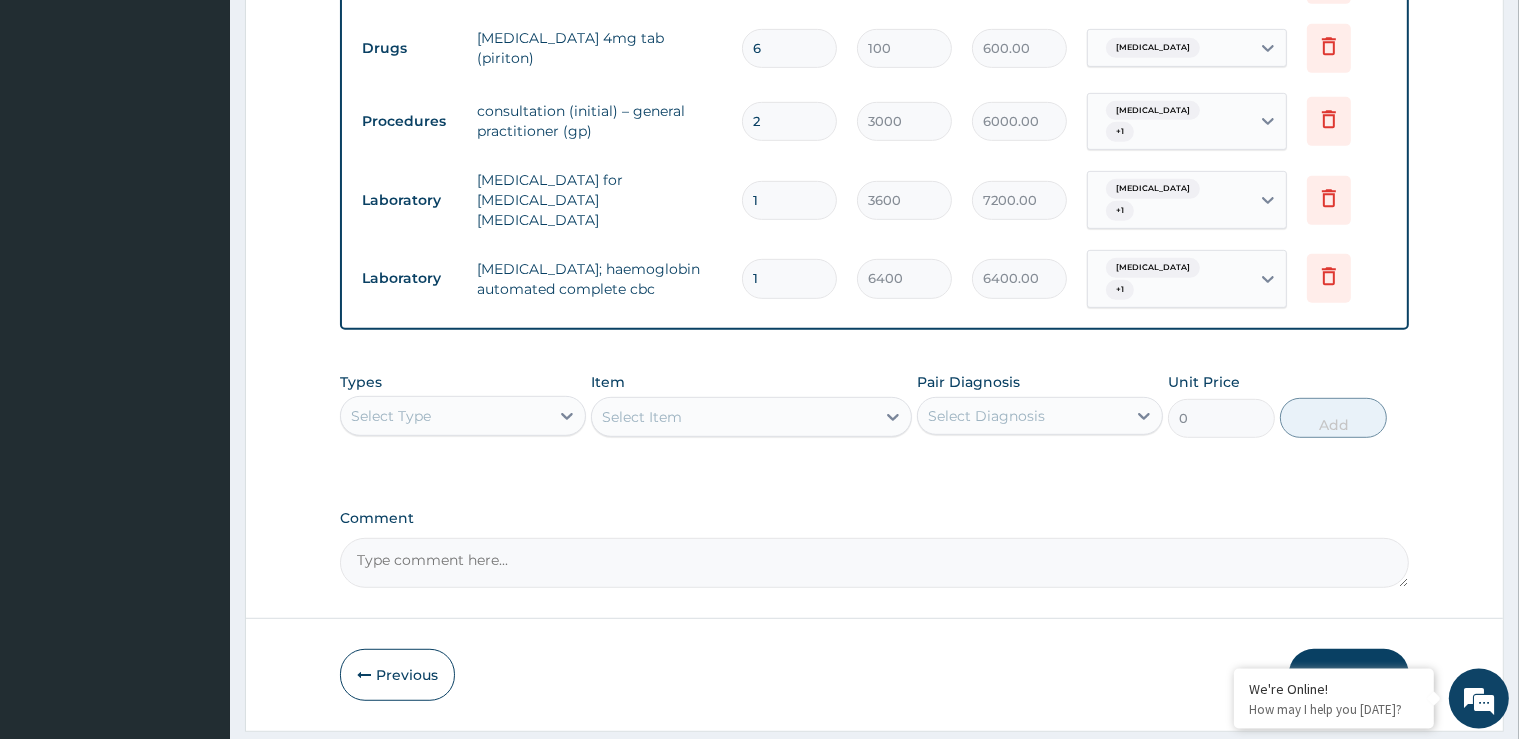 type on "3600.00" 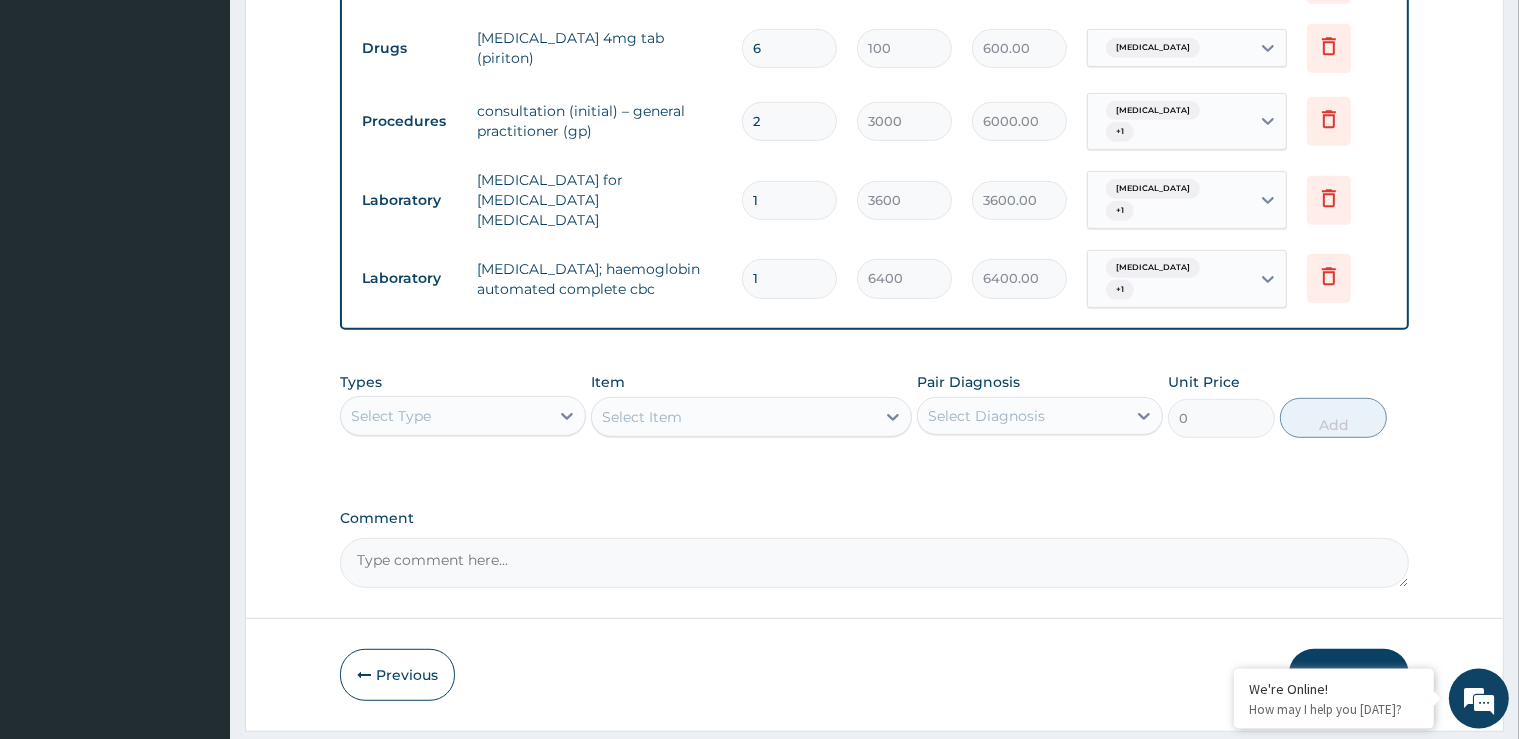 click on "2" at bounding box center [789, 121] 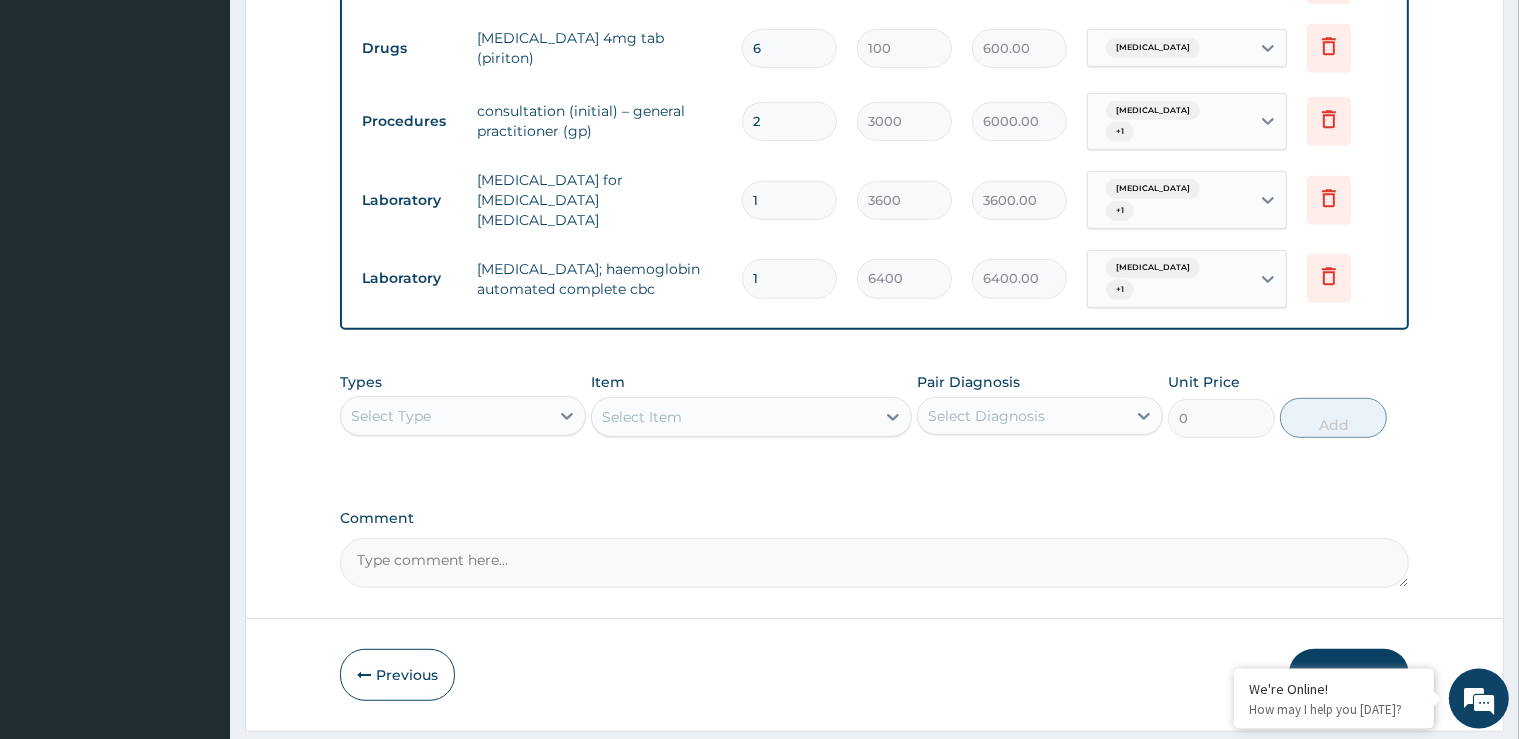 type on "1" 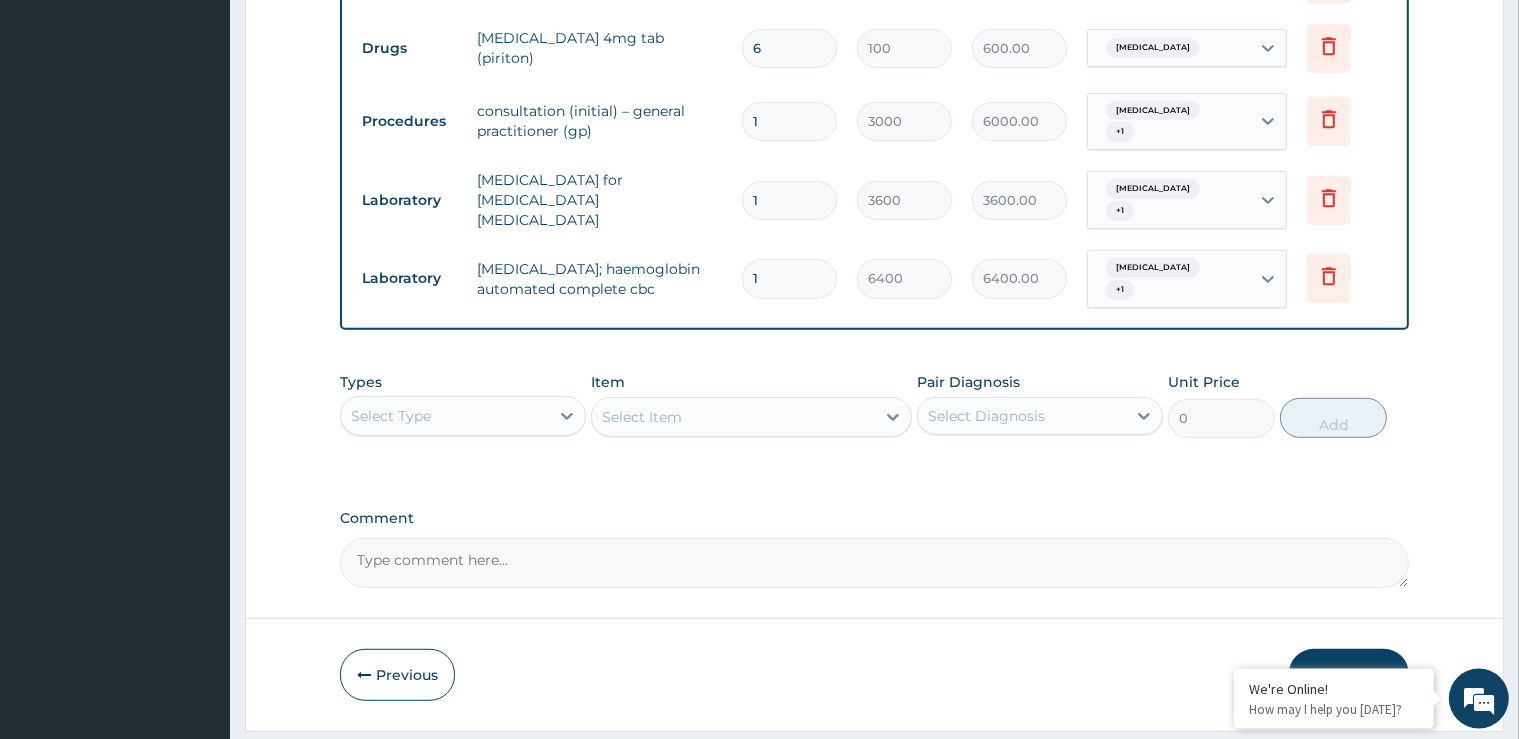 type on "3000.00" 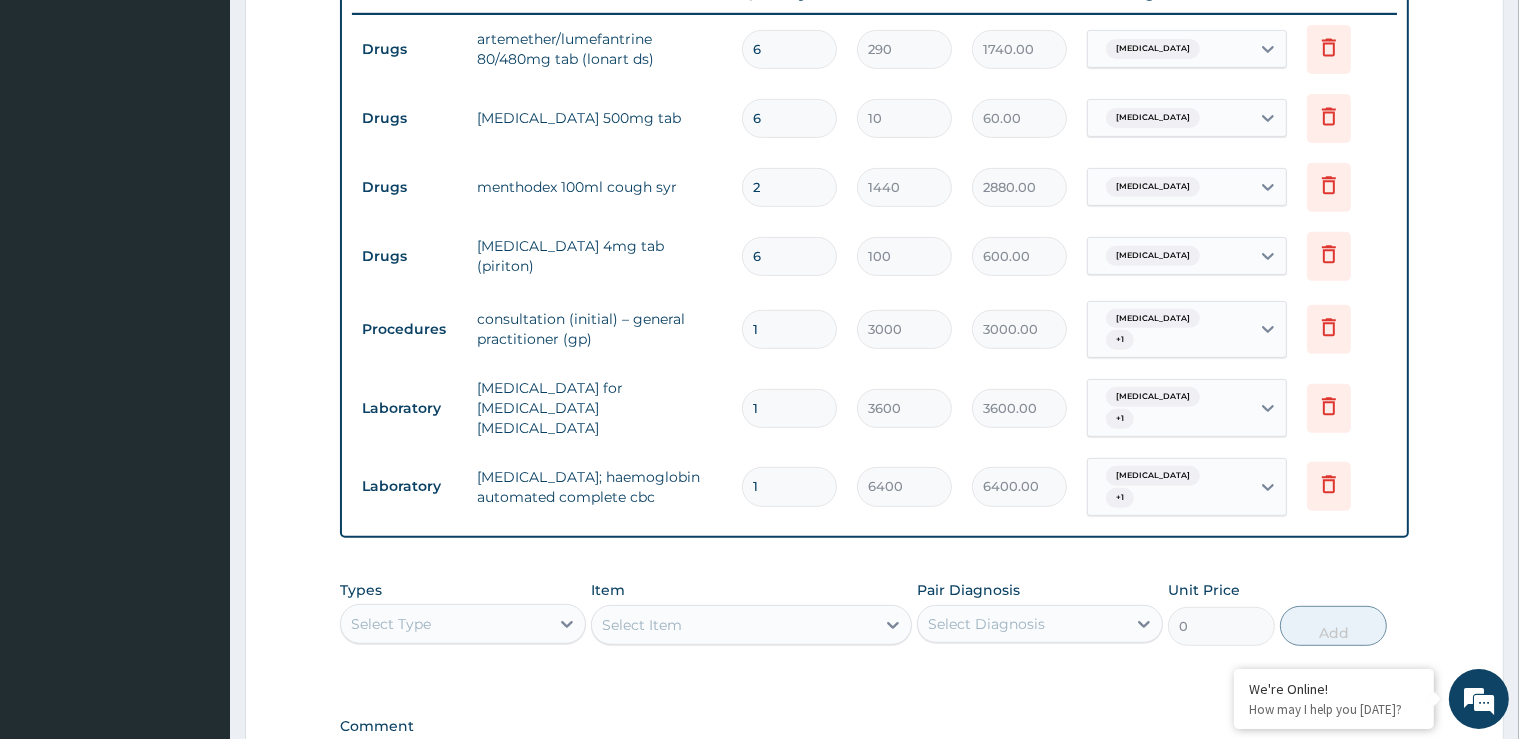 scroll, scrollTop: 780, scrollLeft: 0, axis: vertical 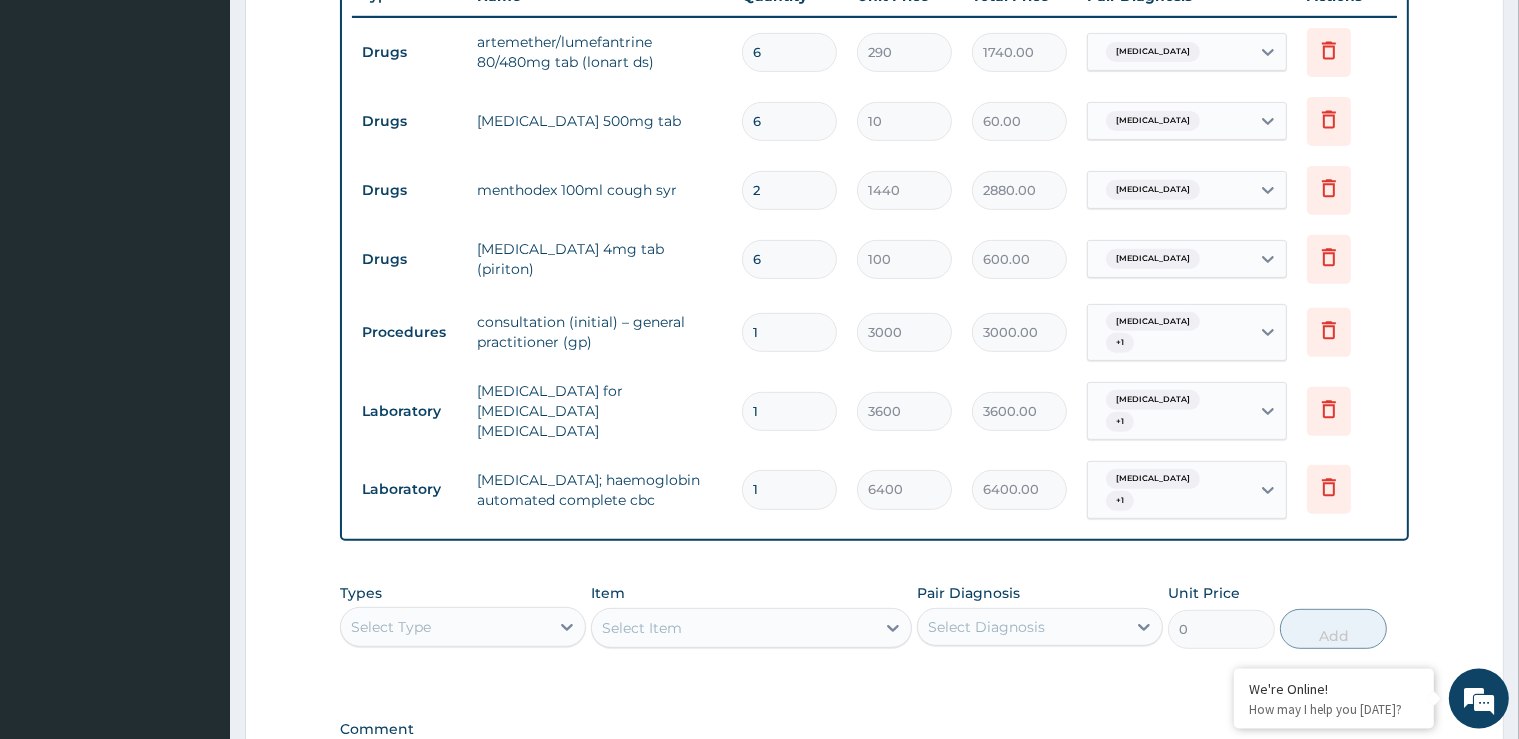 click on "2" at bounding box center (789, 190) 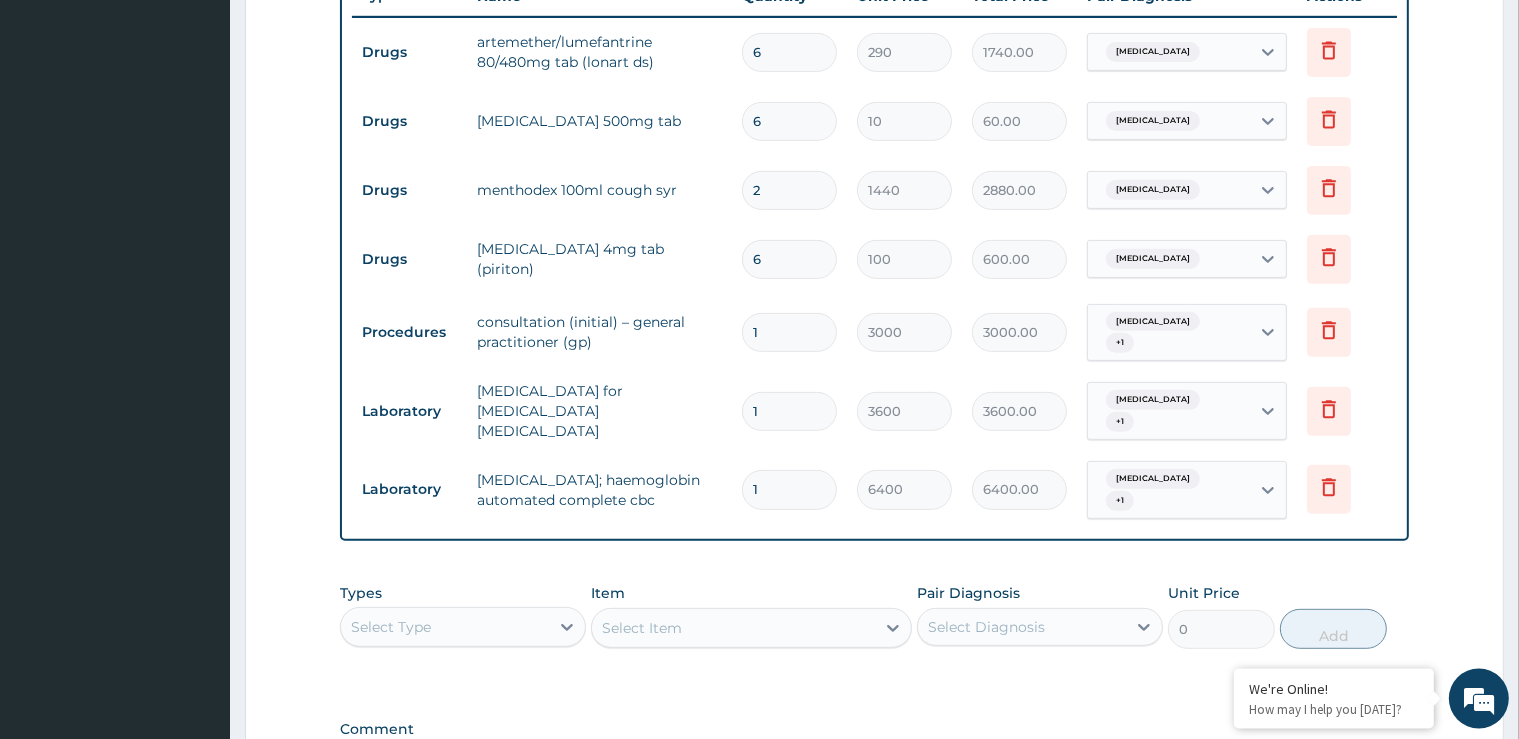type on "1" 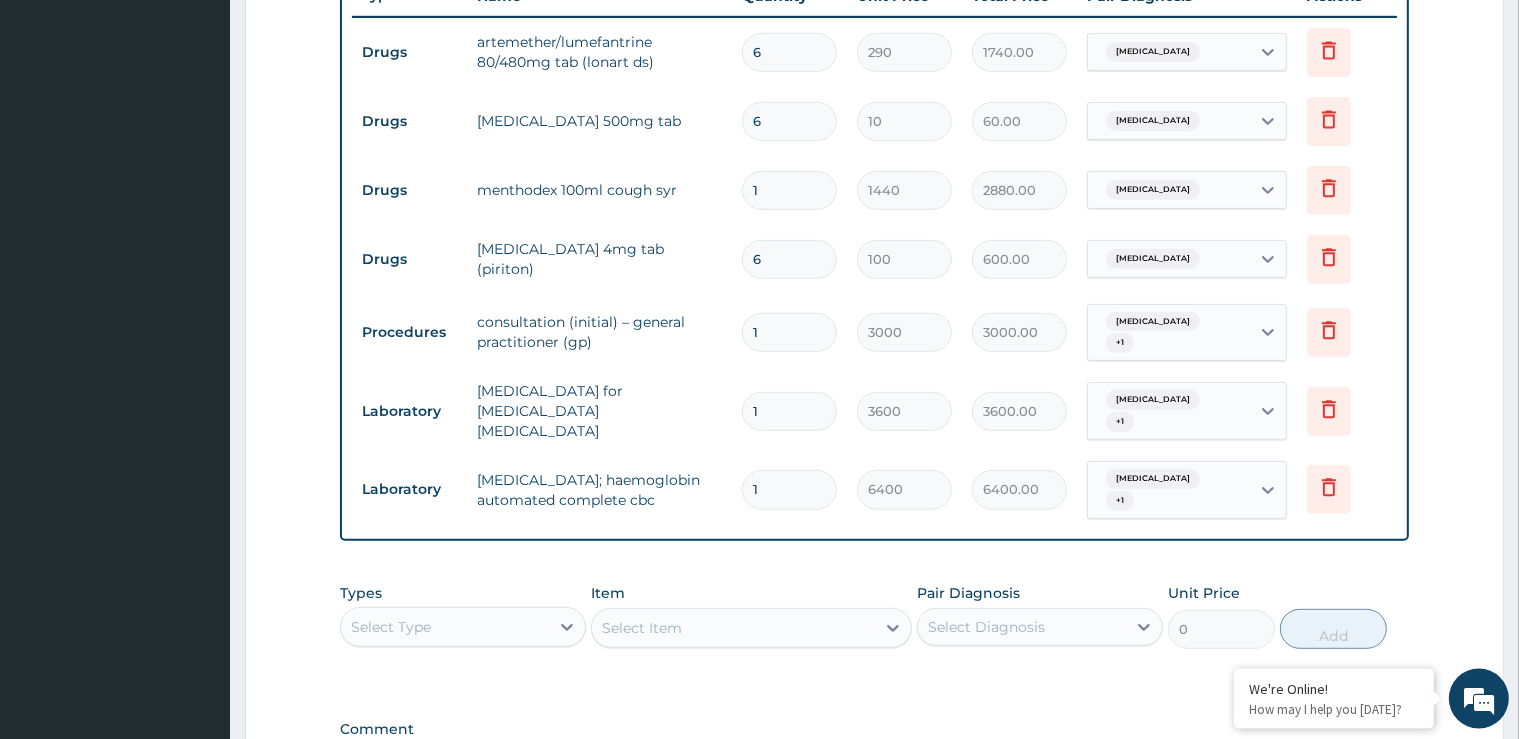 type on "1440.00" 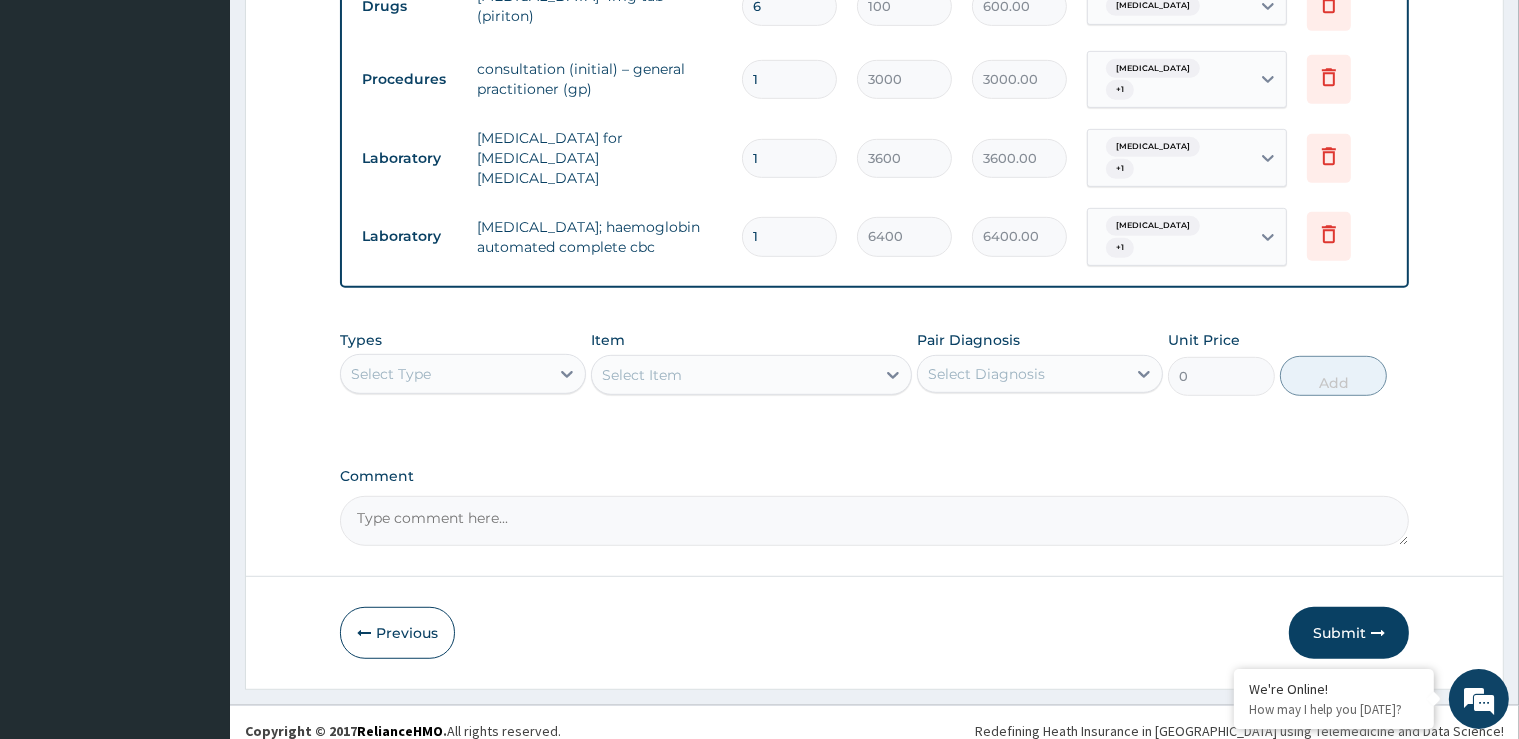 scroll, scrollTop: 716, scrollLeft: 0, axis: vertical 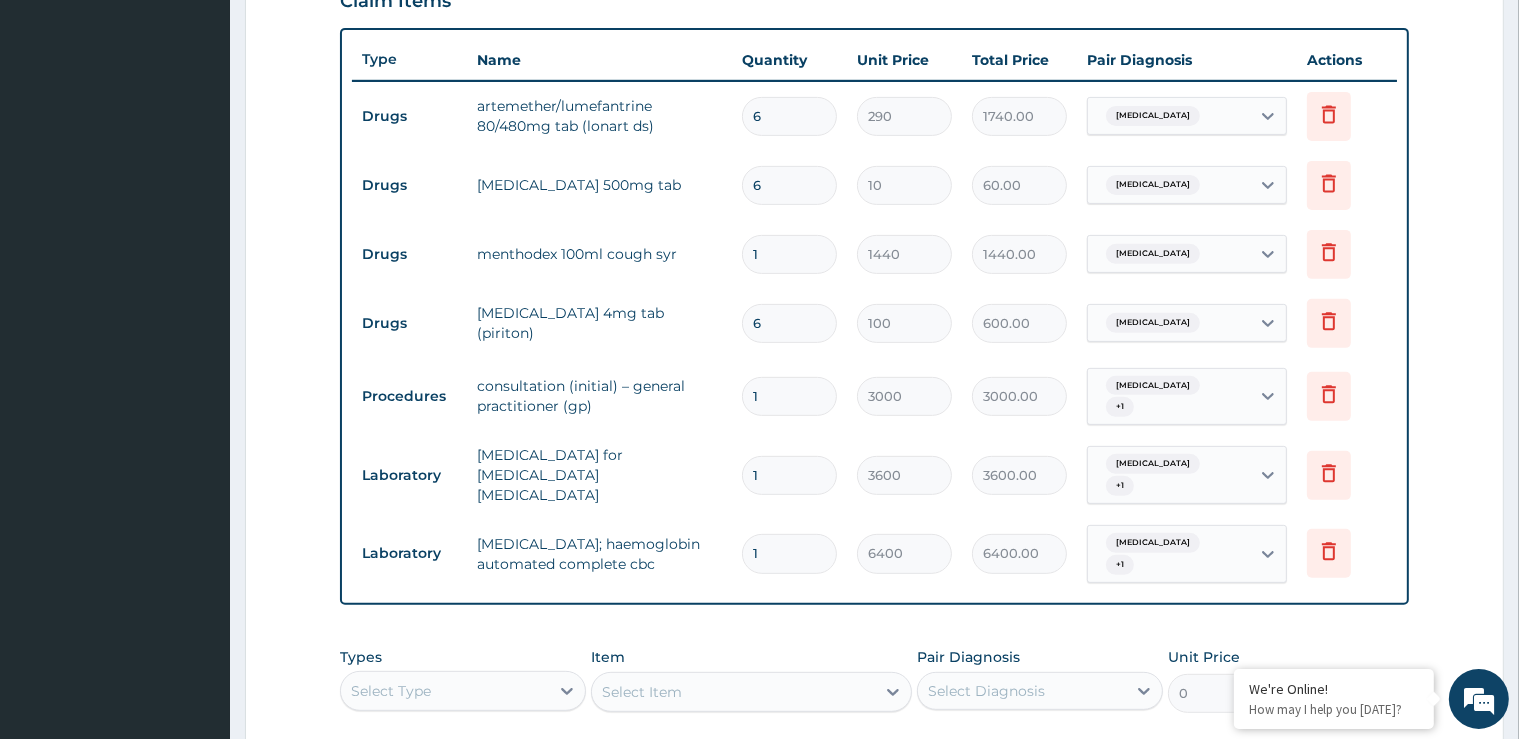 click on "6" at bounding box center [789, 185] 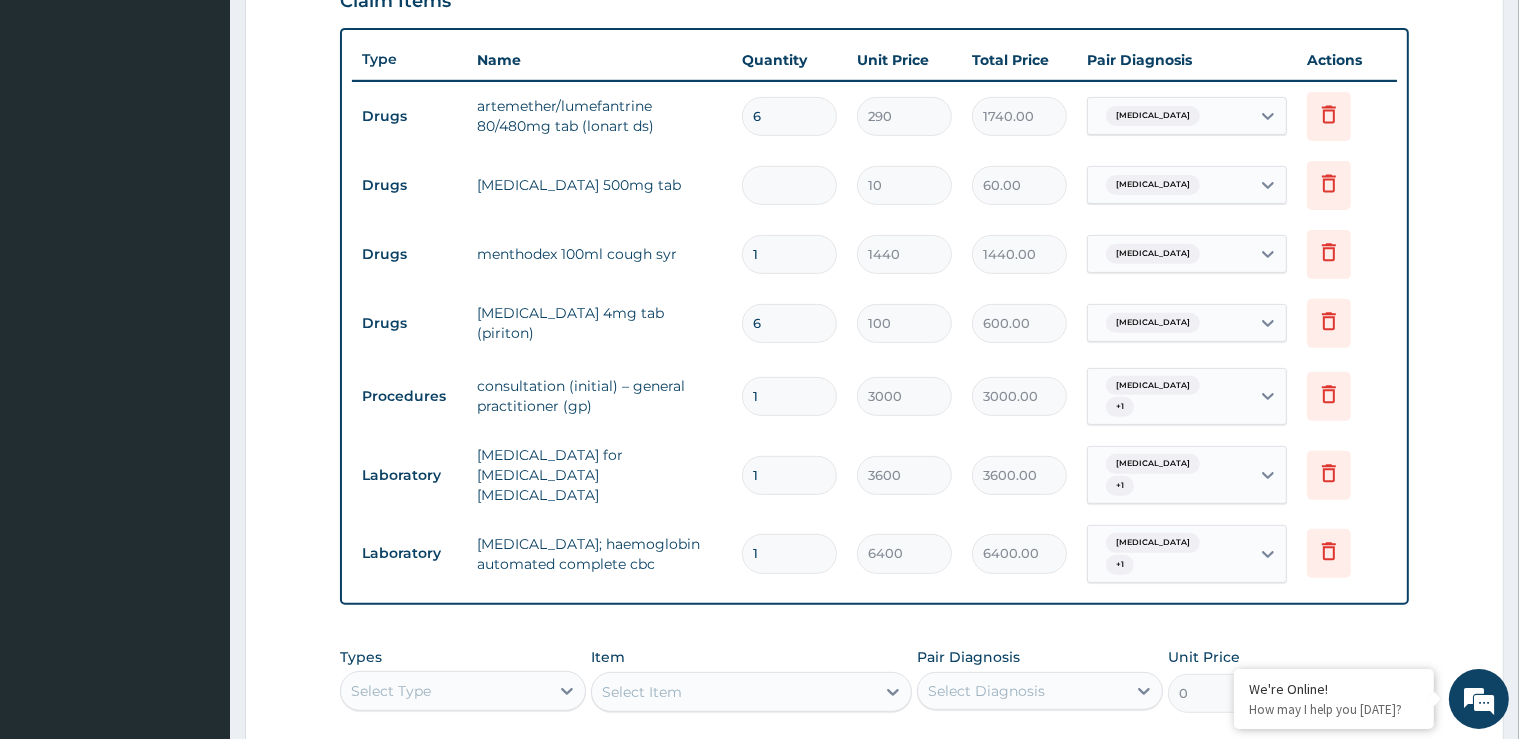 type on "0.00" 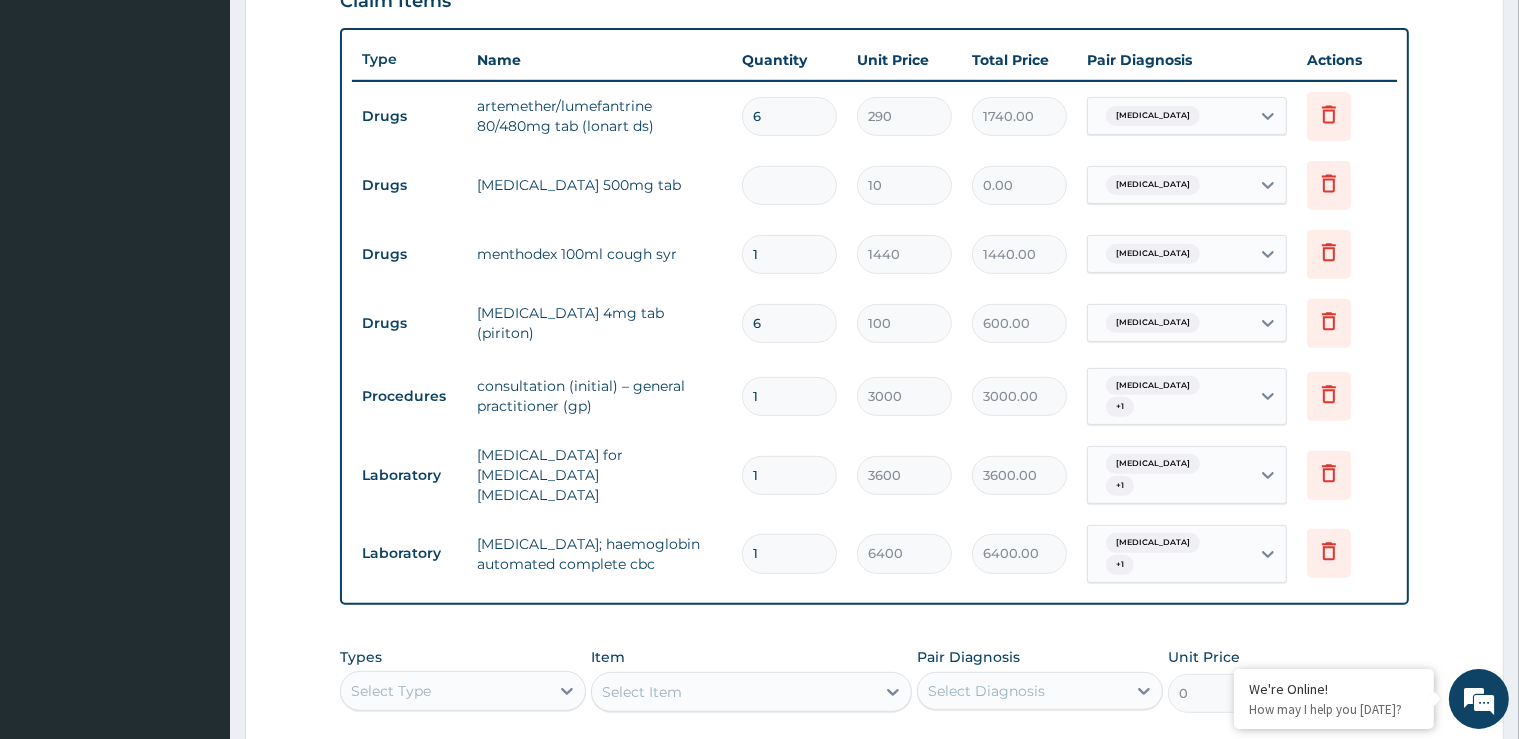 type on "1" 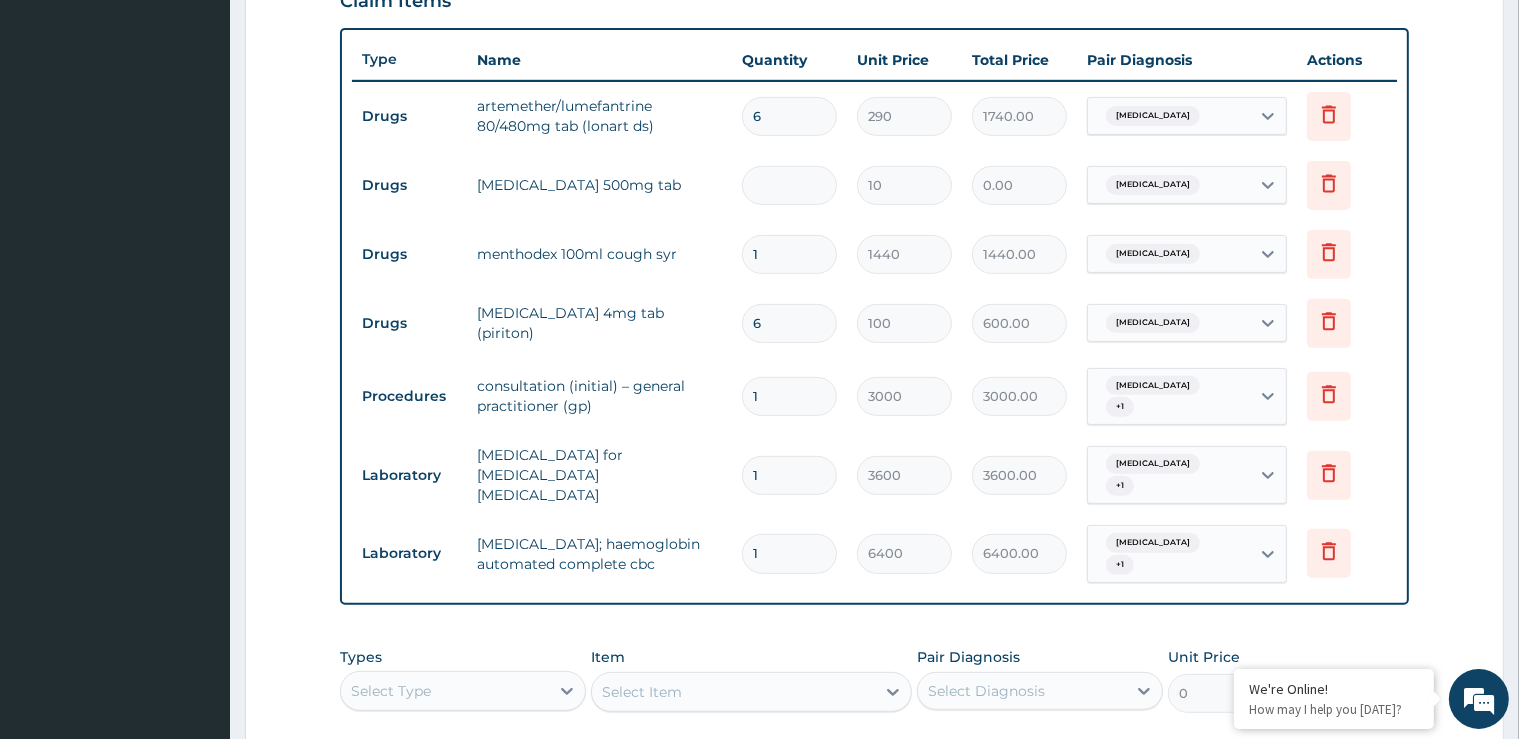 type on "10.00" 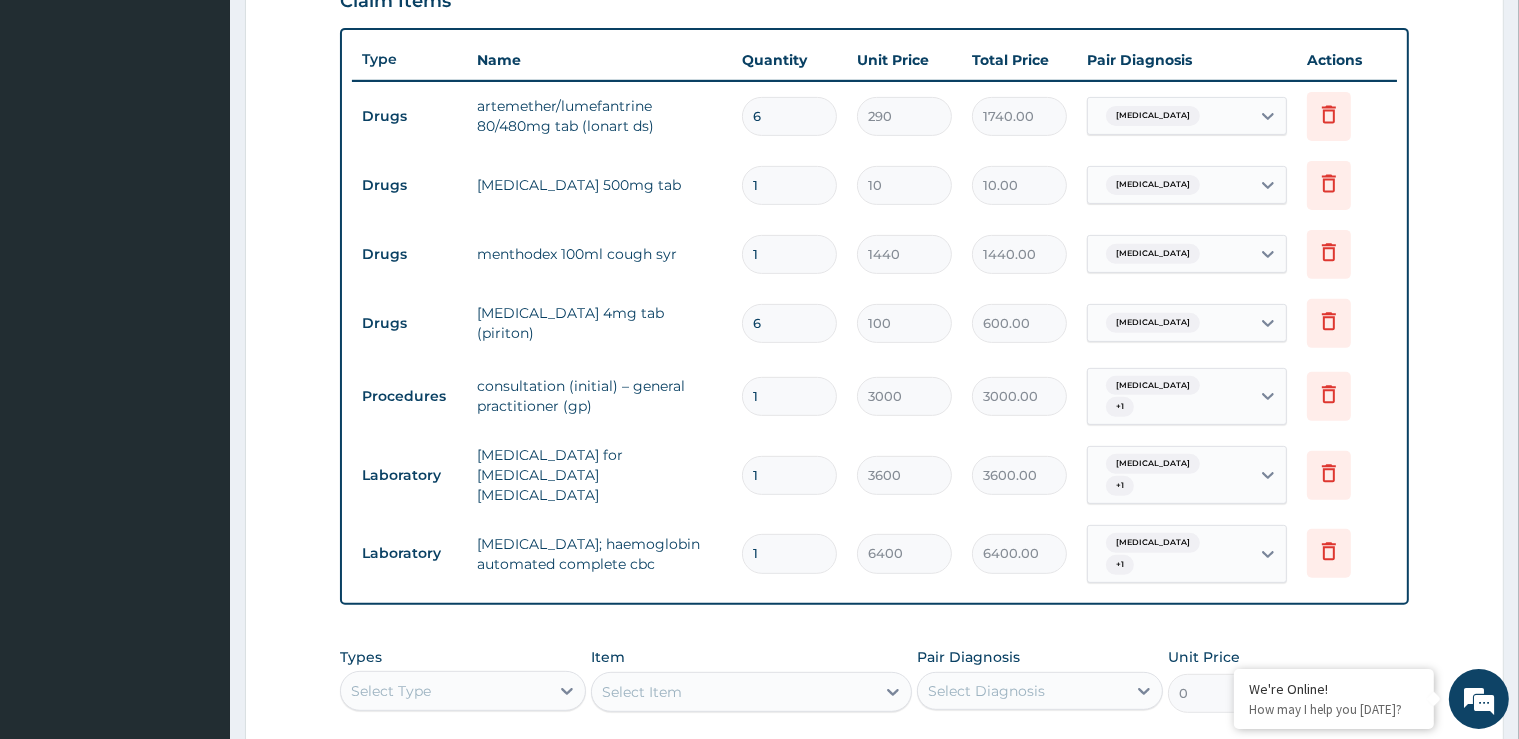 type on "18" 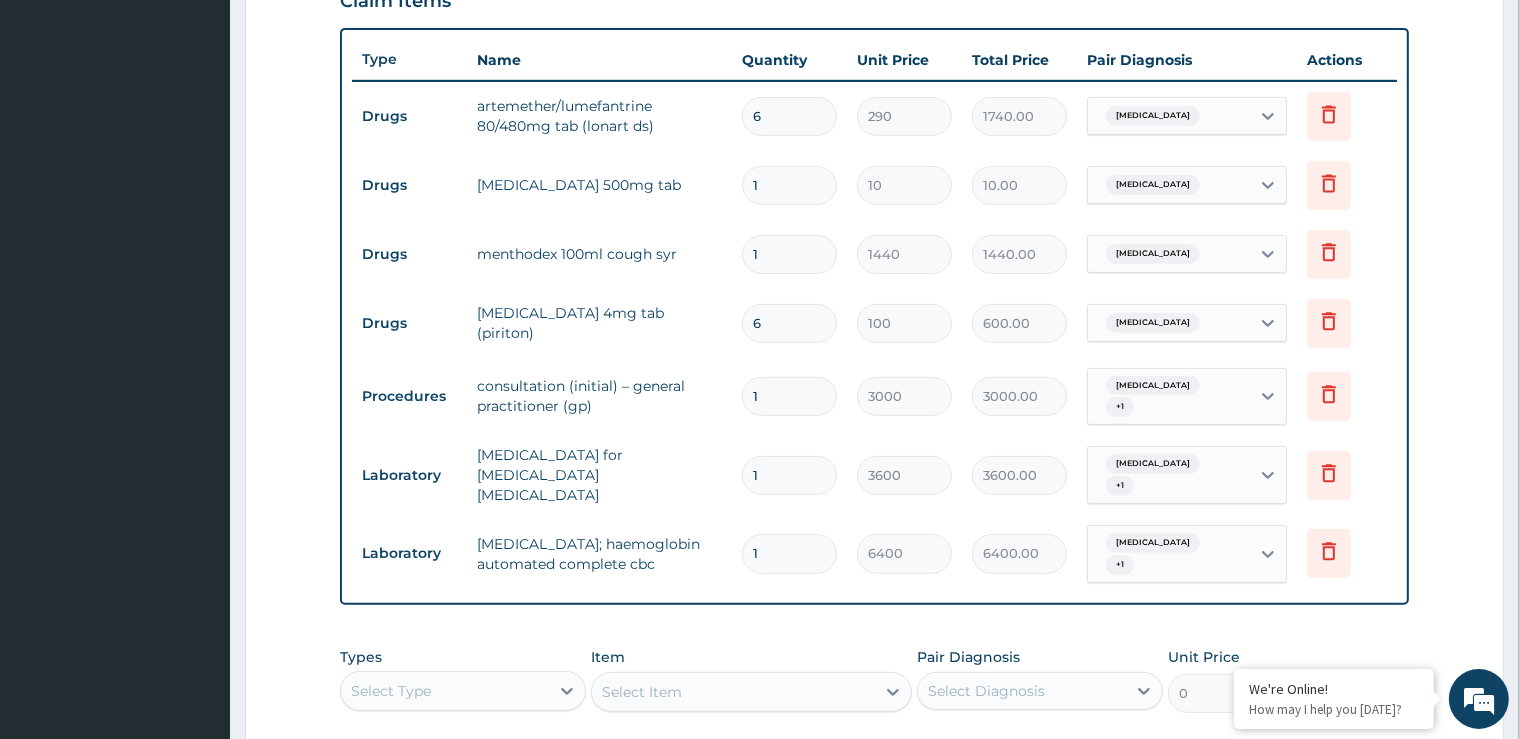 type on "180.00" 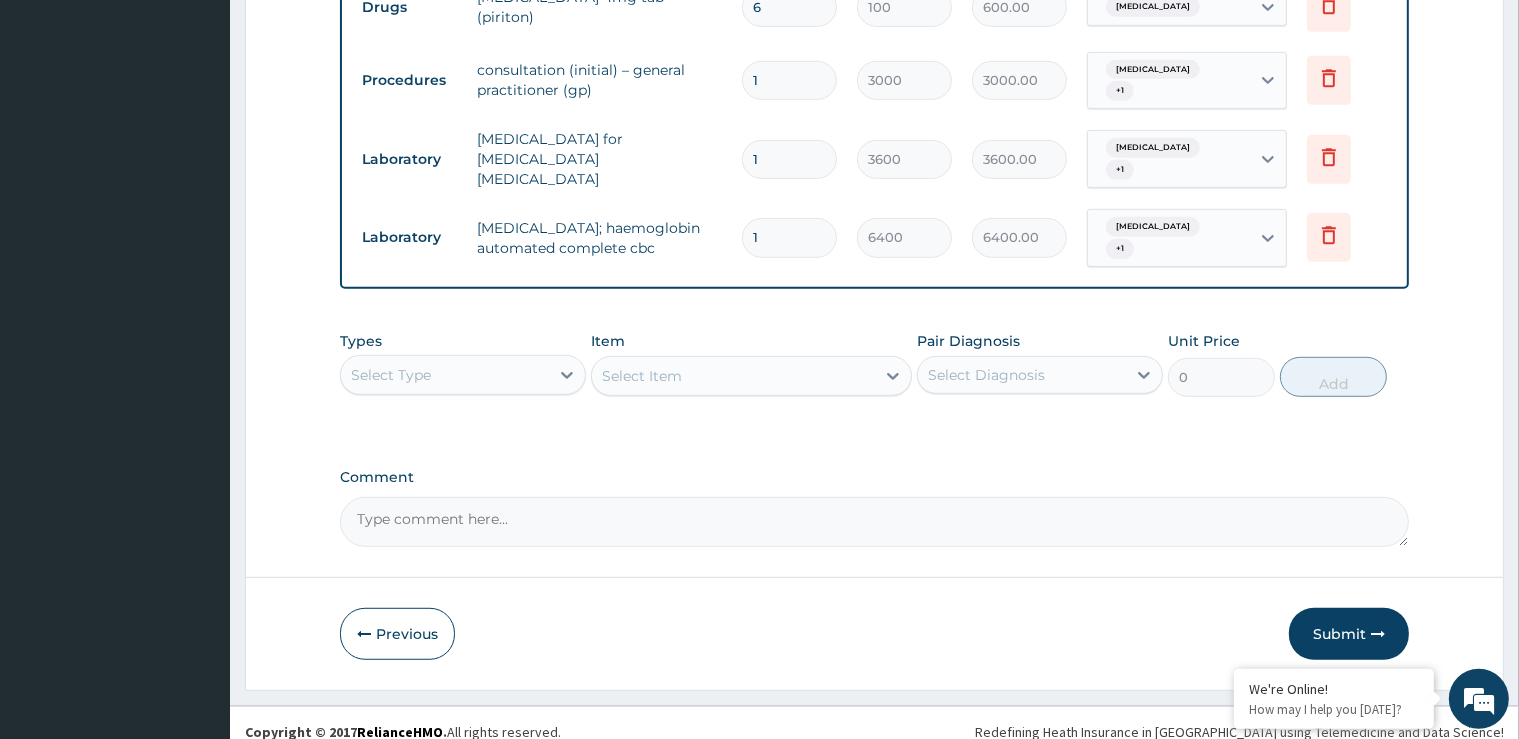 scroll, scrollTop: 1033, scrollLeft: 0, axis: vertical 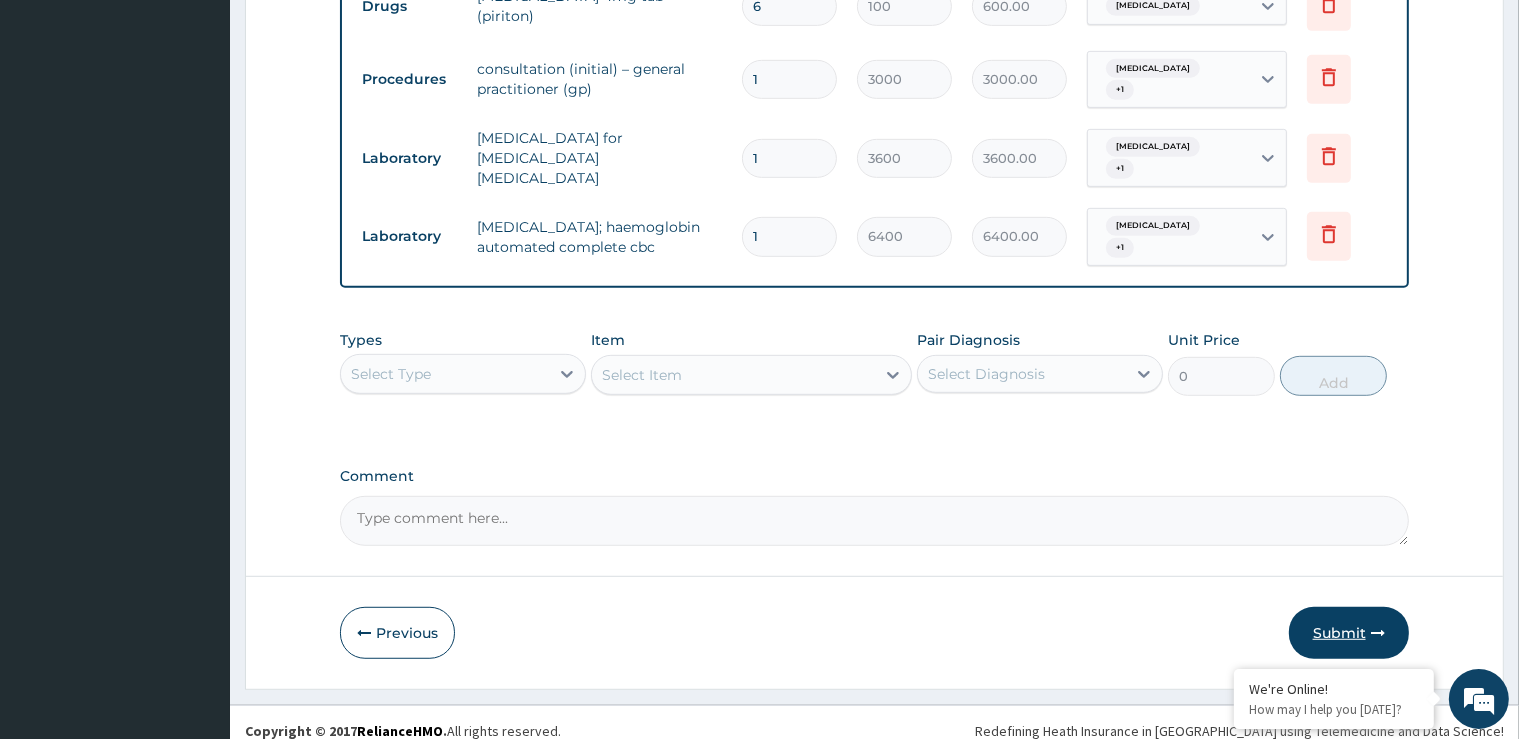 type on "18" 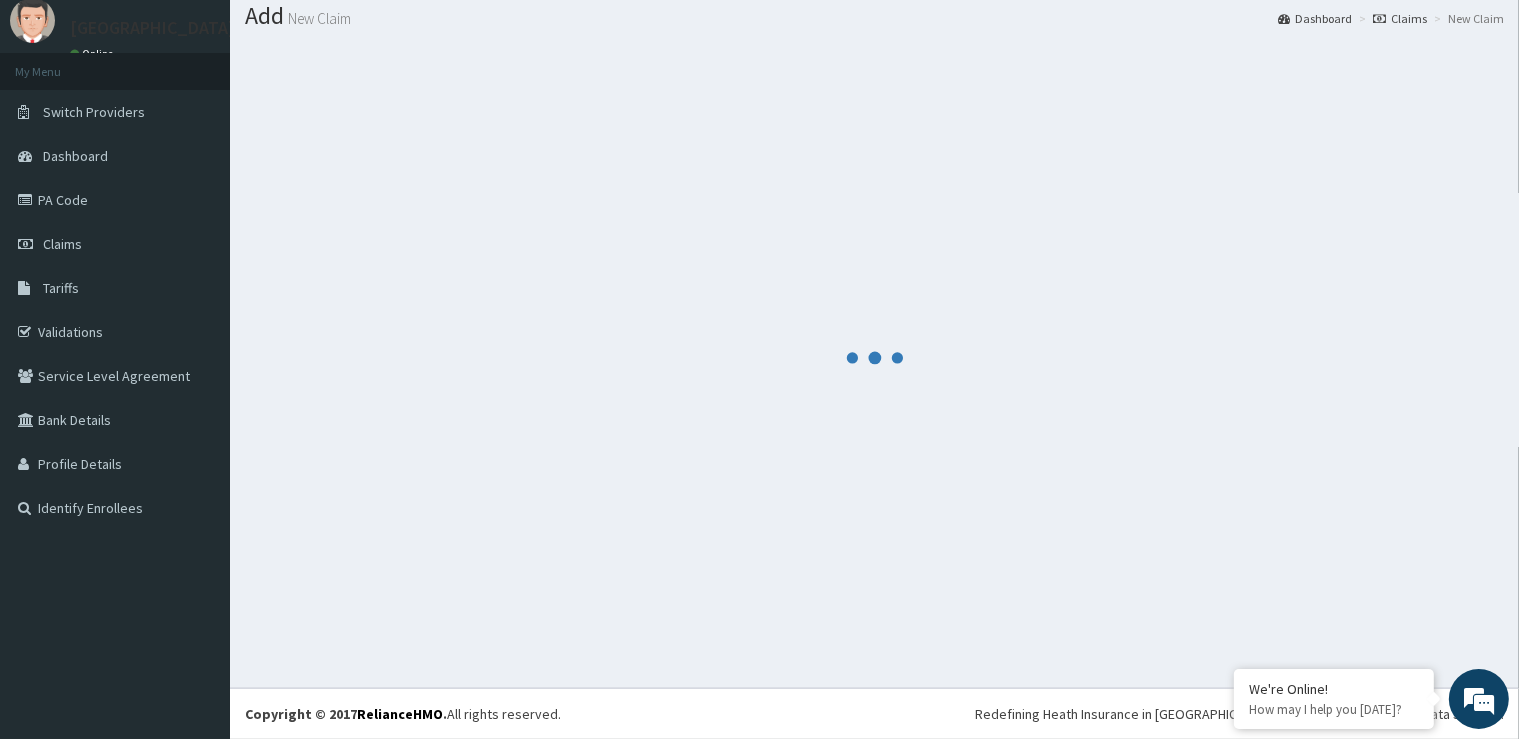 scroll, scrollTop: 61, scrollLeft: 0, axis: vertical 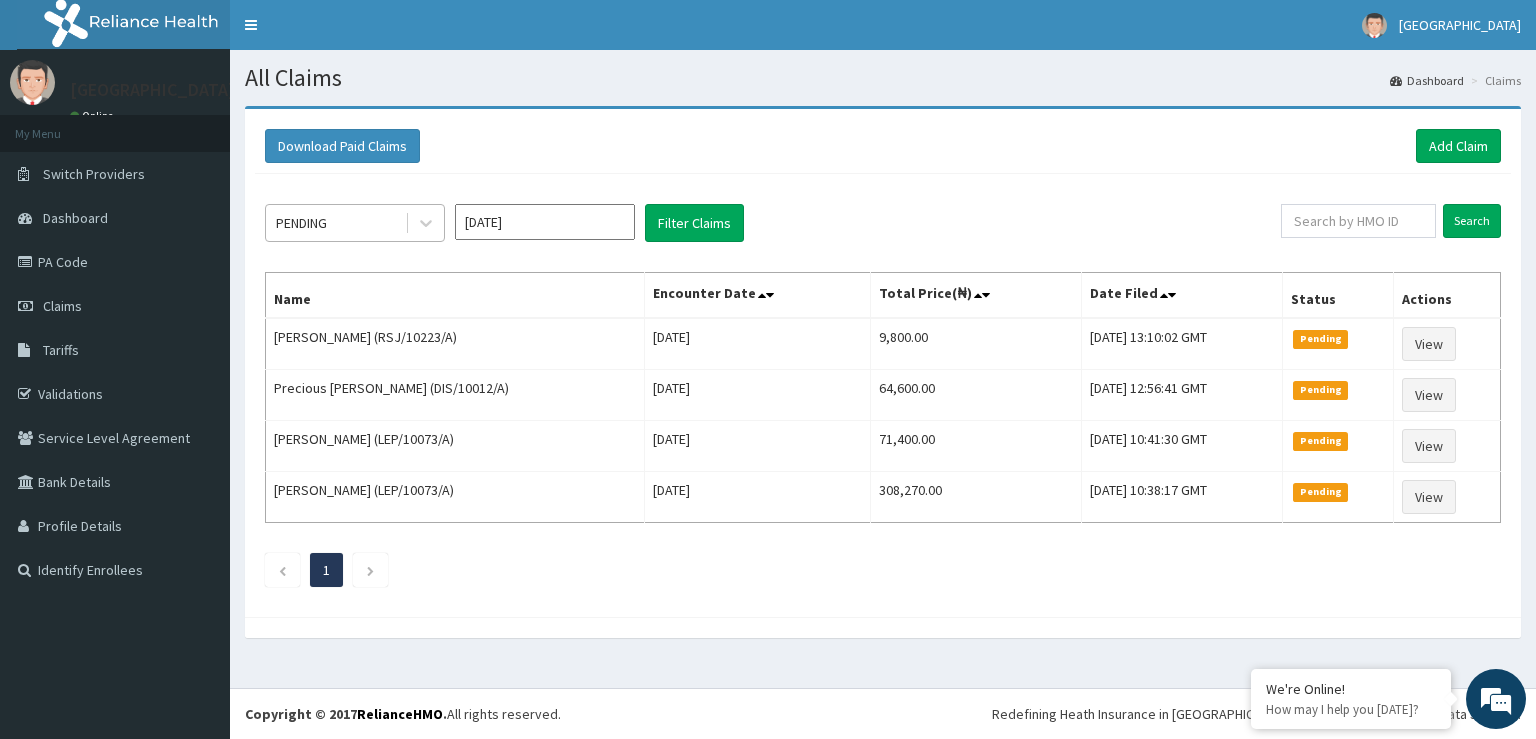 click on "PENDING" at bounding box center [335, 223] 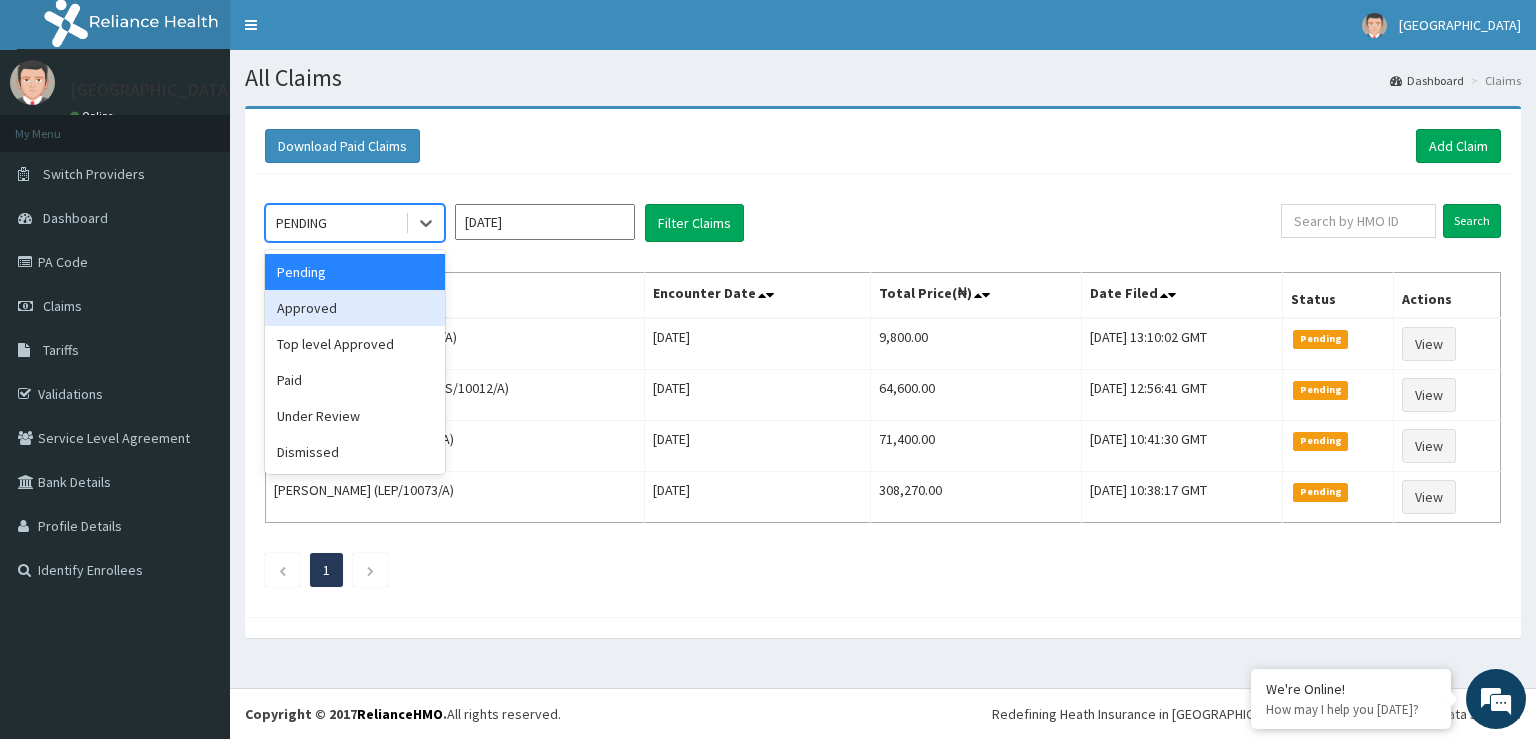 click on "Approved" at bounding box center [355, 308] 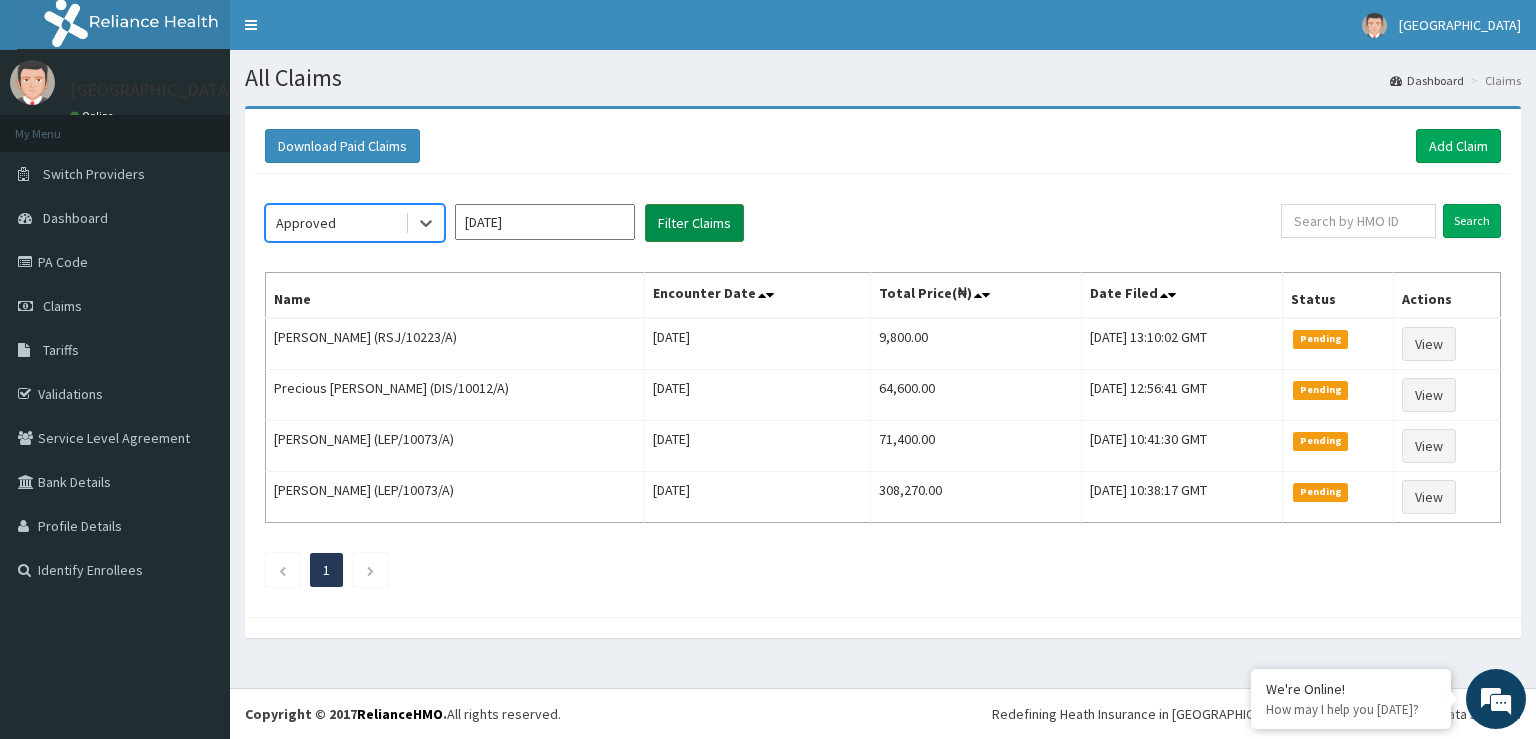 click on "Filter Claims" at bounding box center (694, 223) 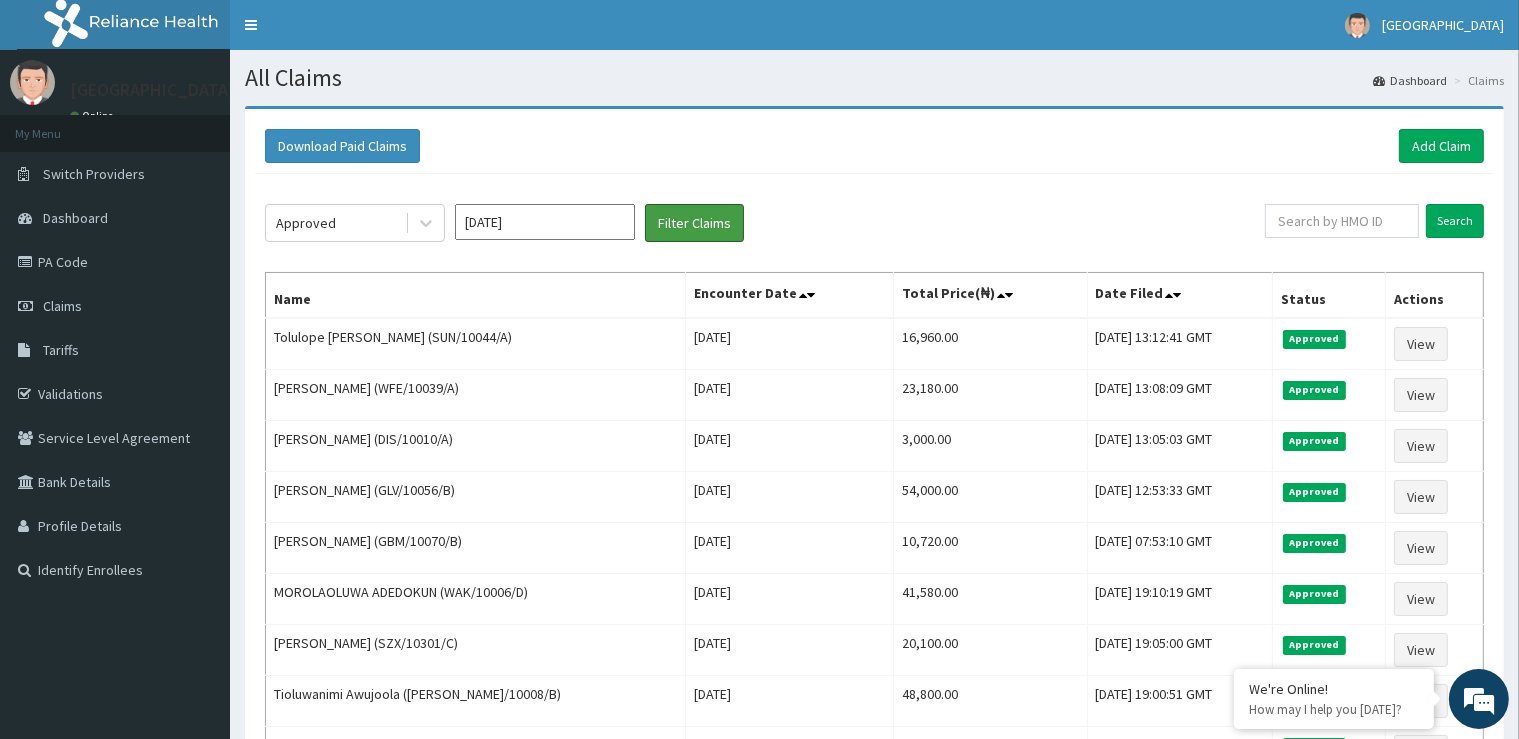 scroll, scrollTop: 0, scrollLeft: 0, axis: both 